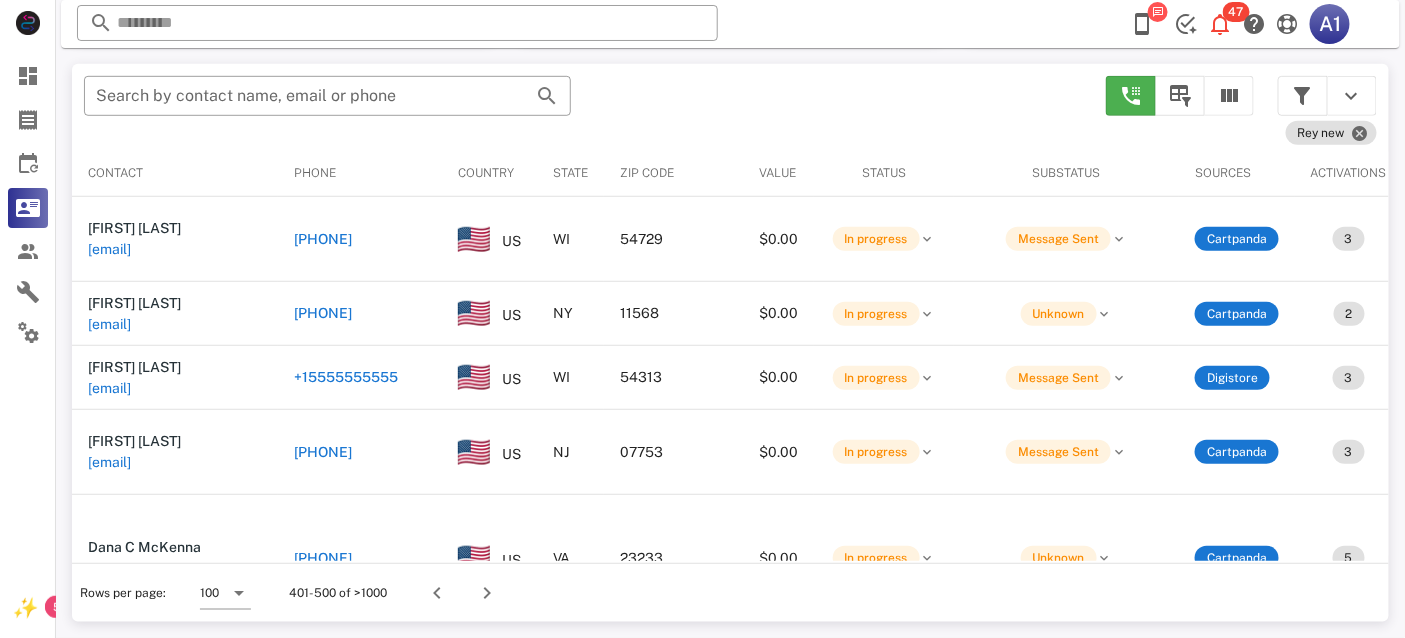 scroll, scrollTop: 380, scrollLeft: 0, axis: vertical 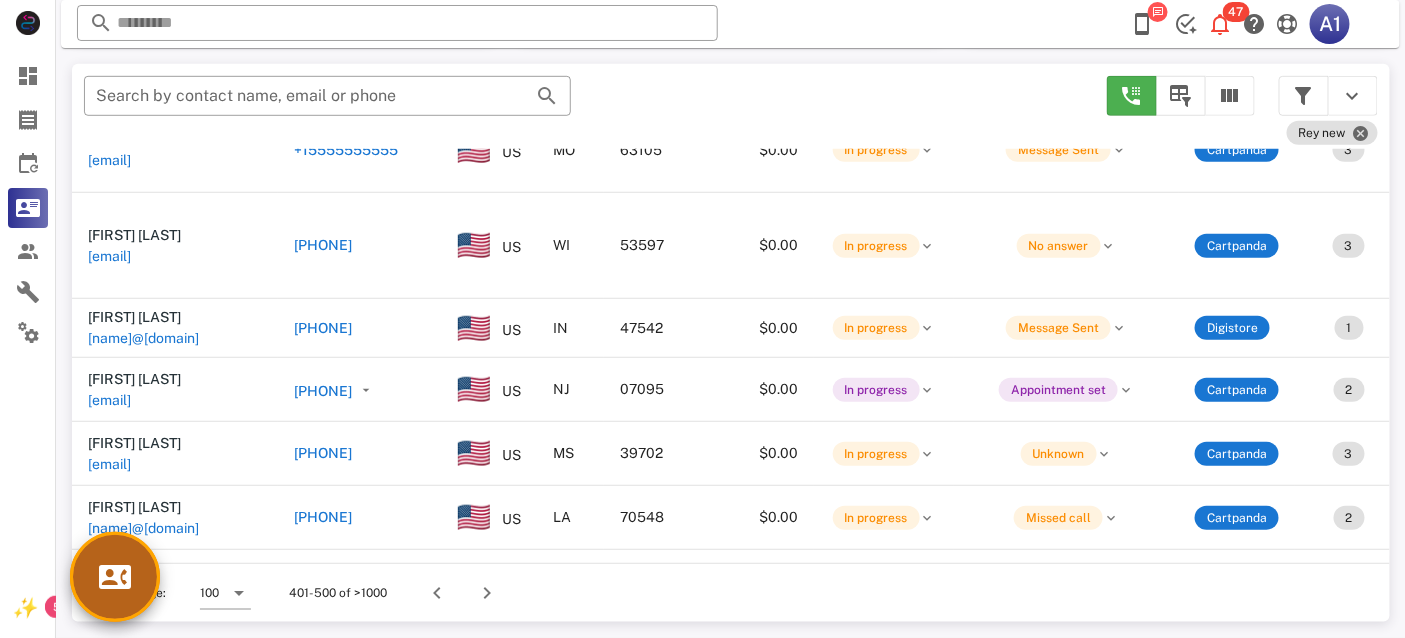 click at bounding box center [115, 577] 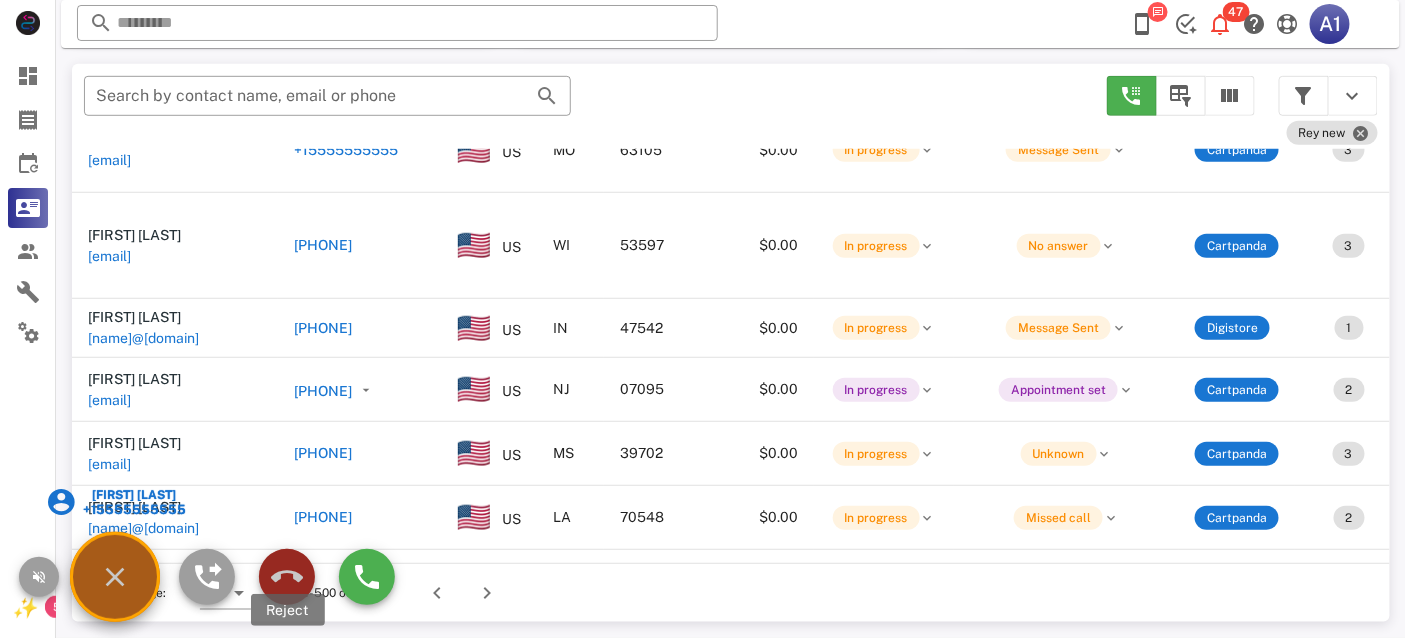 click at bounding box center (287, 577) 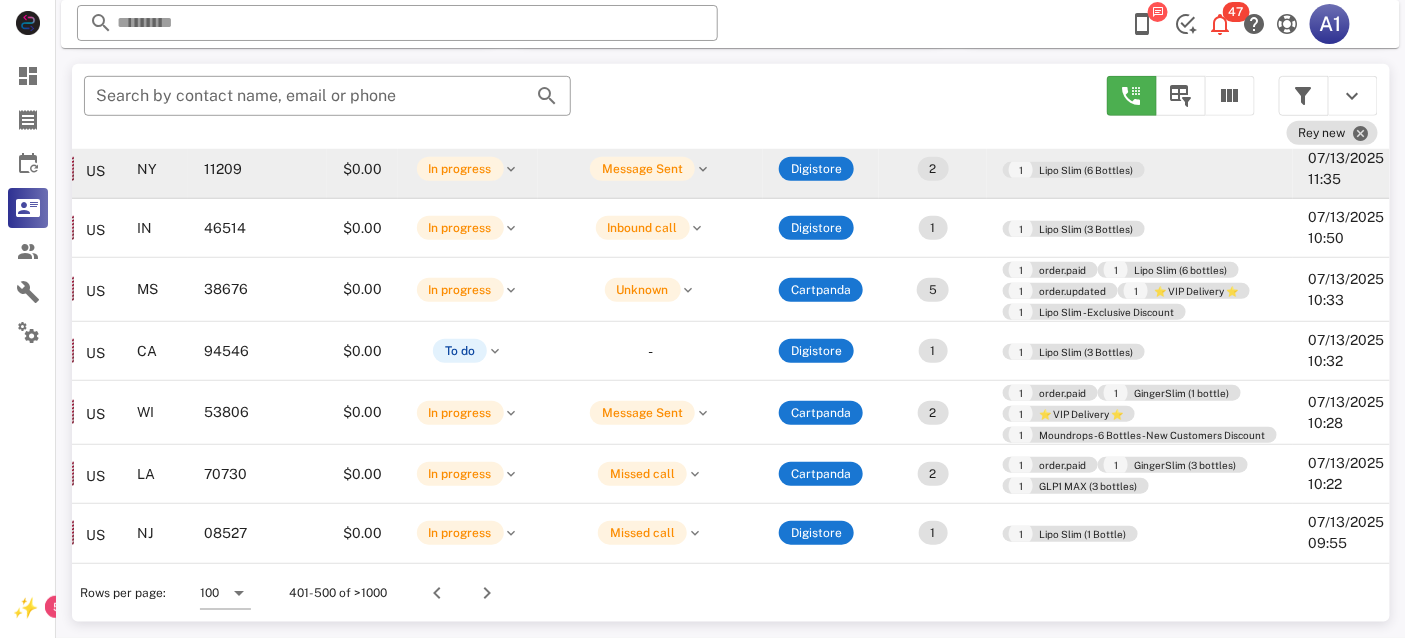 scroll, scrollTop: 3085, scrollLeft: 0, axis: vertical 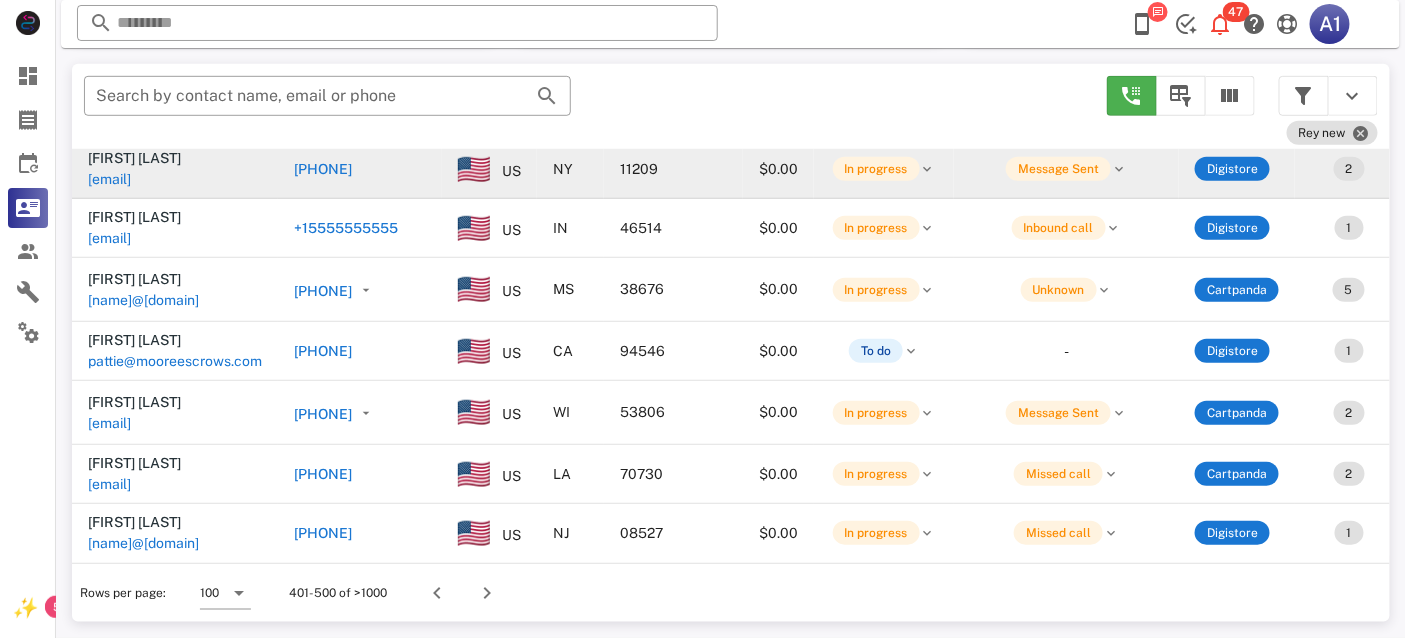 click on "[EMAIL]" at bounding box center [109, 179] 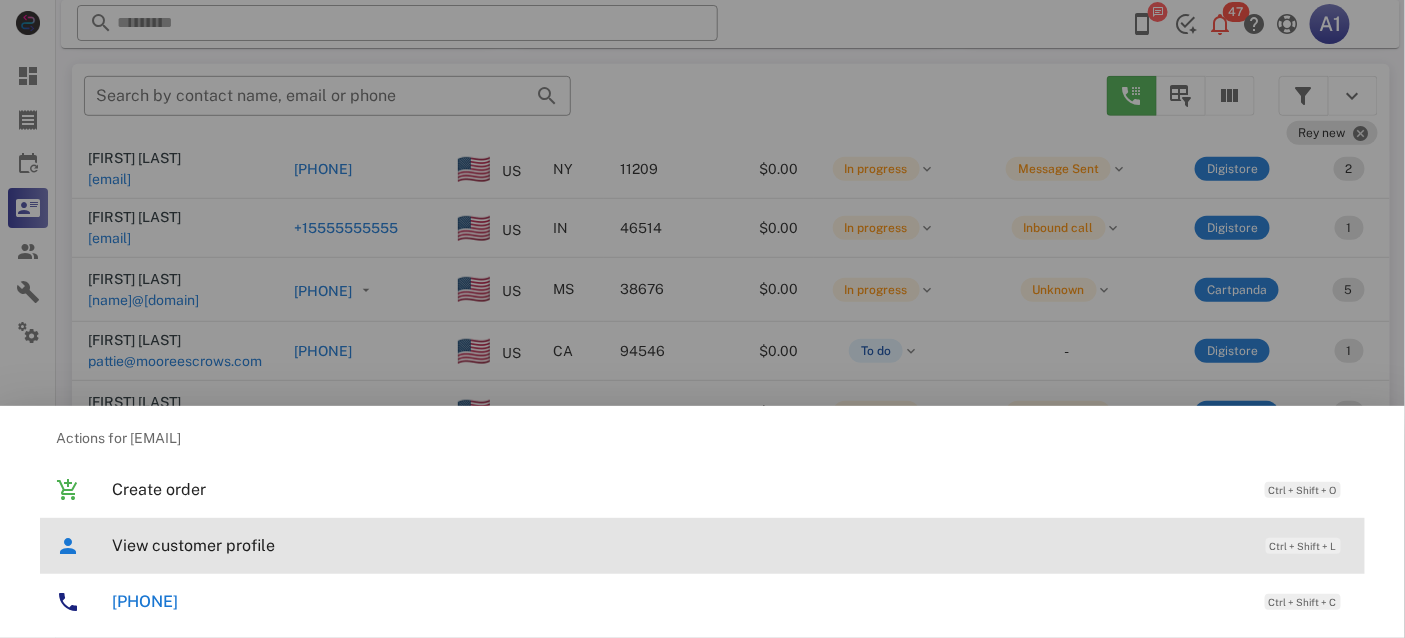 click on "View customer profile" at bounding box center [679, 545] 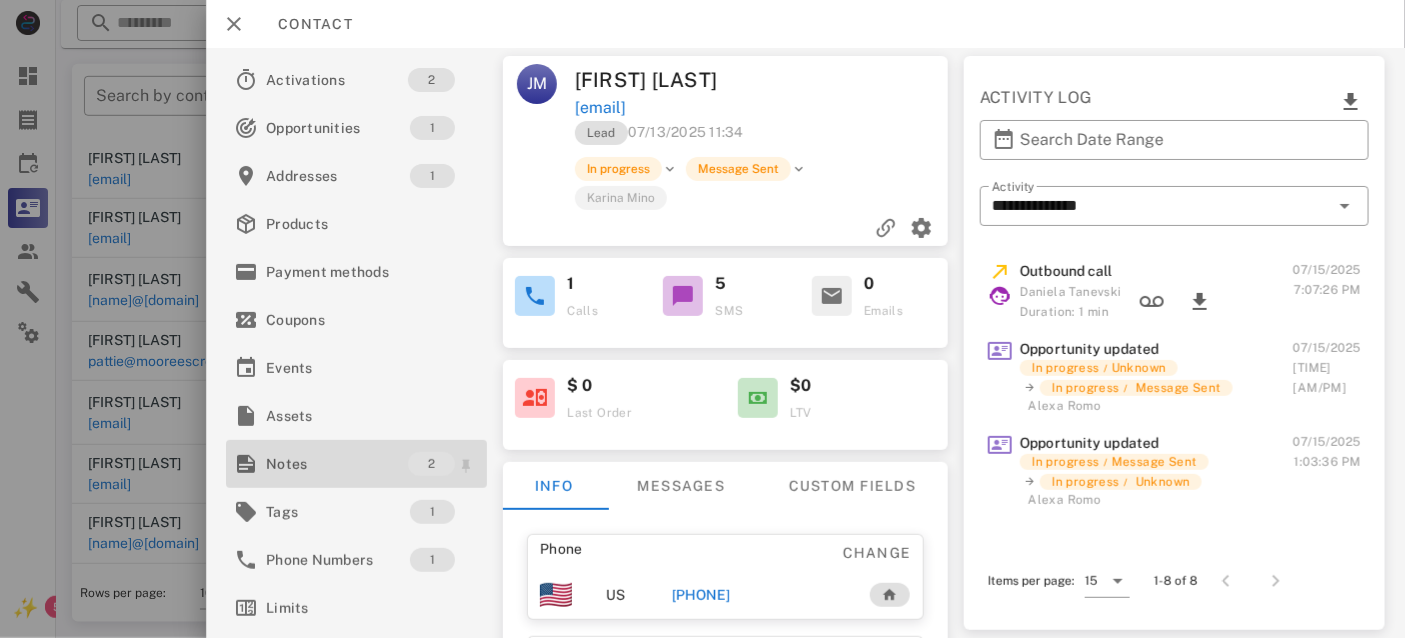 click on "Notes" at bounding box center (337, 464) 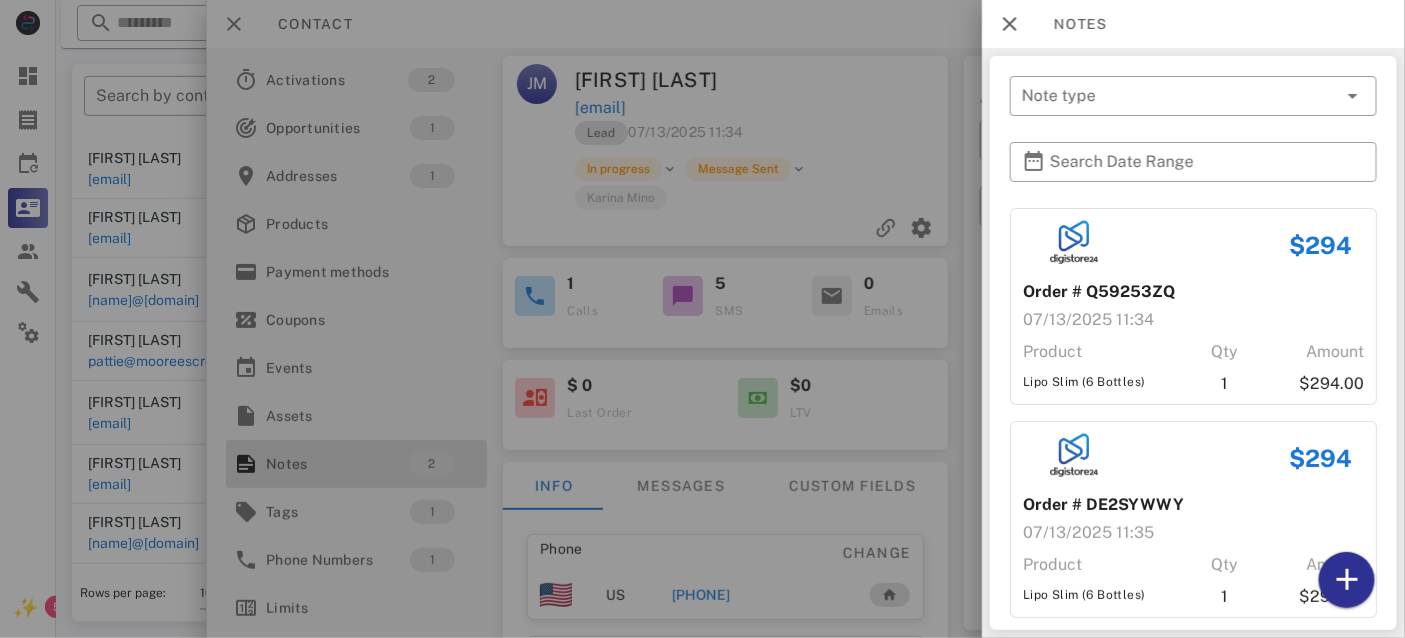 scroll, scrollTop: 22, scrollLeft: 0, axis: vertical 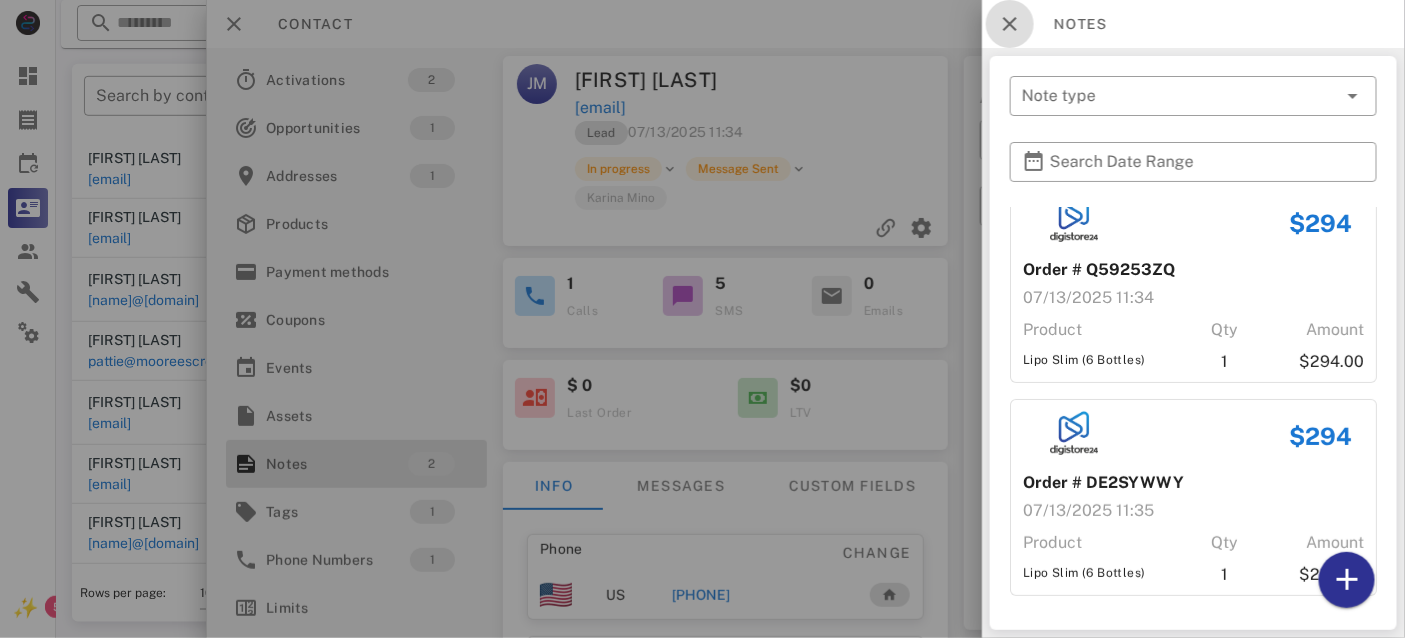 click at bounding box center [1010, 24] 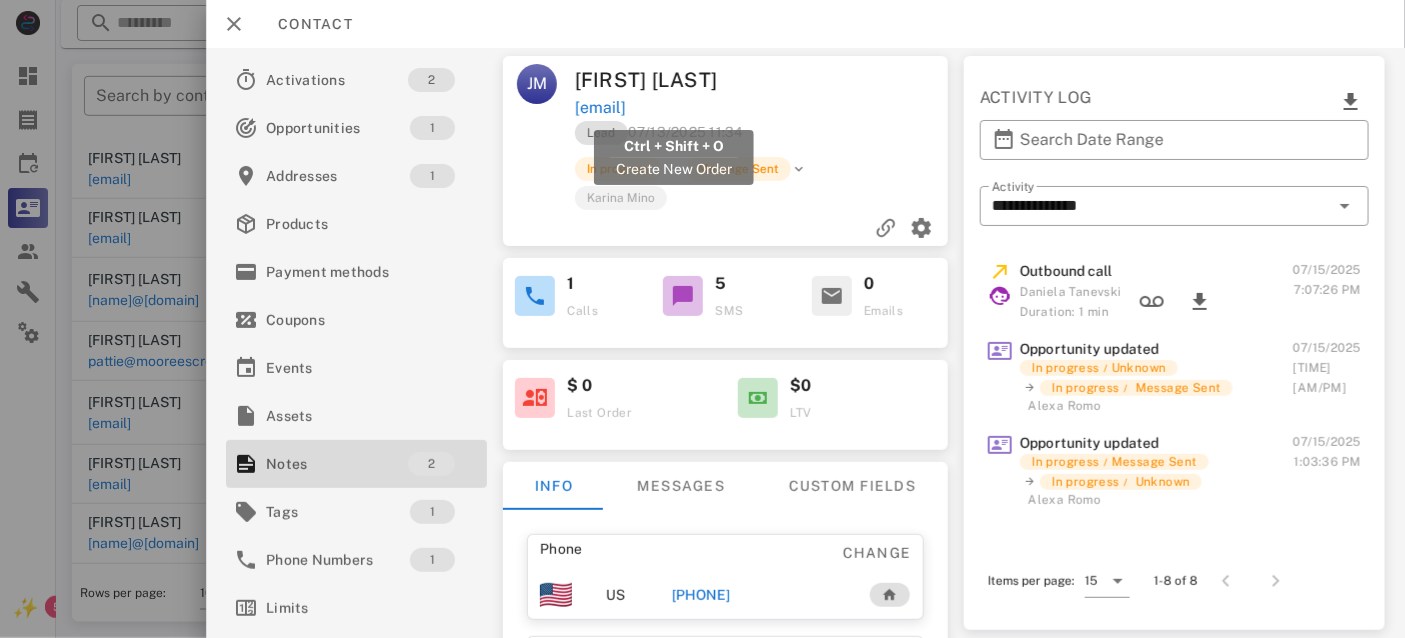 click on "[EMAIL]" at bounding box center (599, 108) 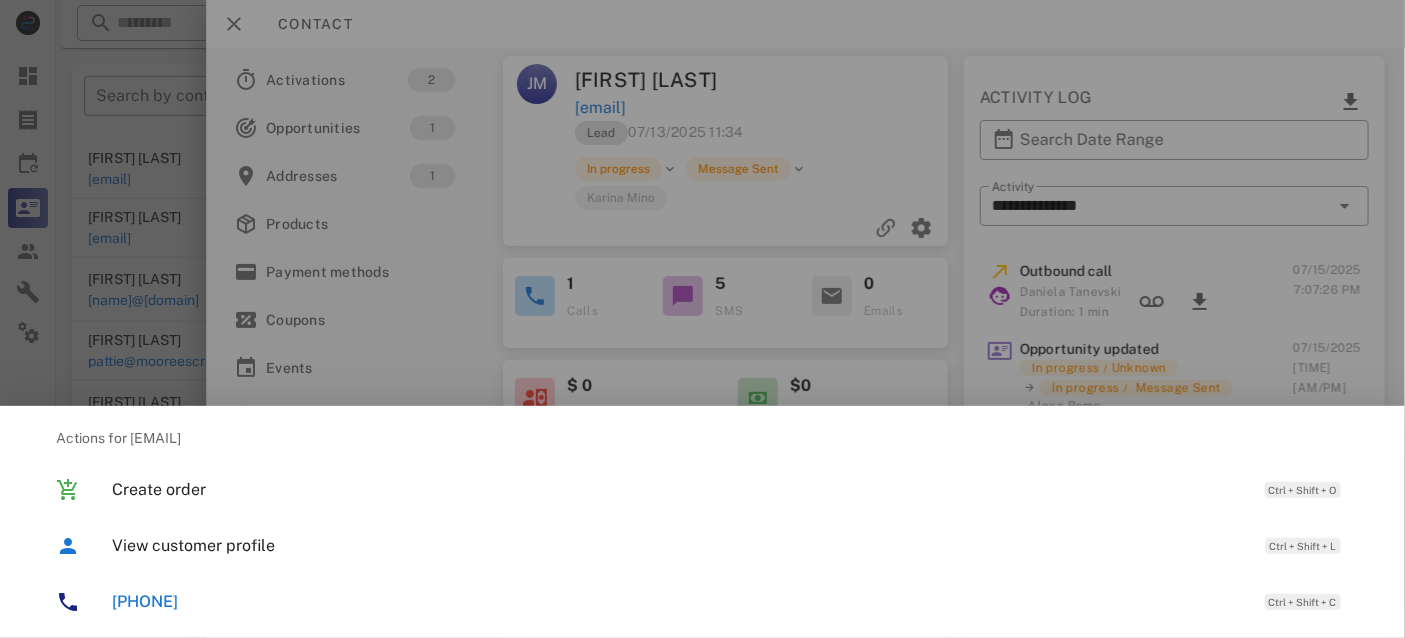 click on "[PHONE]" at bounding box center (145, 601) 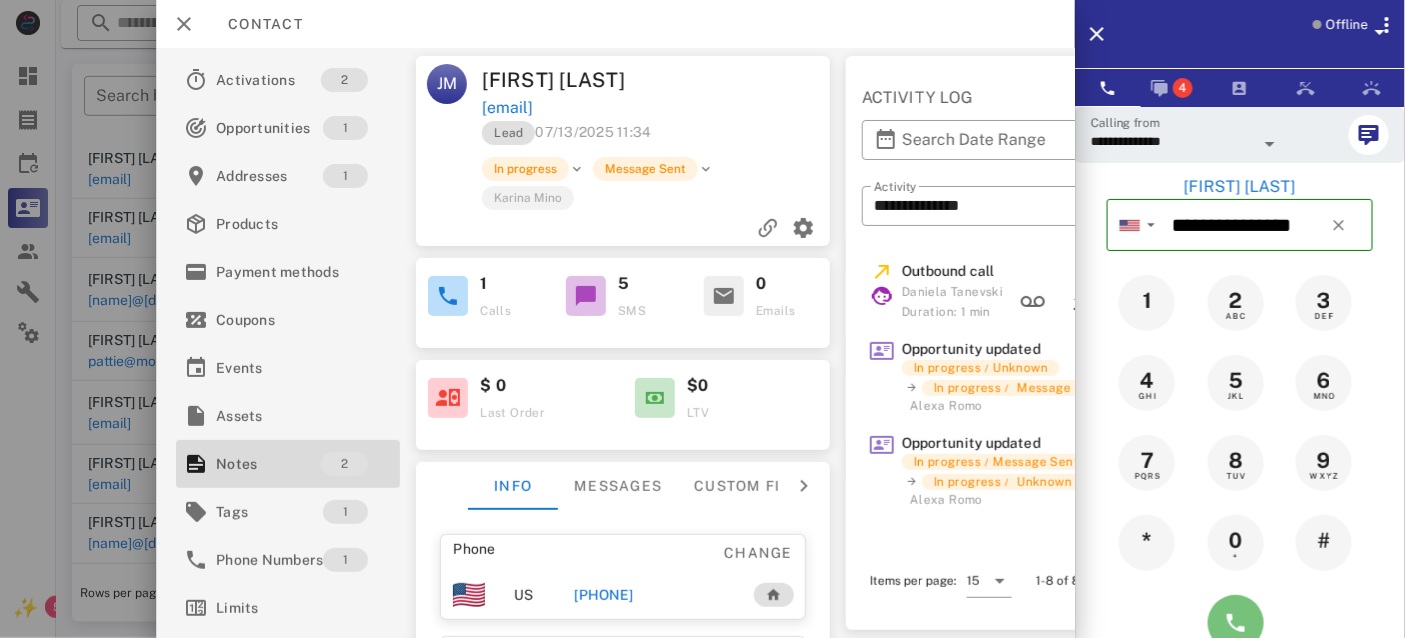 click at bounding box center (1236, 623) 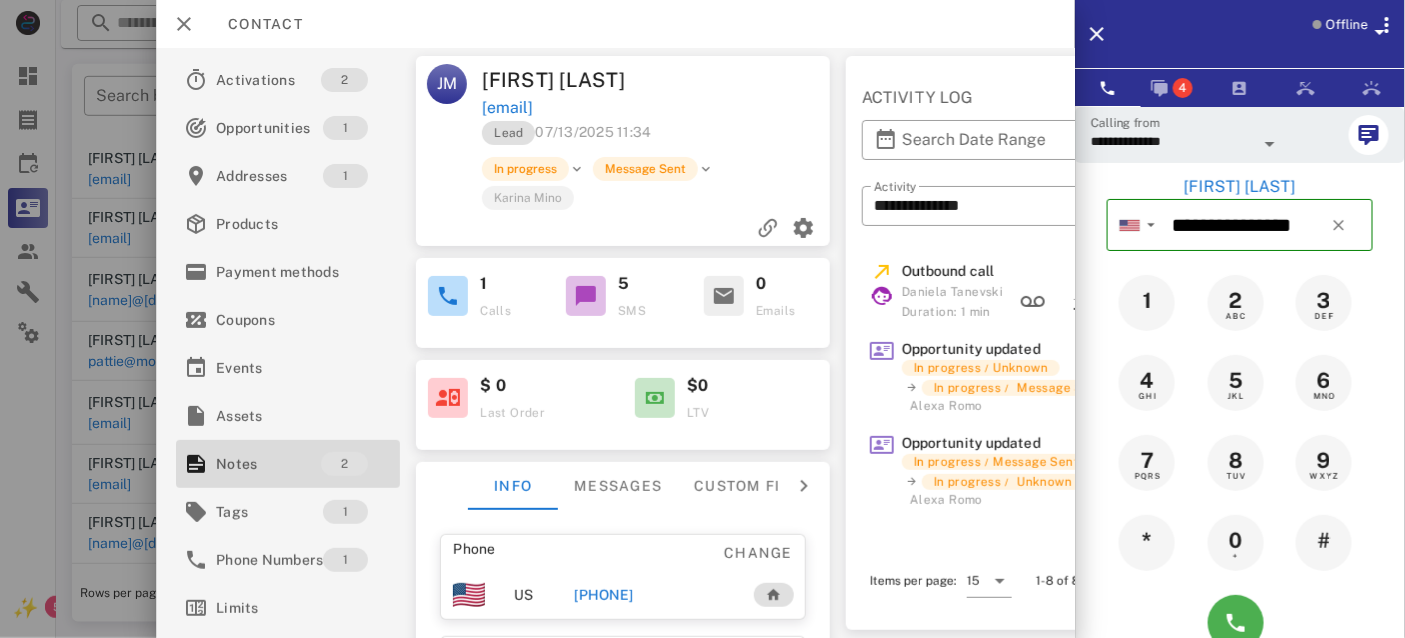 type 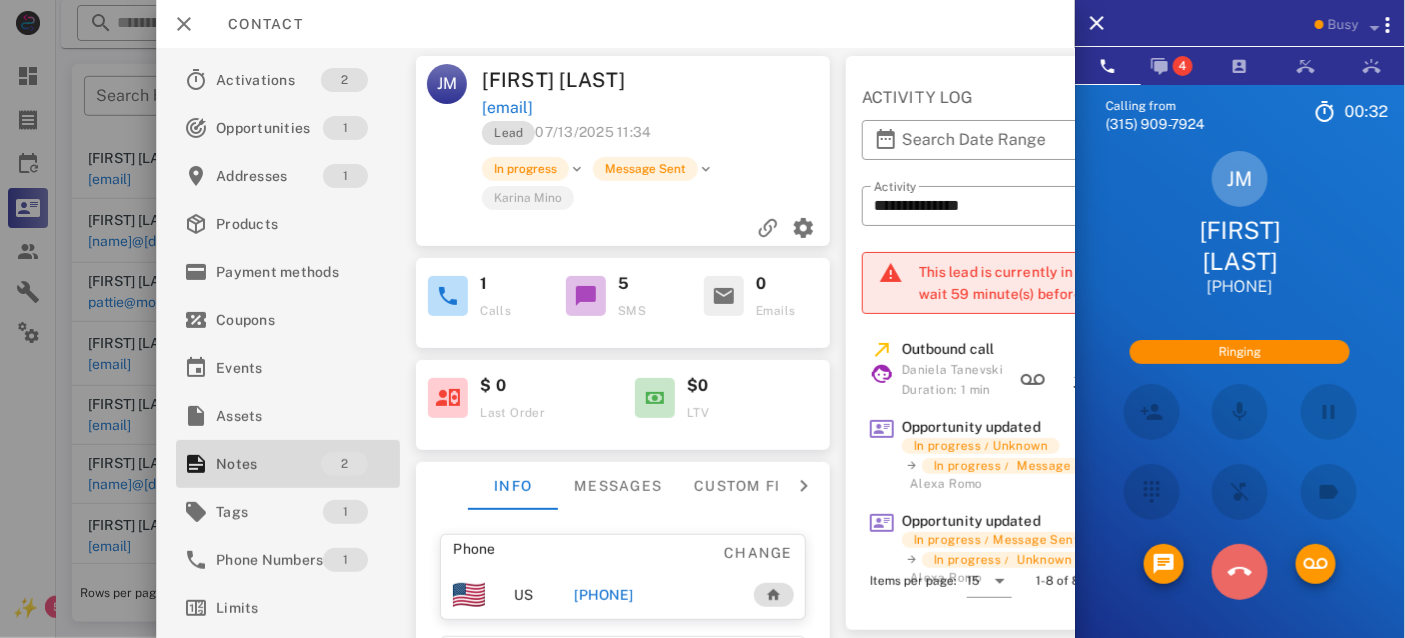 click at bounding box center (1240, 572) 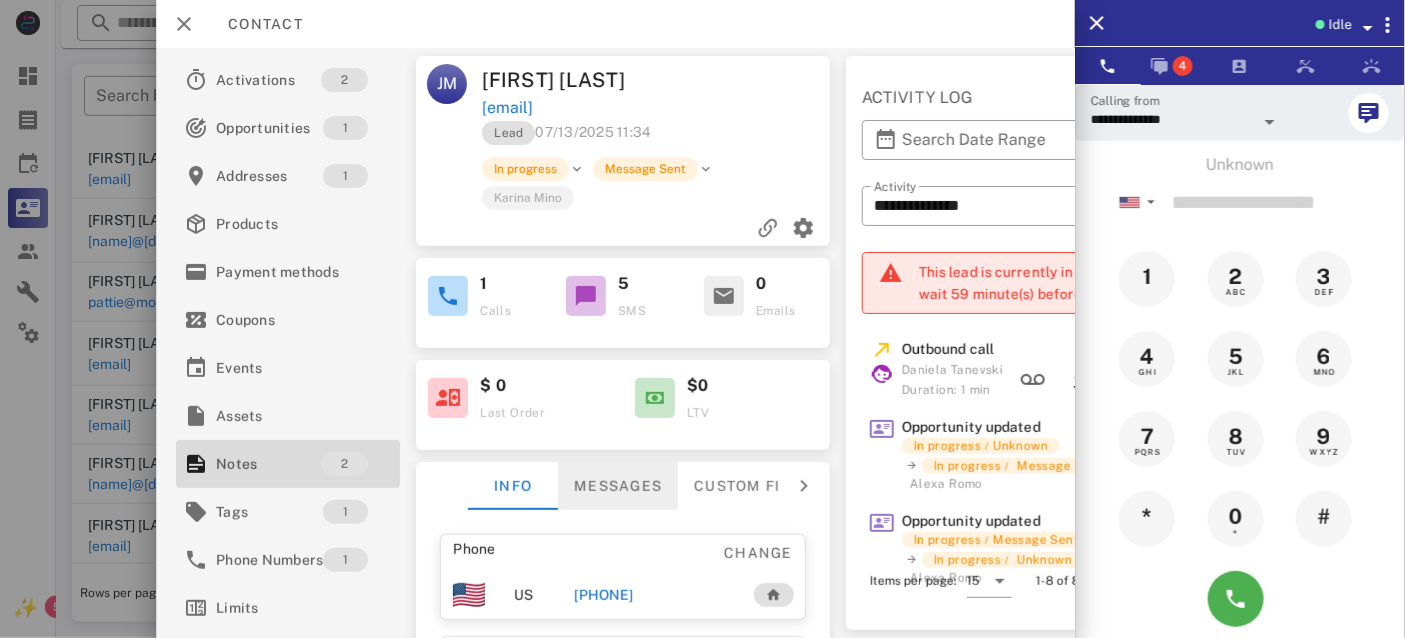 click on "Messages" at bounding box center (618, 486) 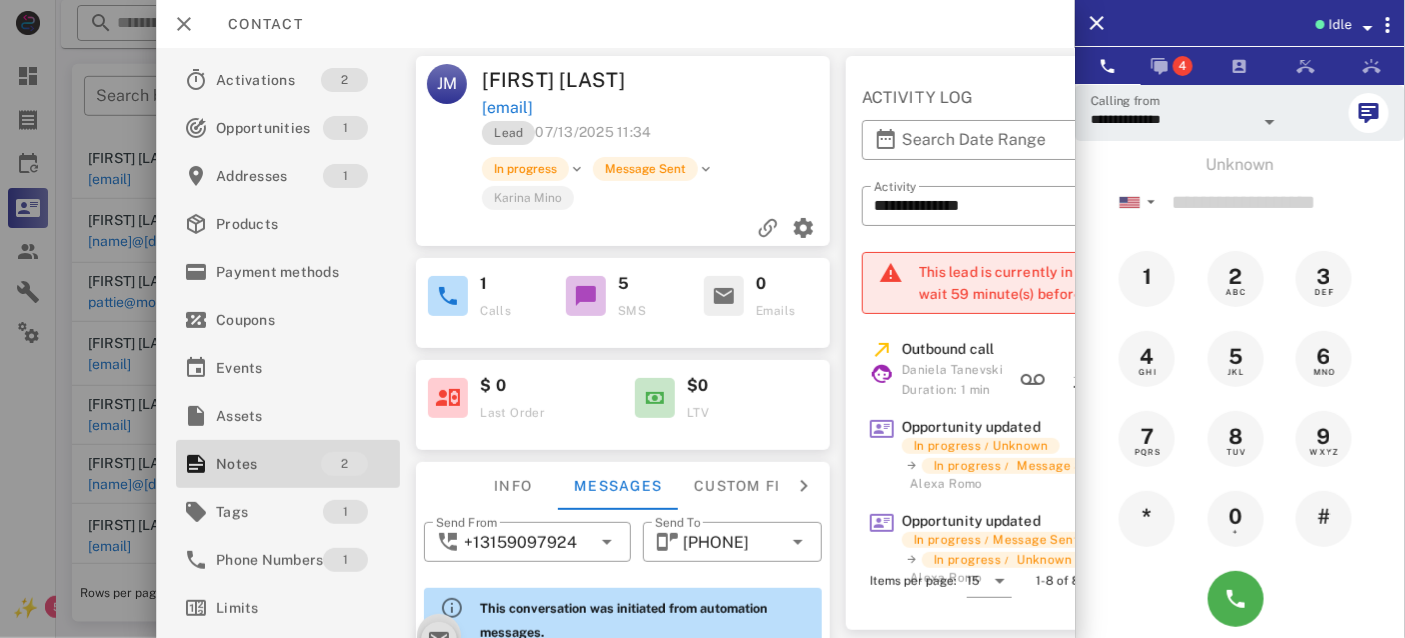 scroll, scrollTop: 943, scrollLeft: 0, axis: vertical 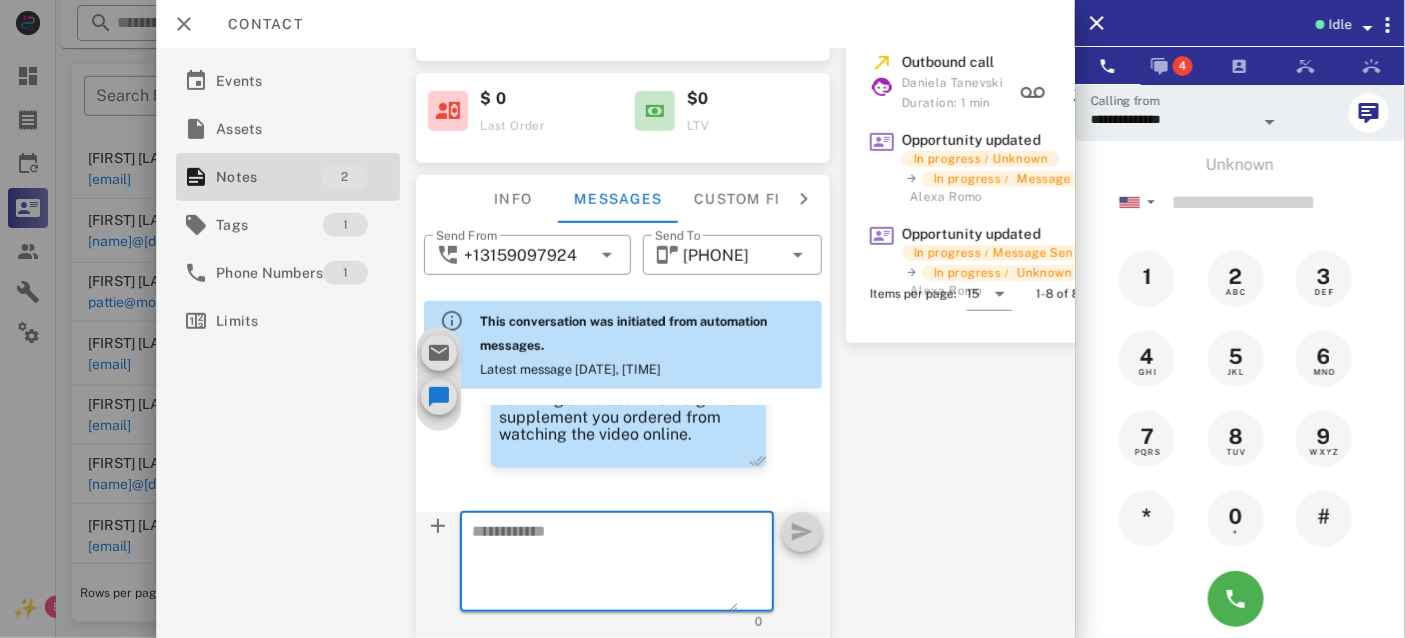 click at bounding box center [605, 565] 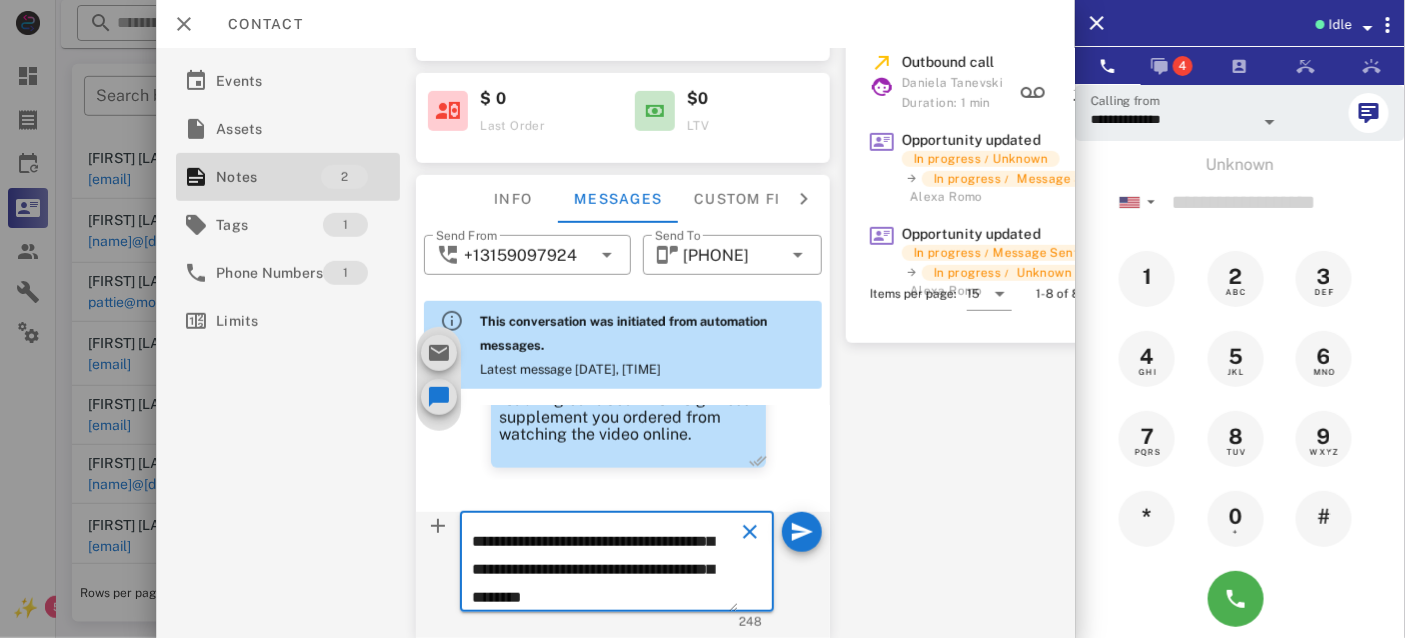scroll, scrollTop: 0, scrollLeft: 0, axis: both 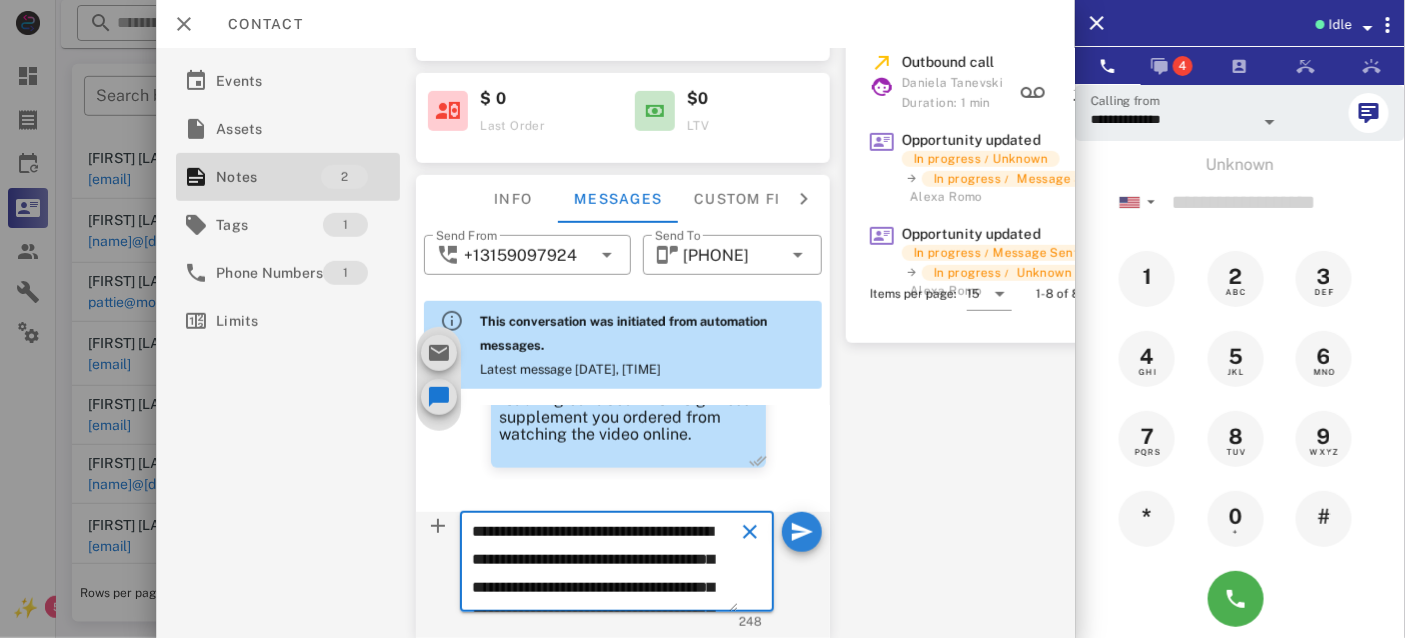 type on "**********" 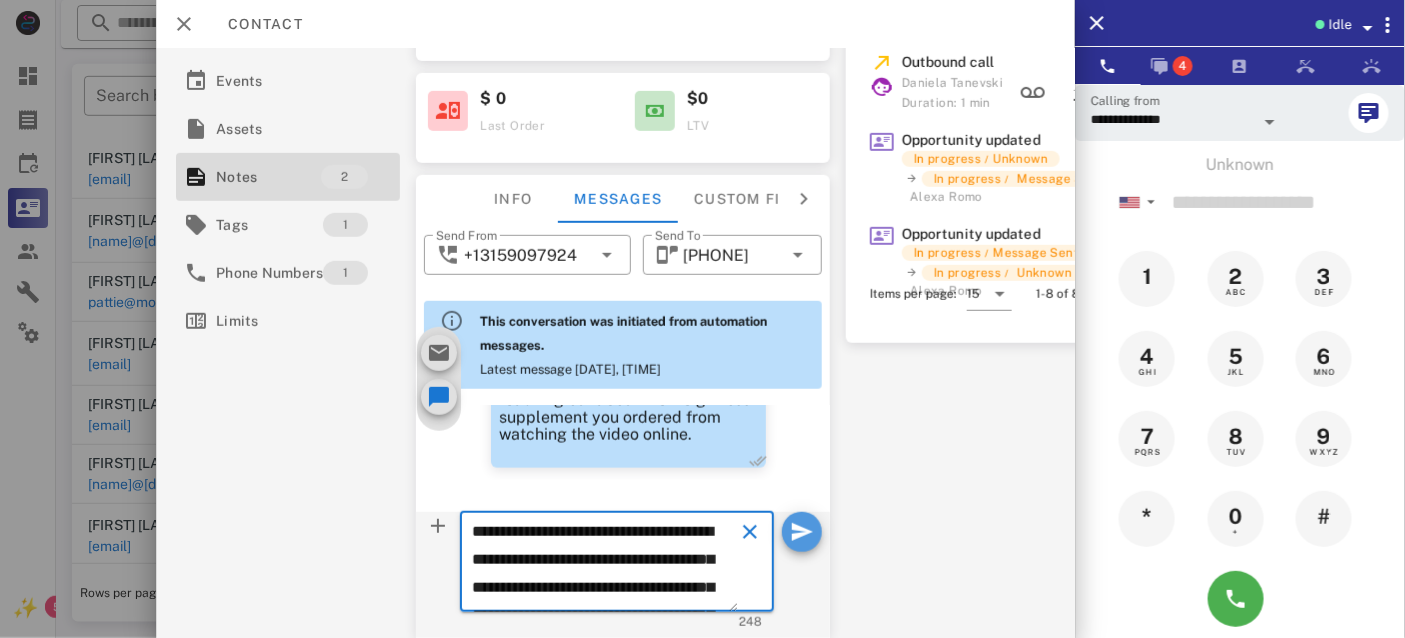 click at bounding box center (802, 532) 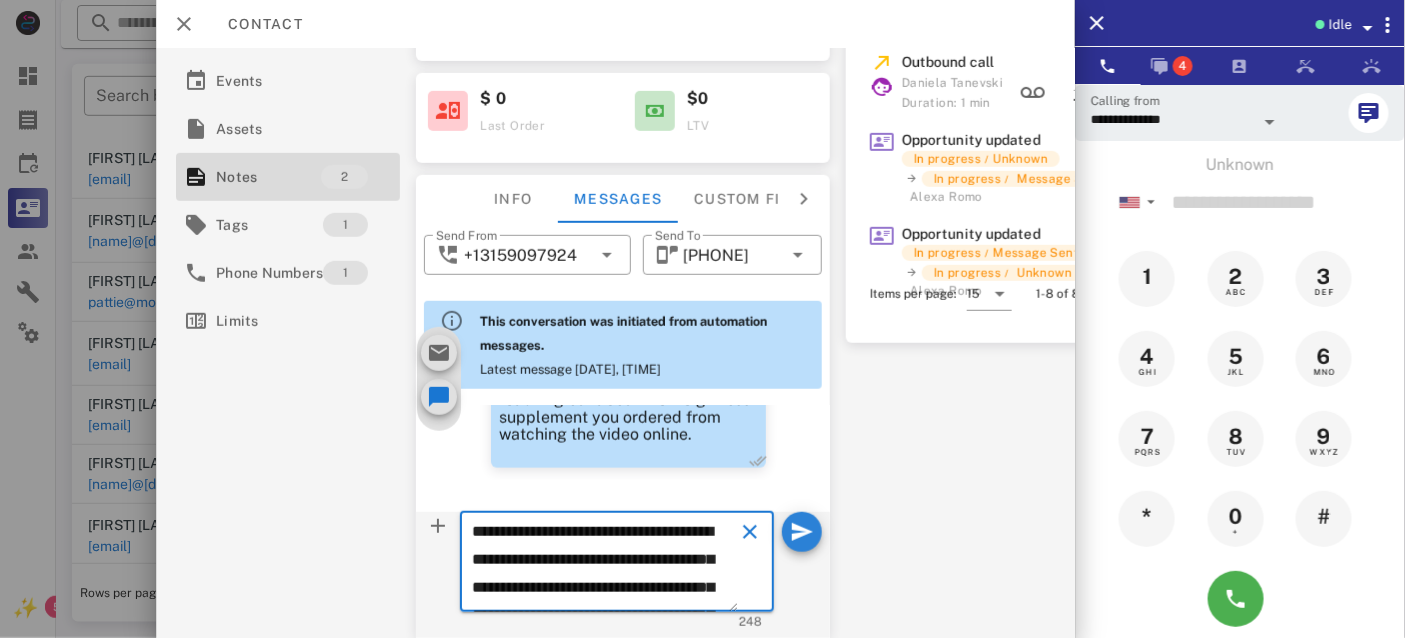 type 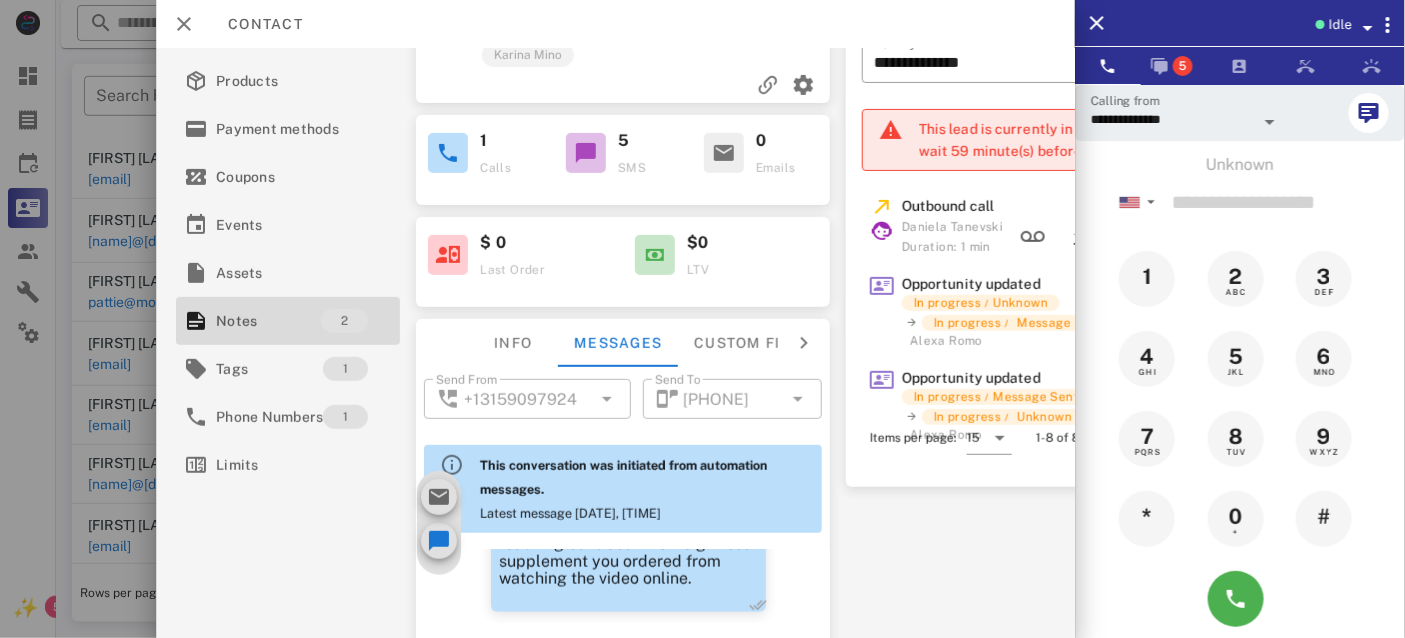 scroll, scrollTop: 0, scrollLeft: 0, axis: both 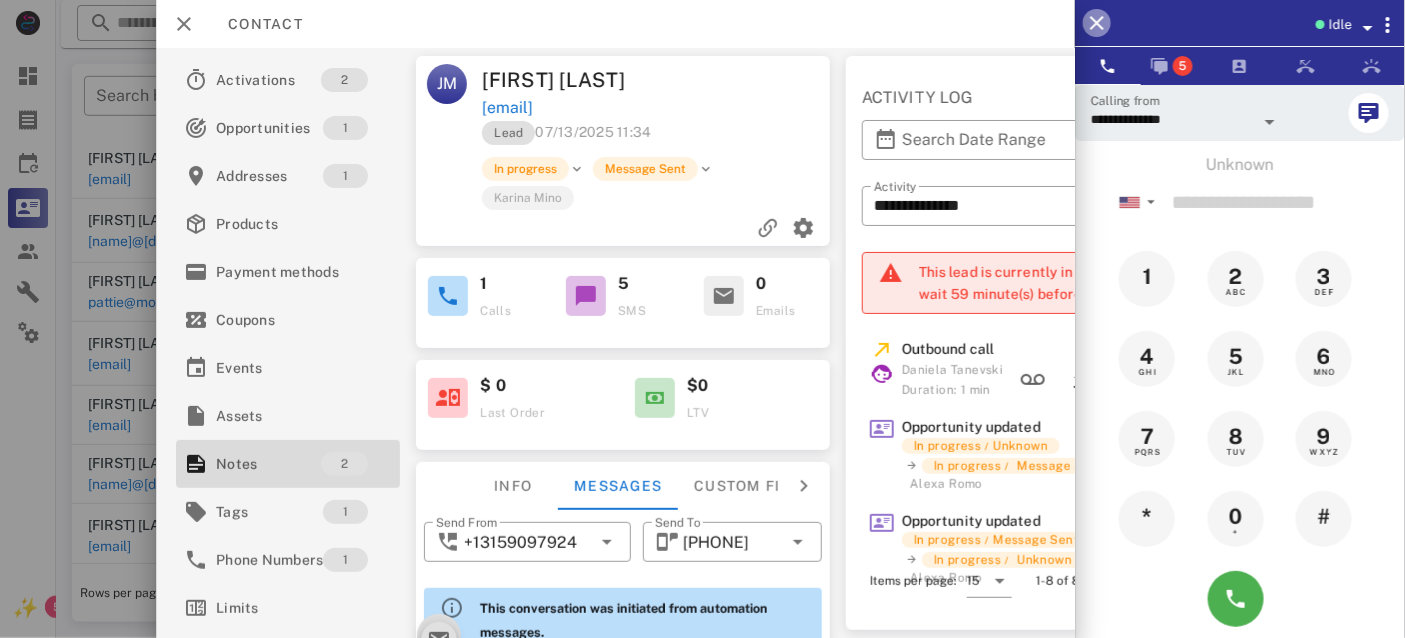 click at bounding box center (1097, 23) 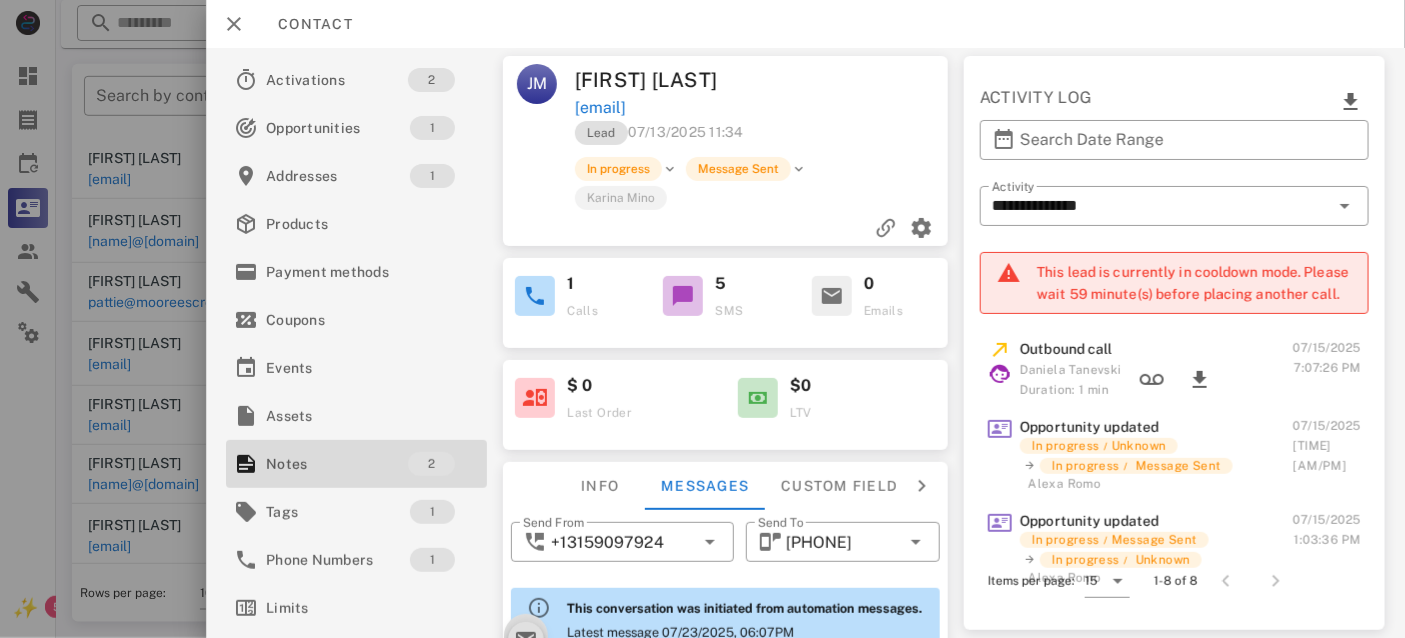 scroll, scrollTop: 1144, scrollLeft: 0, axis: vertical 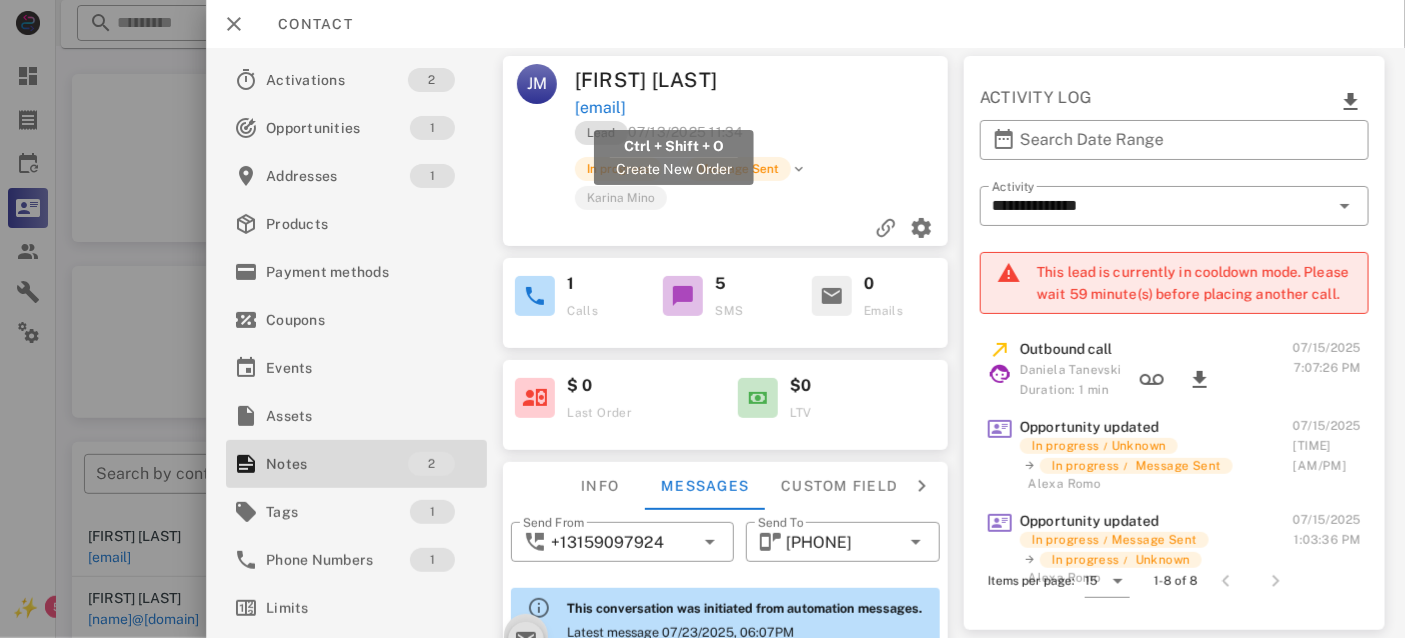 click on "[EMAIL]" at bounding box center (599, 108) 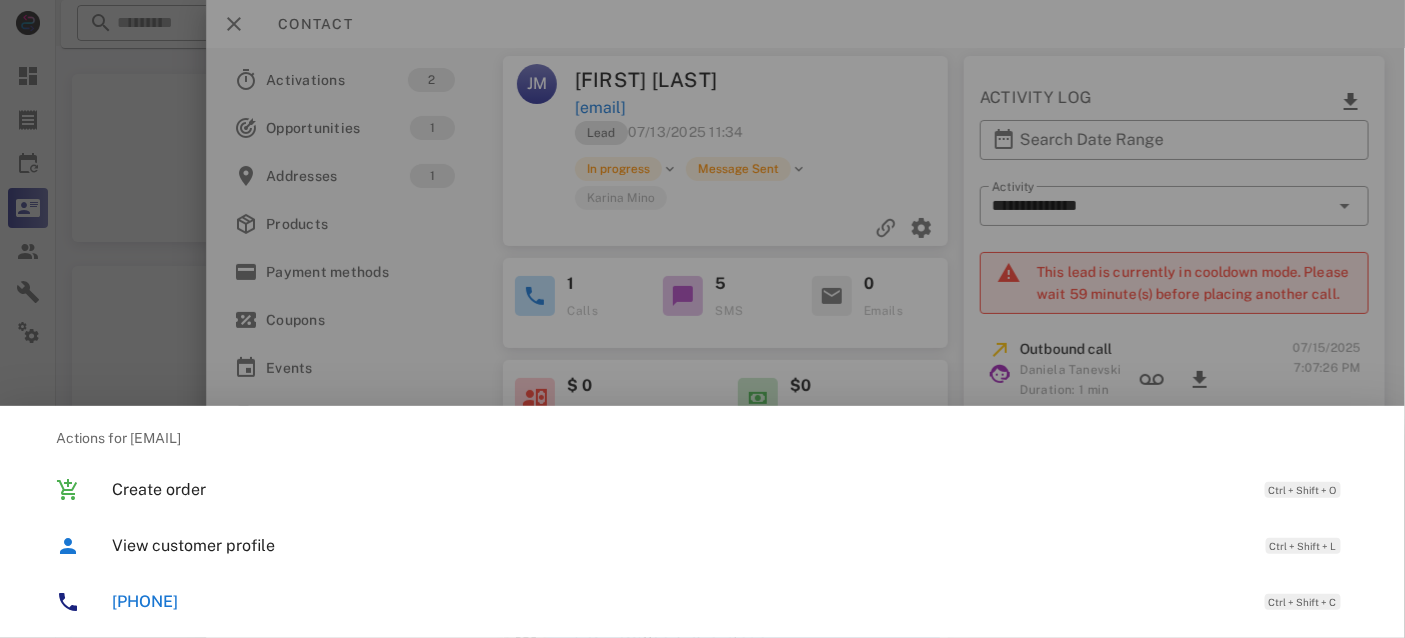 click on "[PHONE]" at bounding box center [145, 601] 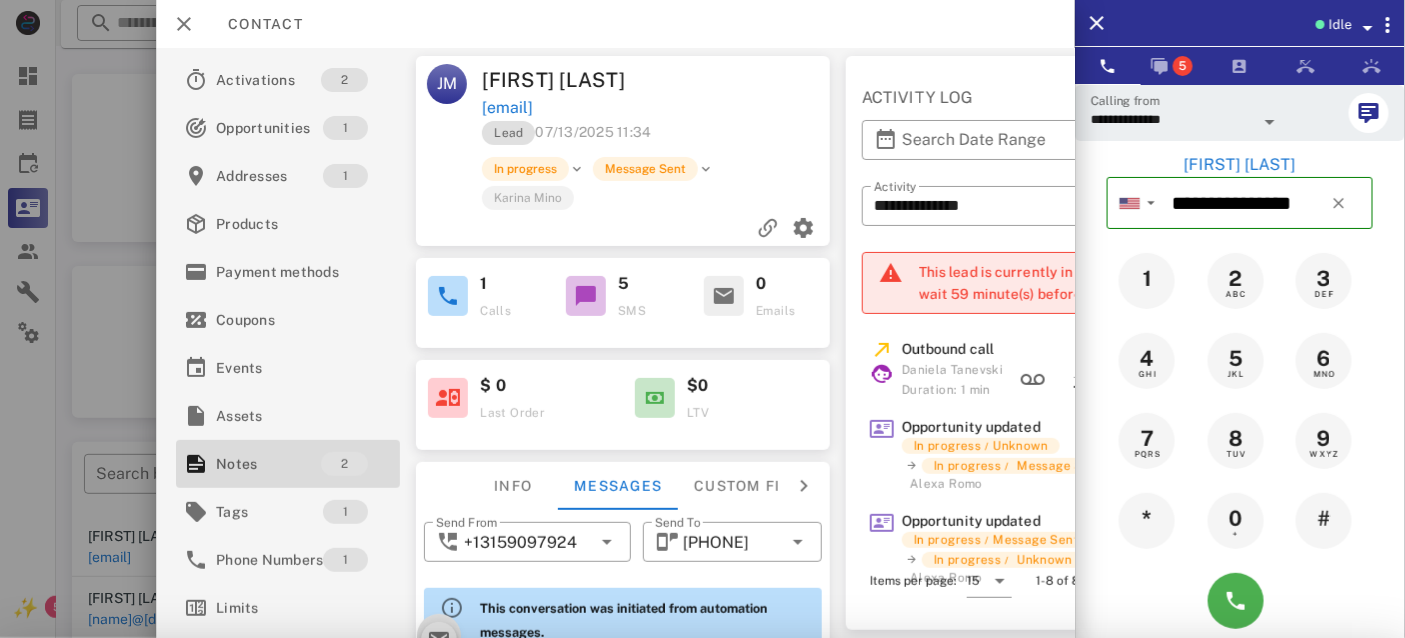 scroll, scrollTop: 1162, scrollLeft: 0, axis: vertical 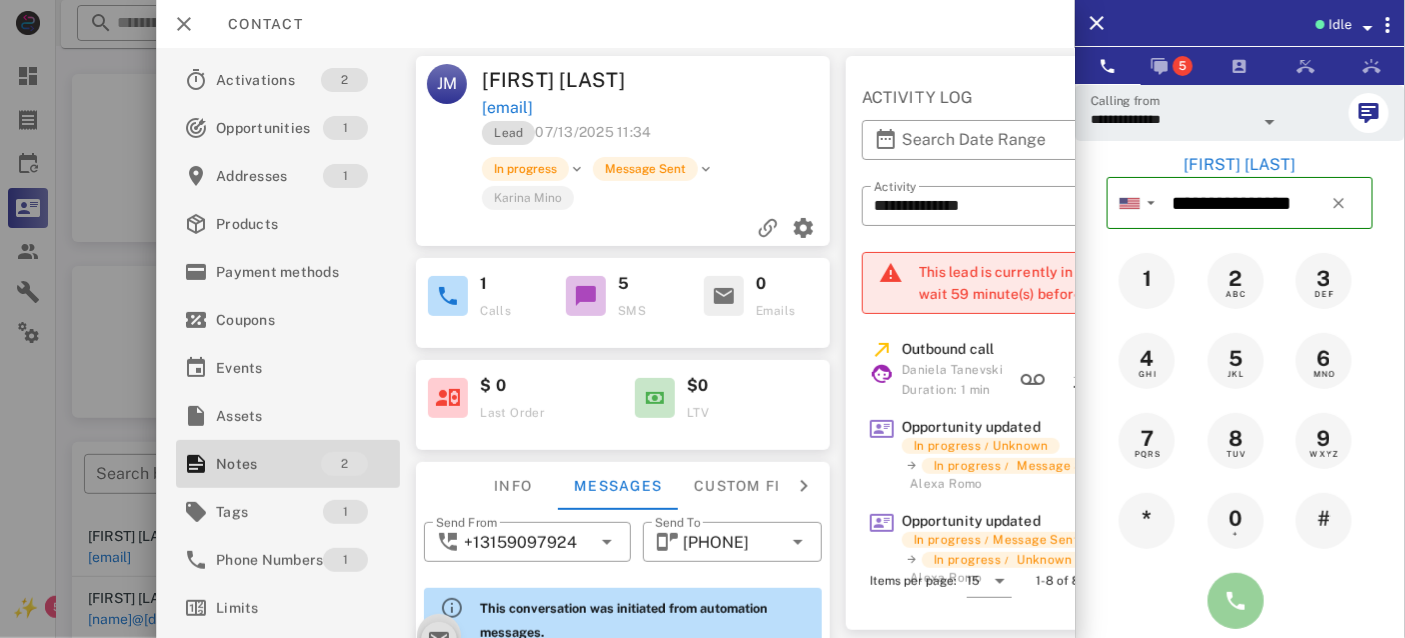 click at bounding box center (1236, 601) 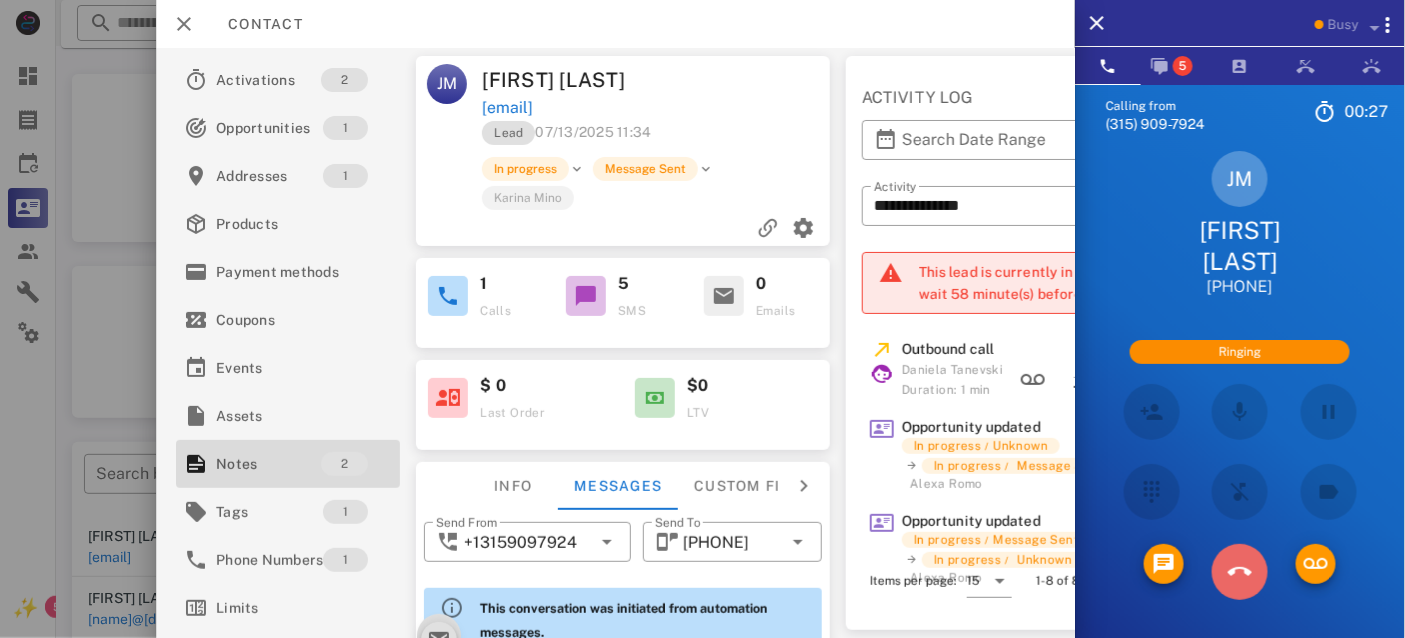 click at bounding box center [1240, 572] 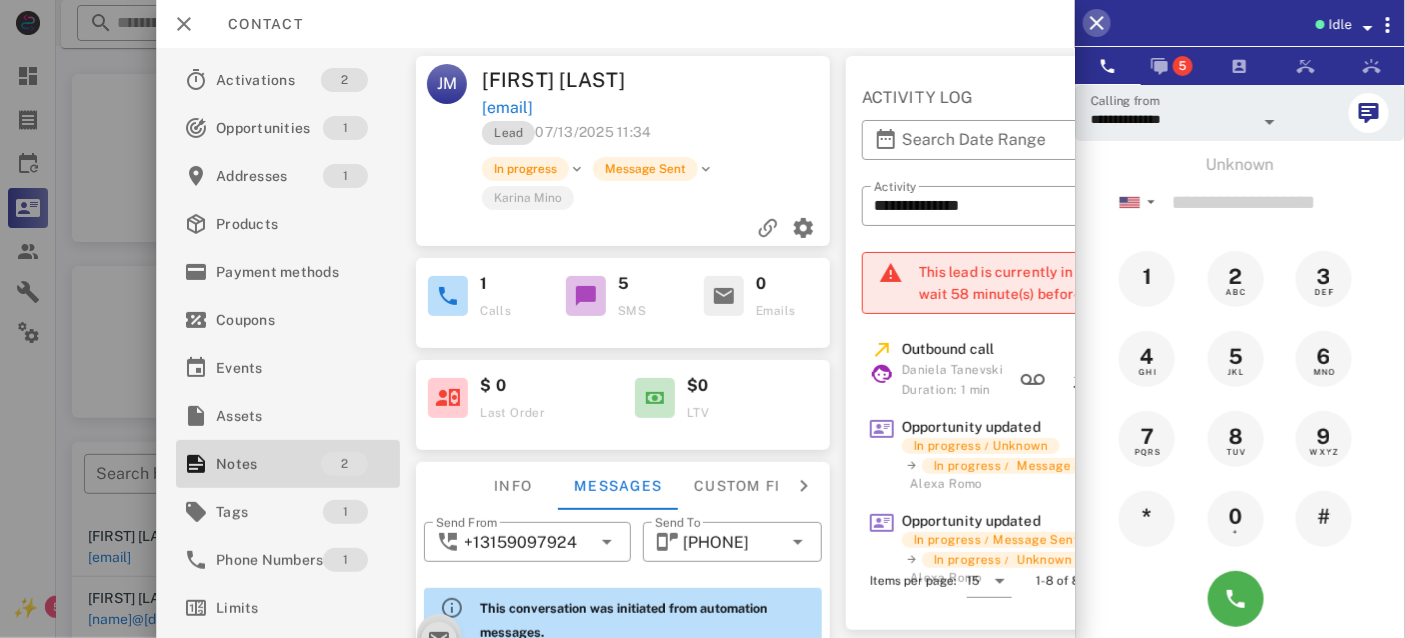 click at bounding box center [1097, 23] 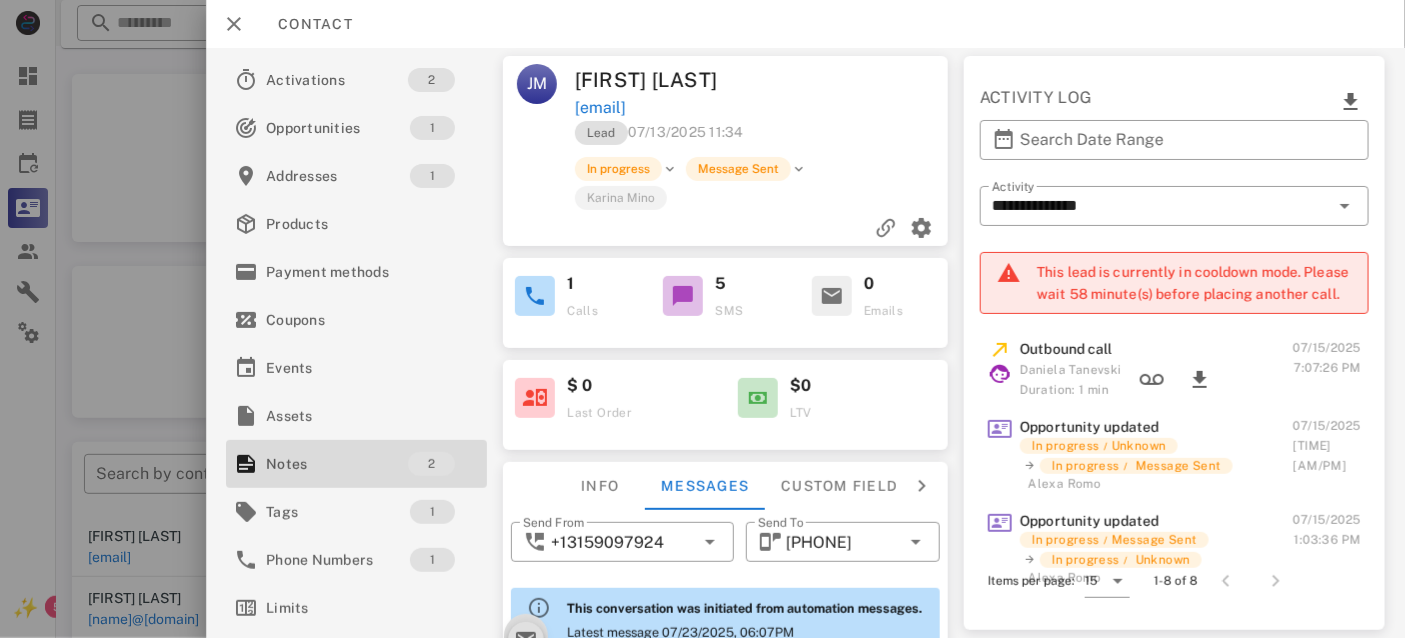 scroll, scrollTop: 1144, scrollLeft: 0, axis: vertical 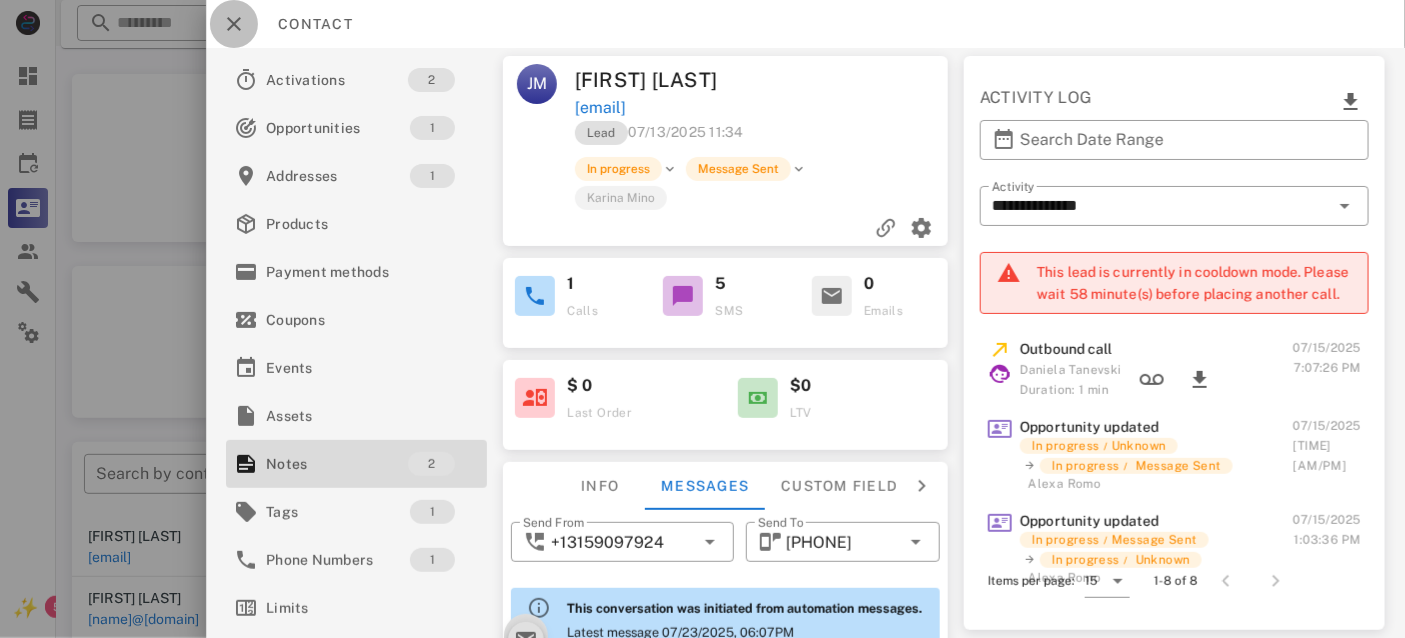 click at bounding box center (234, 24) 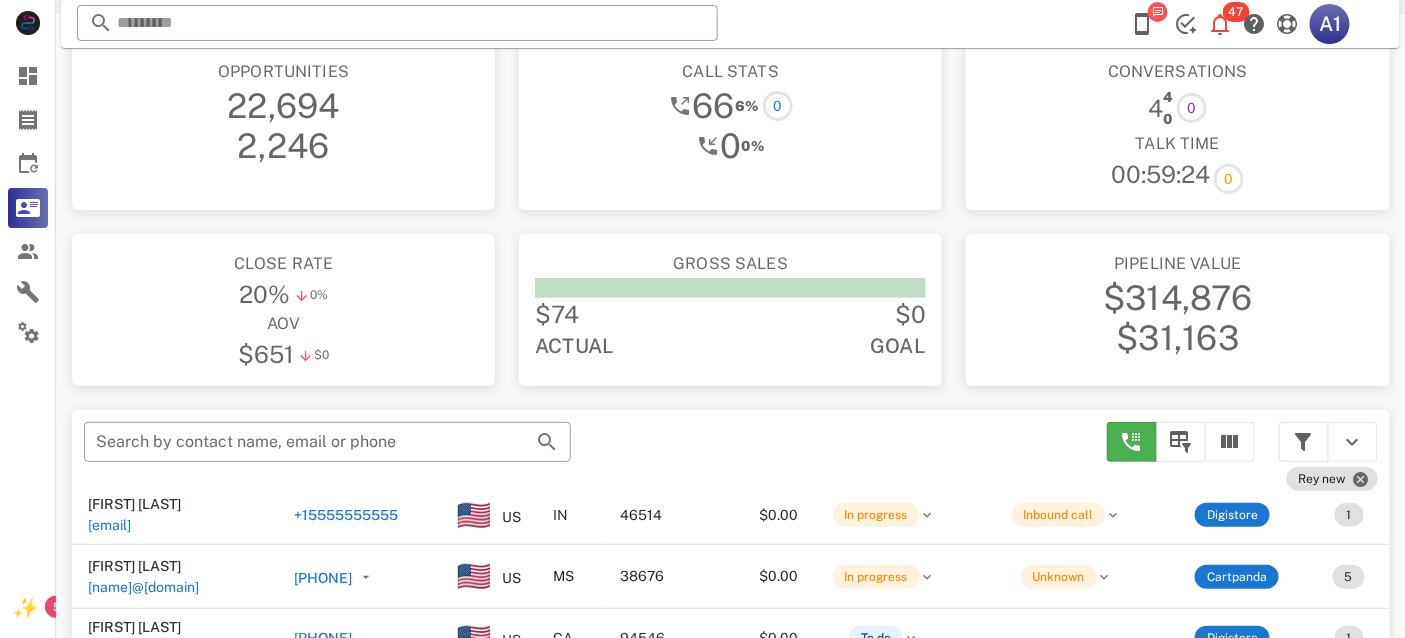 scroll, scrollTop: 92, scrollLeft: 0, axis: vertical 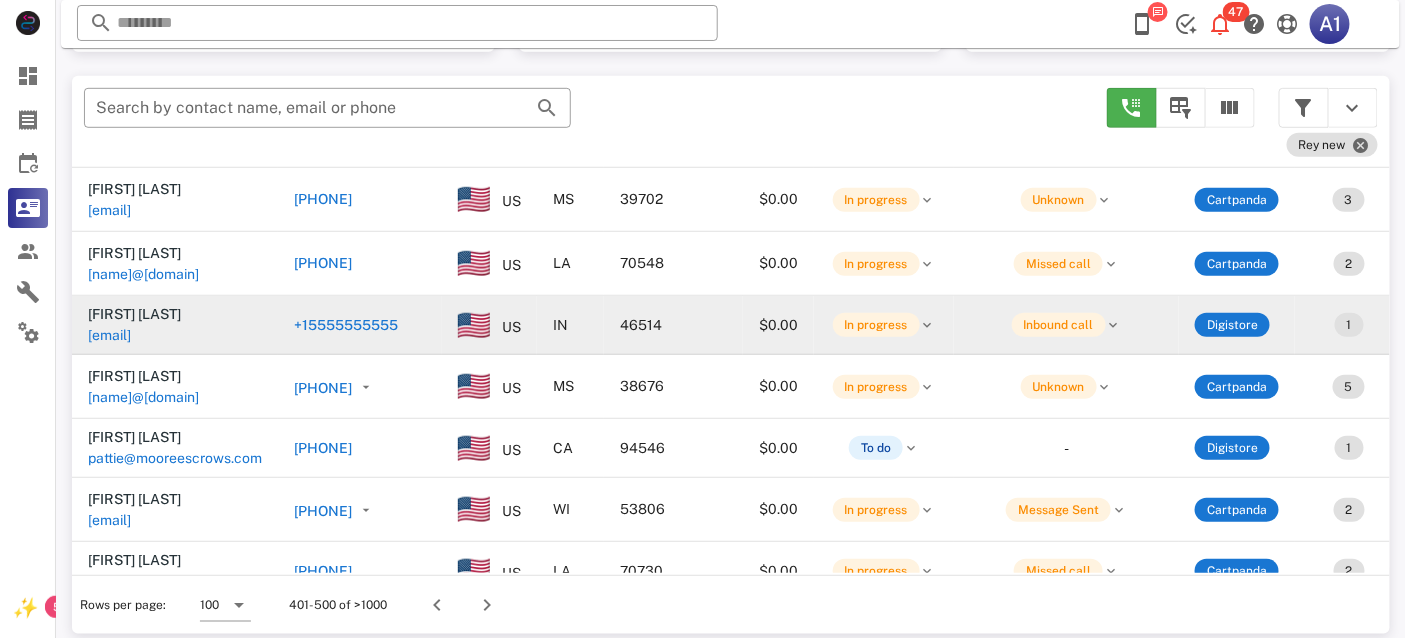 click on "[EMAIL]" at bounding box center (109, 335) 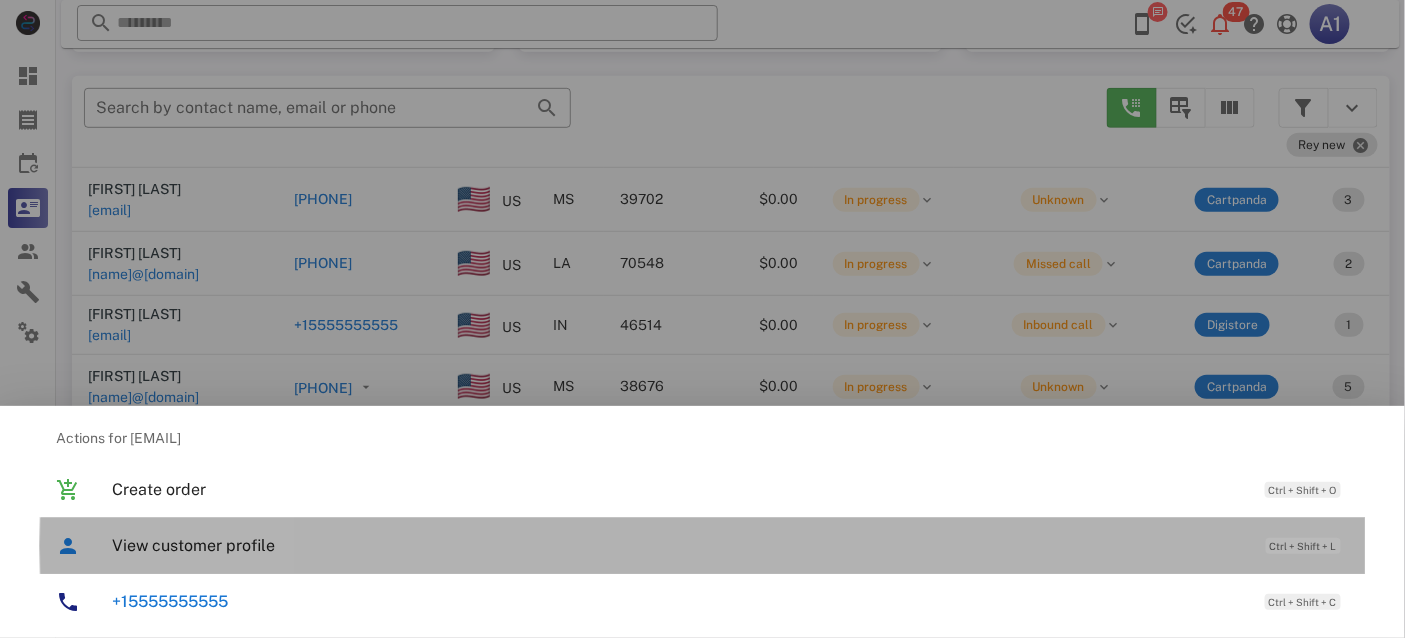 click on "View customer profile" at bounding box center [679, 545] 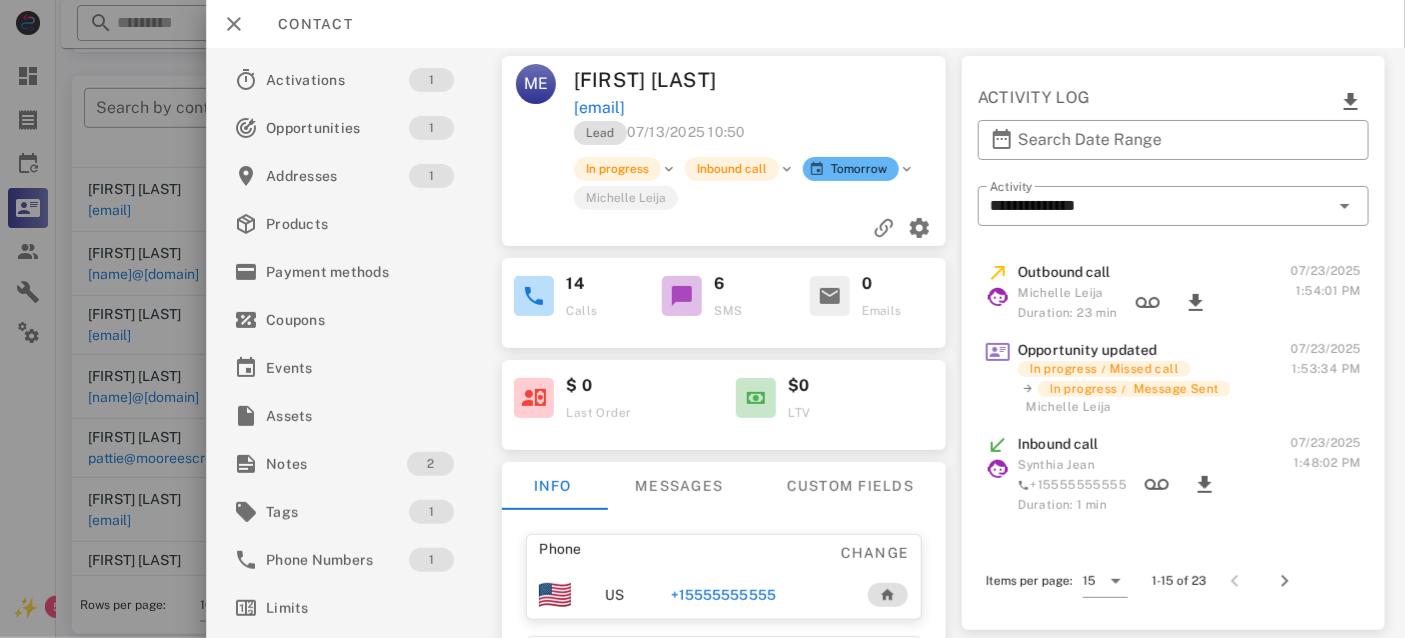 scroll, scrollTop: 0, scrollLeft: 0, axis: both 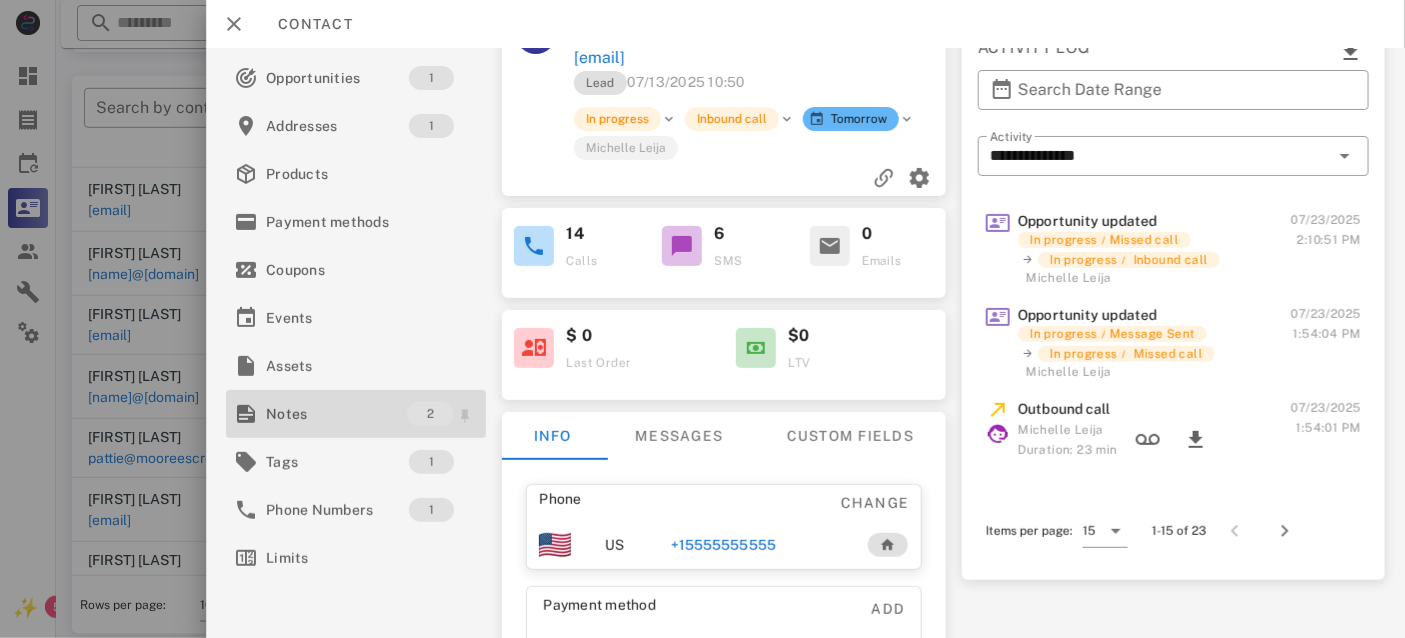 click on "Notes" at bounding box center (336, 414) 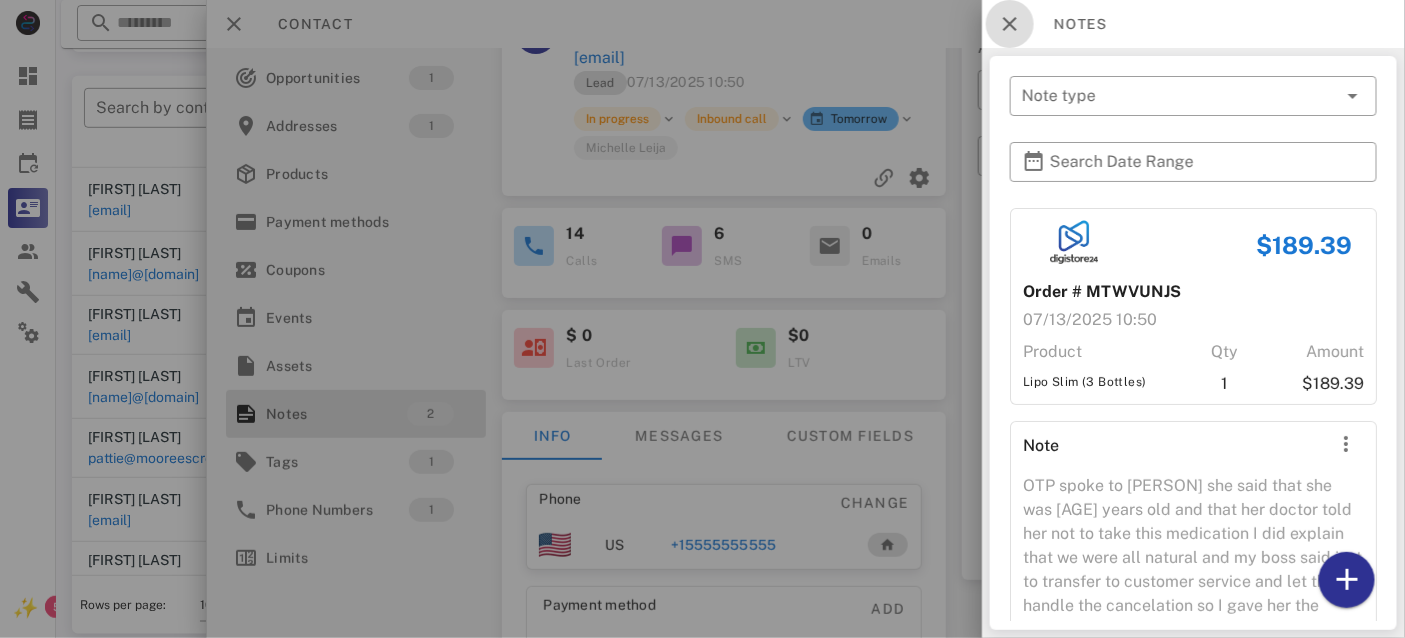 click at bounding box center [1010, 24] 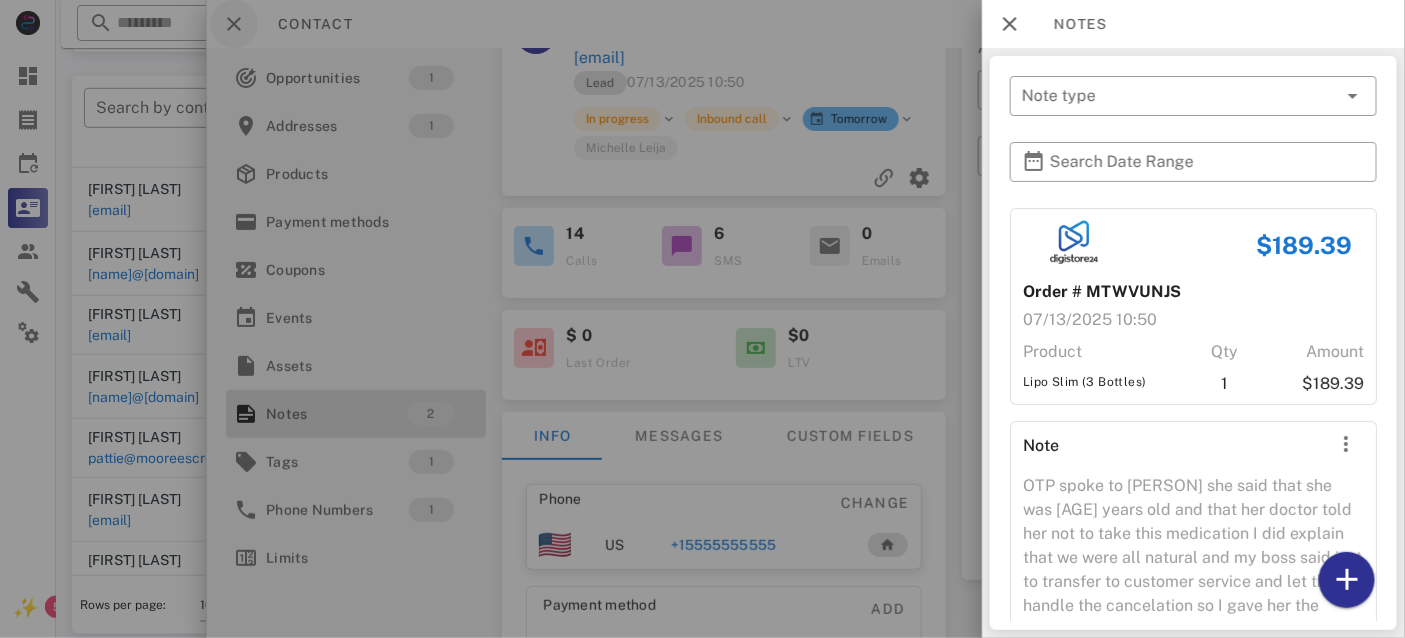 click on "Contact" at bounding box center (805, 24) 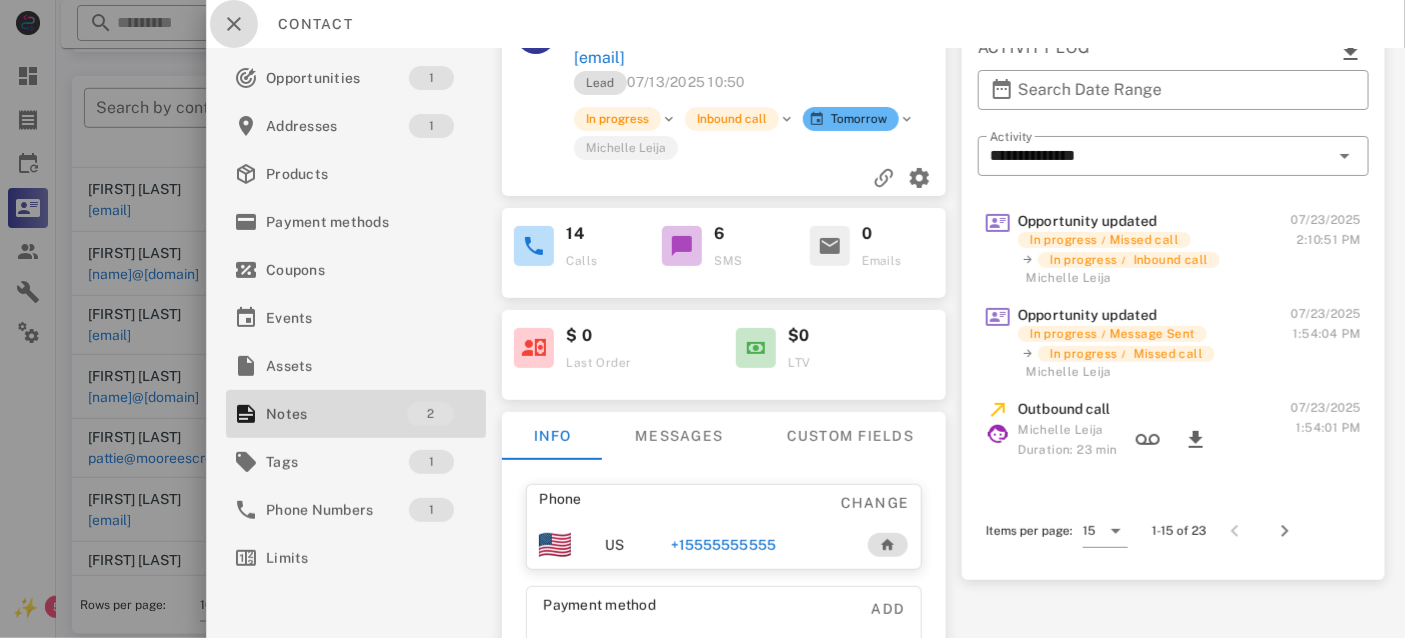click at bounding box center [234, 24] 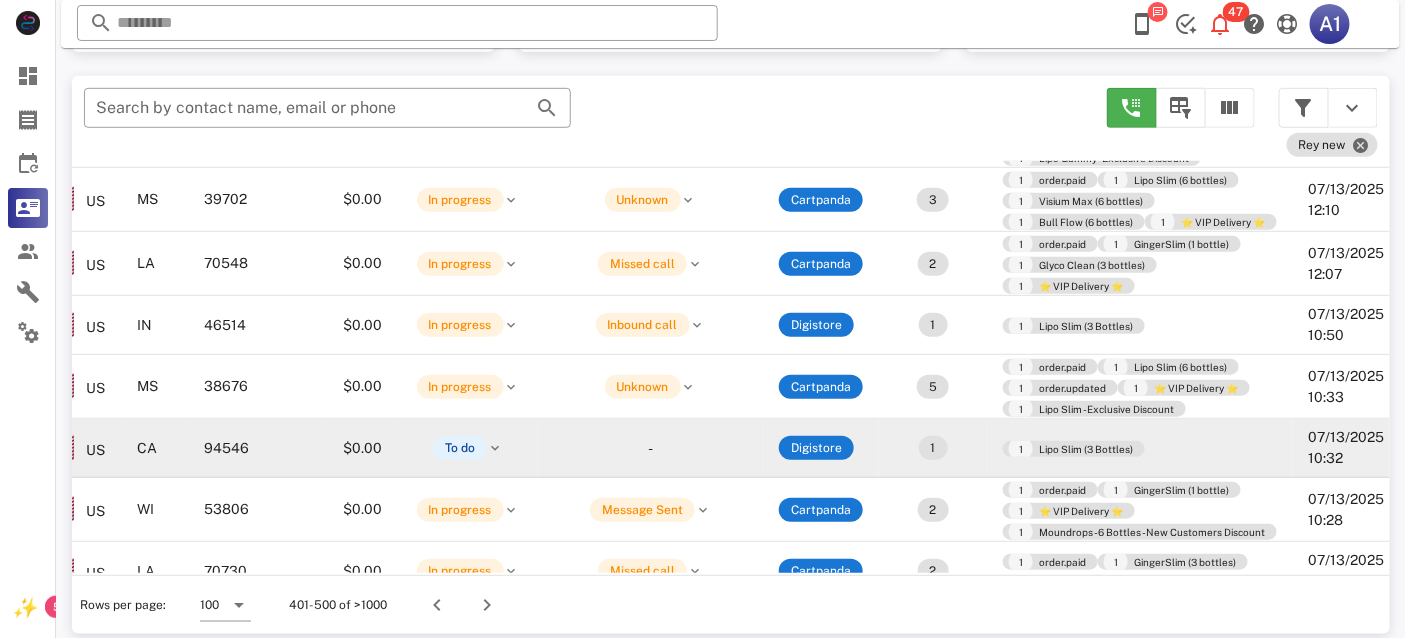 scroll, scrollTop: 2941, scrollLeft: 0, axis: vertical 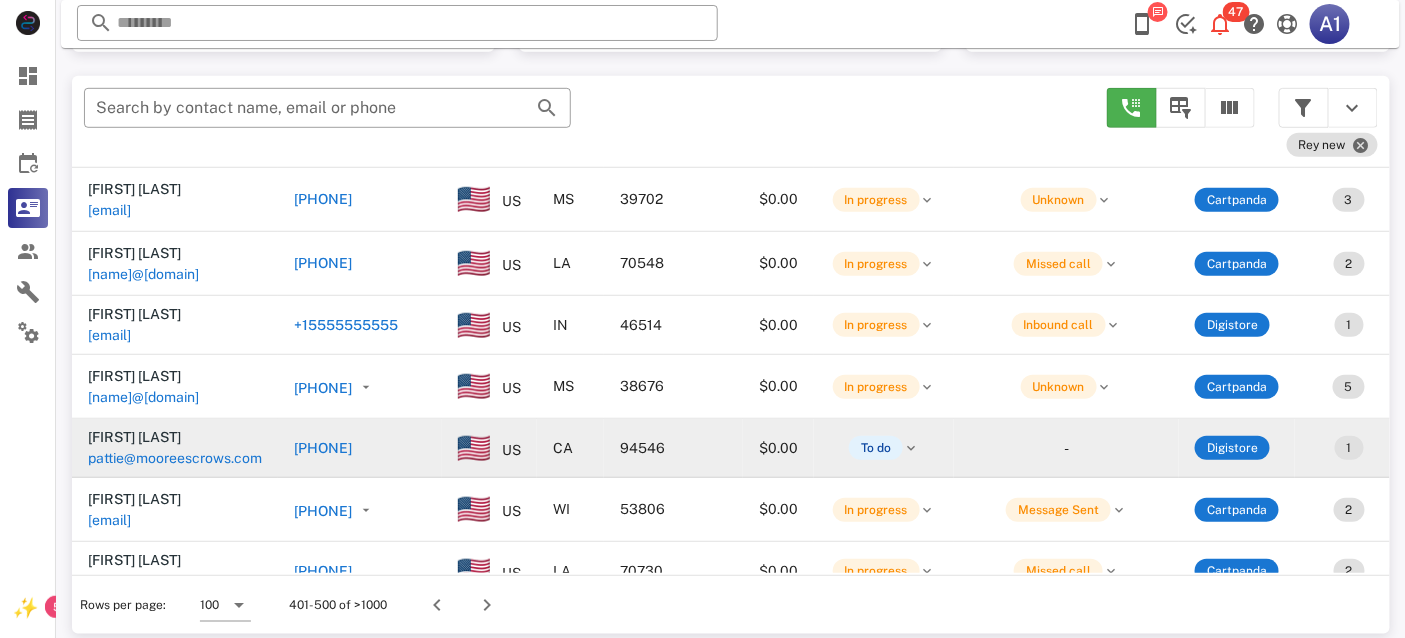 click on "pattie@mooreescrows.com" at bounding box center [175, 458] 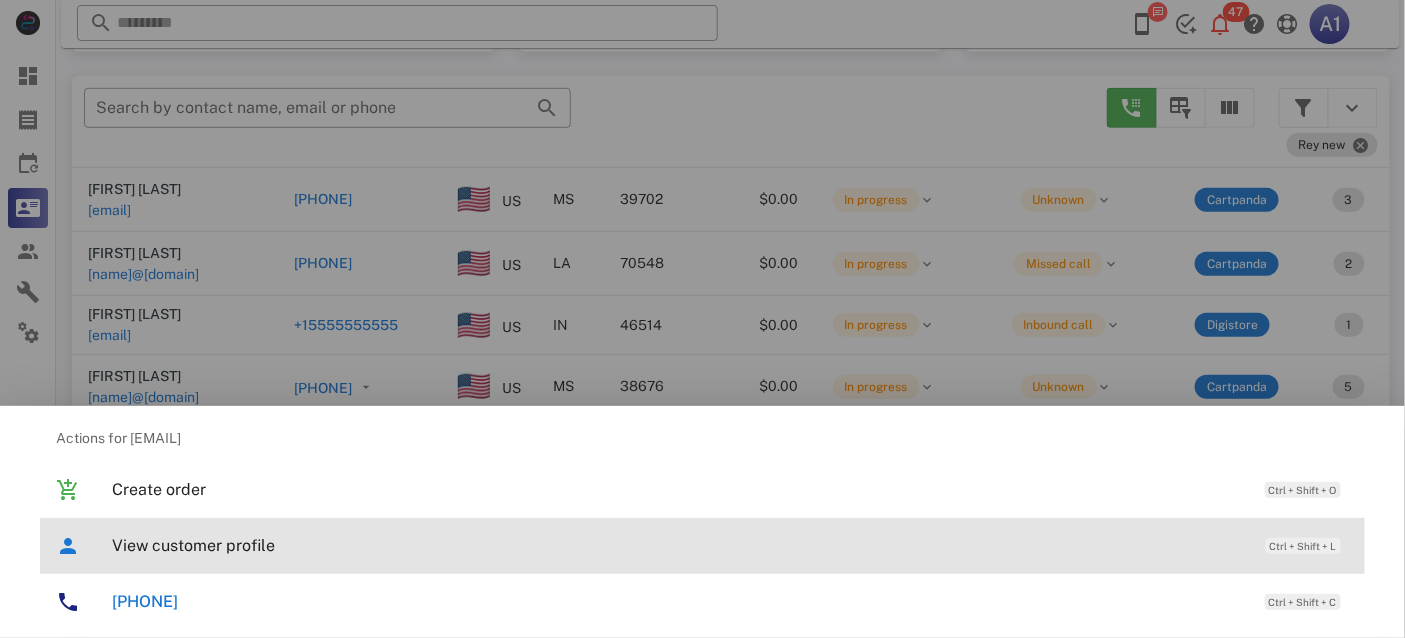 click on "View customer profile" at bounding box center [679, 545] 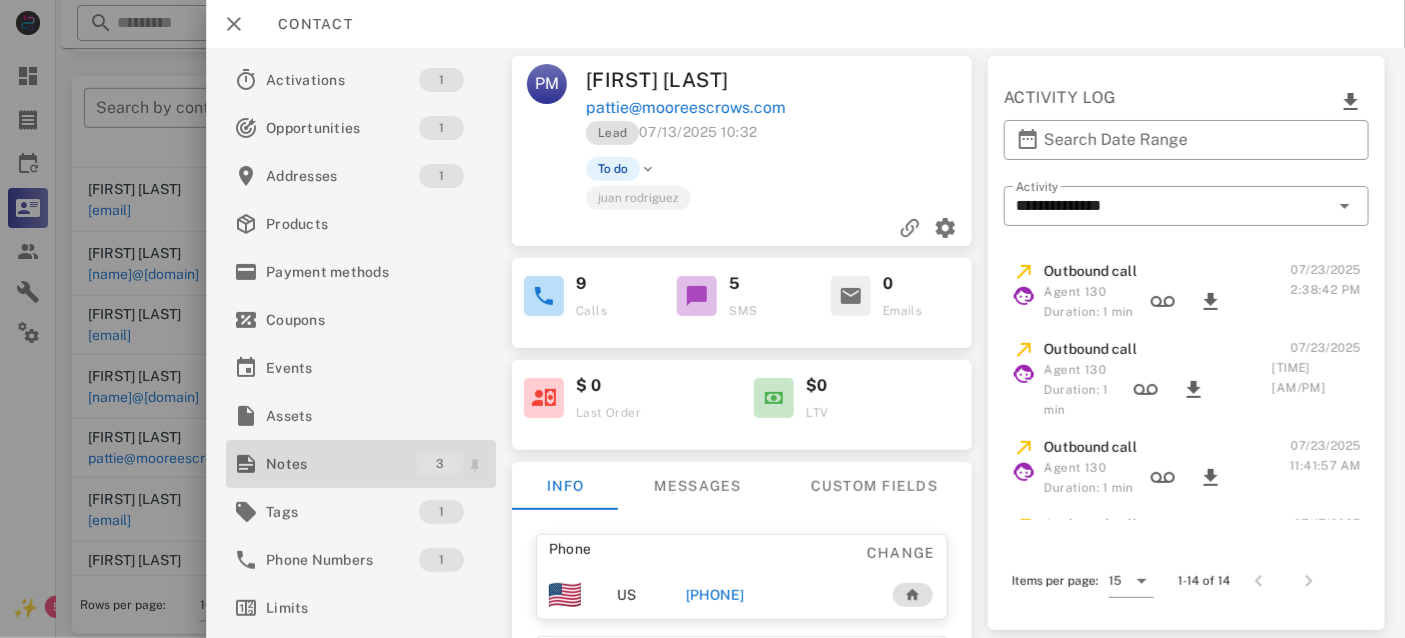 click on "Notes" at bounding box center (341, 464) 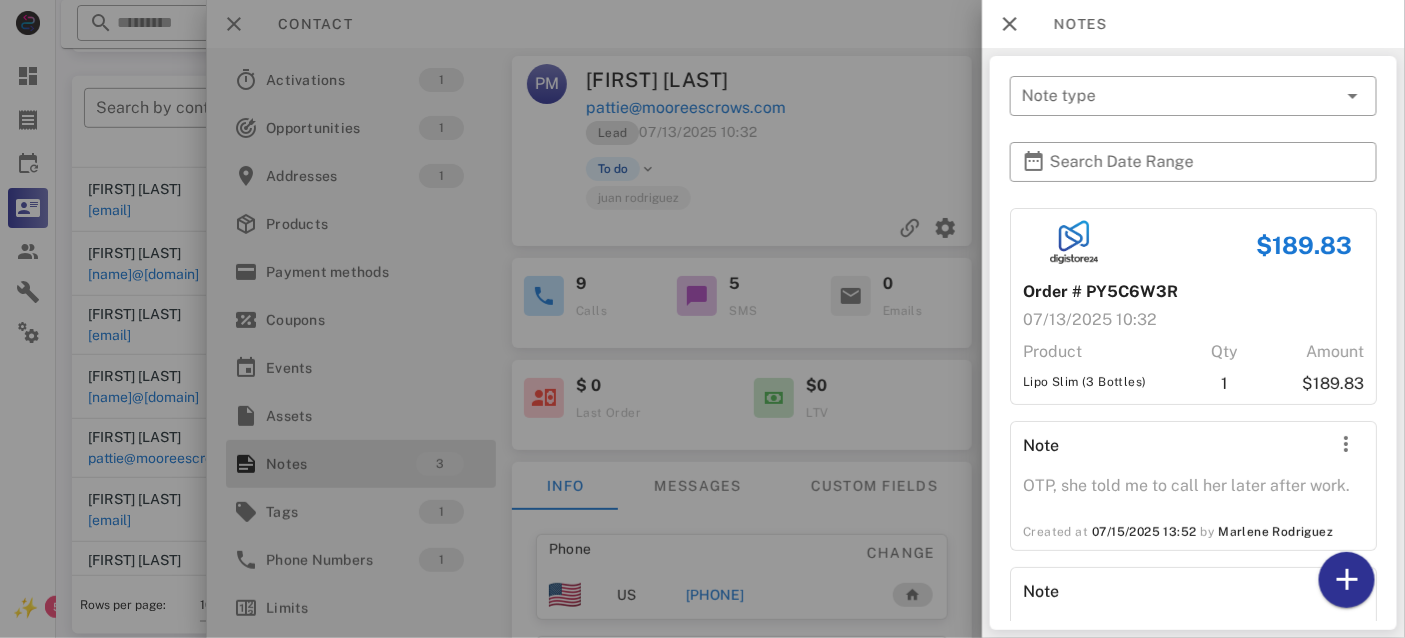 scroll, scrollTop: 102, scrollLeft: 0, axis: vertical 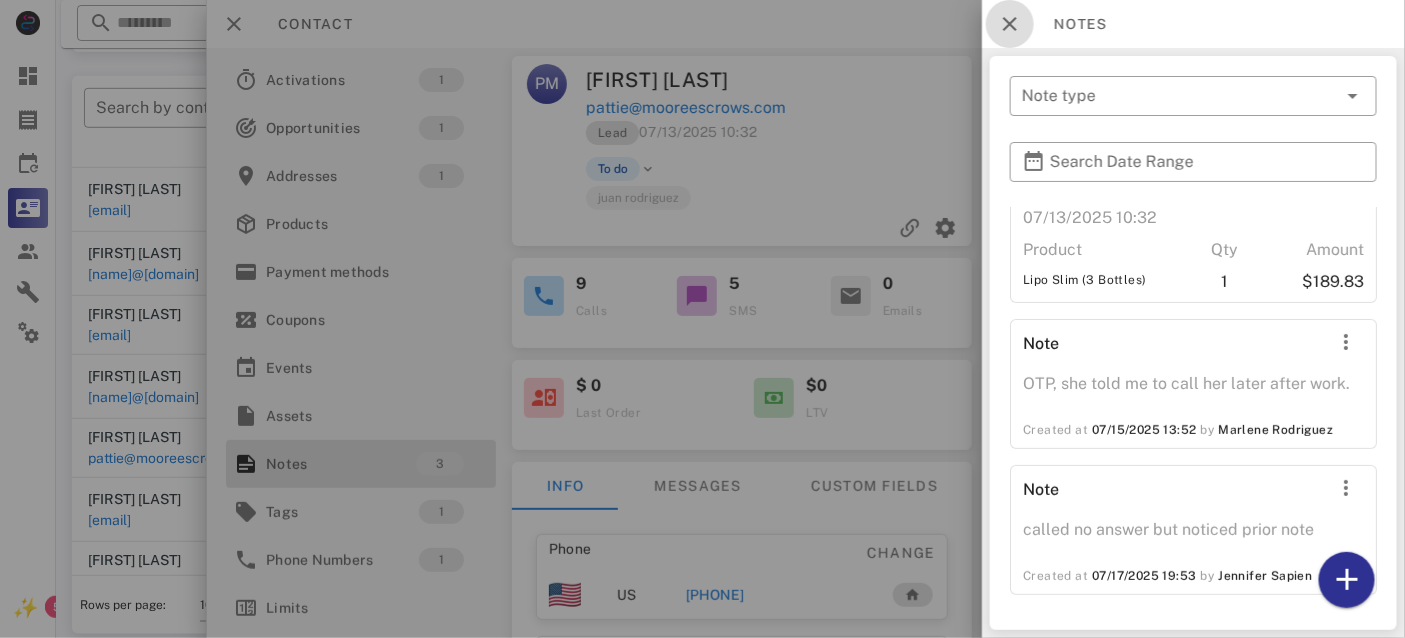 click at bounding box center [1010, 24] 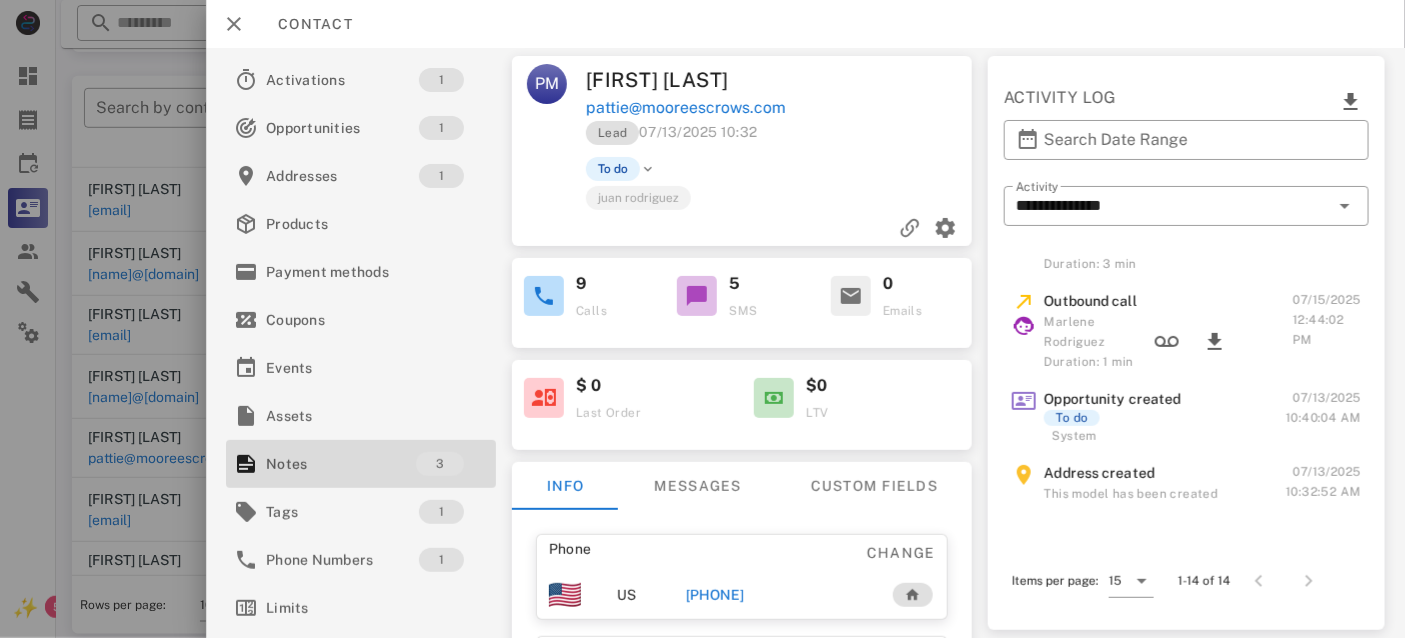 scroll, scrollTop: 787, scrollLeft: 0, axis: vertical 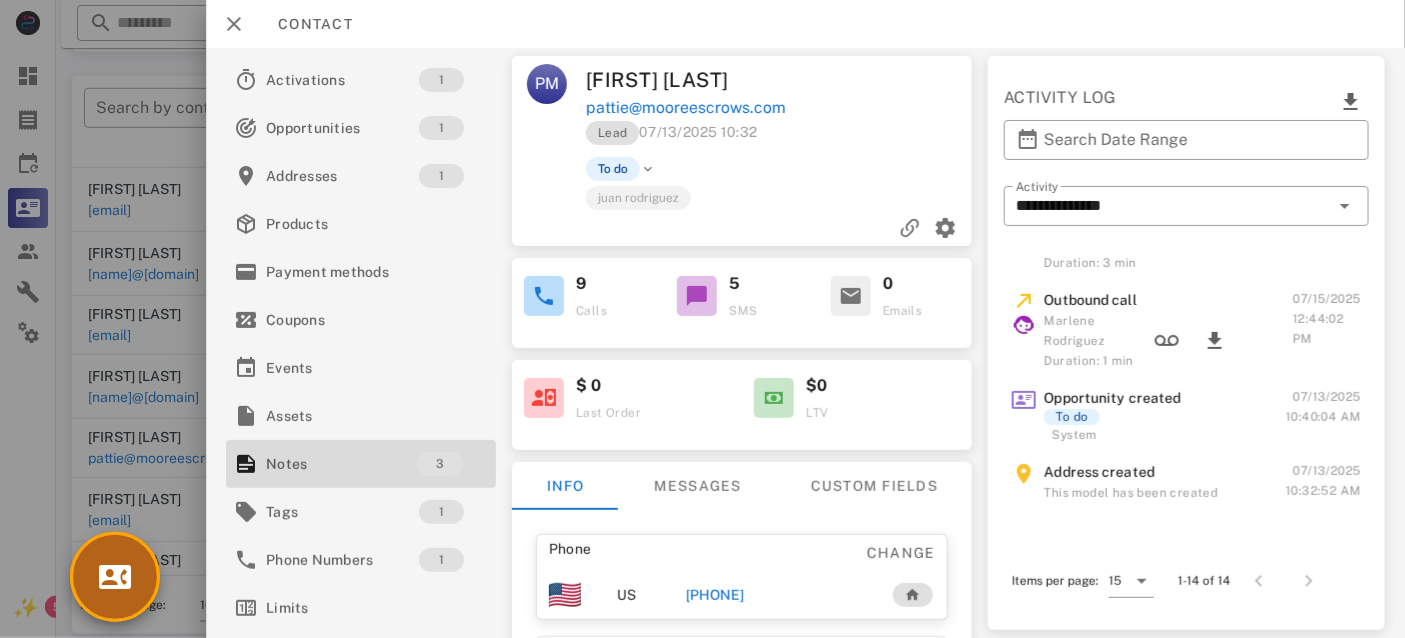click at bounding box center (115, 577) 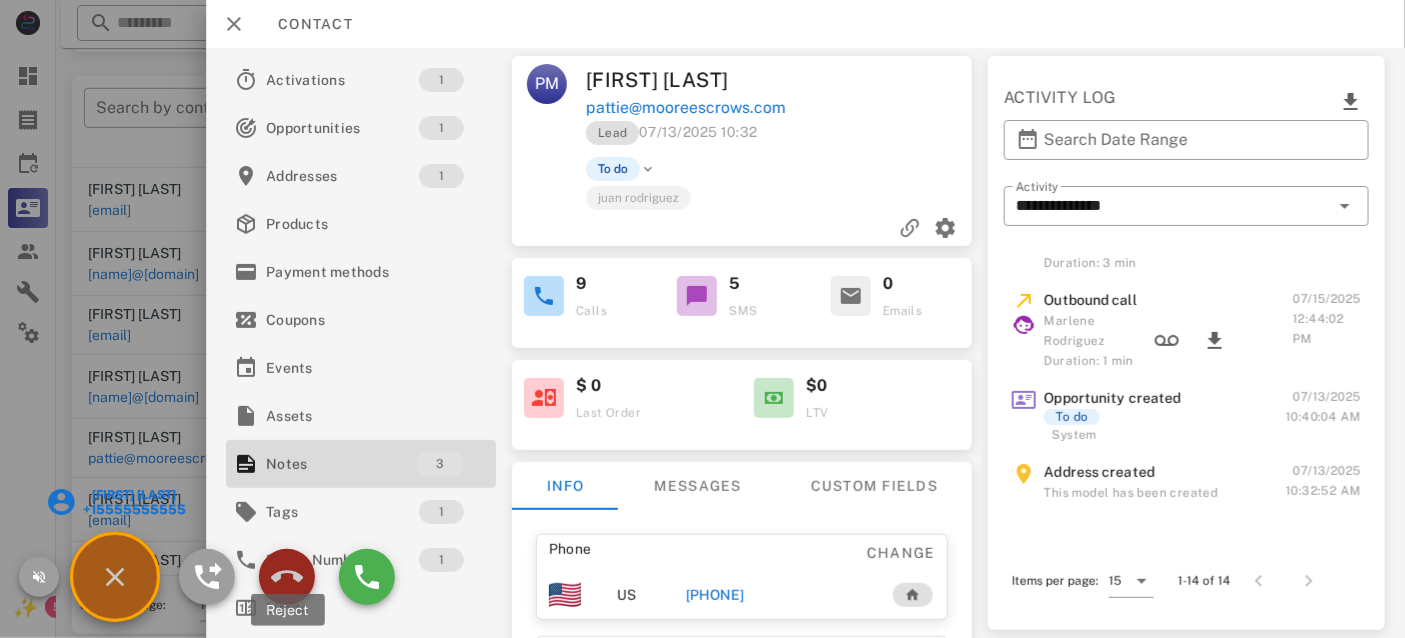 click at bounding box center [287, 577] 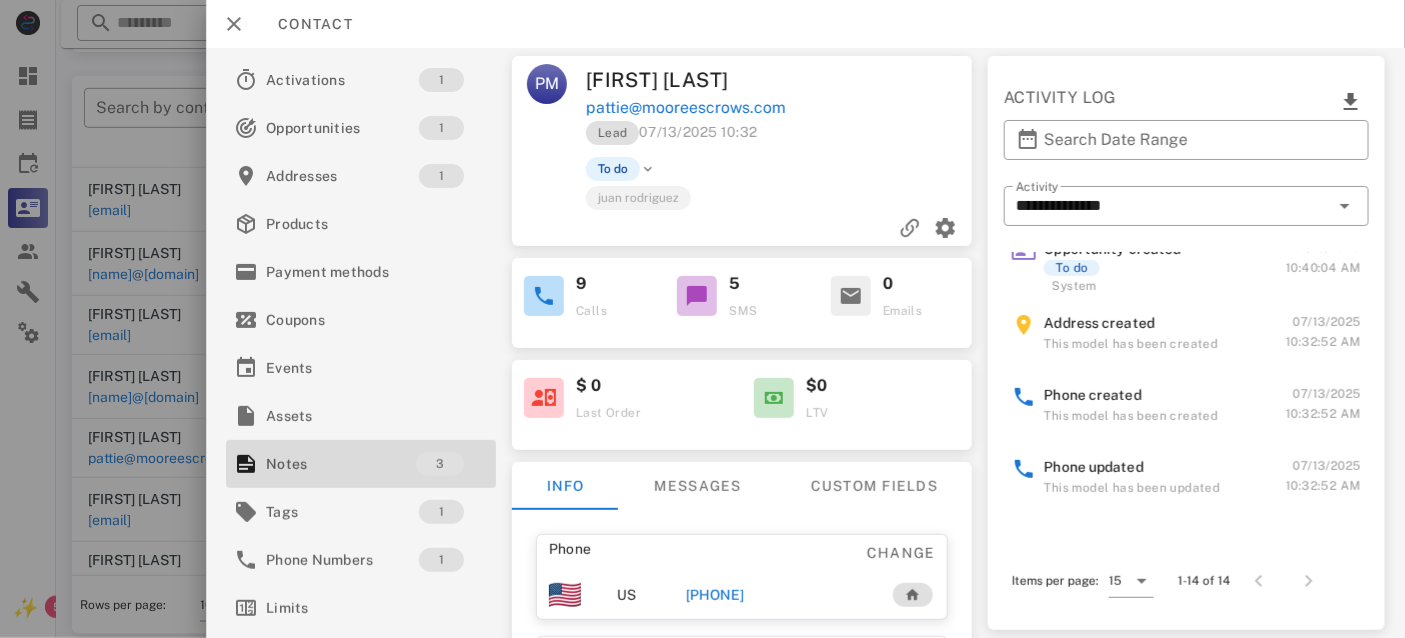 scroll, scrollTop: 1094, scrollLeft: 0, axis: vertical 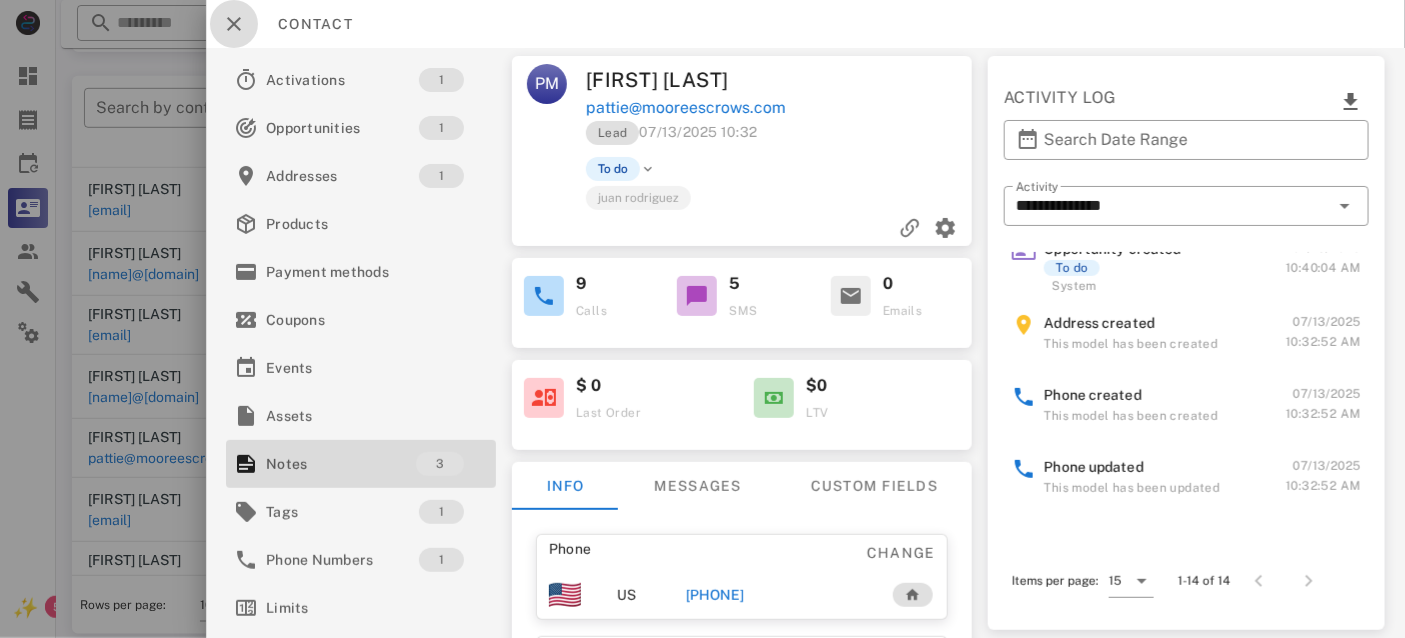 click at bounding box center [234, 24] 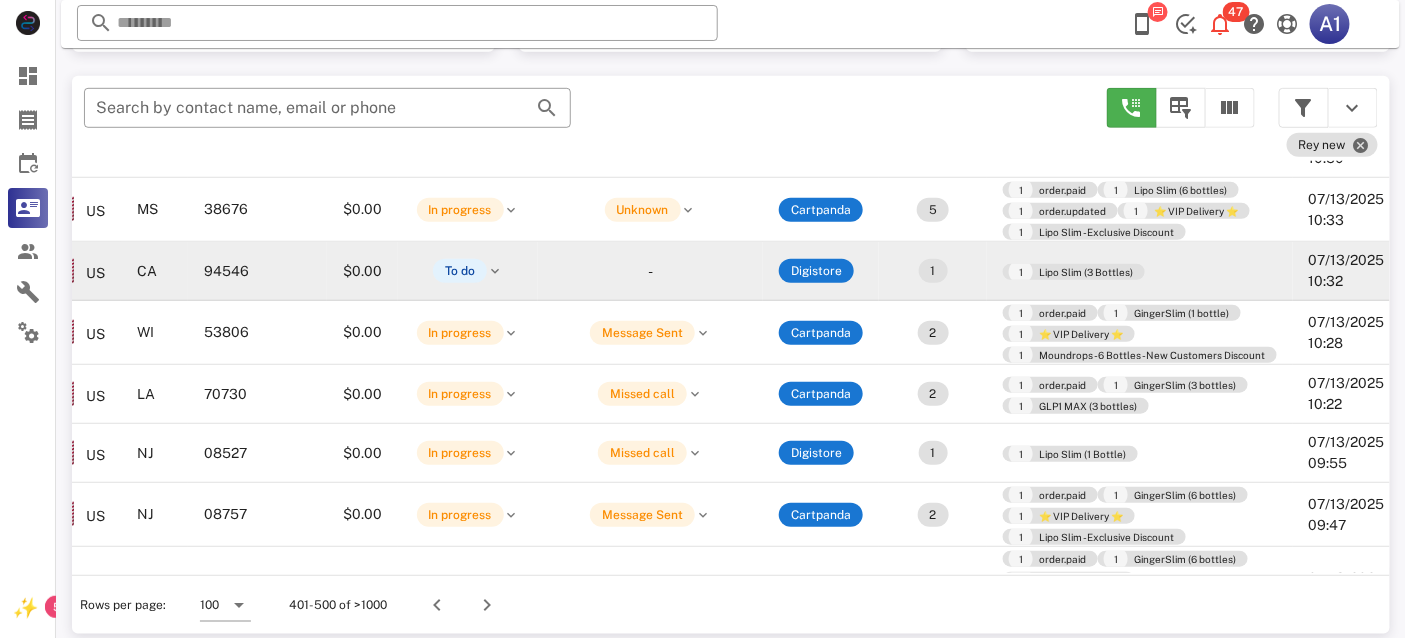 scroll, scrollTop: 3118, scrollLeft: 0, axis: vertical 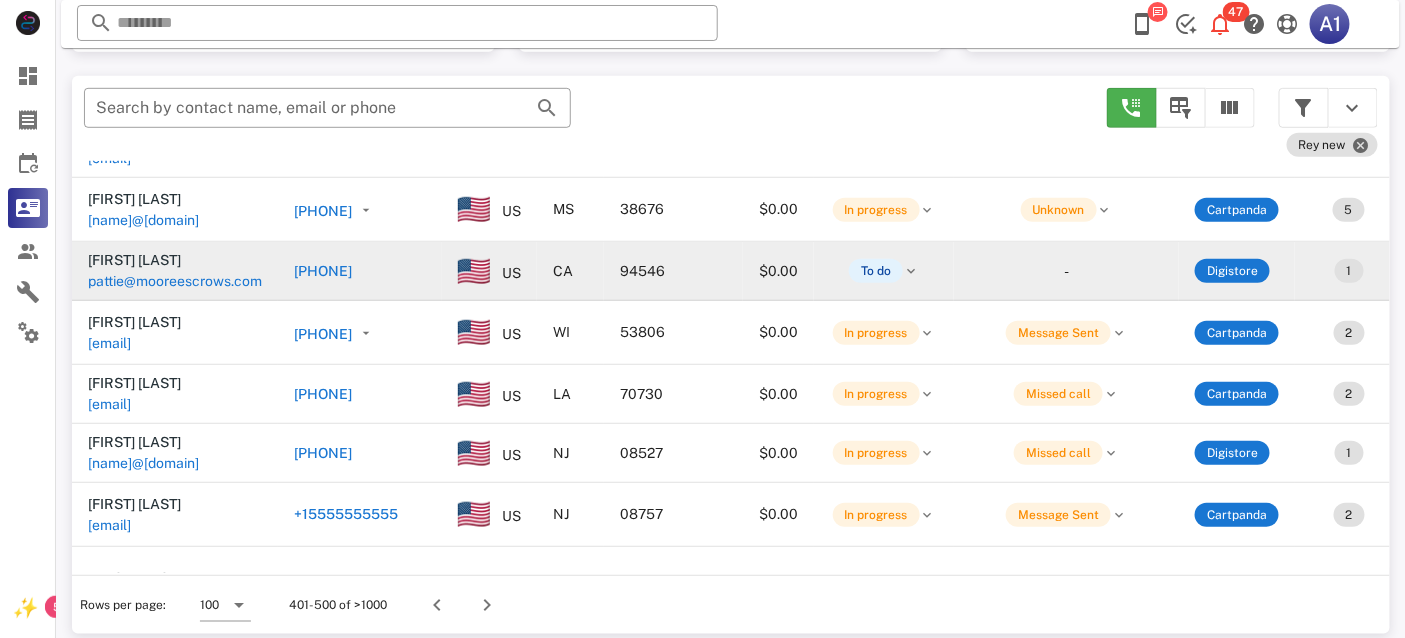 click on "pattie@mooreescrows.com" at bounding box center (175, 281) 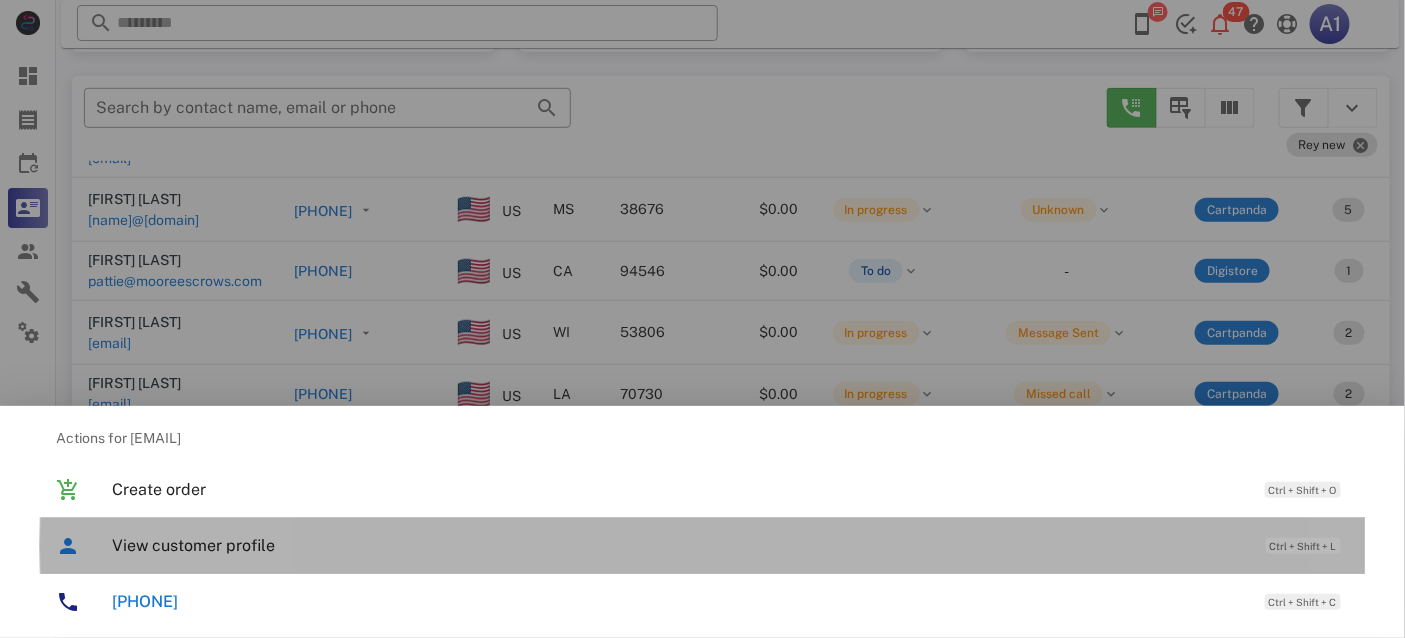 click on "View customer profile" at bounding box center [679, 545] 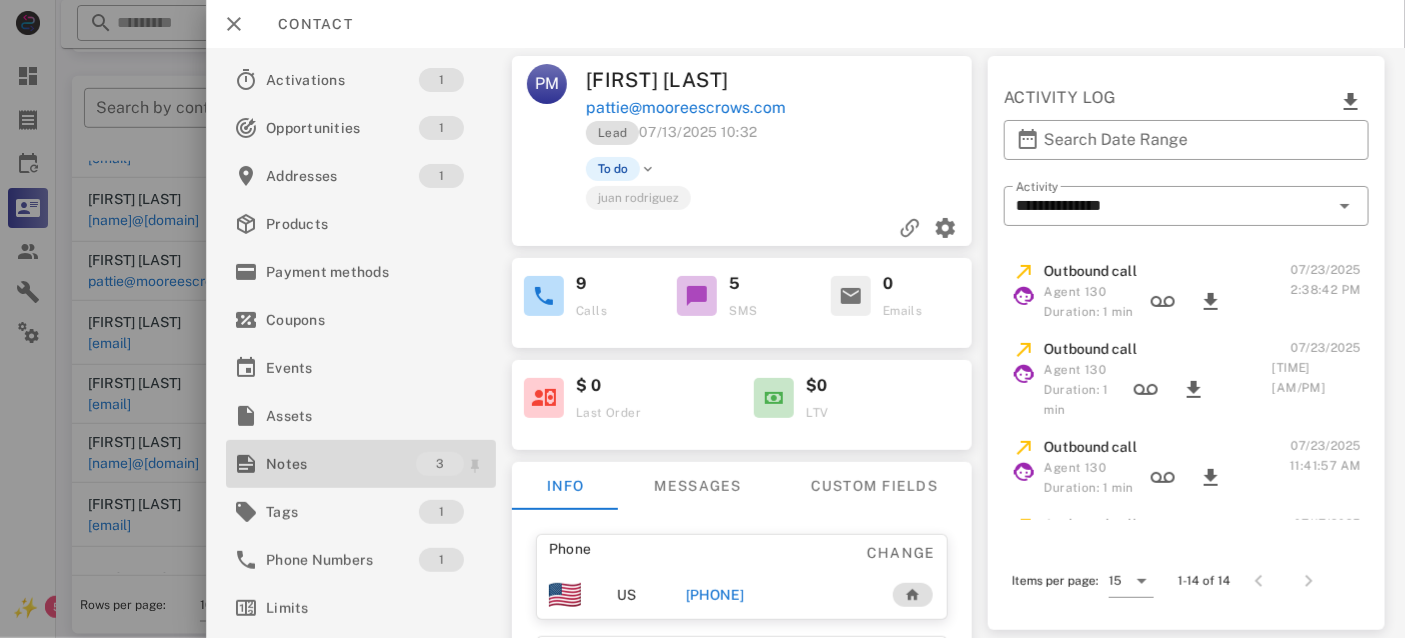 click on "Notes" at bounding box center (341, 464) 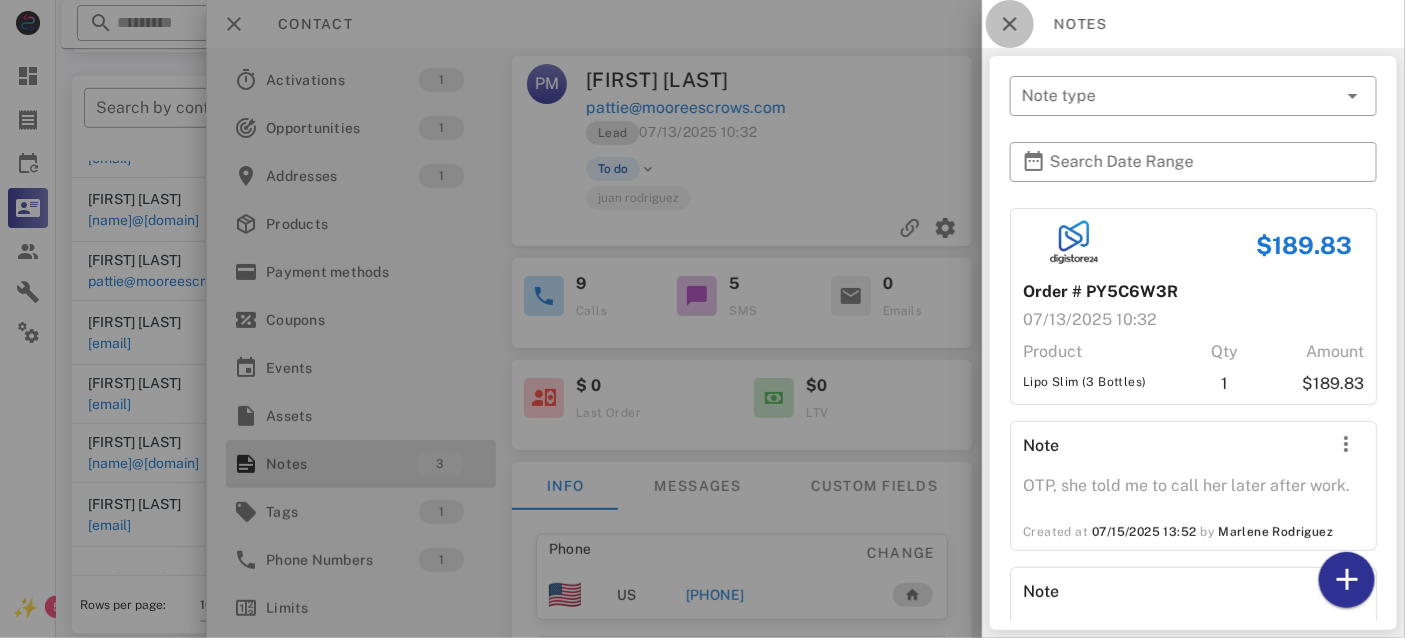 click at bounding box center [1010, 24] 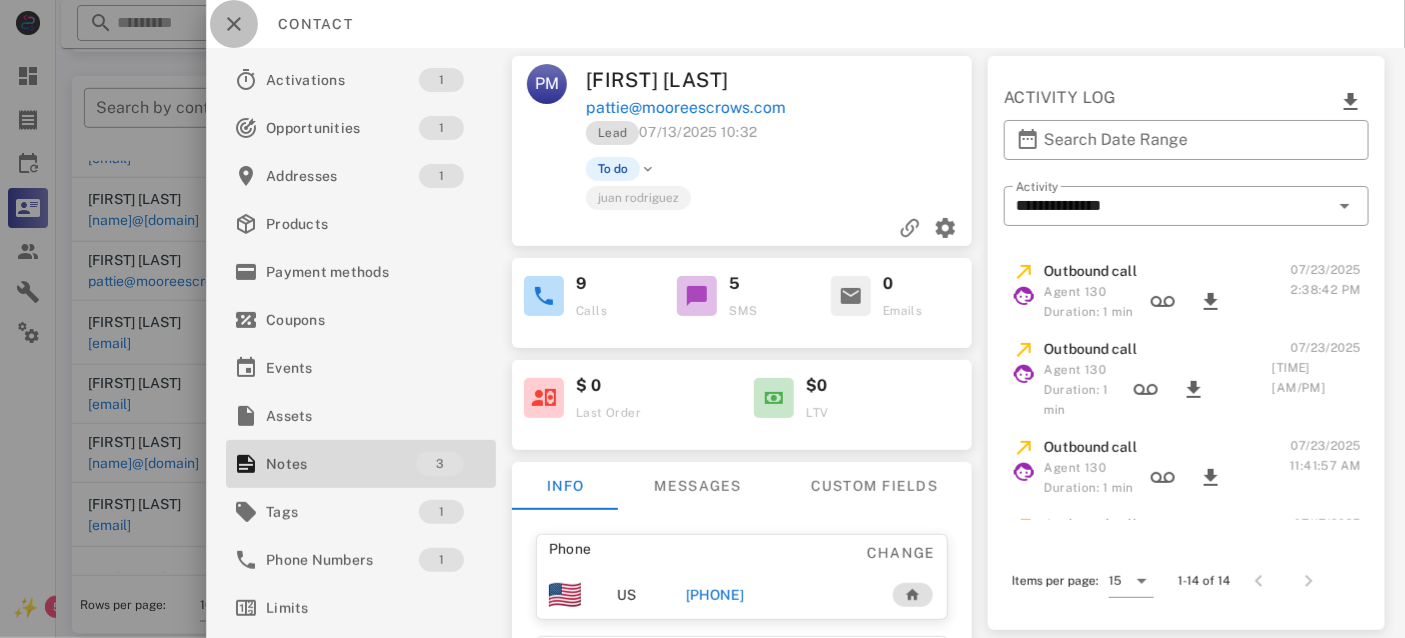 click at bounding box center [234, 24] 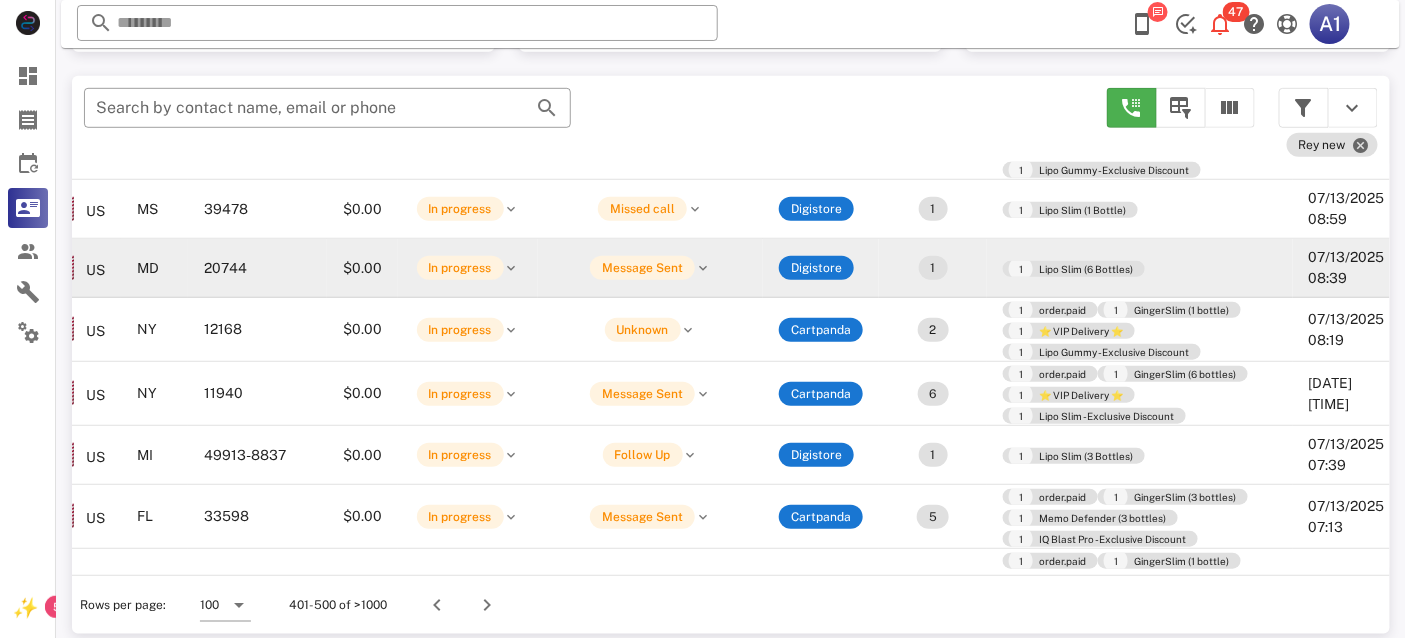 scroll, scrollTop: 3760, scrollLeft: 0, axis: vertical 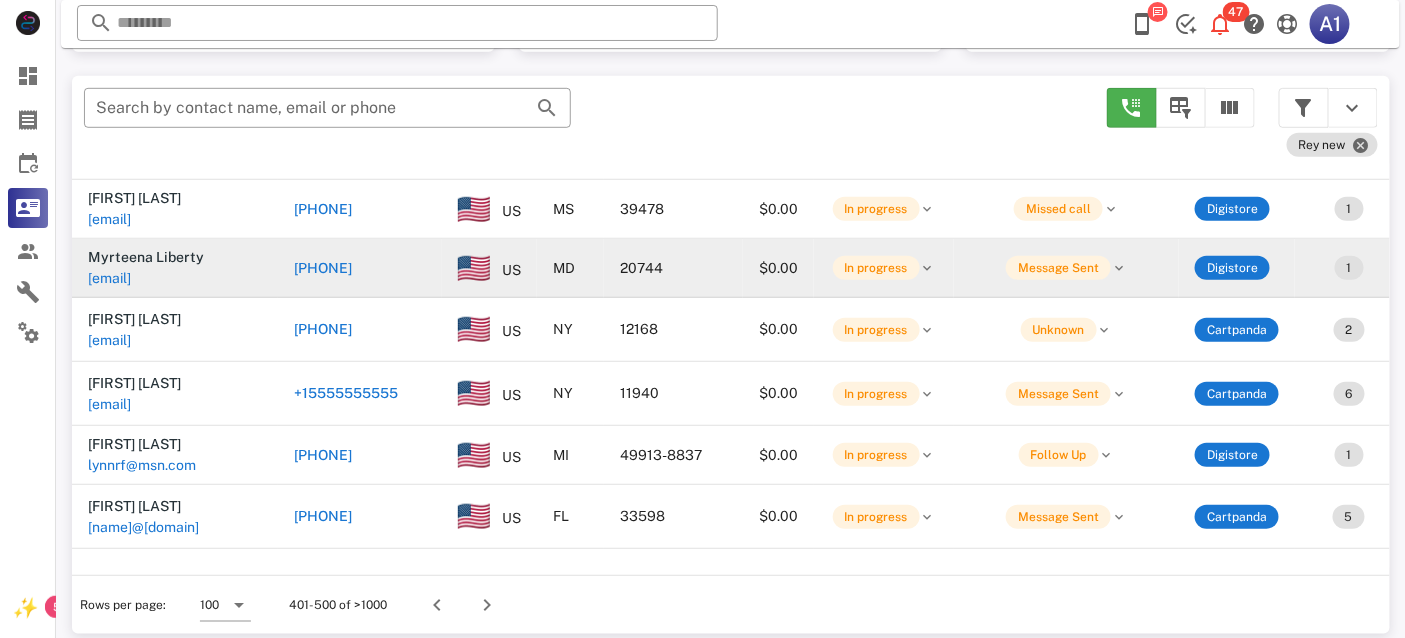 click on "[EMAIL]" at bounding box center (109, 278) 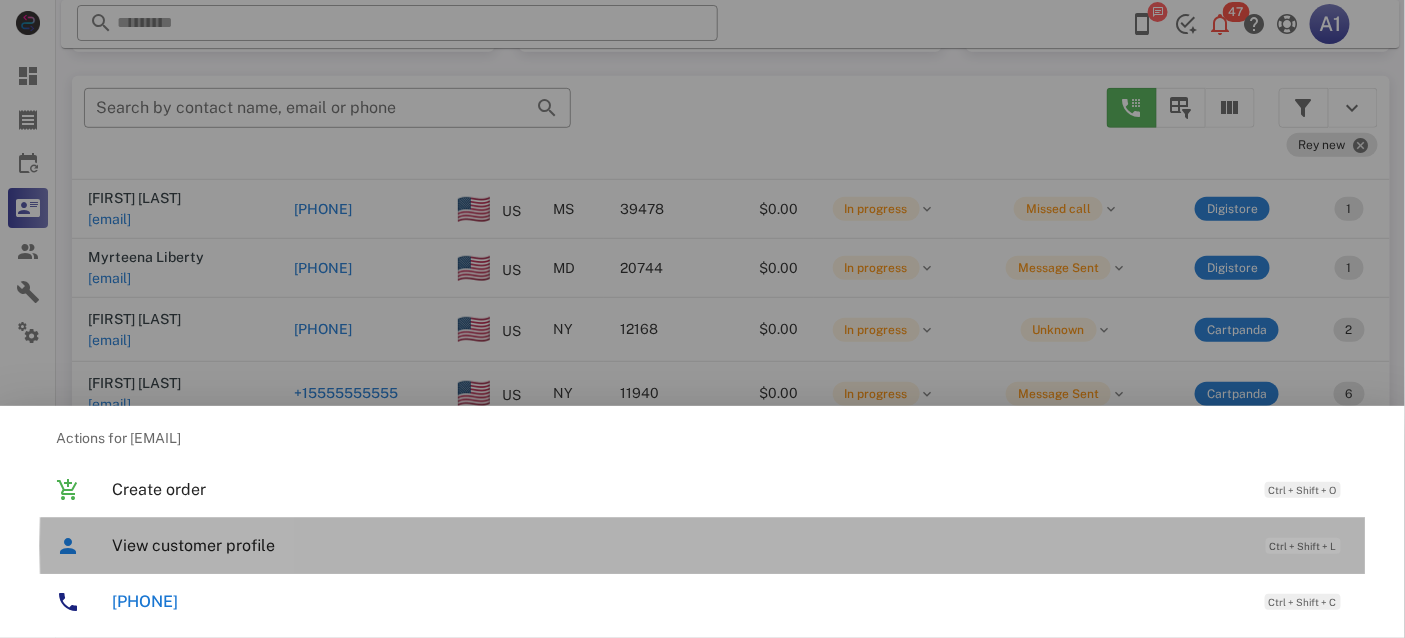 click on "View customer profile Ctrl + Shift + L" at bounding box center [730, 545] 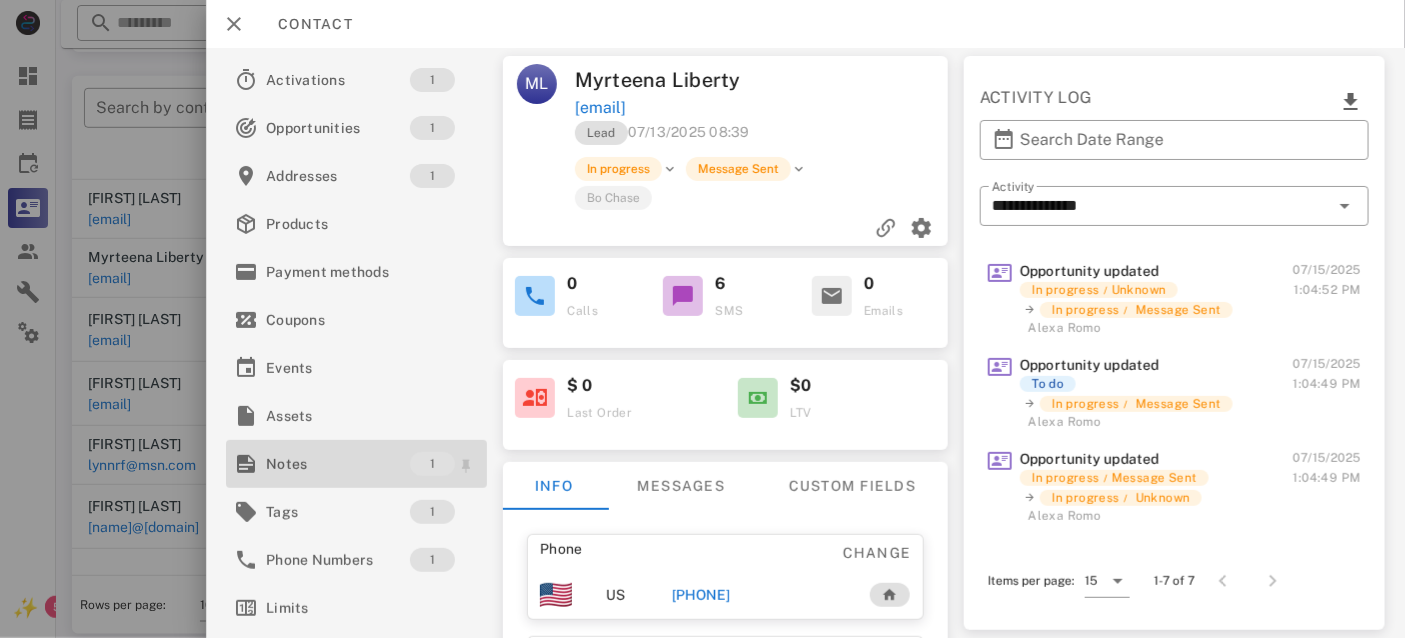 click on "Notes" at bounding box center (338, 464) 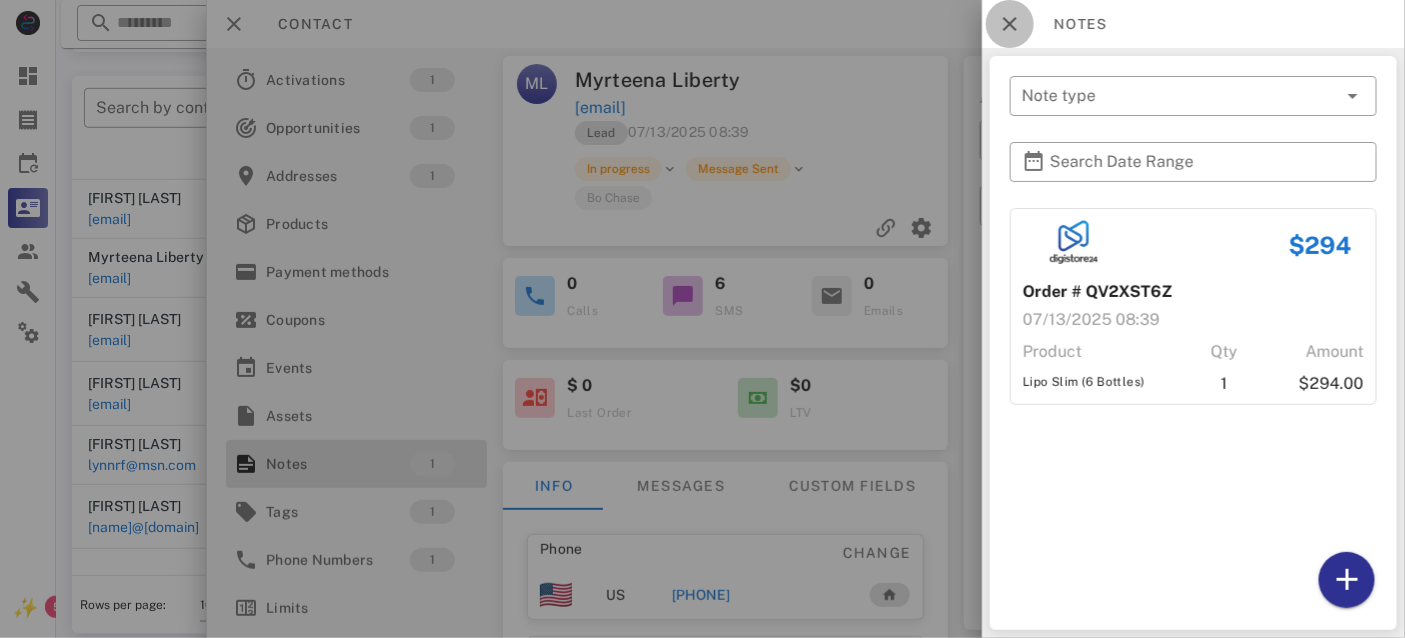 click at bounding box center (1010, 24) 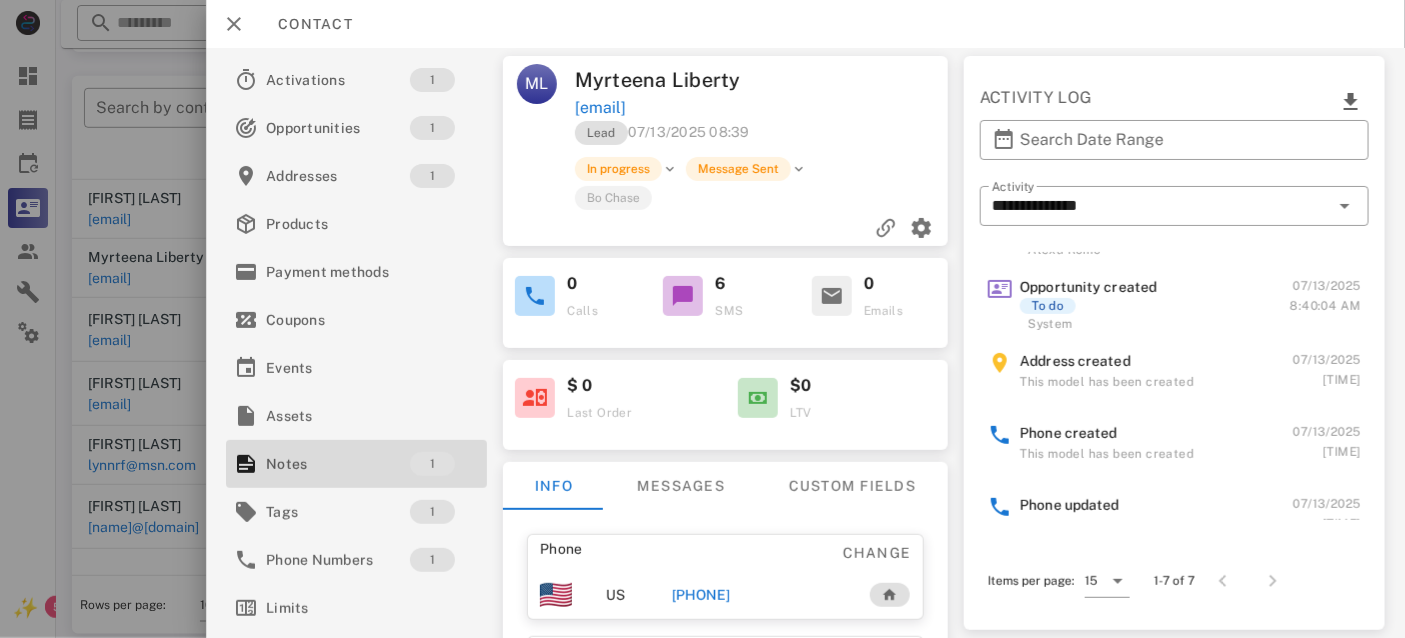 scroll, scrollTop: 302, scrollLeft: 0, axis: vertical 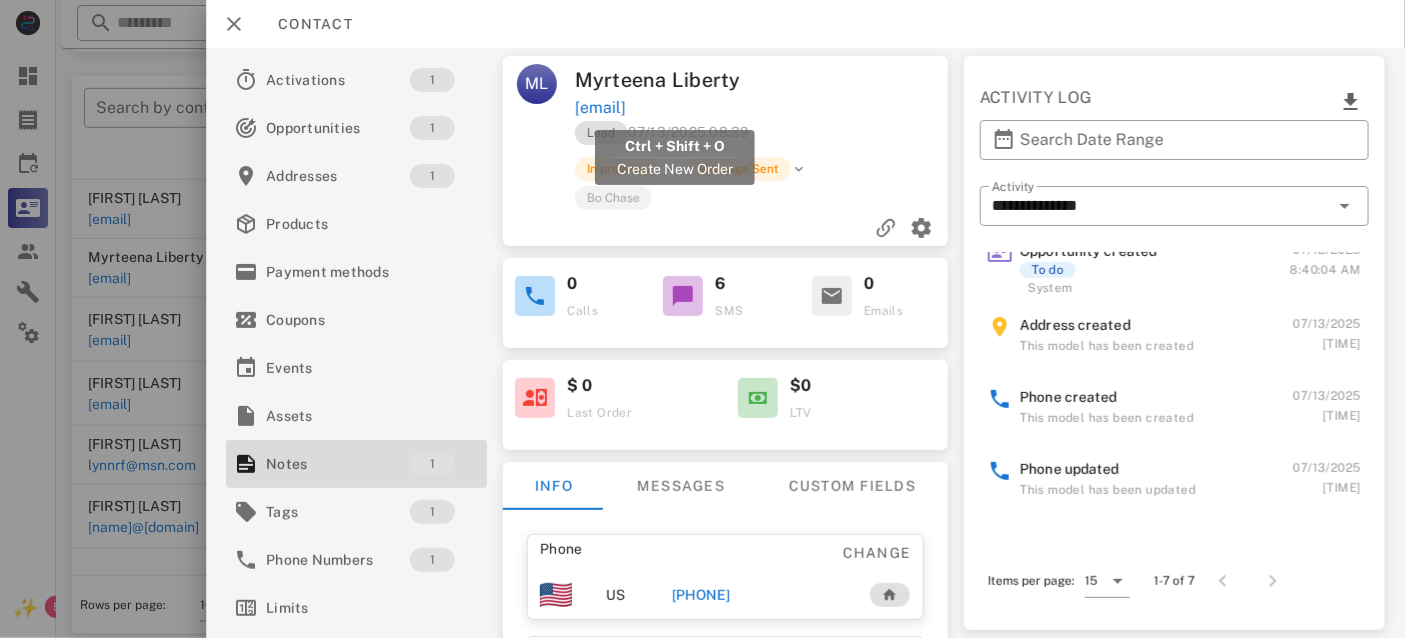 click on "[EMAIL]" at bounding box center (599, 108) 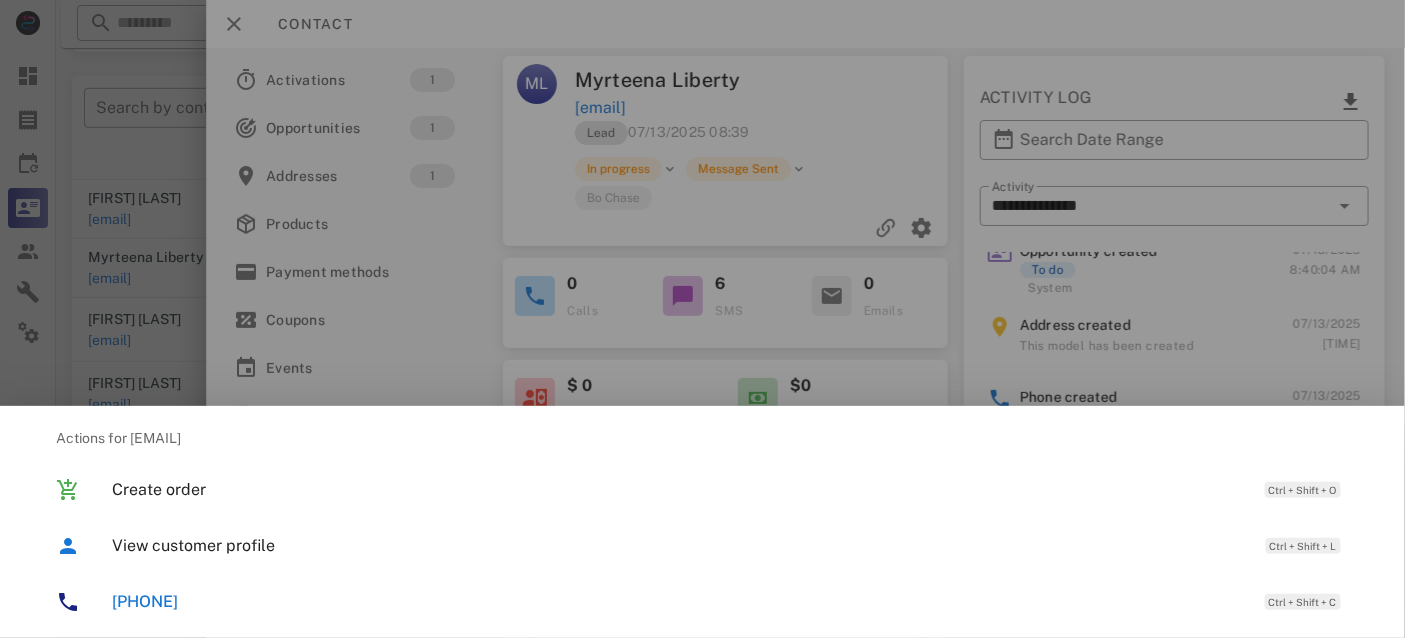 click on "[PHONE]" at bounding box center (145, 601) 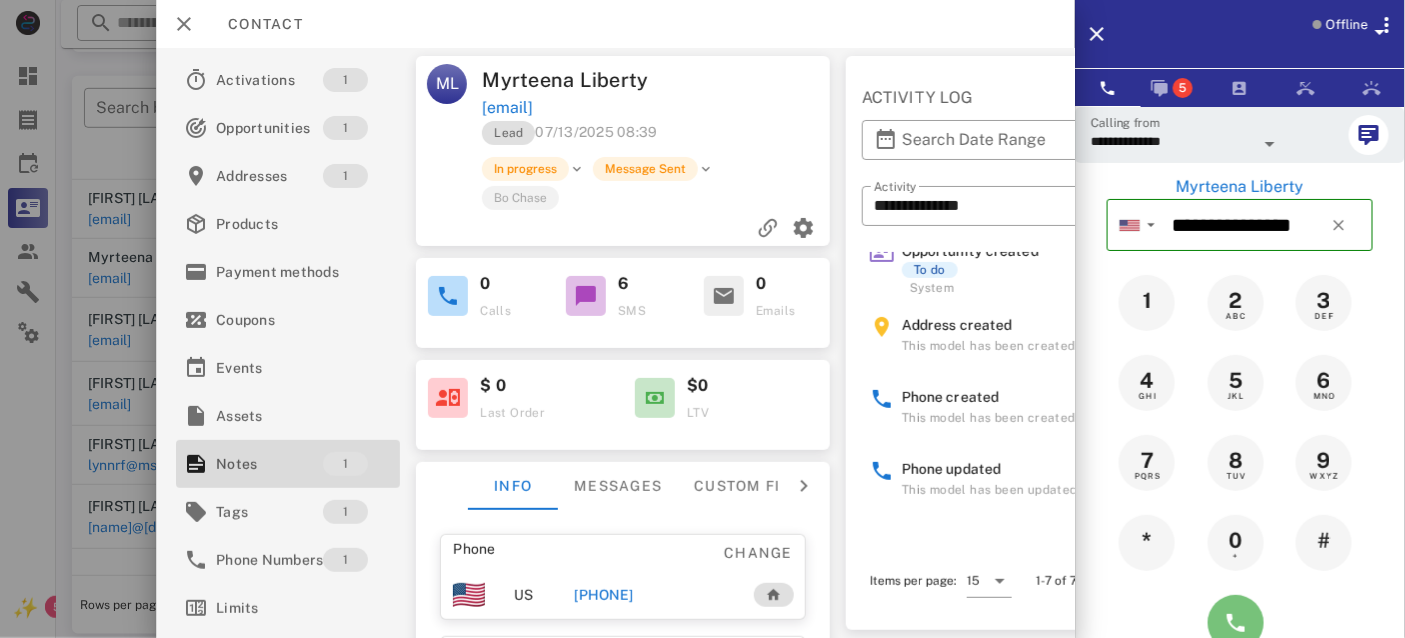 click at bounding box center (1236, 623) 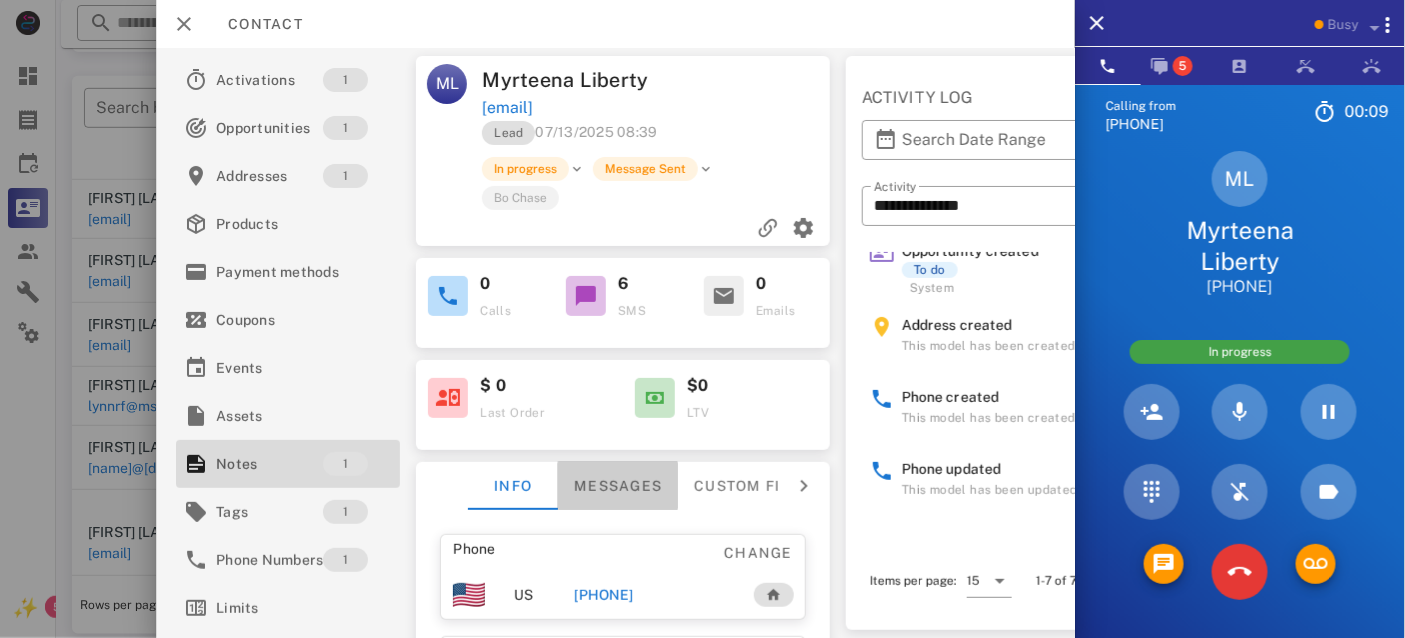 click on "Messages" at bounding box center (618, 486) 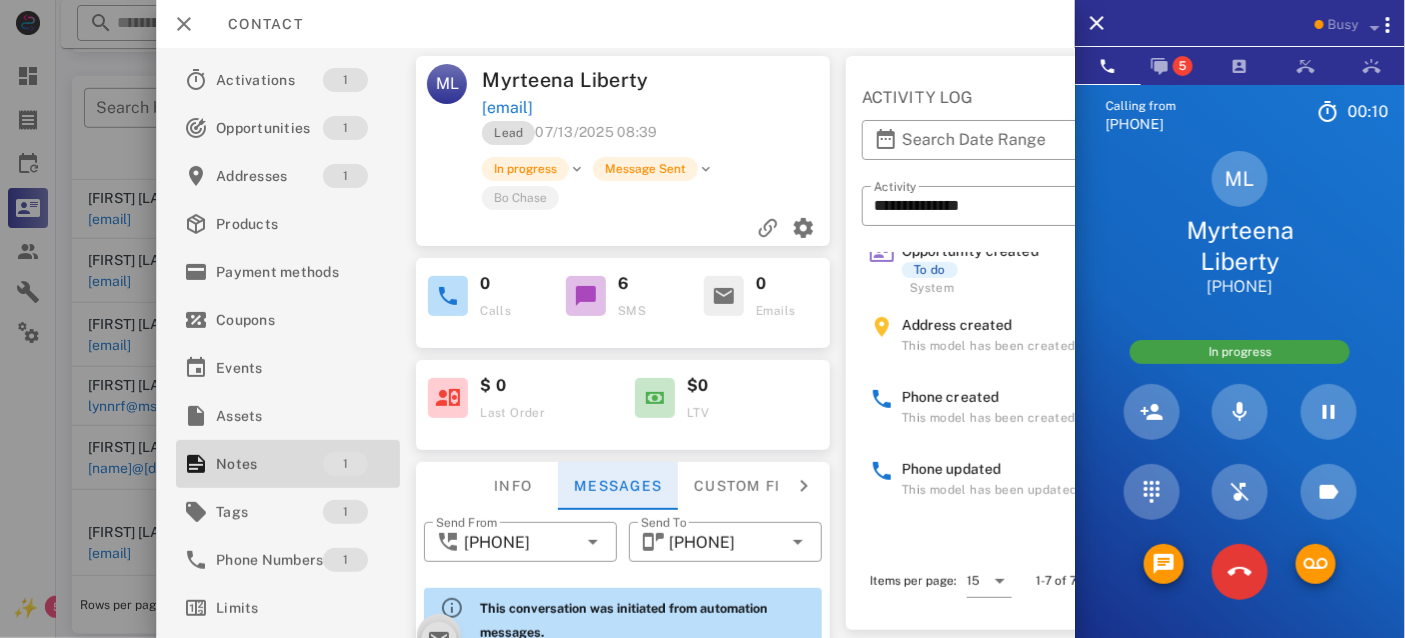 scroll, scrollTop: 943, scrollLeft: 0, axis: vertical 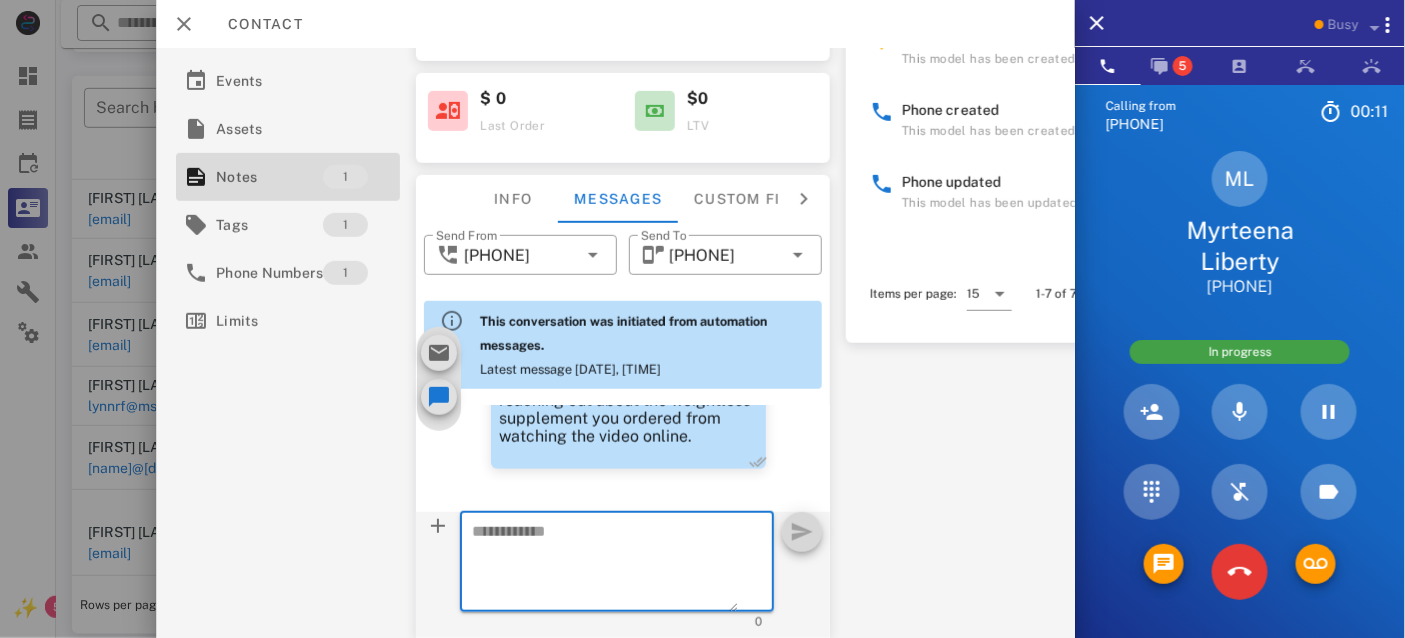 click at bounding box center (605, 565) 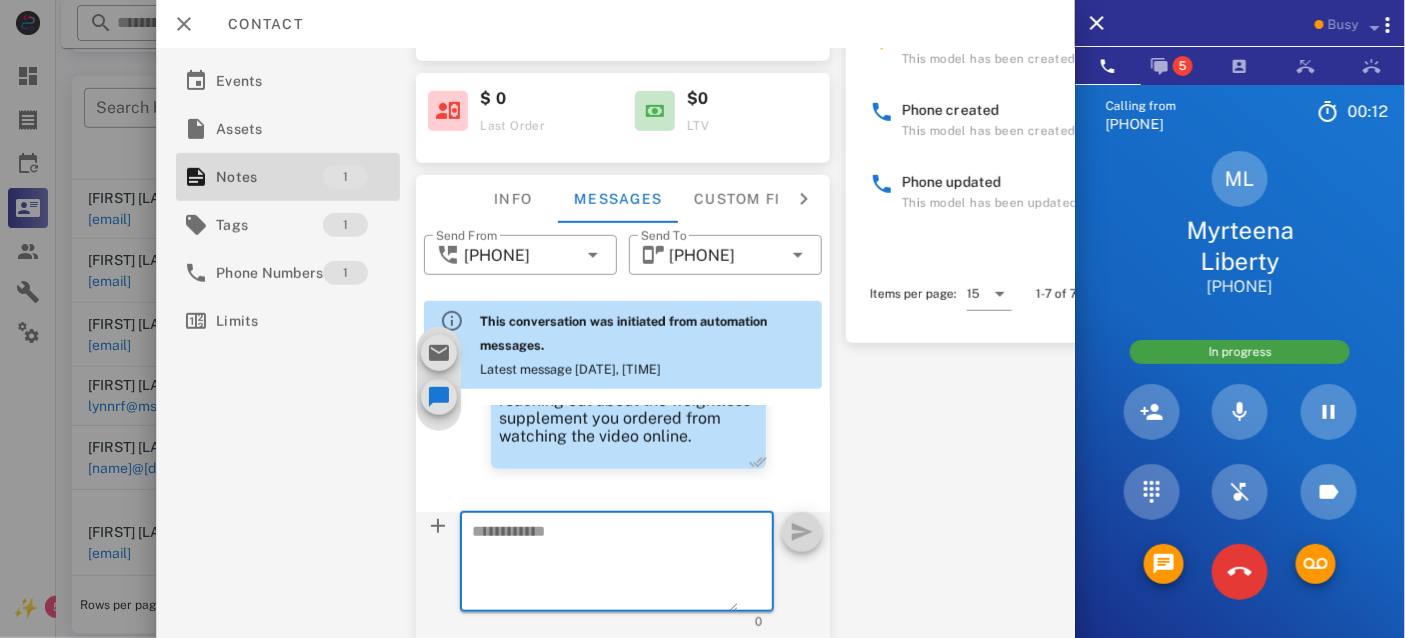 paste on "**********" 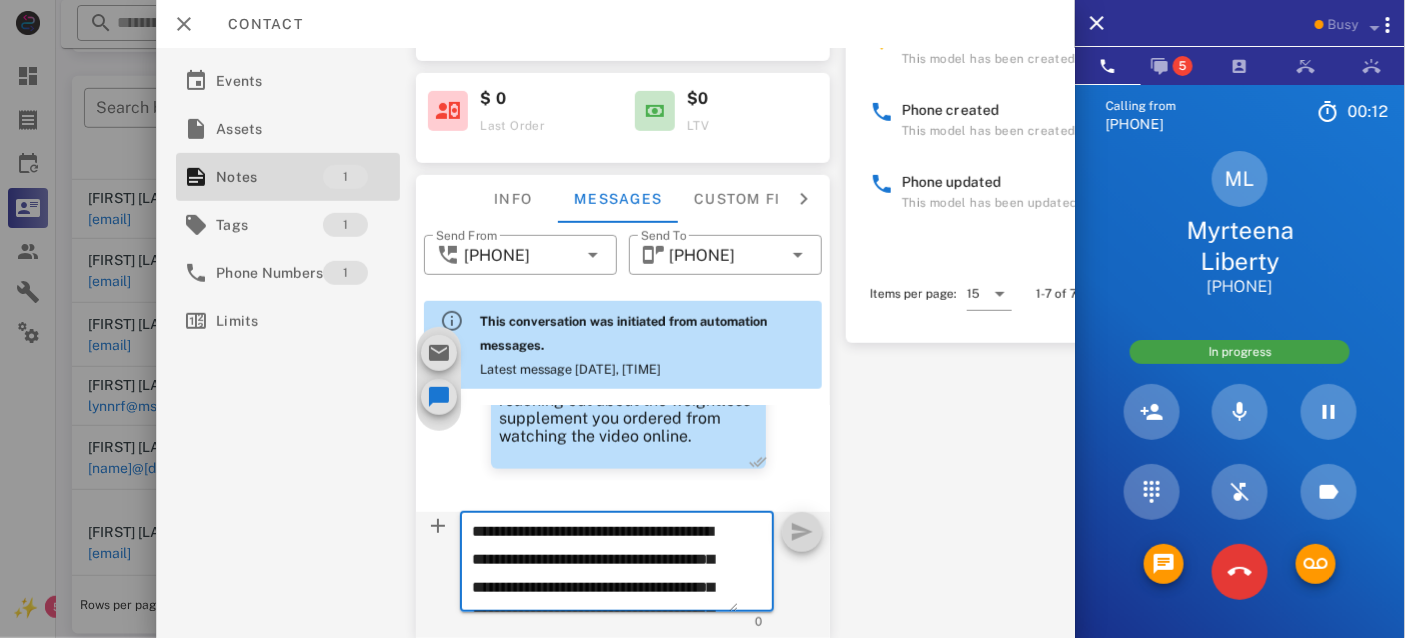 scroll, scrollTop: 153, scrollLeft: 0, axis: vertical 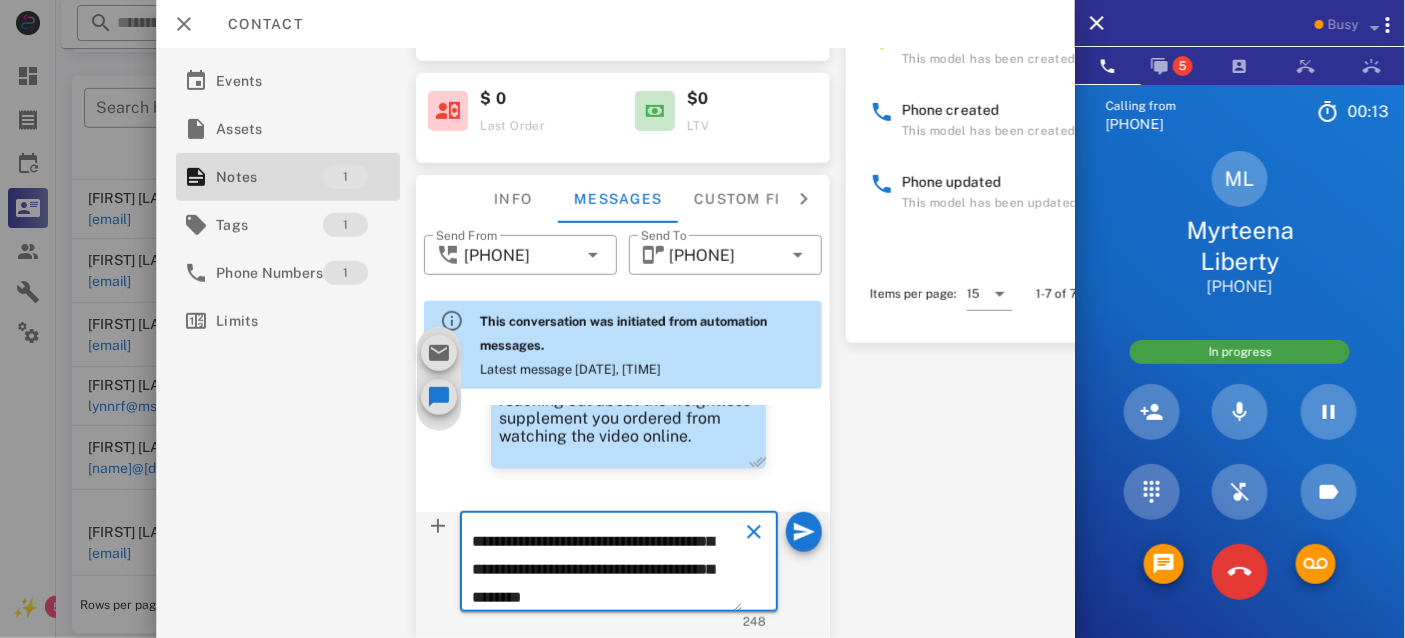 type on "**********" 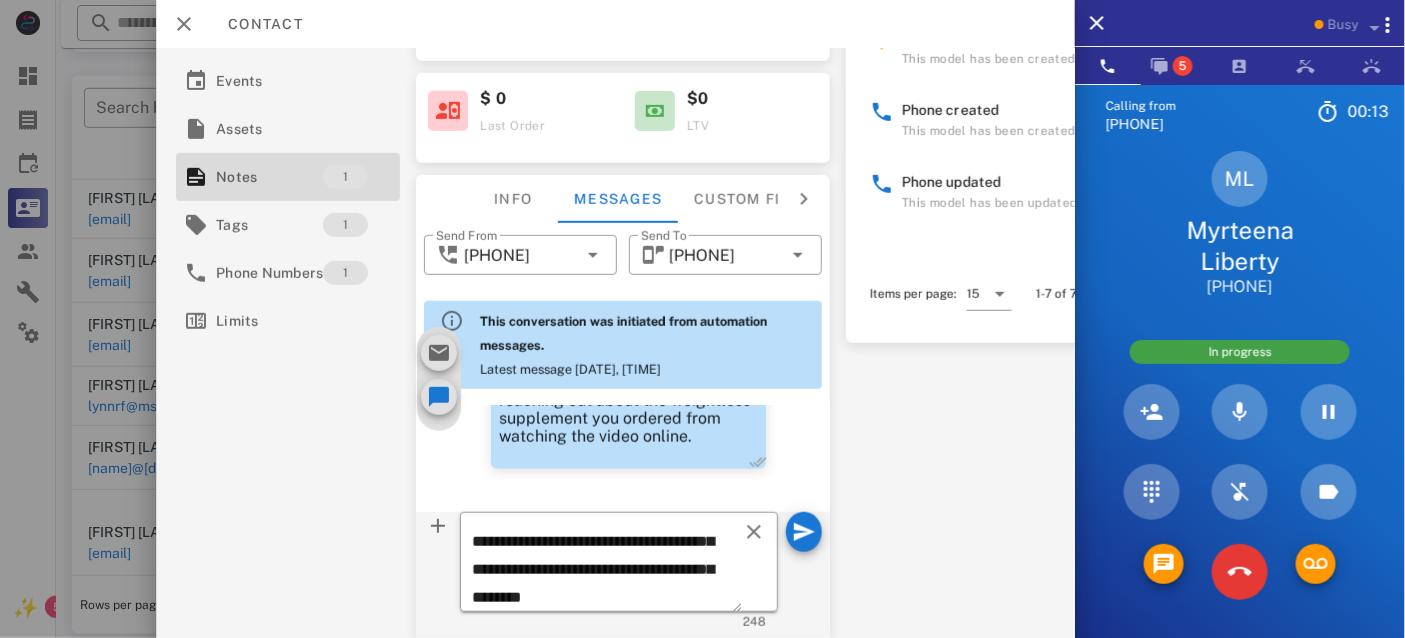 click on "Activations  1  Opportunities  1  Addresses  1  Products Payment methodsCoupons Events Assets Notes  1  Tags  1  Phone Numbers  1  Limits ML [FIRST] [LAST]  [EMAIL]   Lead   07/13/2025 08:39   In progress   Message Sent   Bo Chase  0 Calls 6 SMS 0 Emails $ 0 Last Order $0 LTV  Info   Messages   Custom fields   Phone   Change   US   [PHONE]   Payment method   Add  Gateway  Card number  **** **** **** ****  Expires  -- / --  Address   Change   [NUMBER] [STREET] .
[CITY], [STATE], [POSTAL_CODE].
US   ​ Send From [PHONE] ​ Send To [PHONE]  This conversation was initiated from automation messages.  Latest message 07/15/2025, 01:07PM 07/13/2025, 08:07AM System automation 07/13/2025, 08:07AM System automation  OK. I can send it your email on file or would you prefer that we go over it on the phone? I do have a question pertaining your health.  07/13/2025, 08:07AM System automation  You can reach me at [PHONE]  07/13/2025, 08:07AM System automation 07/13/2025, 08:07AM ​" at bounding box center [615, 343] 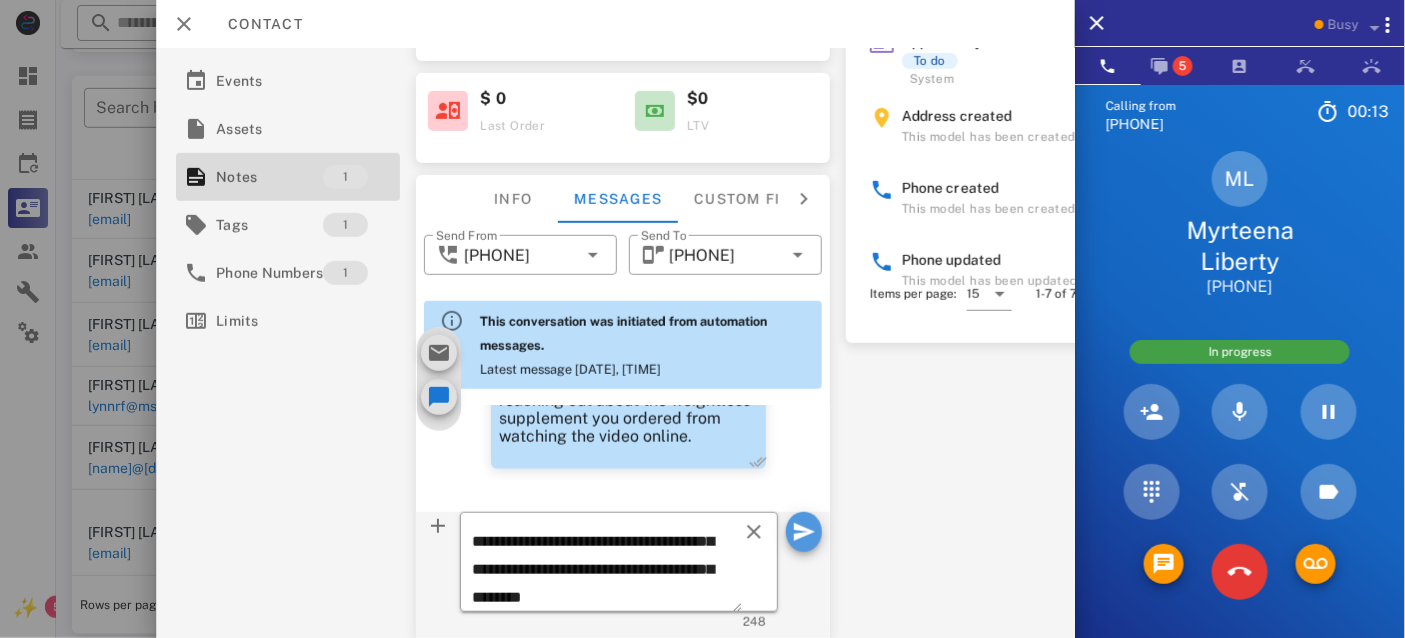 click at bounding box center (804, 532) 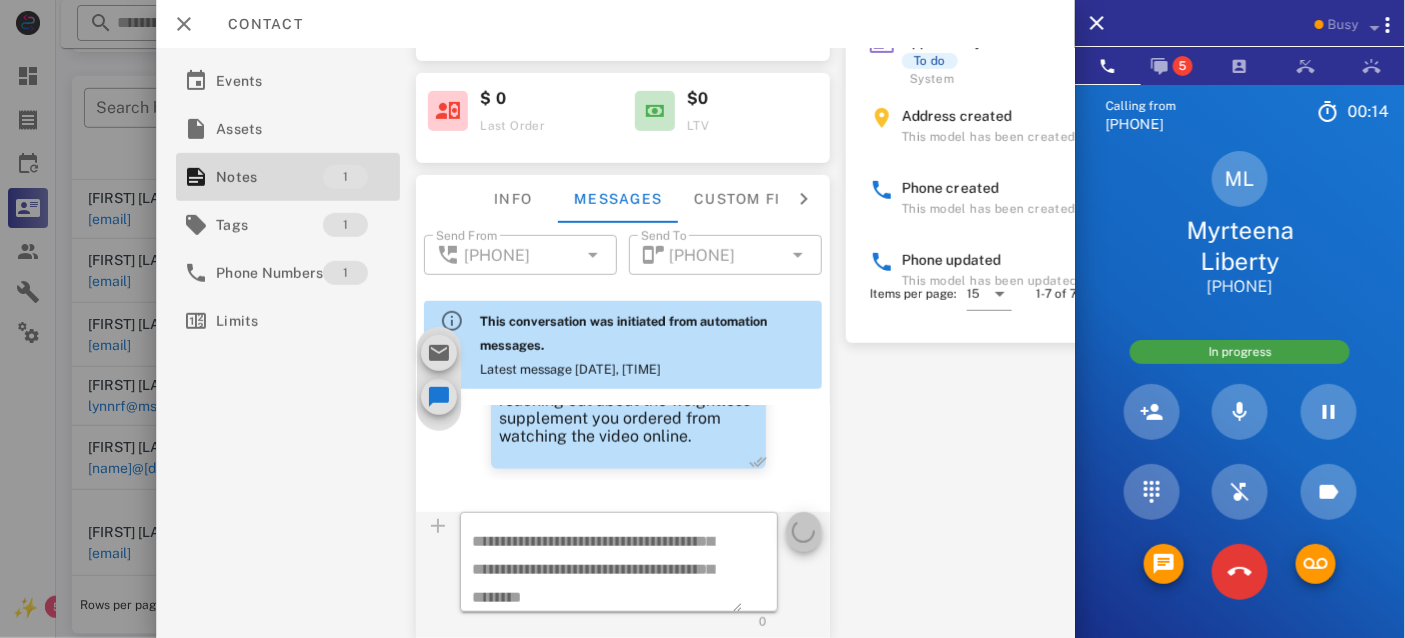 type 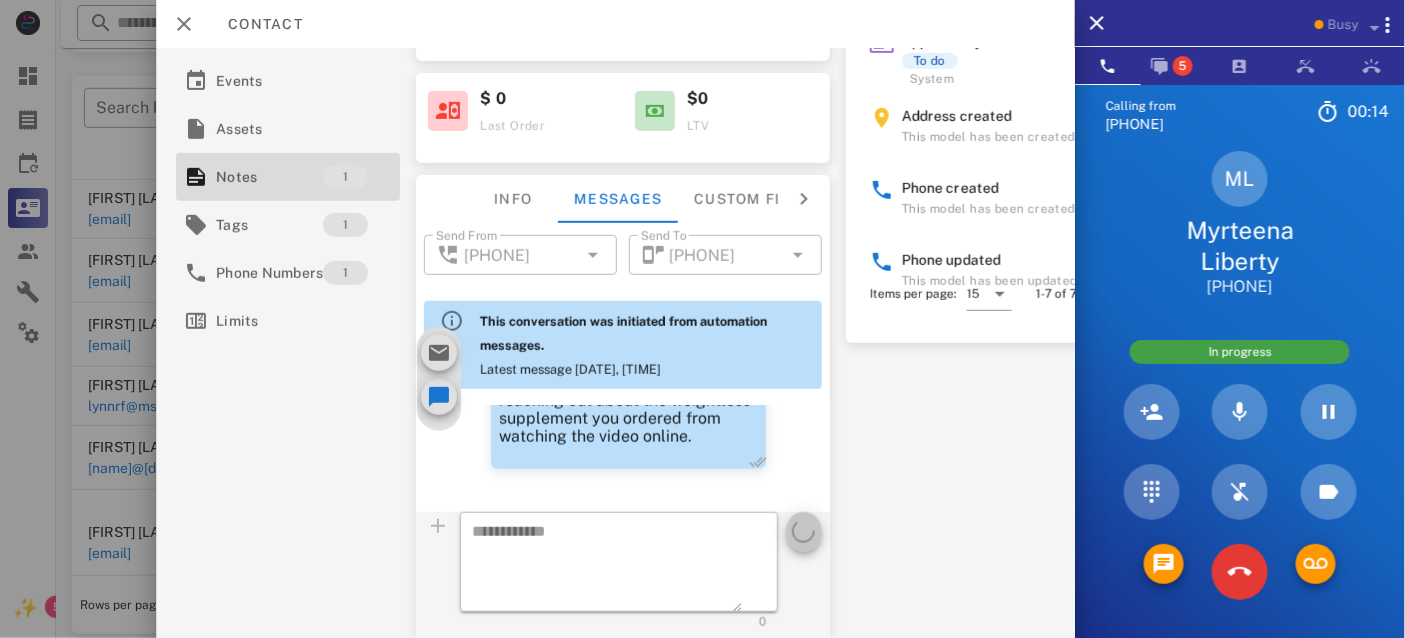 scroll, scrollTop: 0, scrollLeft: 0, axis: both 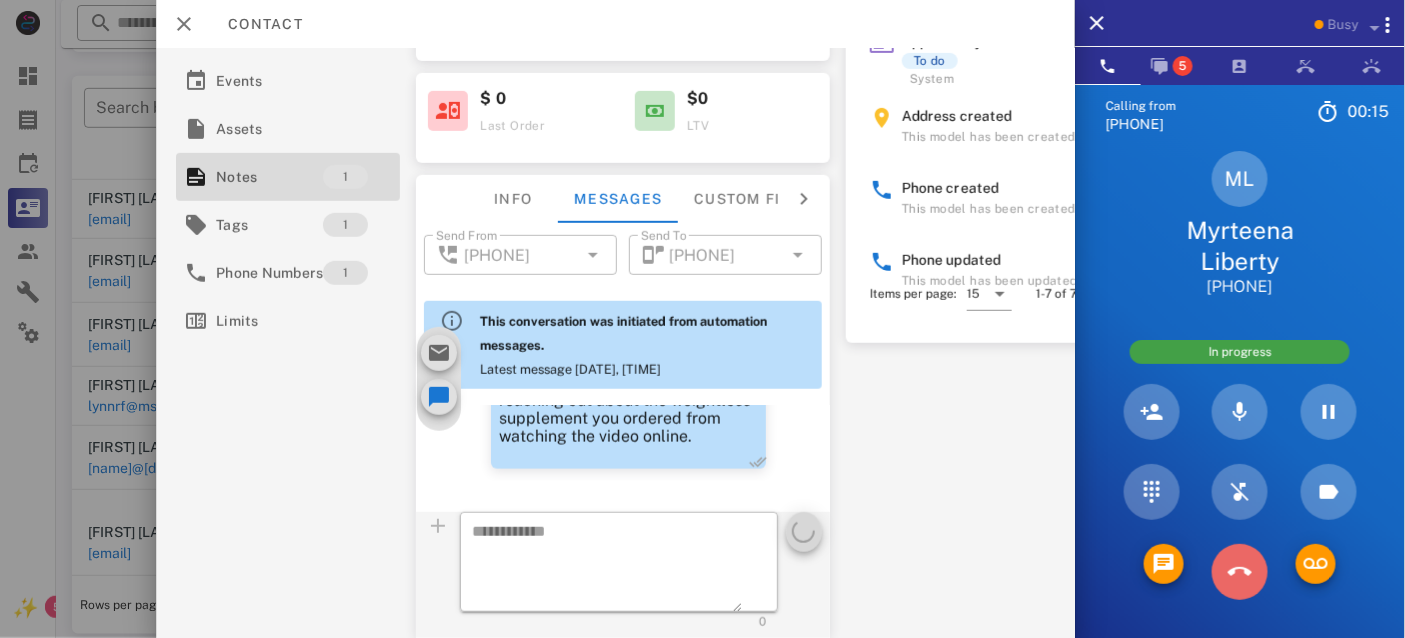 click at bounding box center (1240, 572) 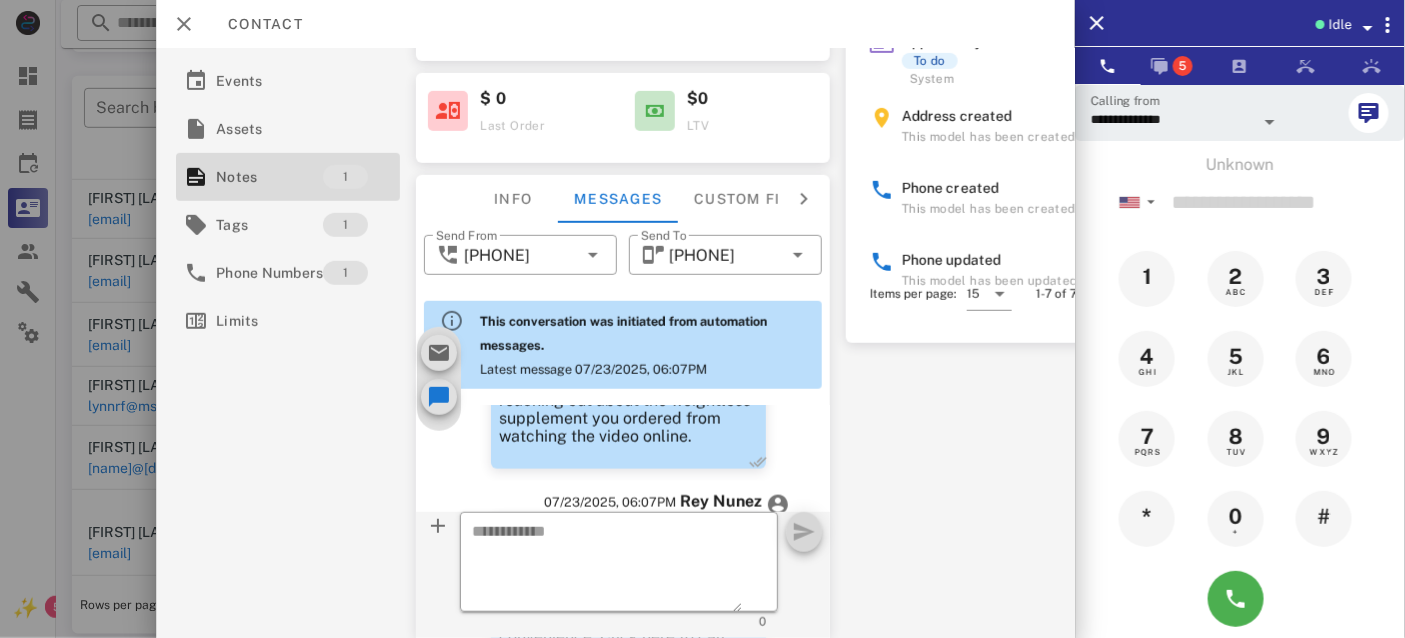 scroll, scrollTop: 1162, scrollLeft: 0, axis: vertical 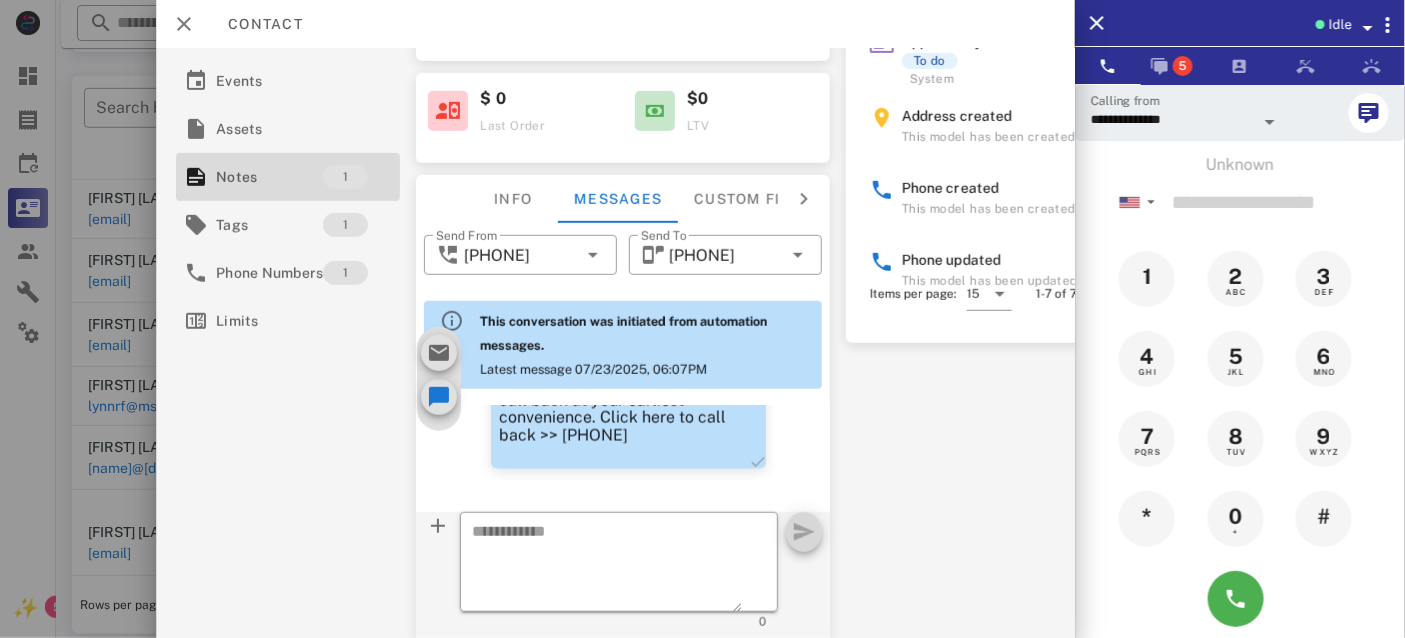 click on "Idle" at bounding box center (1240, 23) 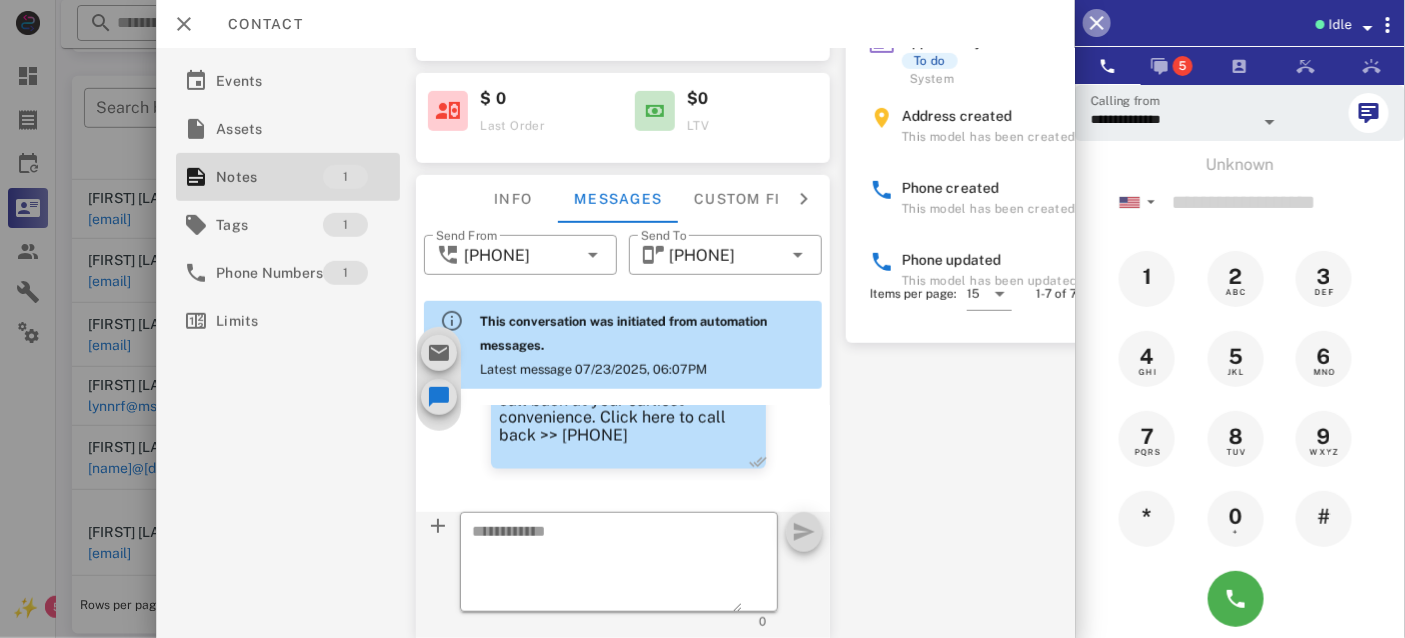 click at bounding box center [1097, 23] 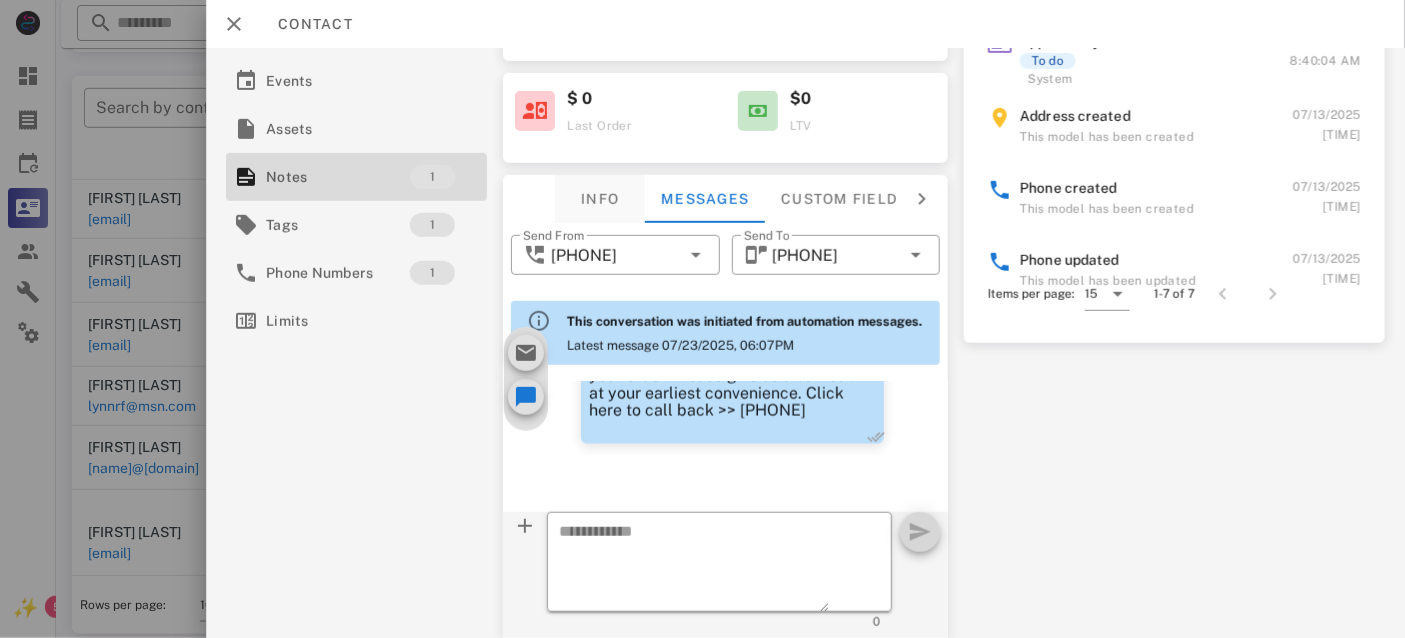 scroll, scrollTop: 287, scrollLeft: 0, axis: vertical 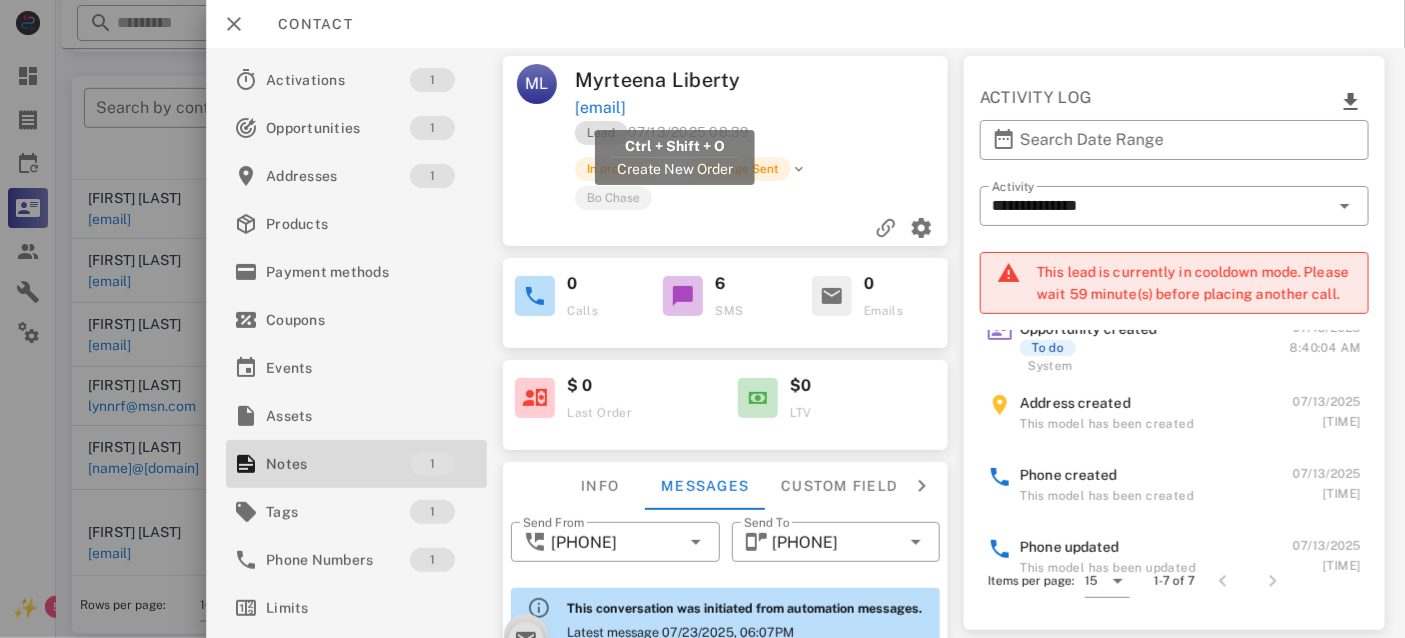 click on "[EMAIL]" at bounding box center [599, 108] 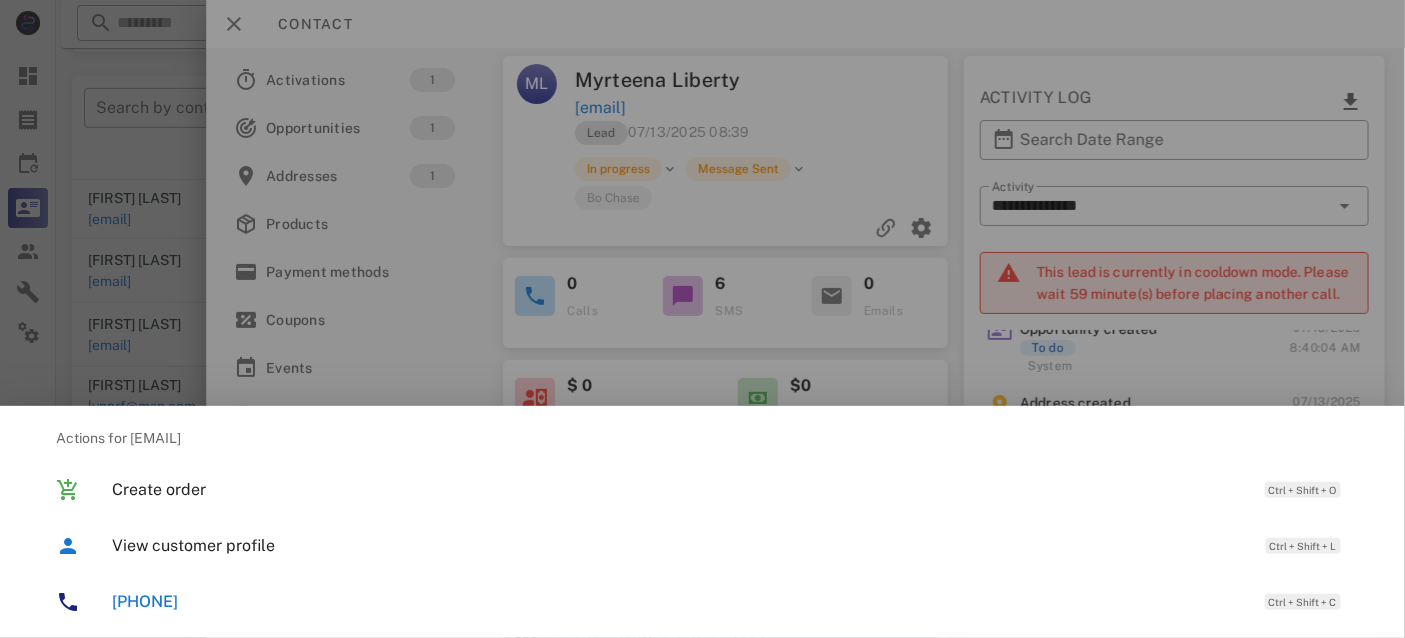 click on "[PHONE]  Ctrl + Shift + C" at bounding box center (730, 601) 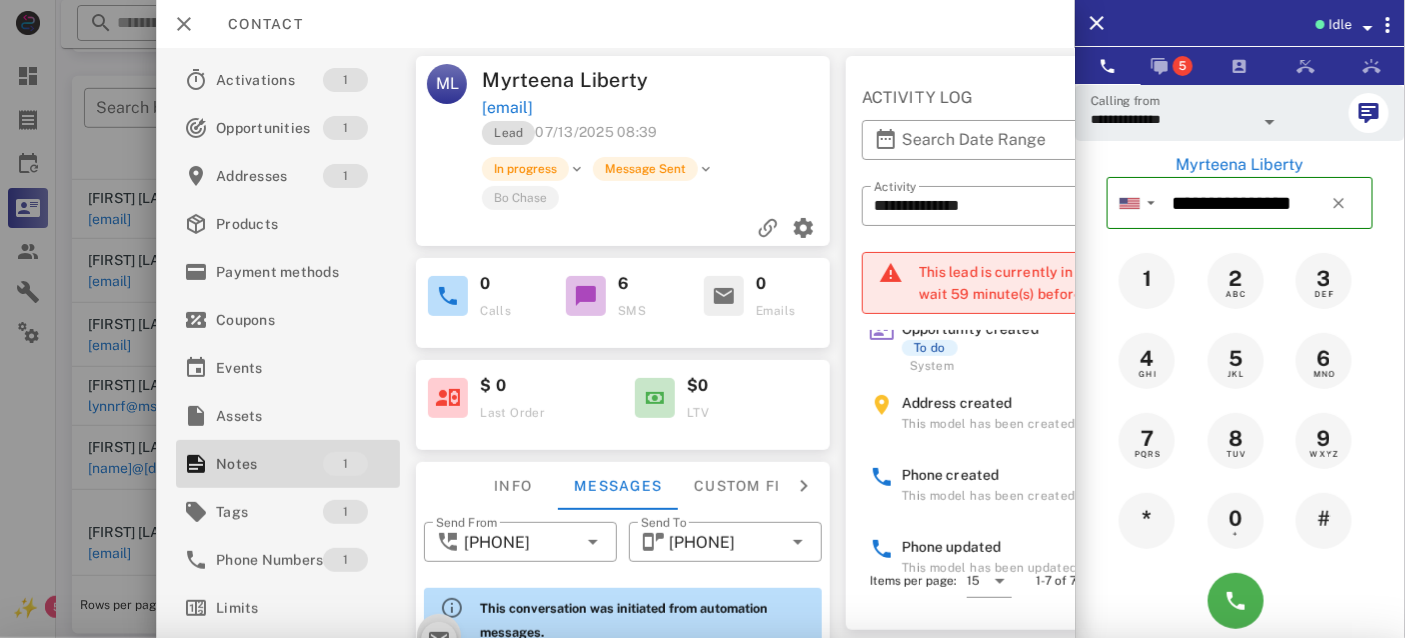 scroll, scrollTop: 1162, scrollLeft: 0, axis: vertical 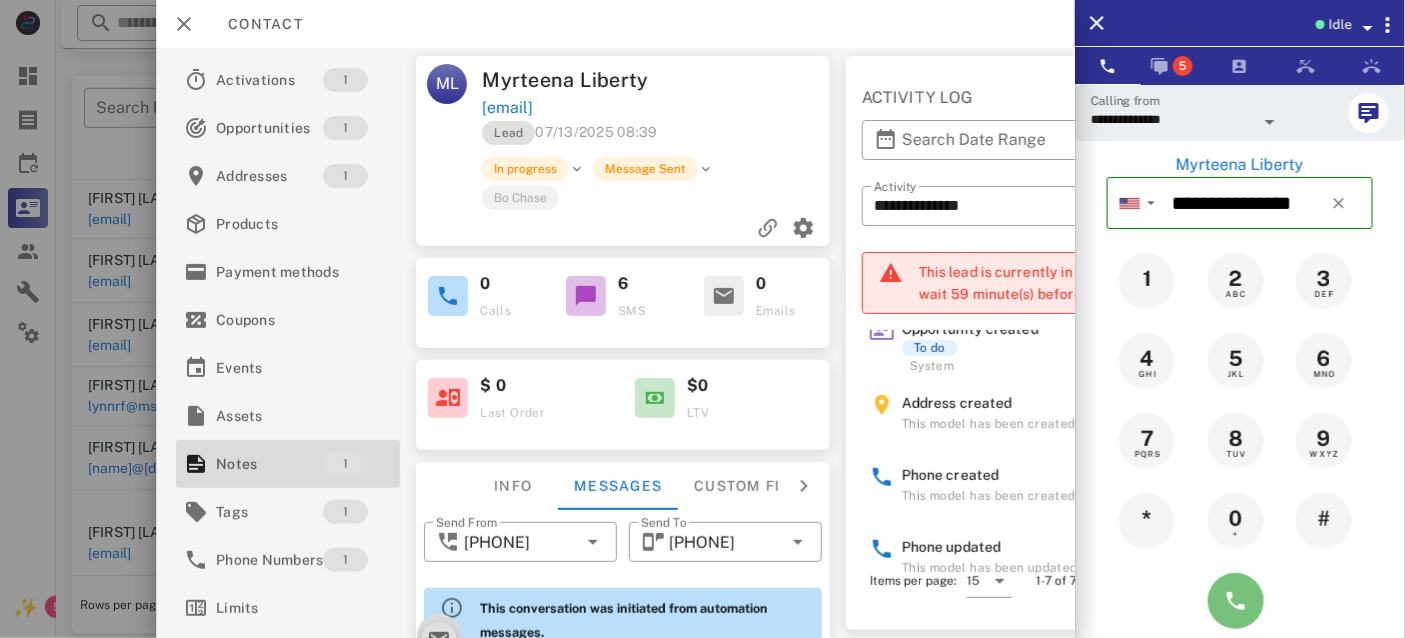 click at bounding box center (1236, 601) 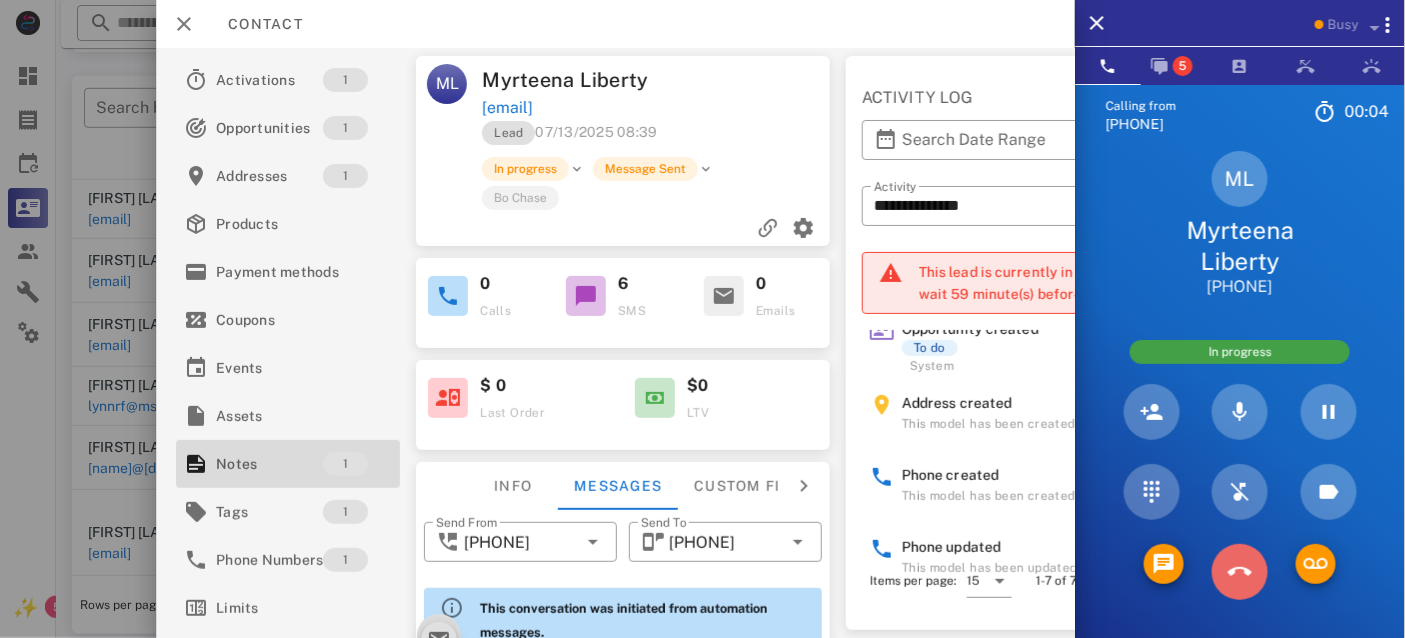 click at bounding box center [1240, 572] 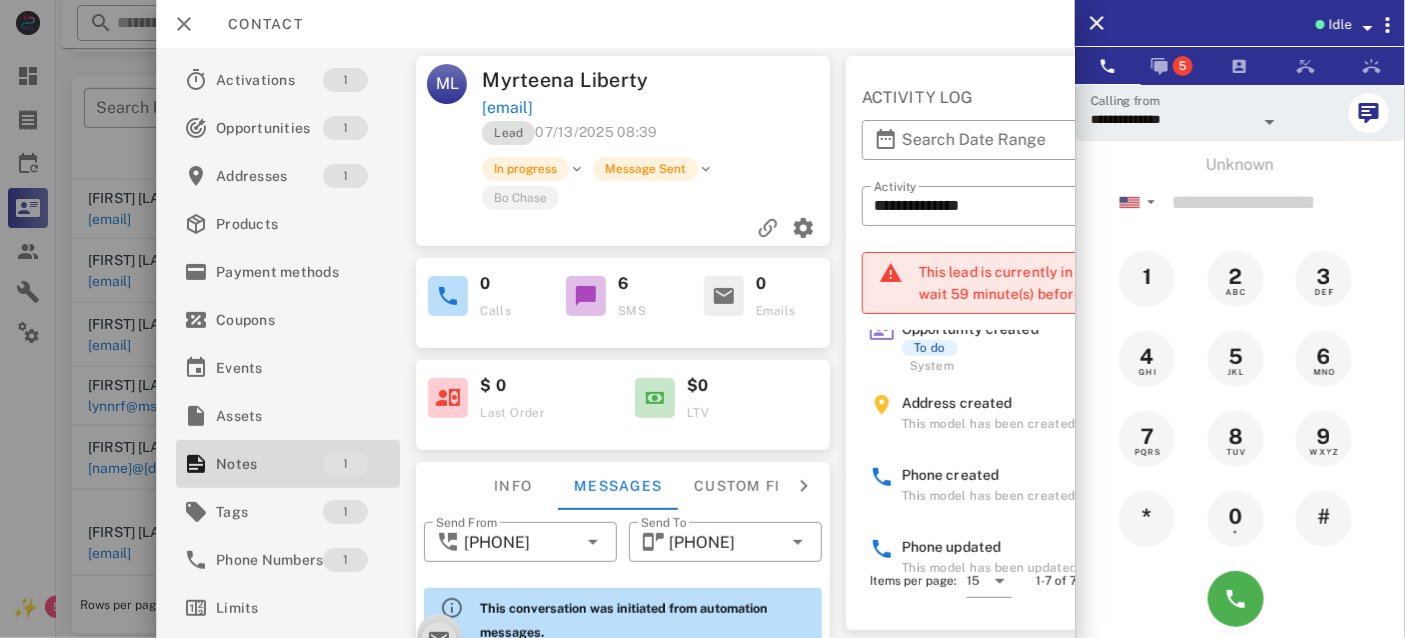 click on "Idle" at bounding box center [1240, 23] 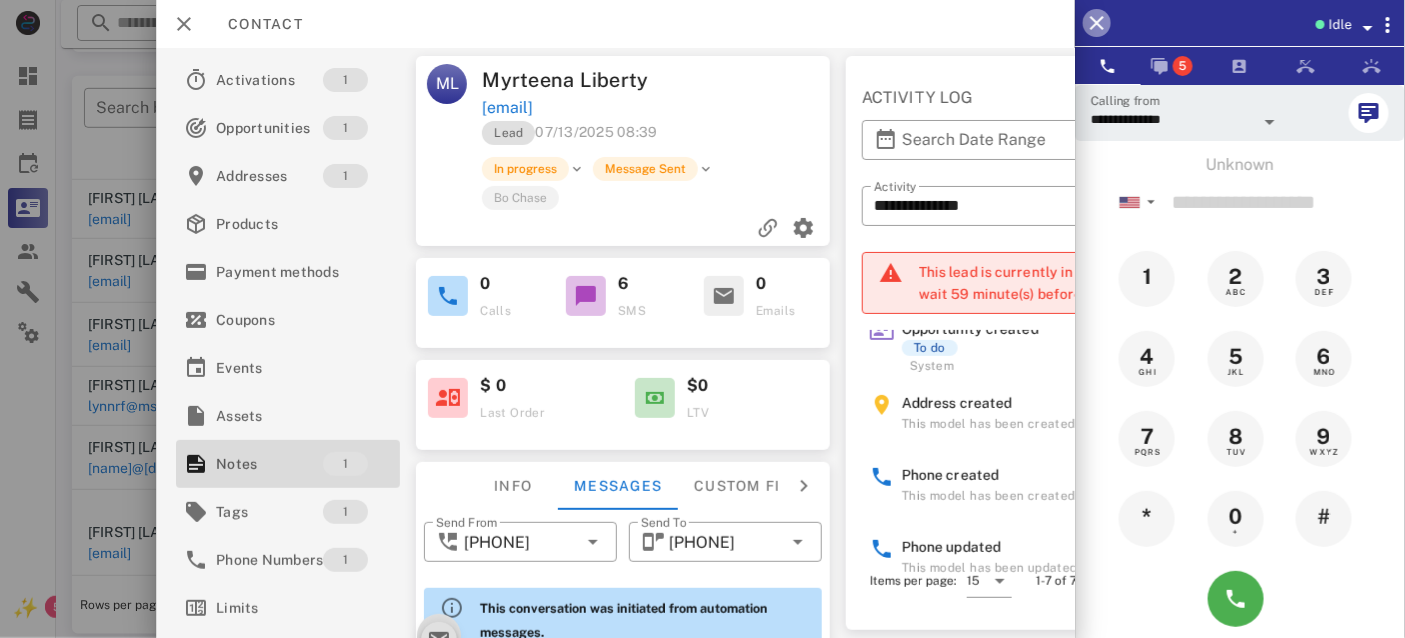 click at bounding box center [1097, 23] 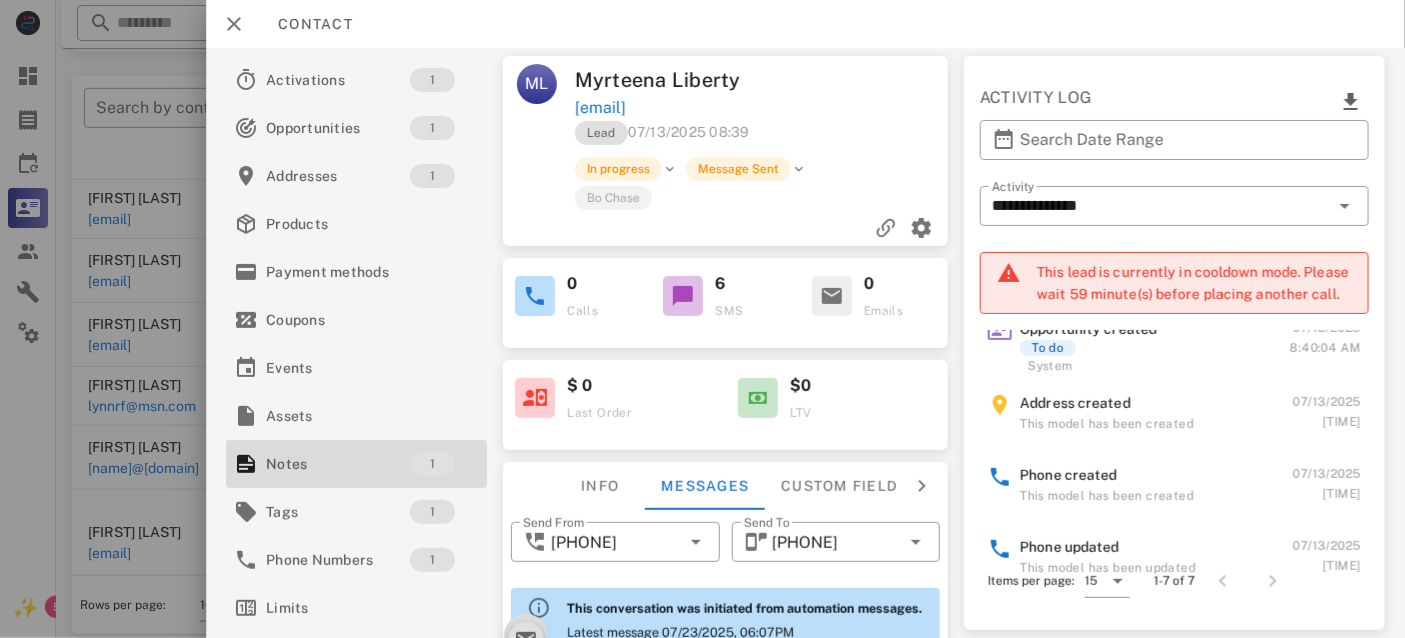 scroll, scrollTop: 1144, scrollLeft: 0, axis: vertical 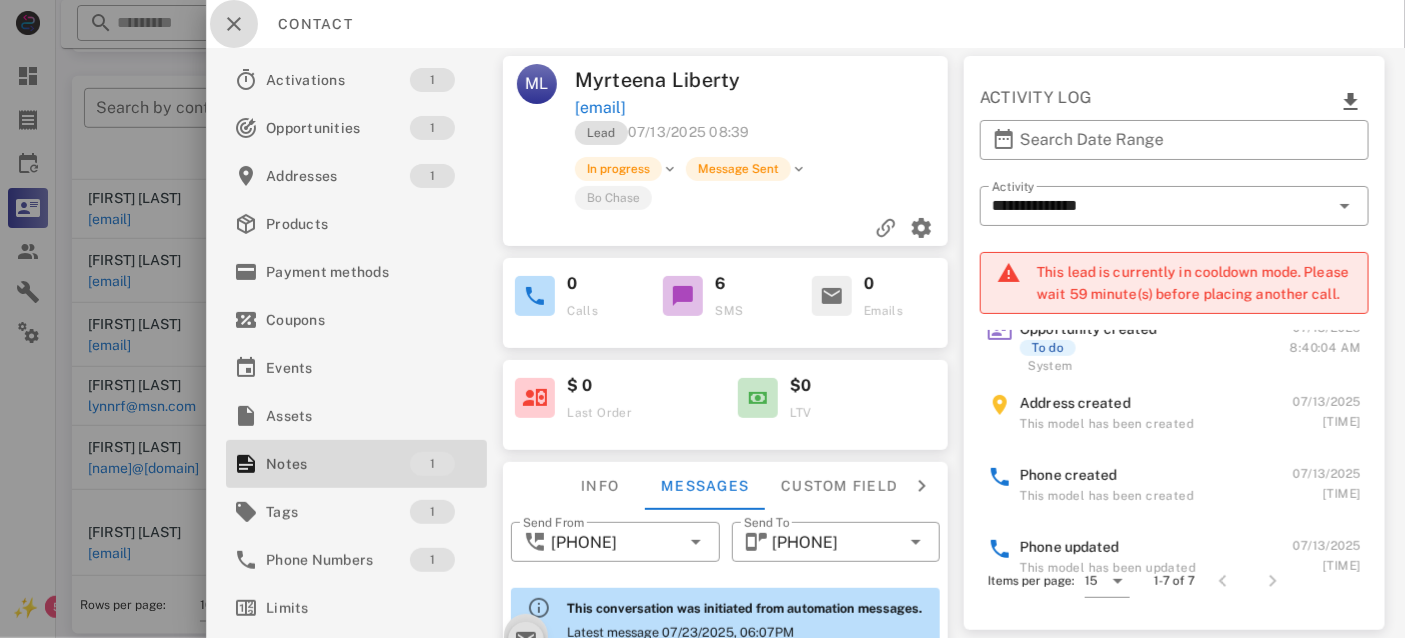 click at bounding box center [234, 24] 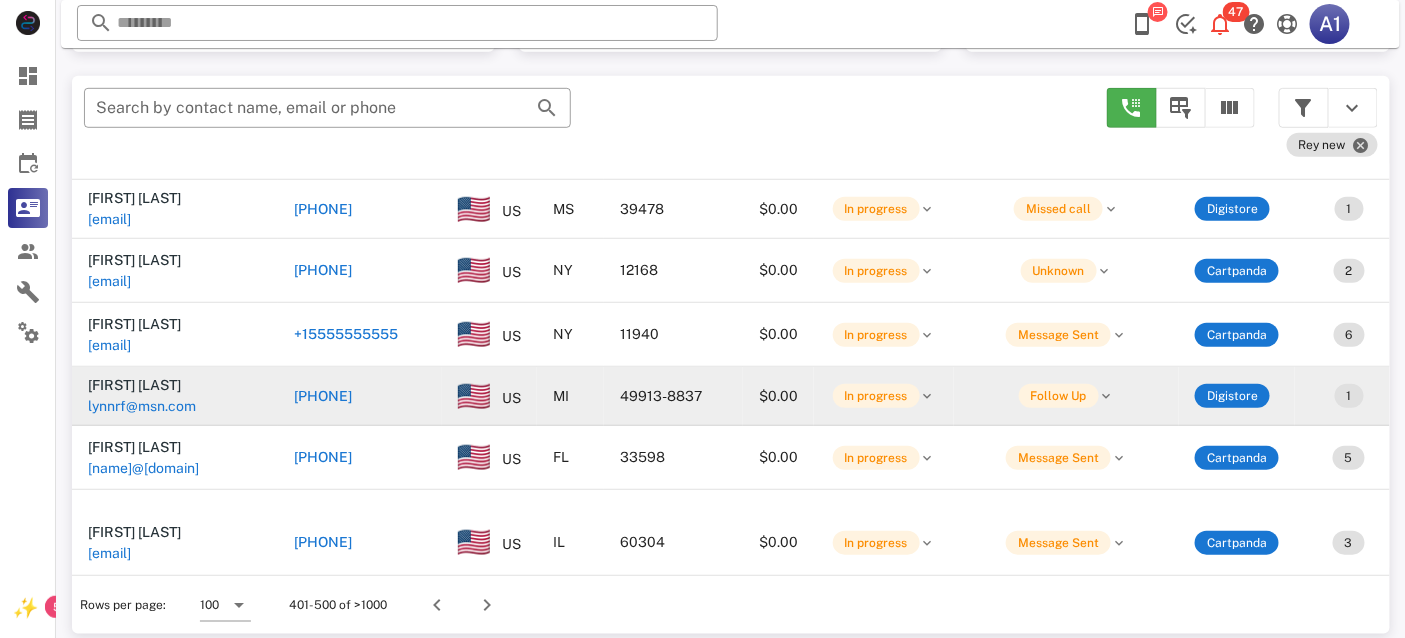 scroll, scrollTop: 3760, scrollLeft: 416, axis: both 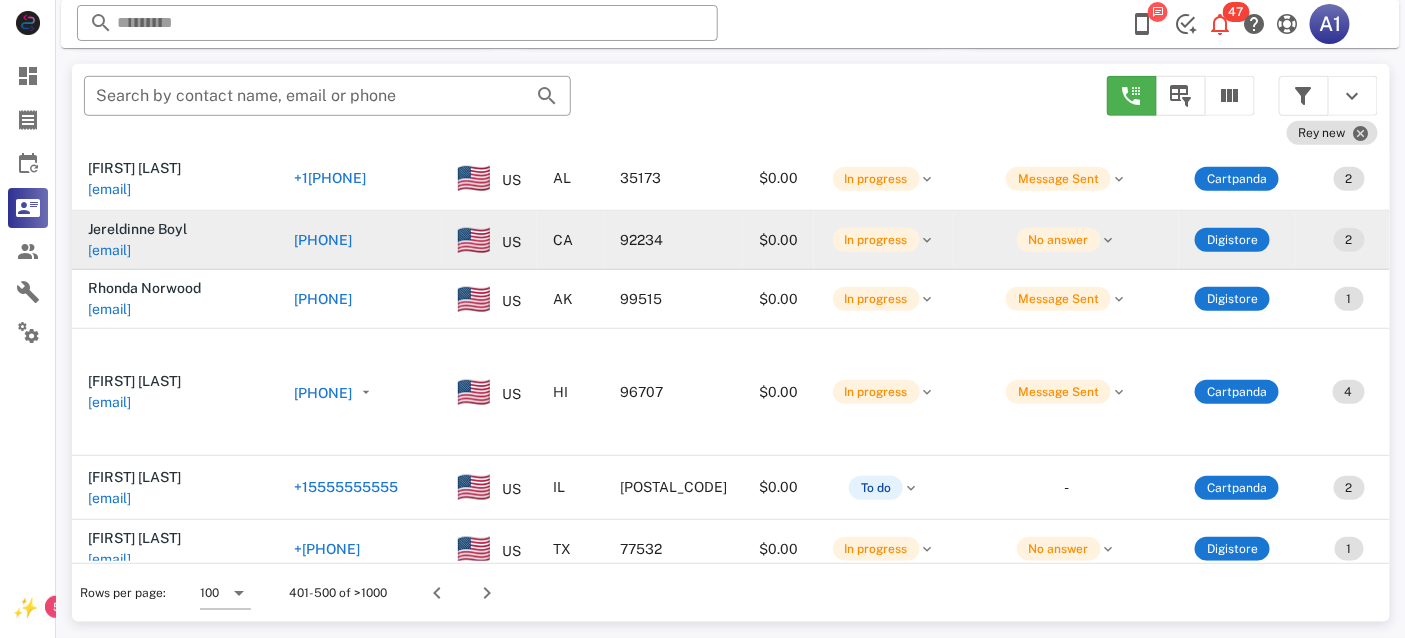 click on "[EMAIL]" at bounding box center (109, 250) 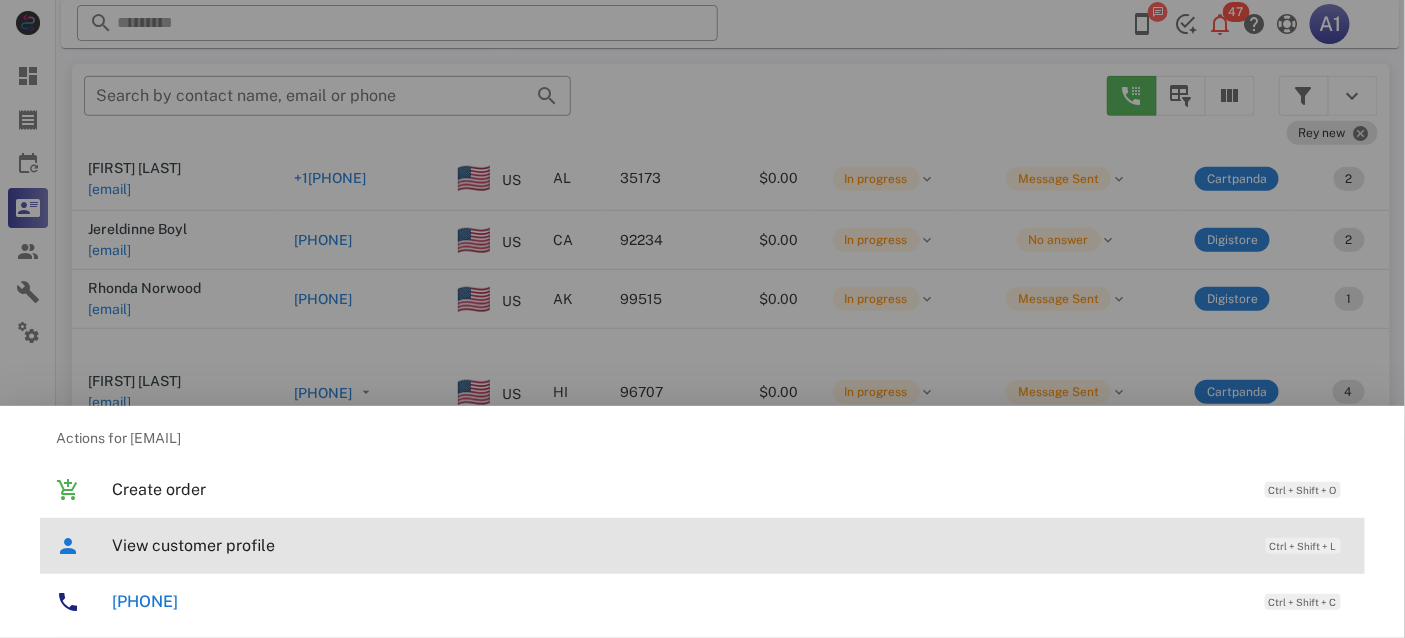 click on "View customer profile" at bounding box center [679, 545] 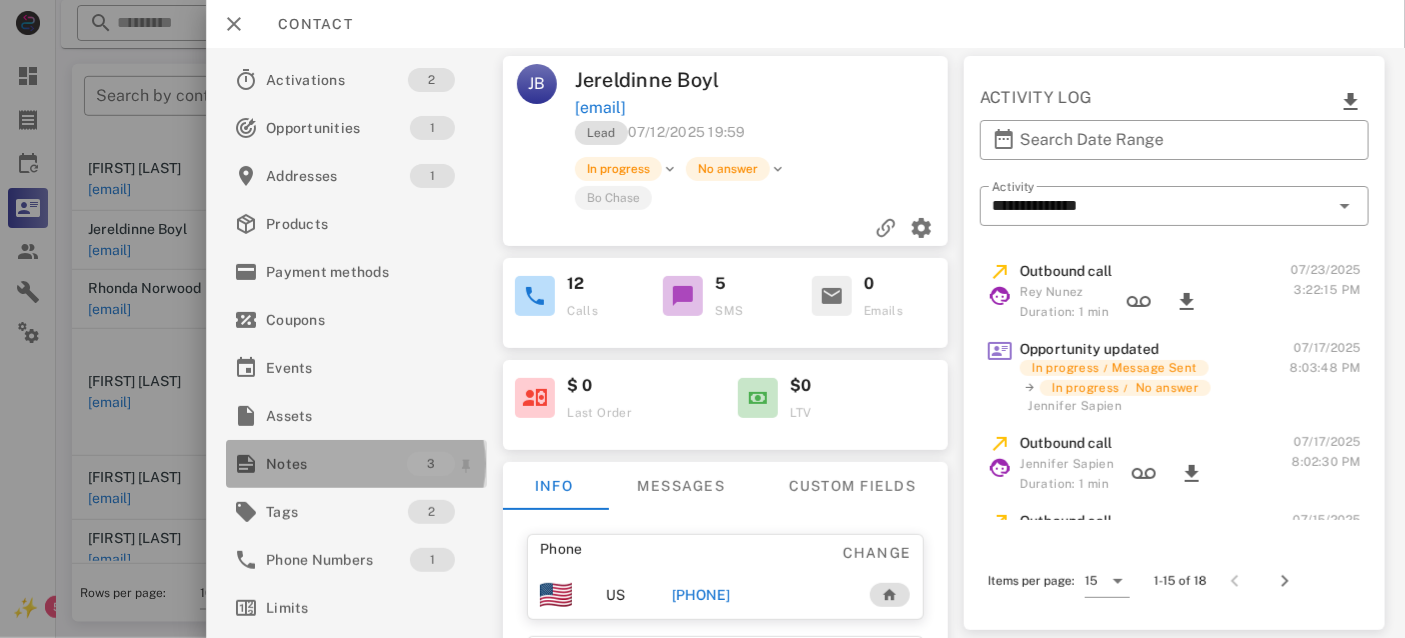 click on "Notes" at bounding box center [336, 464] 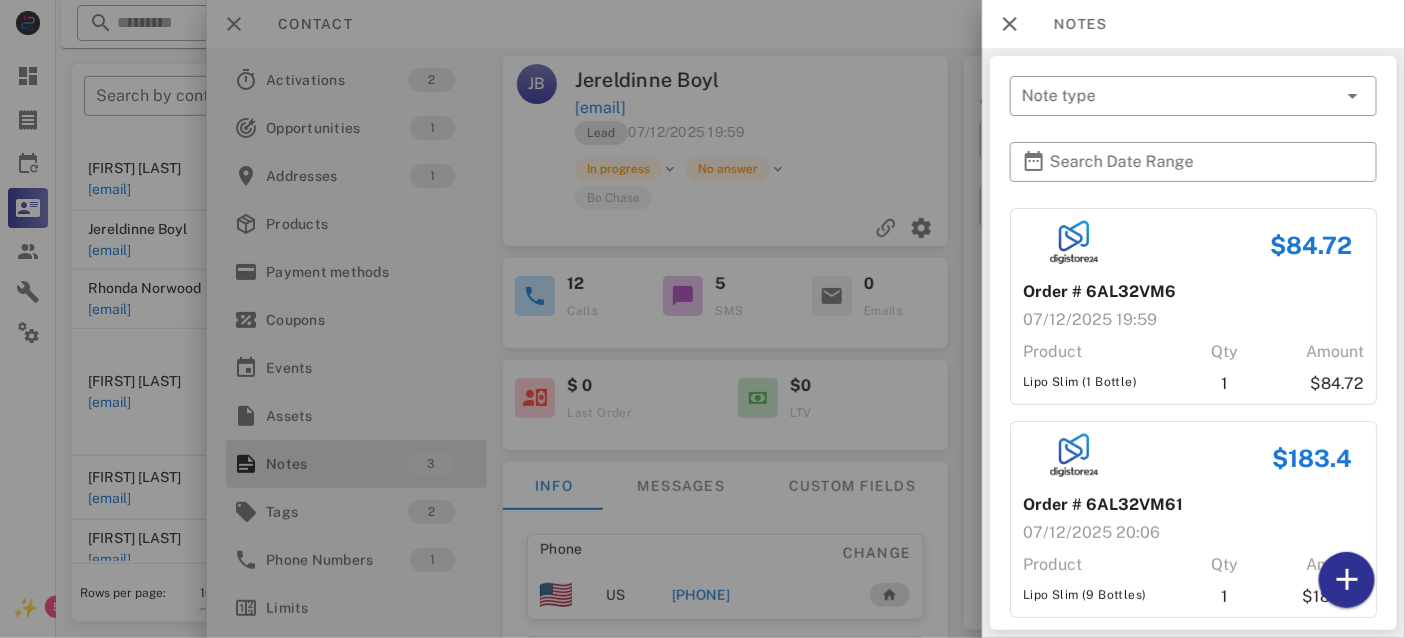 scroll, scrollTop: 192, scrollLeft: 0, axis: vertical 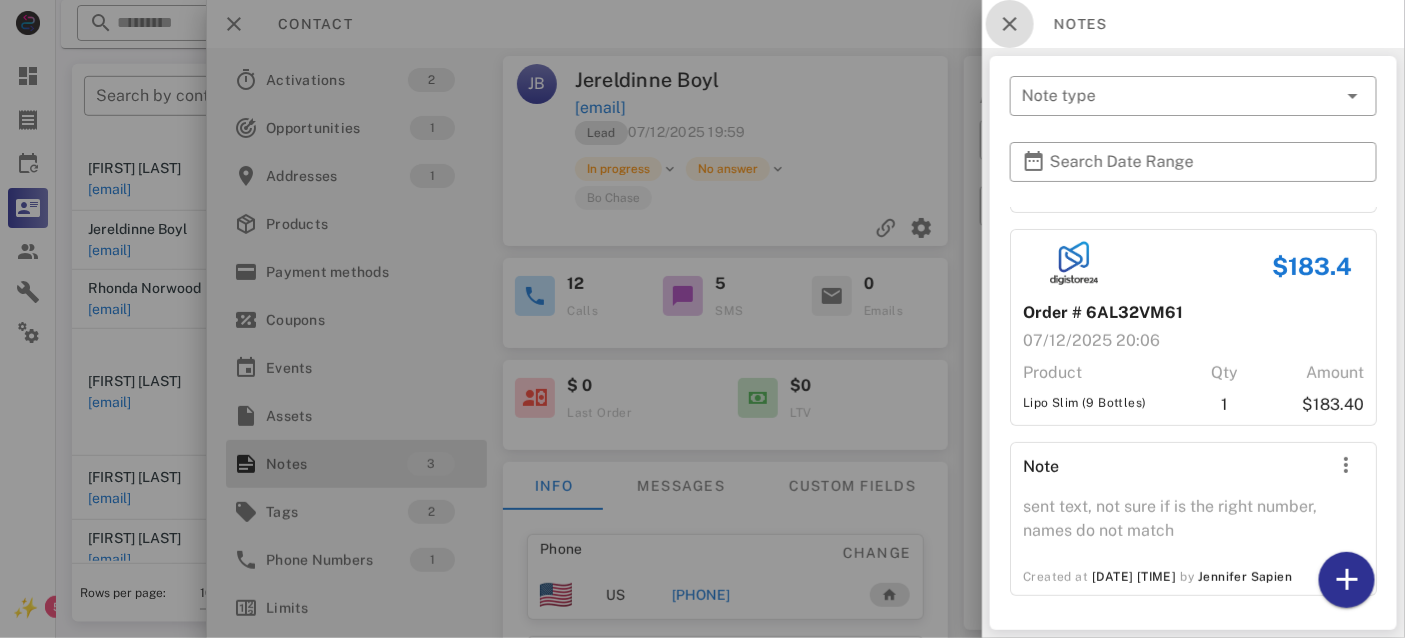 click at bounding box center [1010, 24] 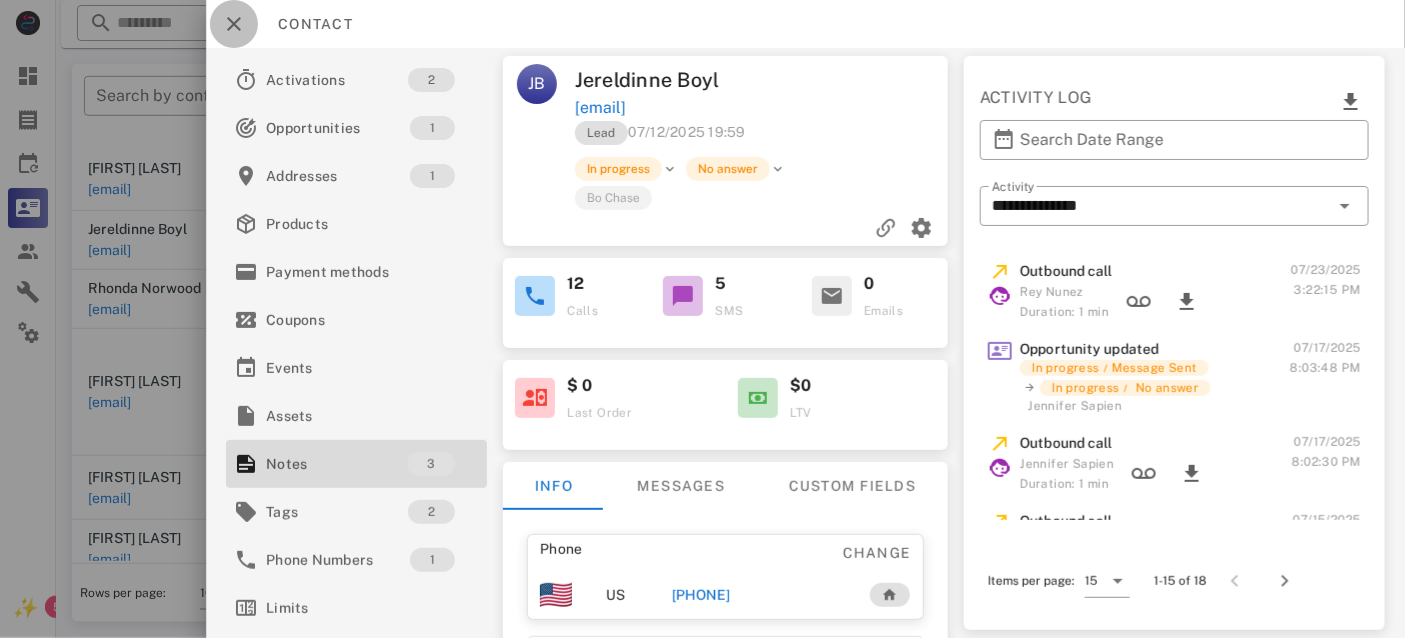 click at bounding box center [234, 24] 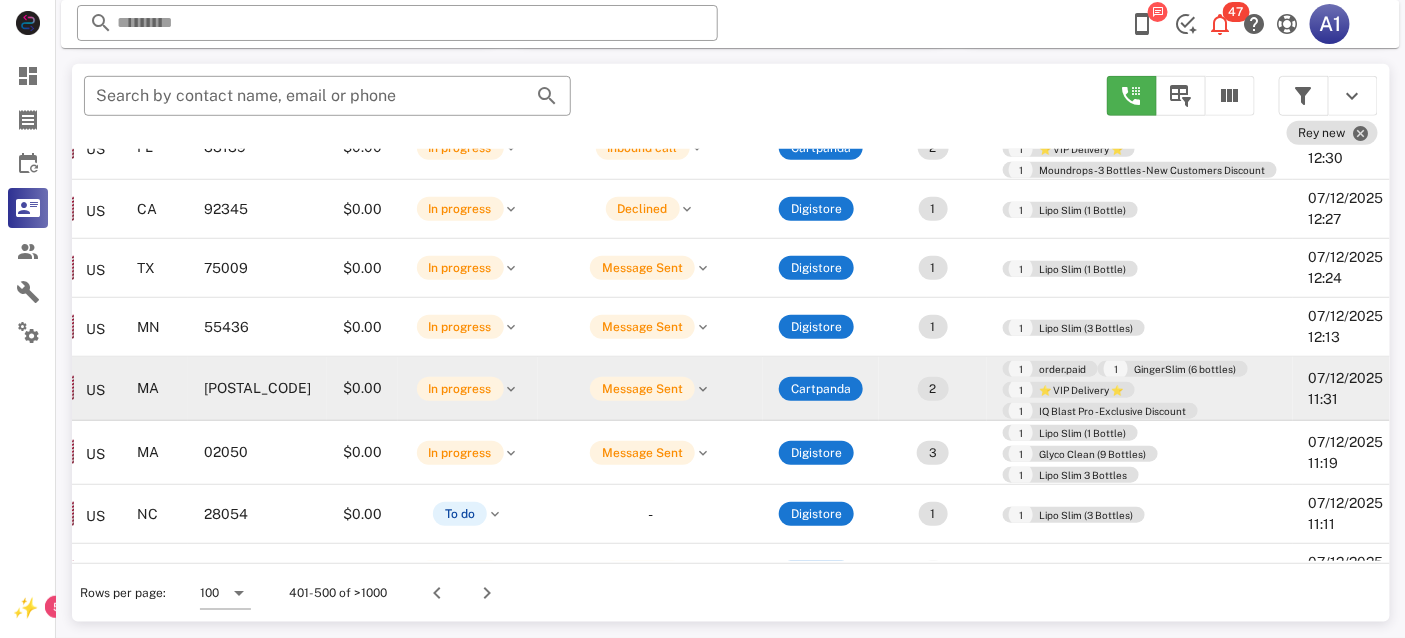 scroll, scrollTop: 5282, scrollLeft: 0, axis: vertical 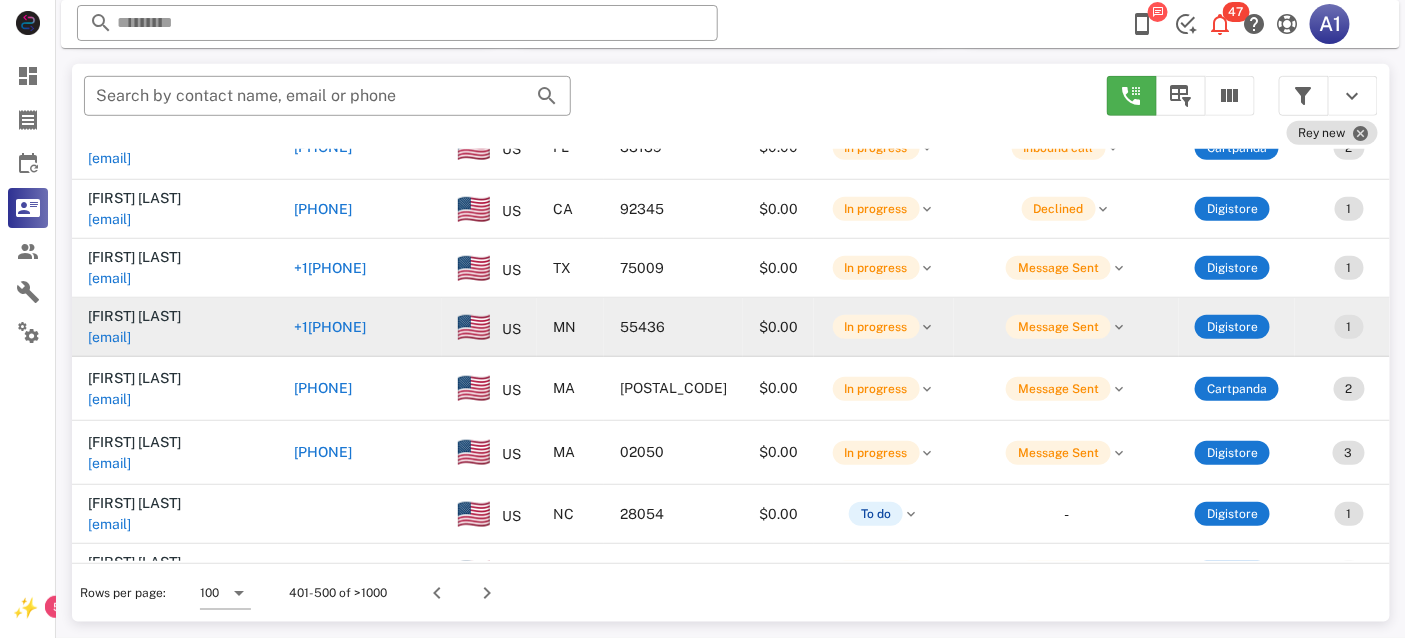 click on "[EMAIL]" at bounding box center [109, 337] 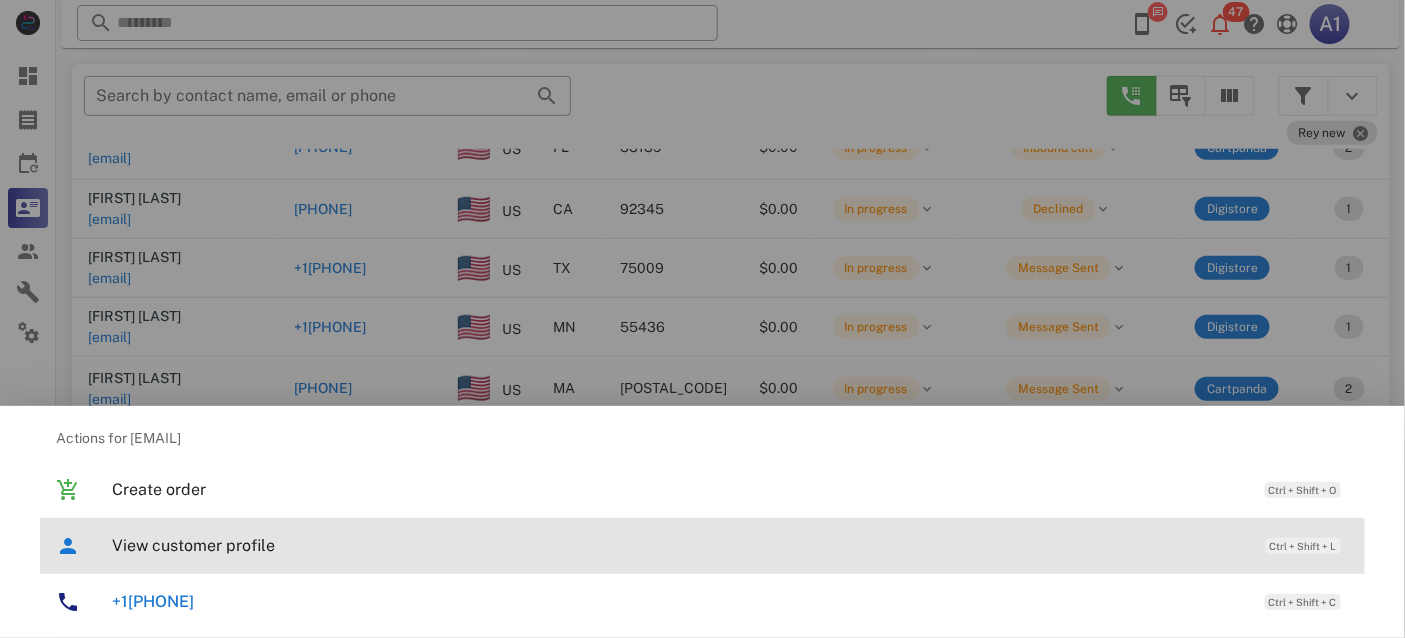 click on "View customer profile" at bounding box center (679, 545) 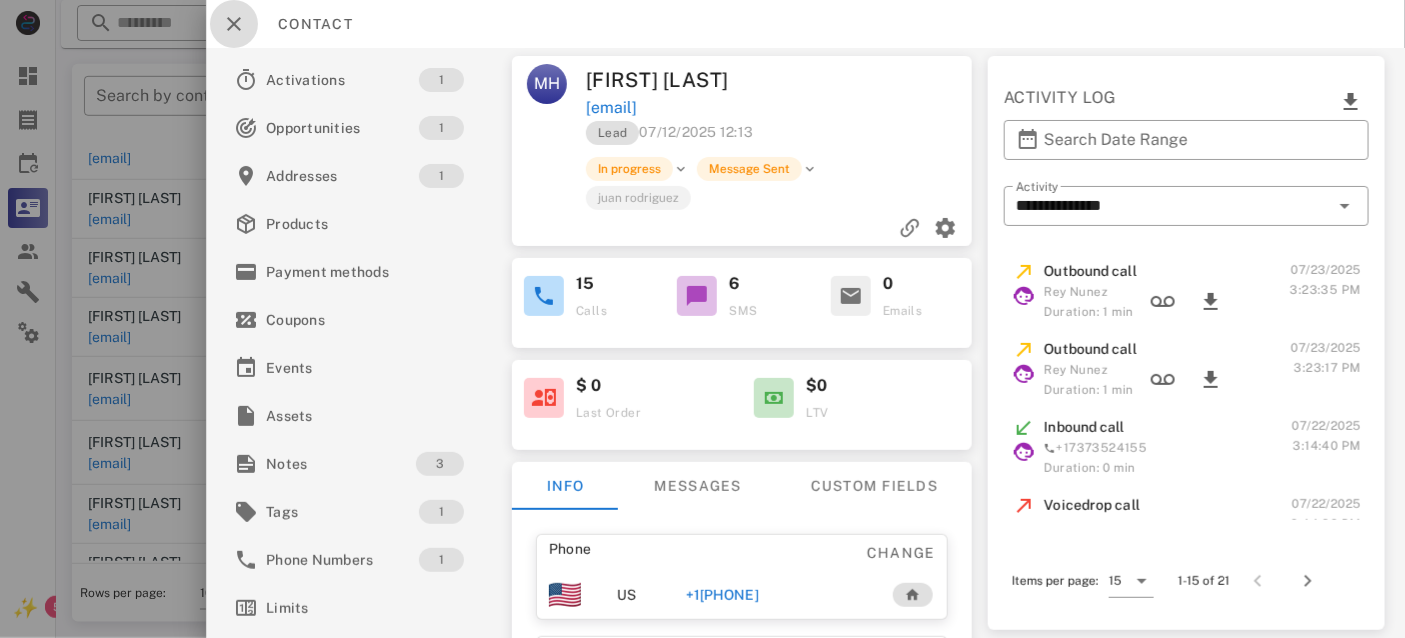 click at bounding box center [234, 24] 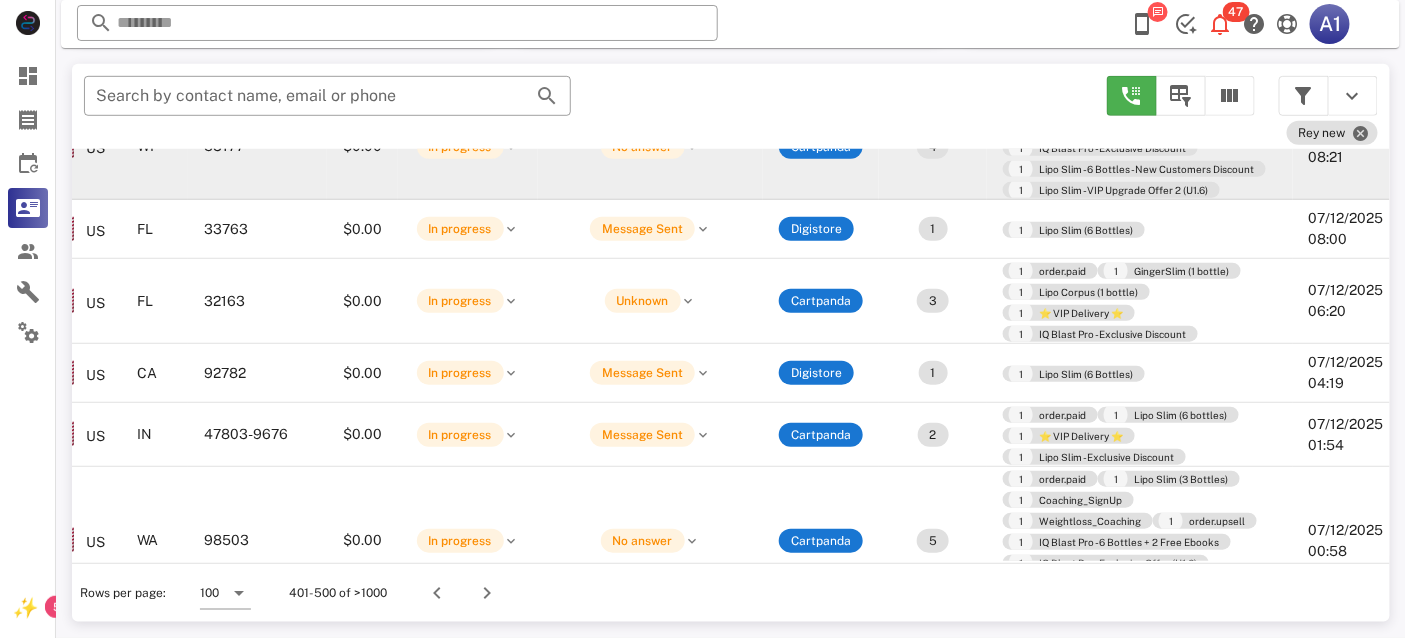 scroll, scrollTop: 6048, scrollLeft: 416, axis: both 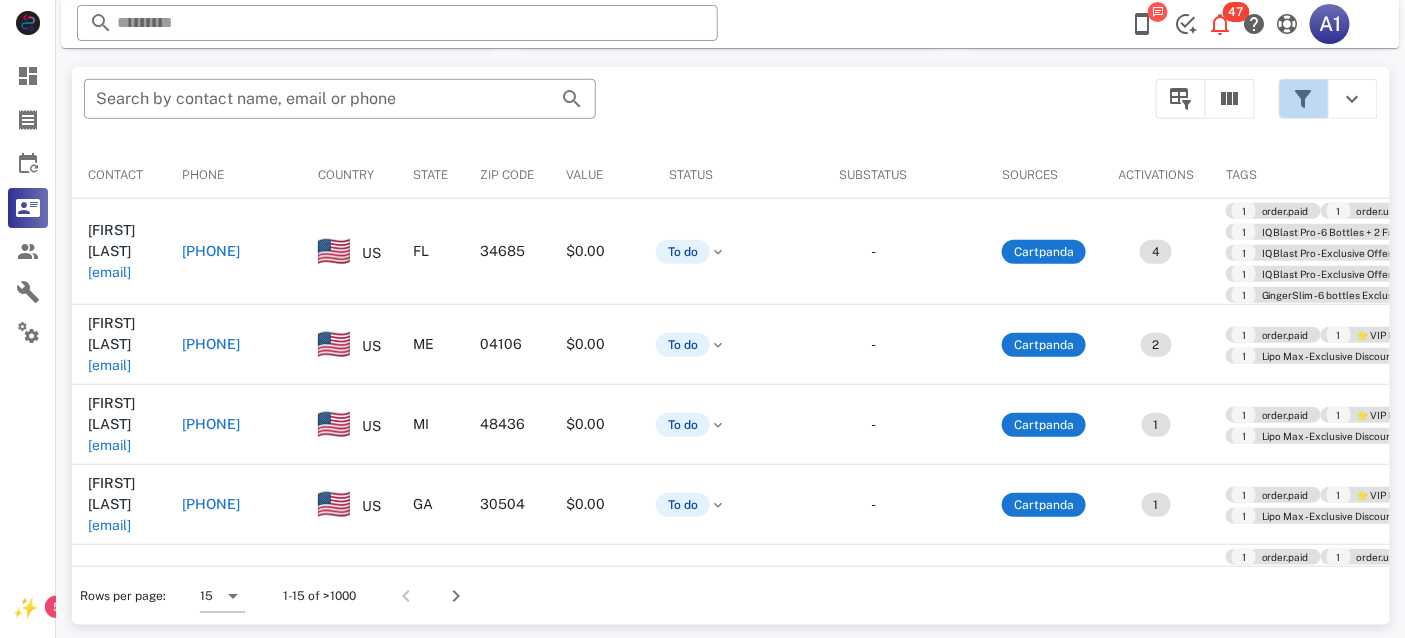 click at bounding box center [1304, 99] 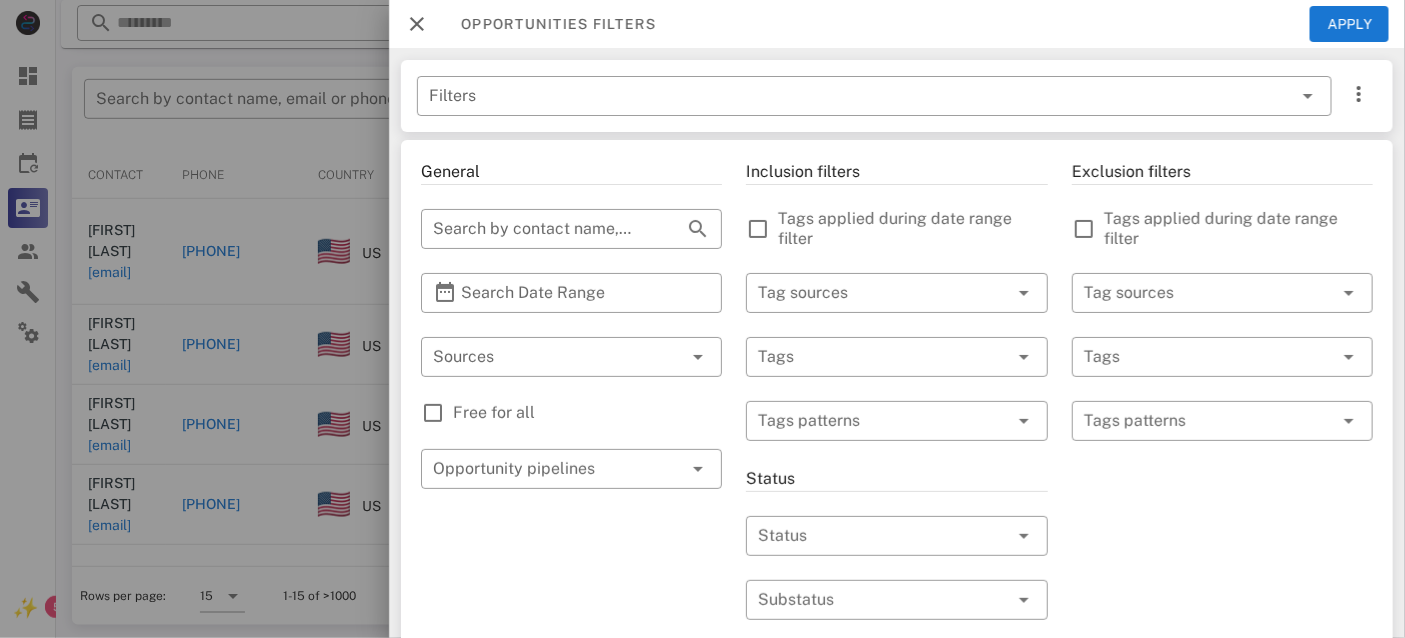 click at bounding box center (417, 24) 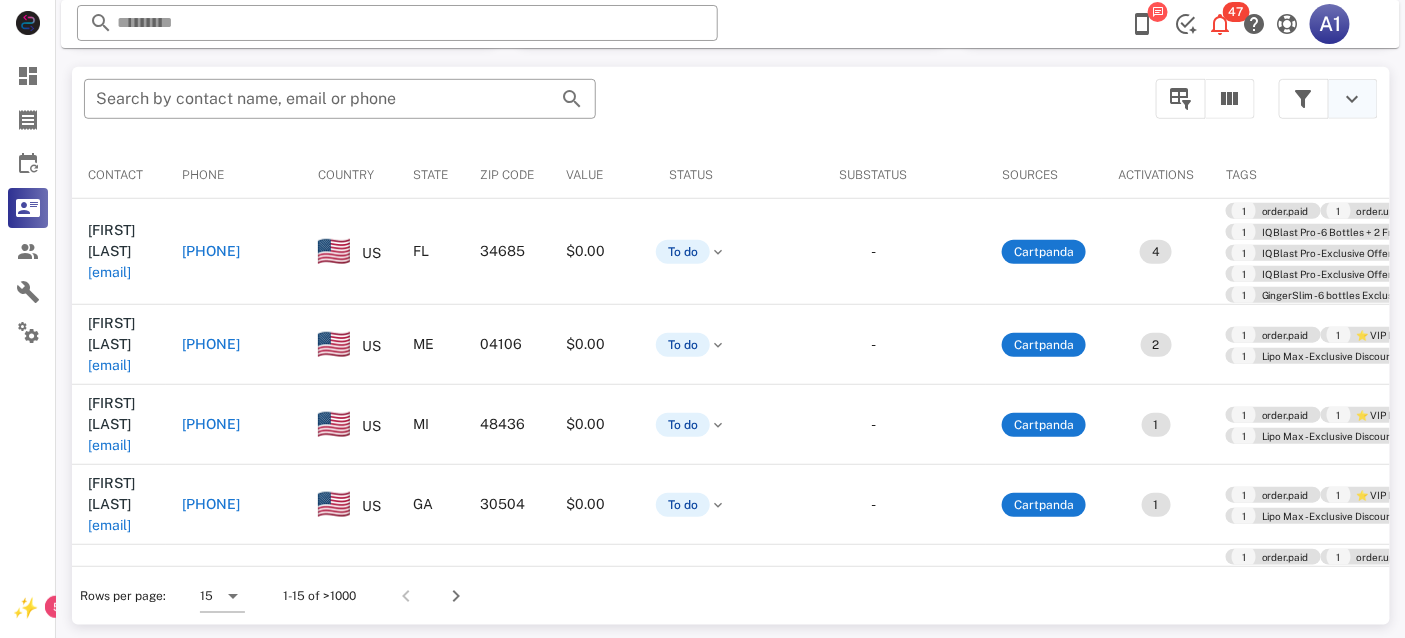 click at bounding box center [1353, 99] 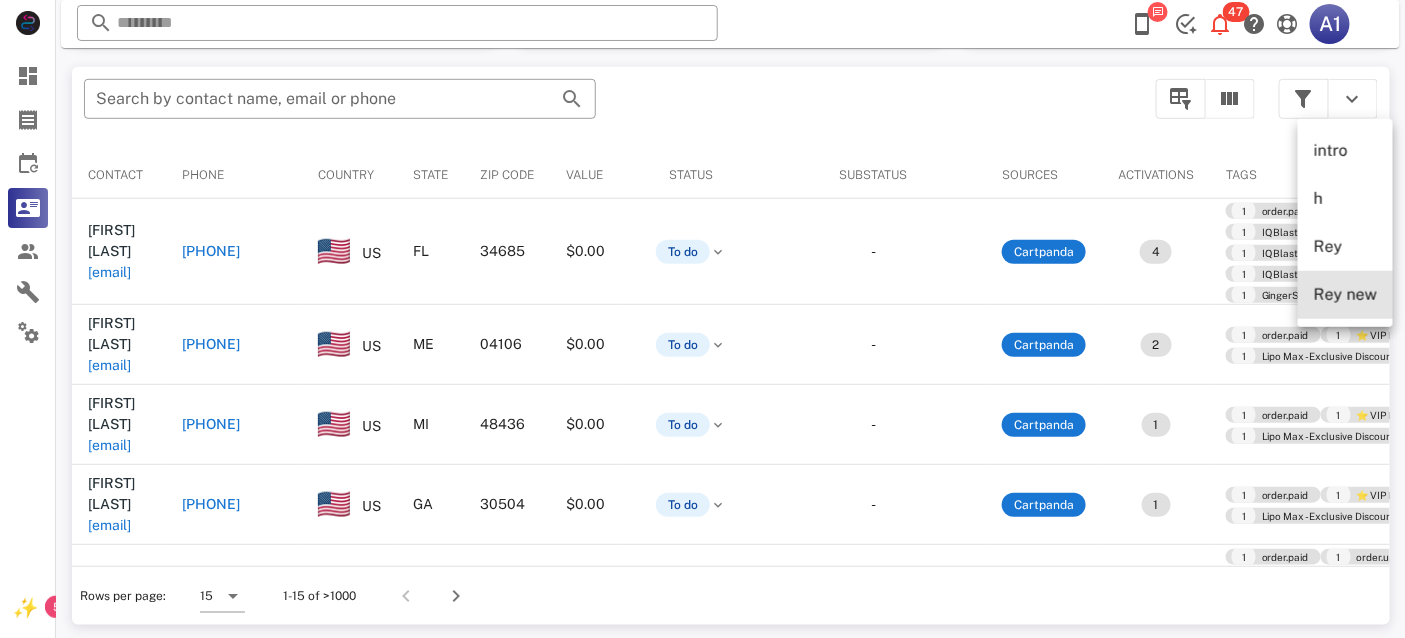 click on "Rey new" at bounding box center (1345, 294) 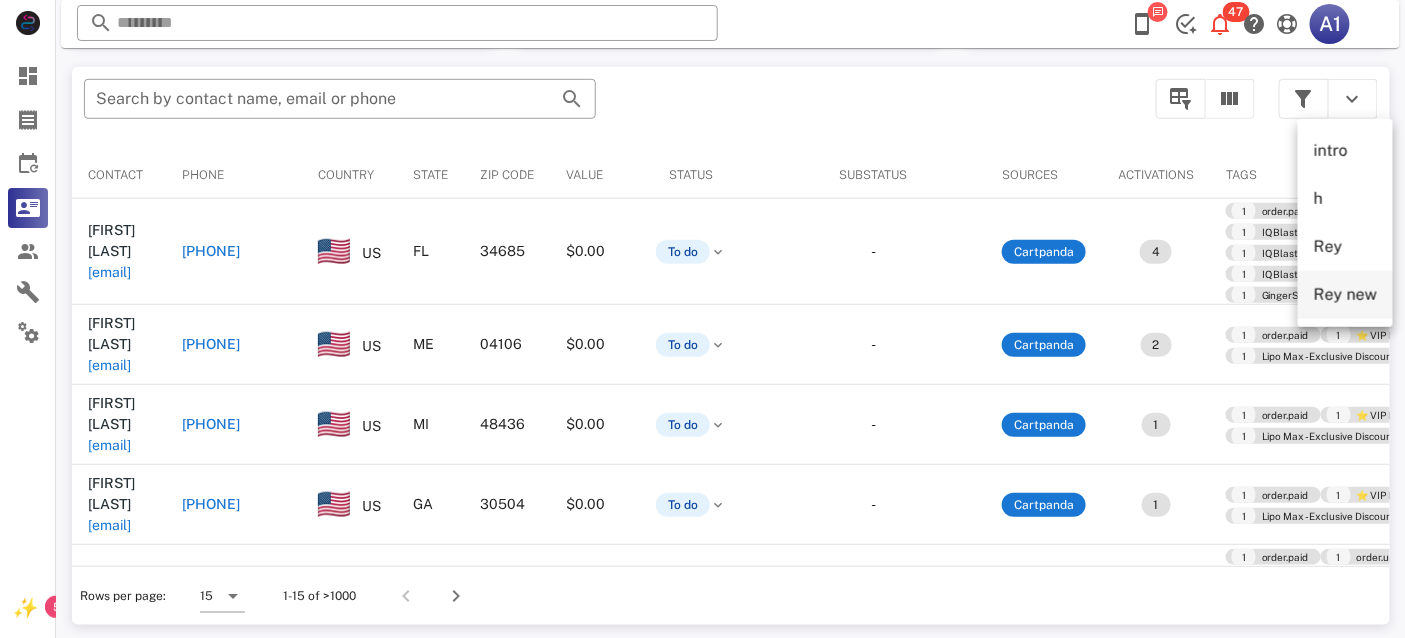 type on "*******" 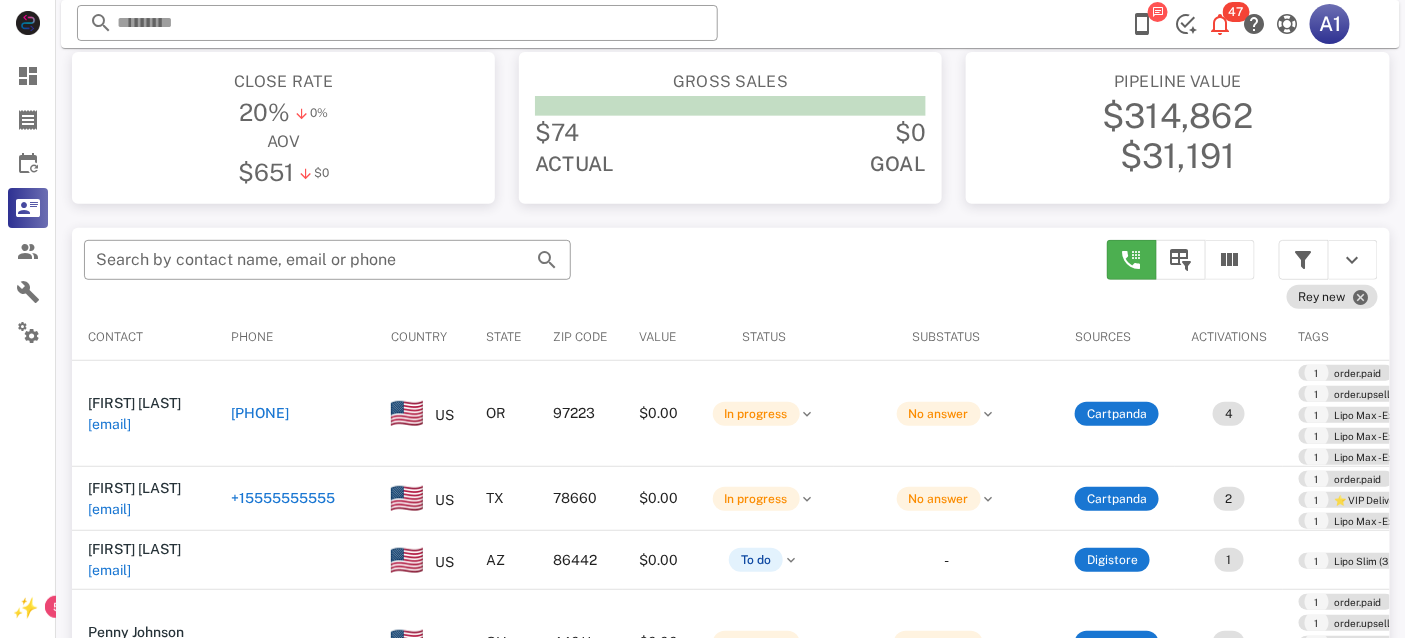 scroll, scrollTop: 212, scrollLeft: 0, axis: vertical 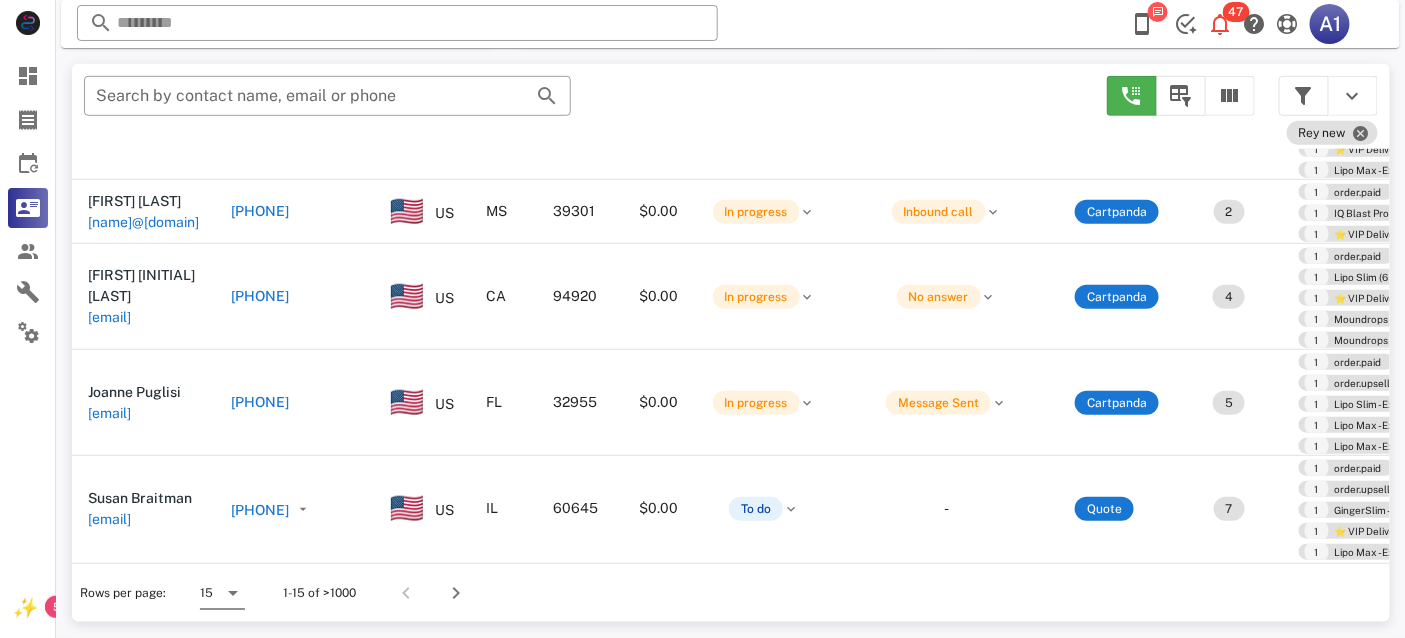 click at bounding box center [231, 593] 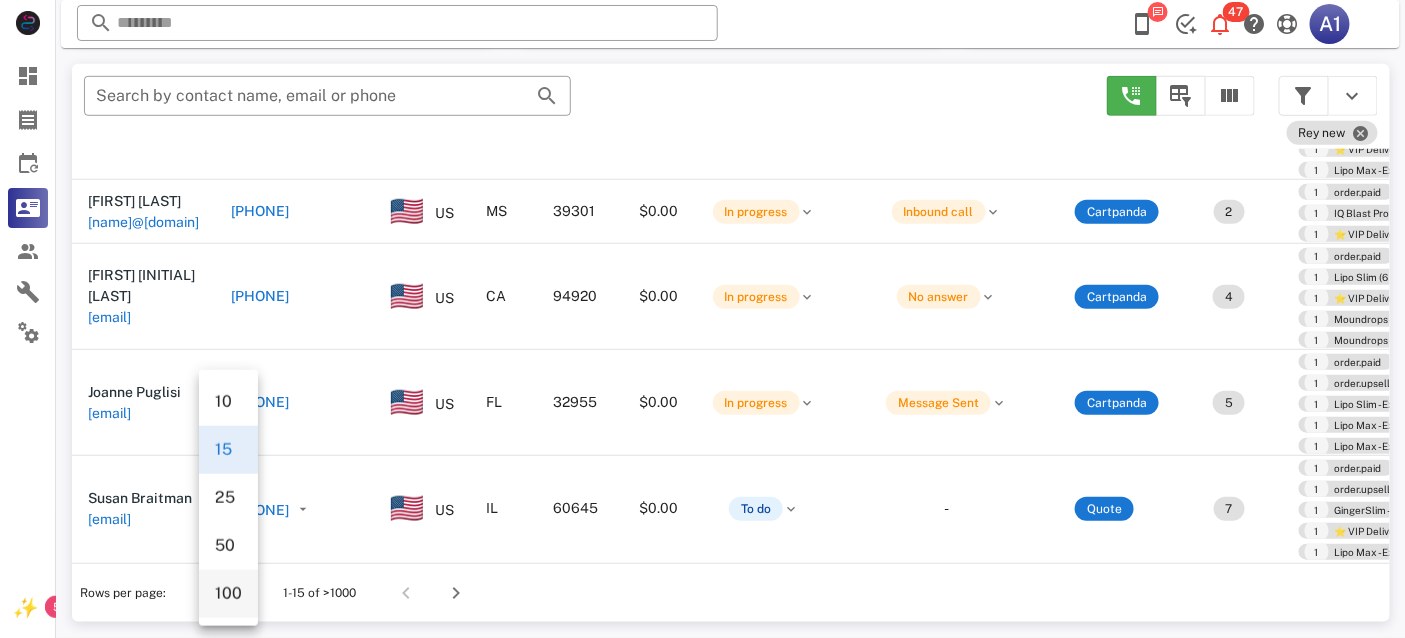 click on "100" at bounding box center [228, 593] 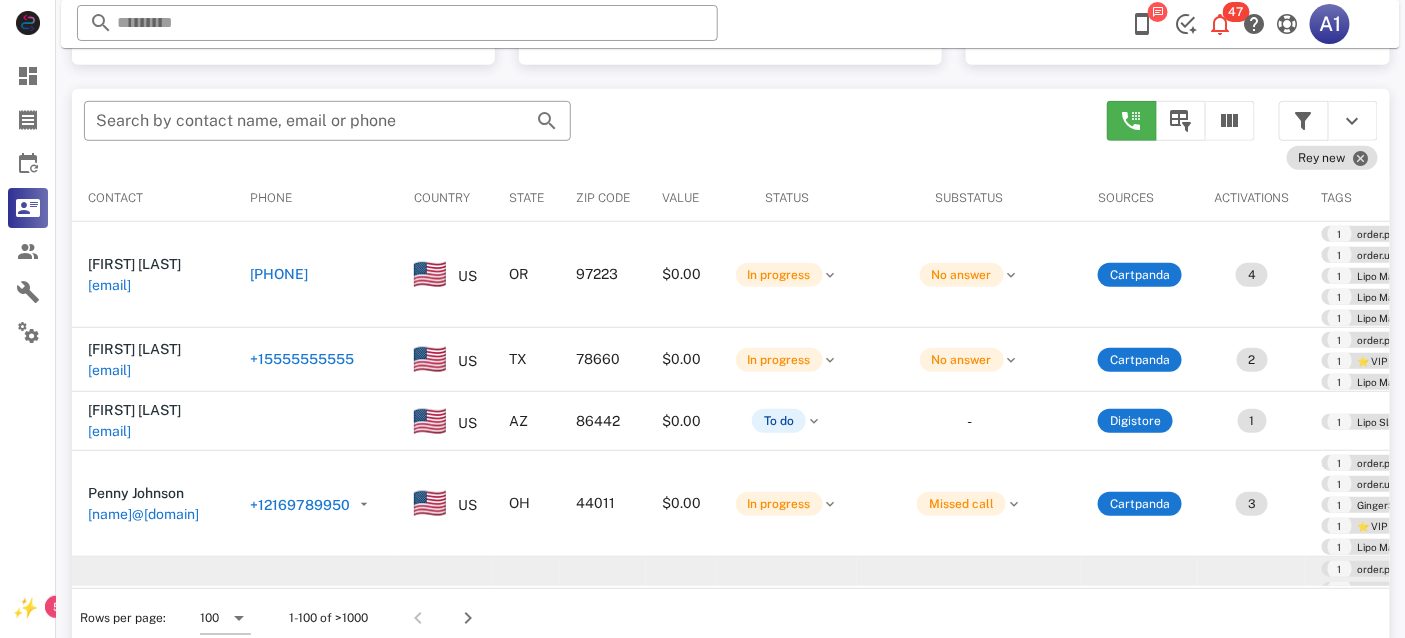 scroll, scrollTop: 380, scrollLeft: 0, axis: vertical 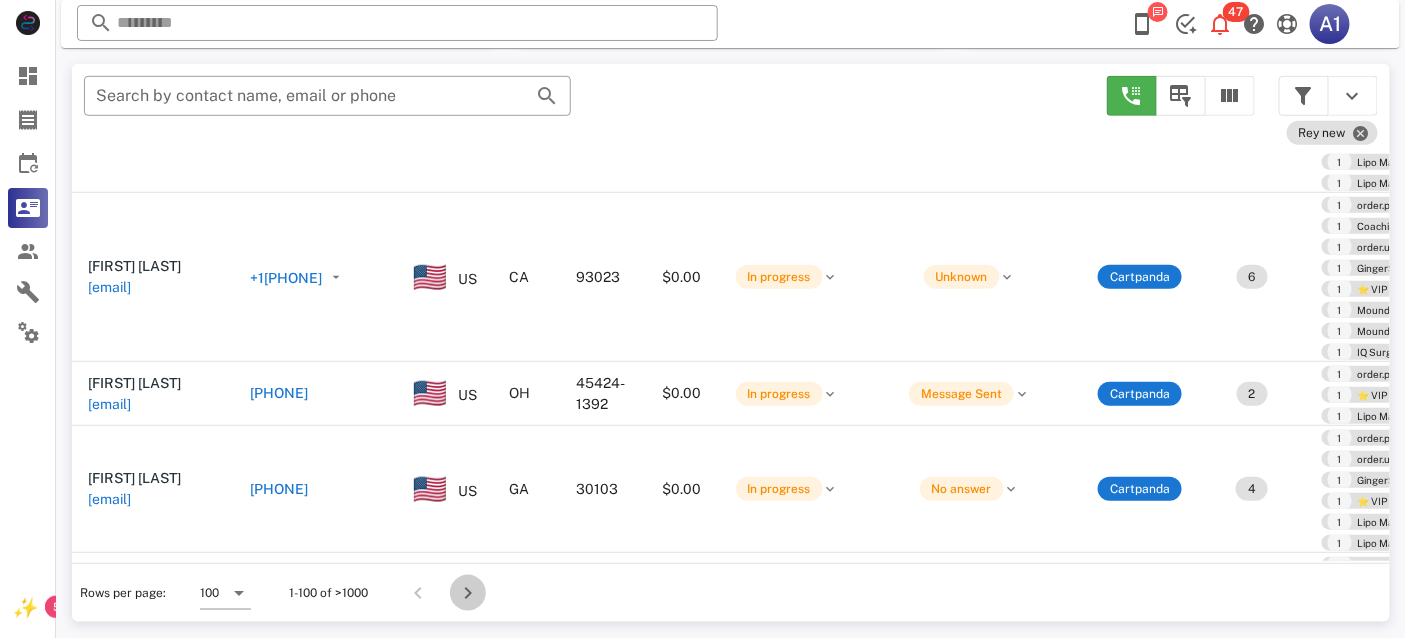 click at bounding box center [468, 593] 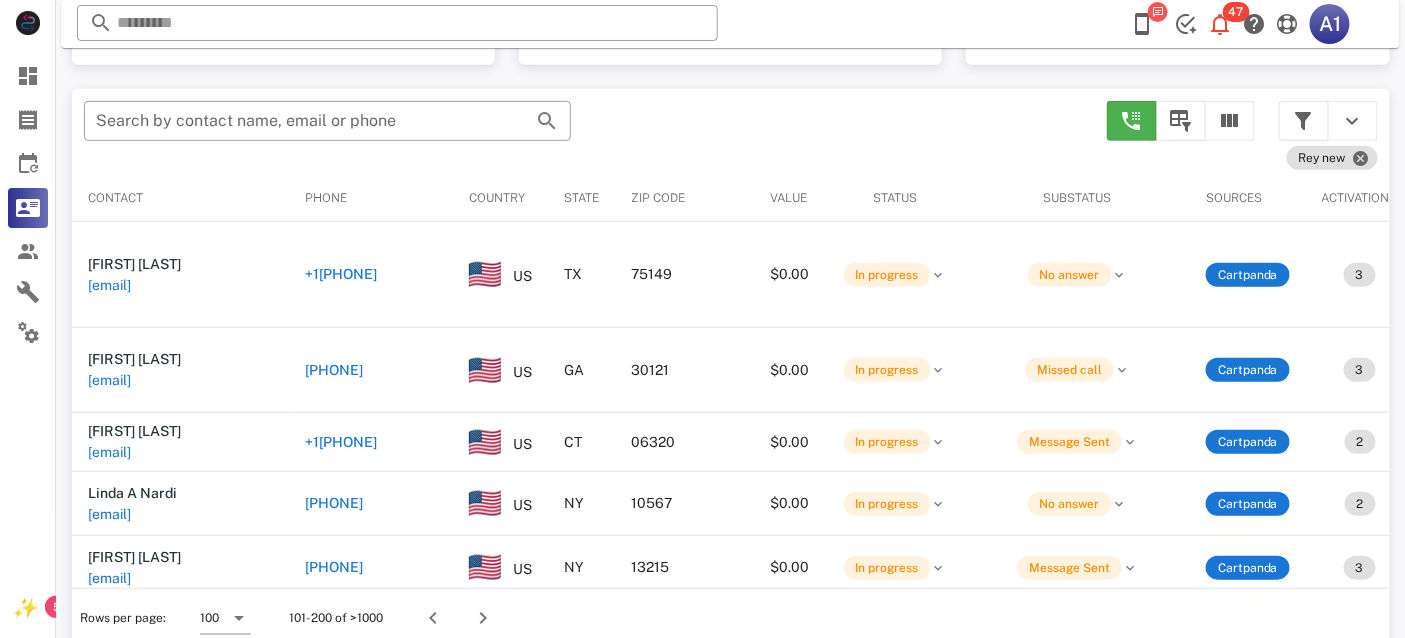 scroll, scrollTop: 380, scrollLeft: 0, axis: vertical 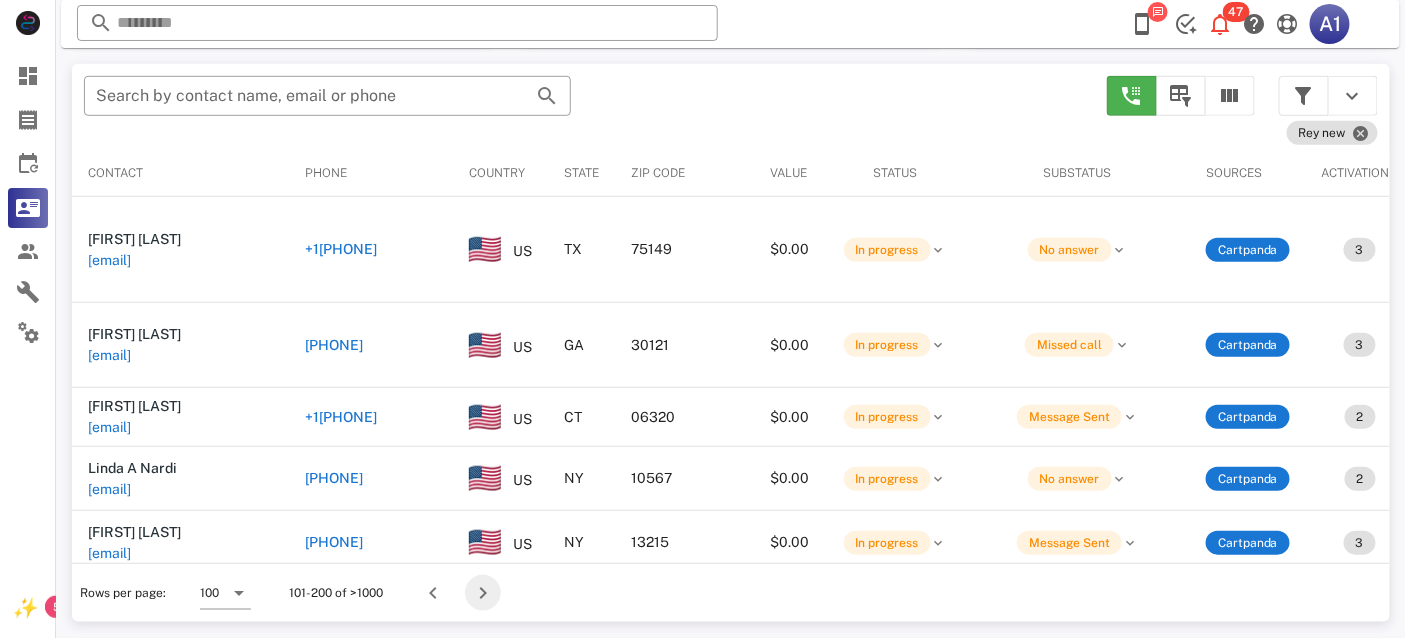 click at bounding box center [483, 593] 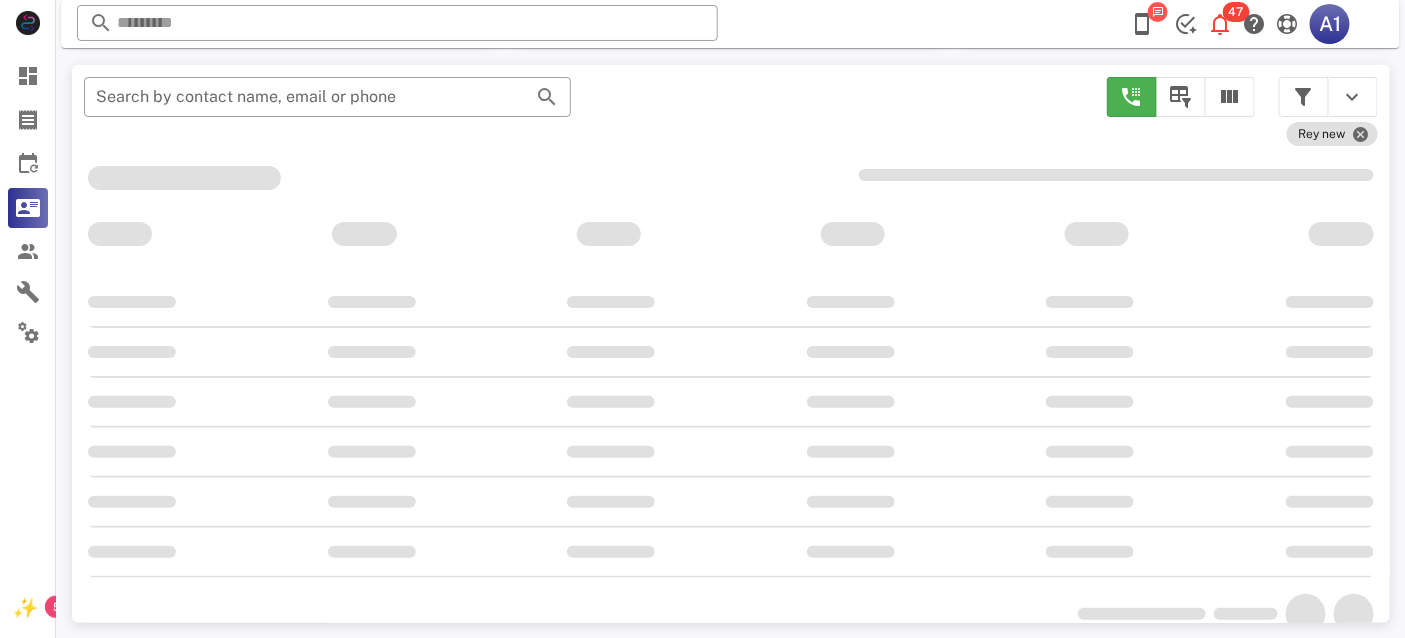 scroll, scrollTop: 380, scrollLeft: 0, axis: vertical 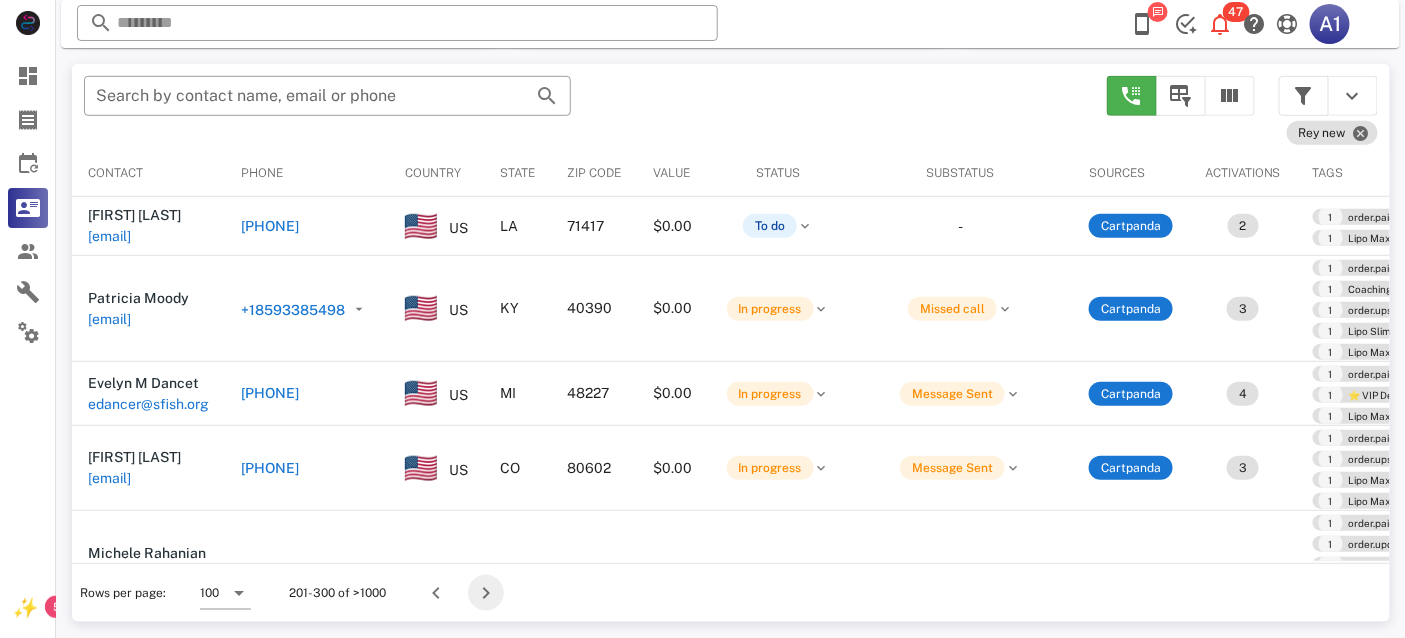 click at bounding box center (486, 593) 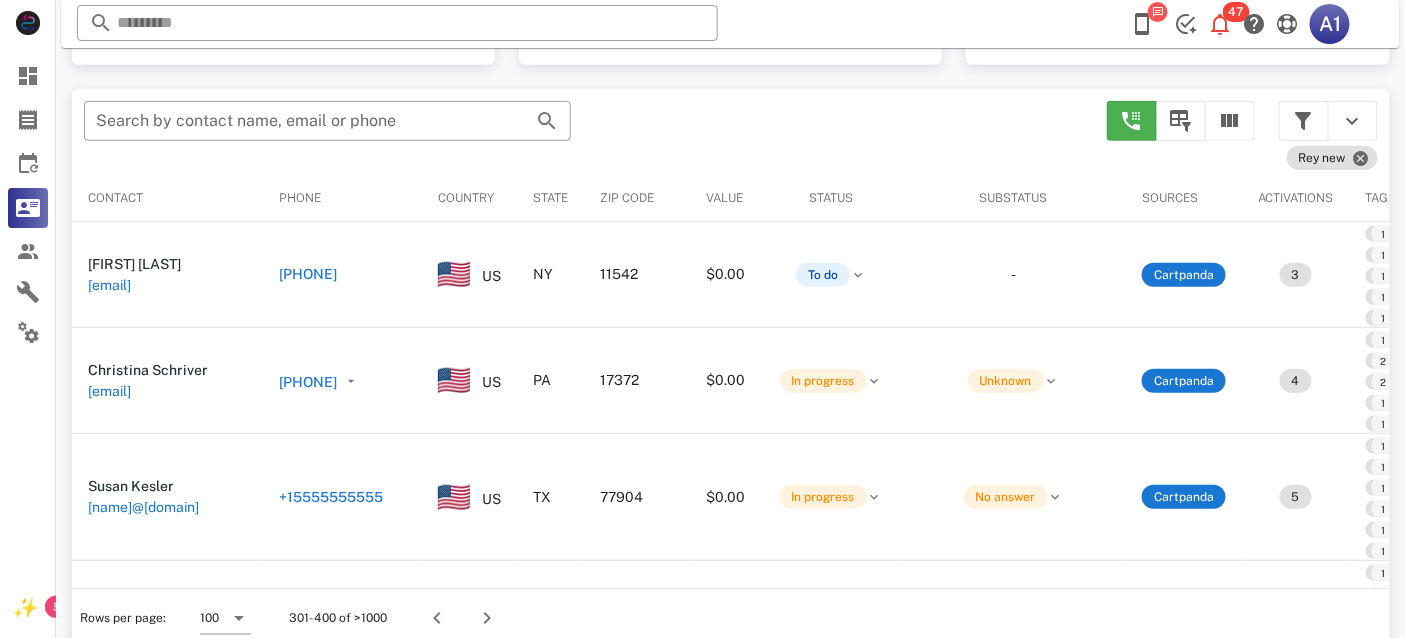 scroll, scrollTop: 380, scrollLeft: 0, axis: vertical 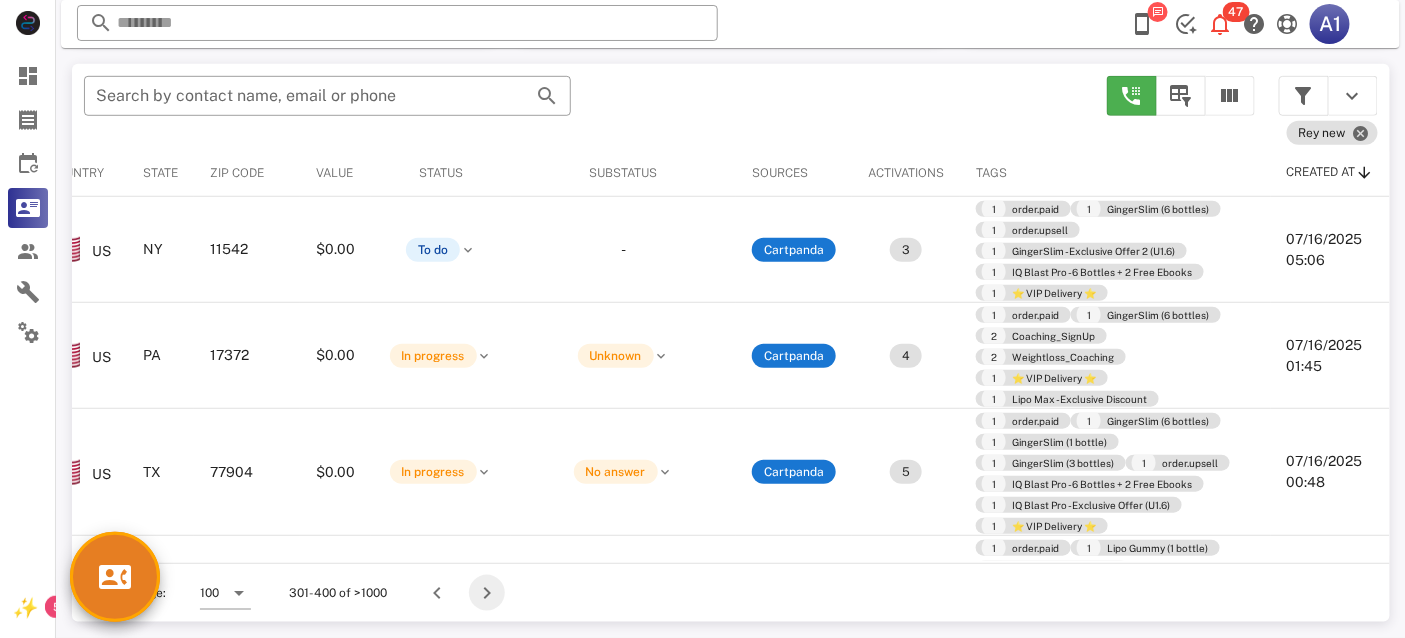click at bounding box center [487, 593] 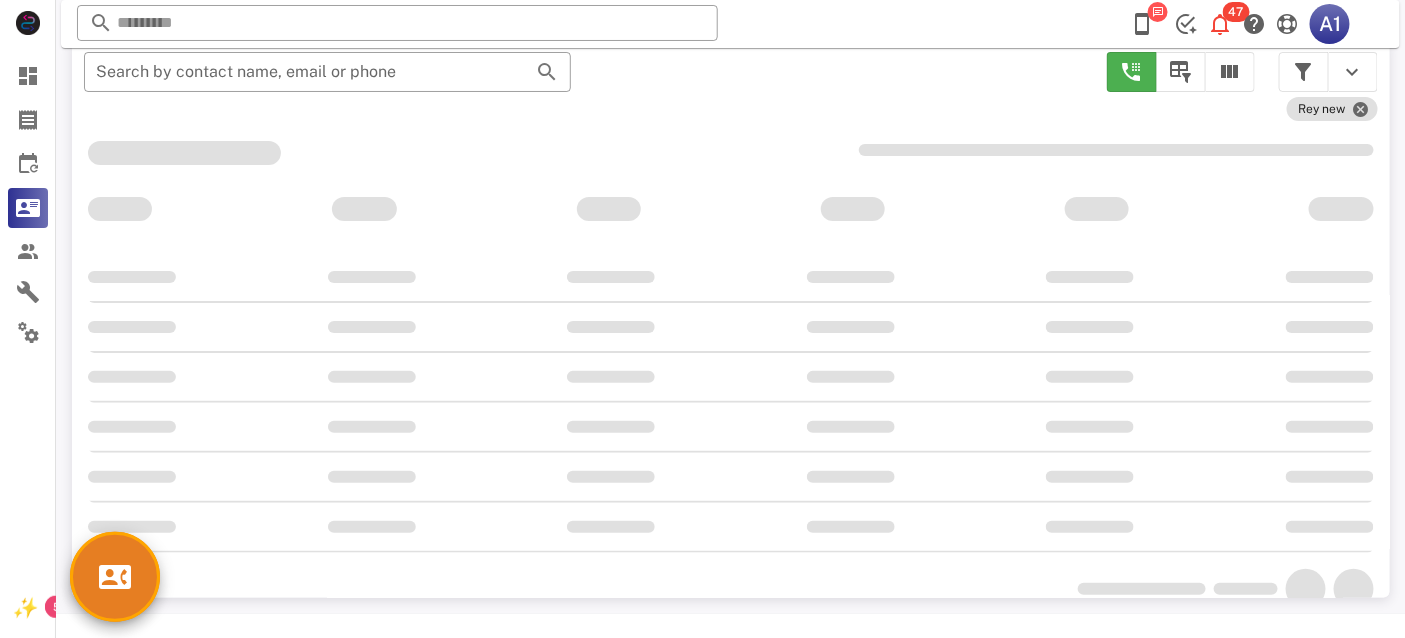 scroll, scrollTop: 355, scrollLeft: 0, axis: vertical 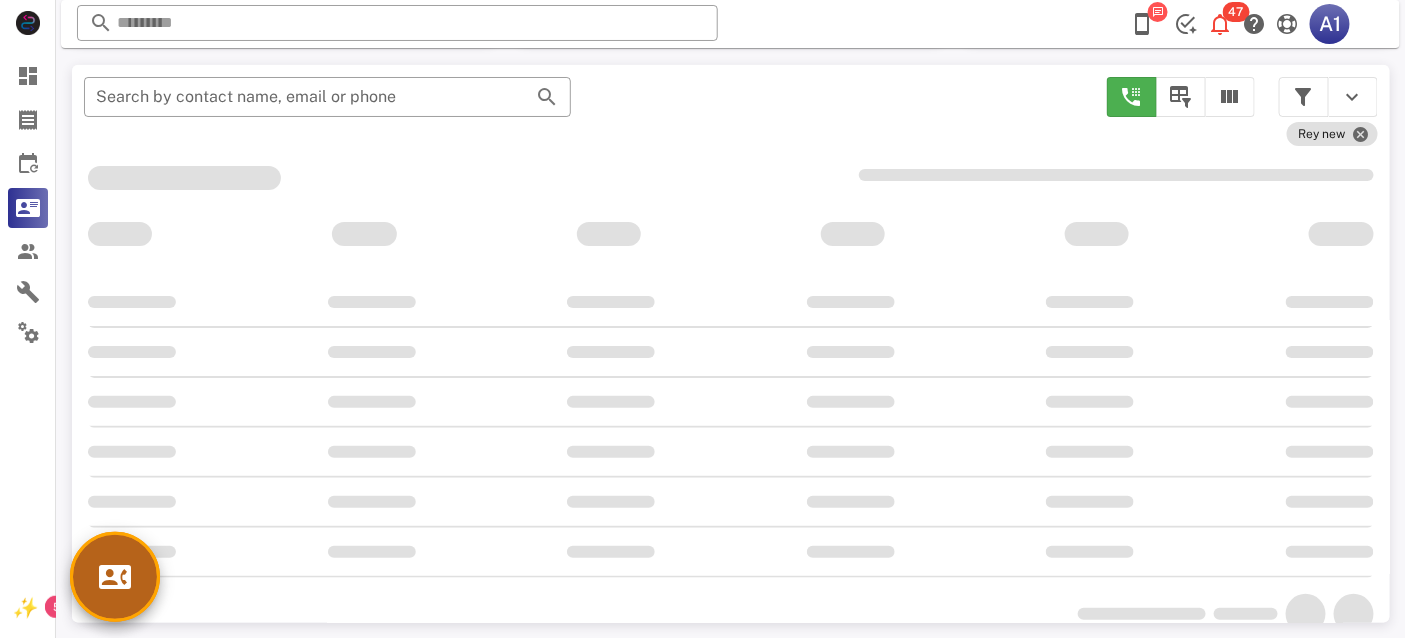 click at bounding box center (115, 577) 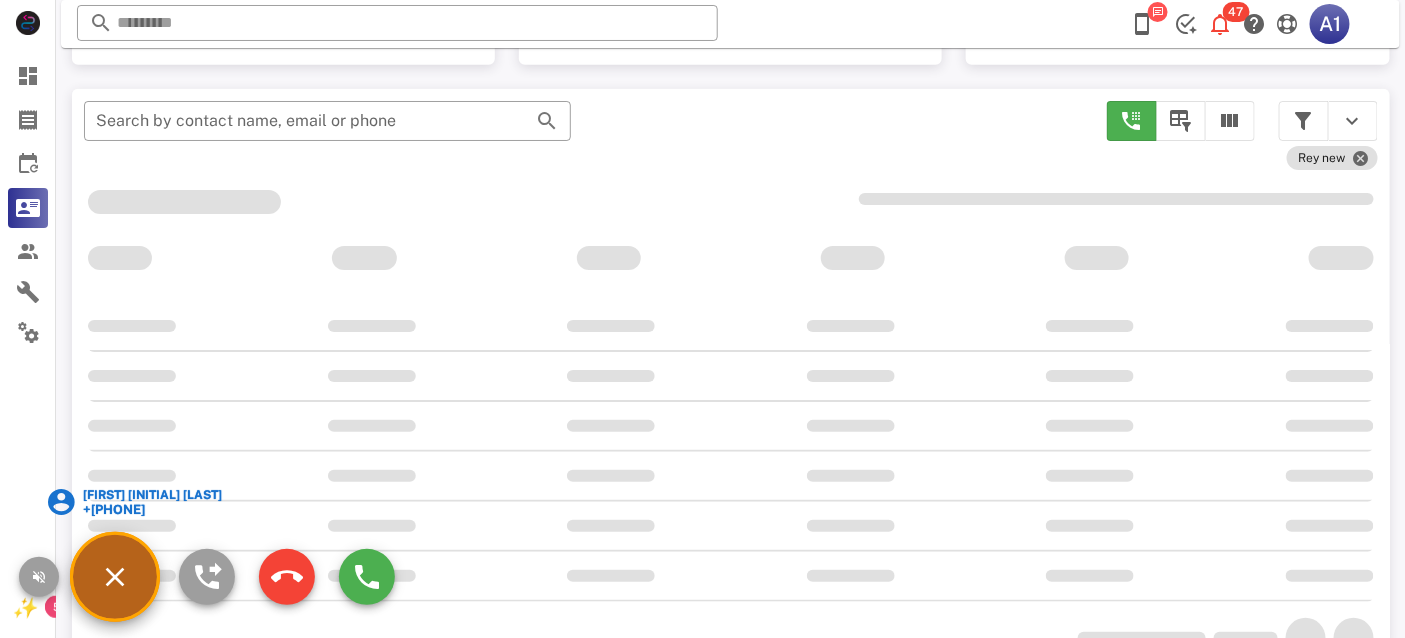 scroll, scrollTop: 377, scrollLeft: 0, axis: vertical 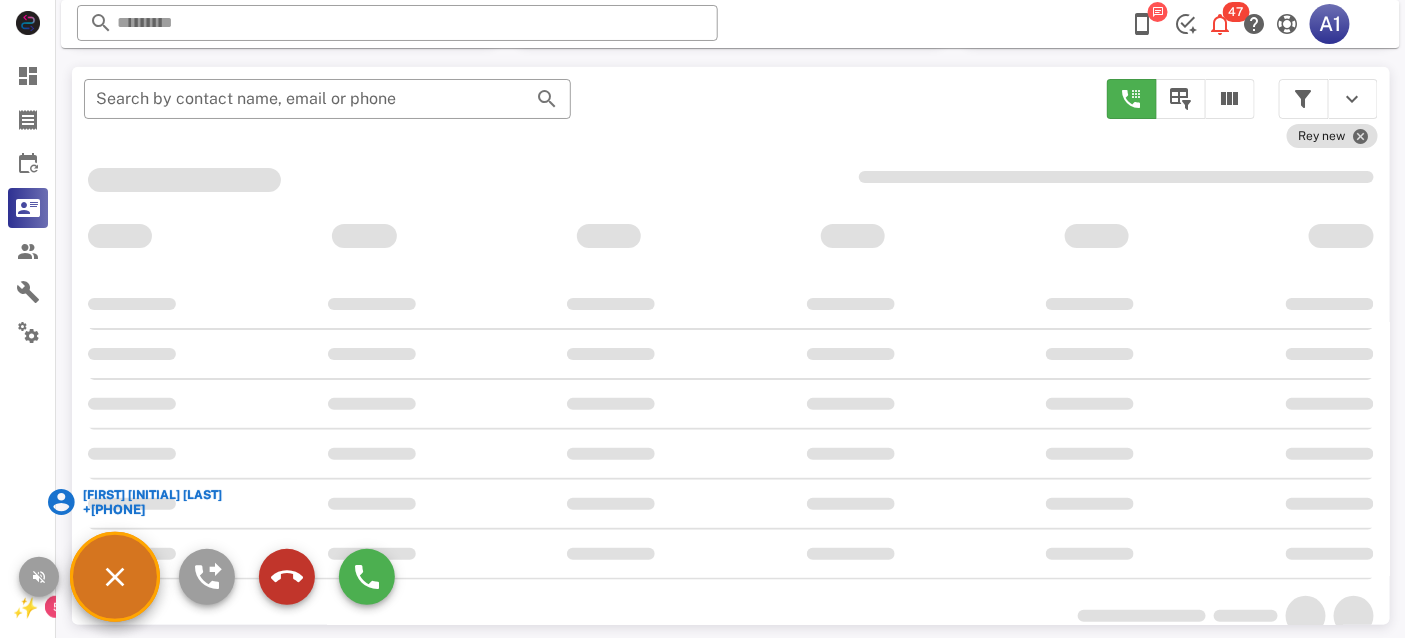 click at bounding box center (287, 577) 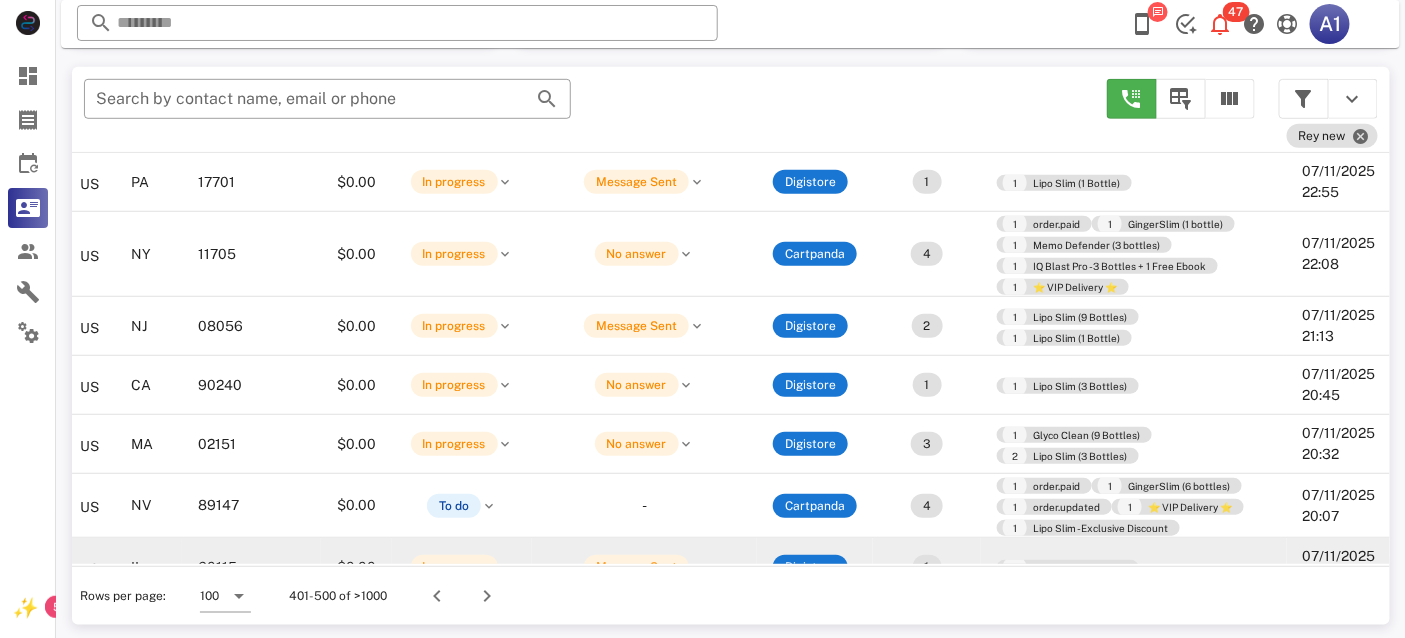 scroll, scrollTop: 7181, scrollLeft: 422, axis: both 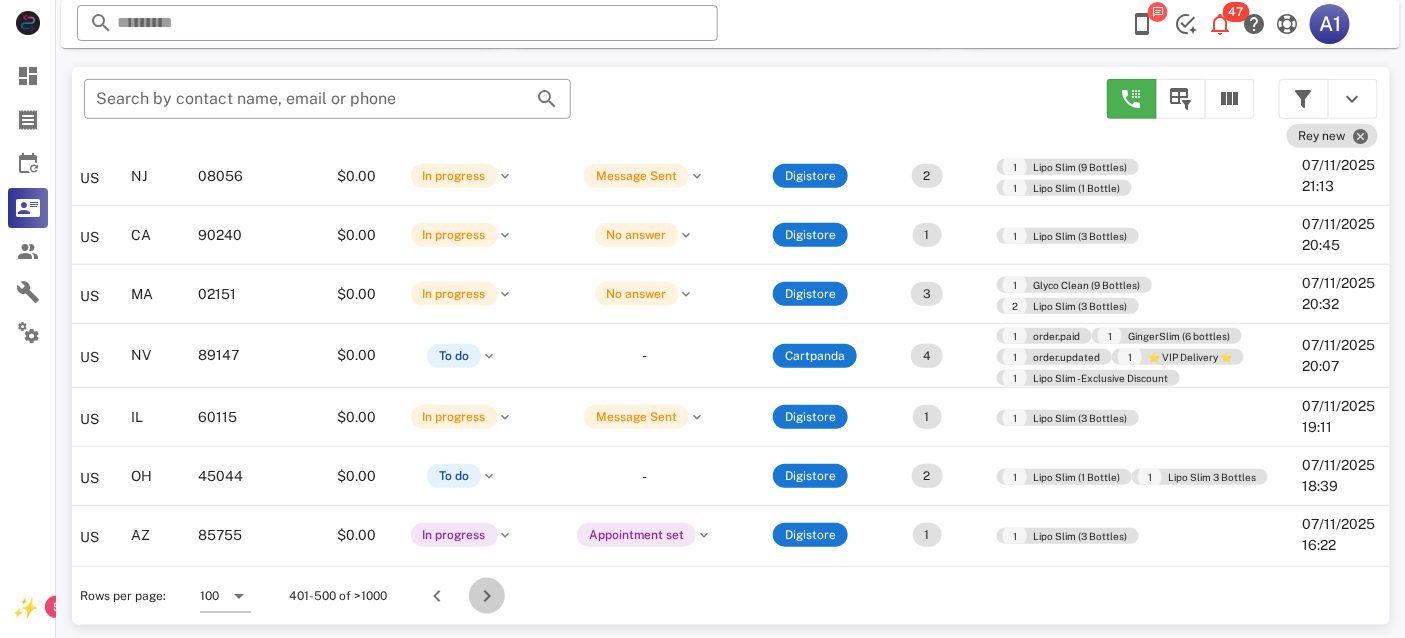 click at bounding box center [487, 596] 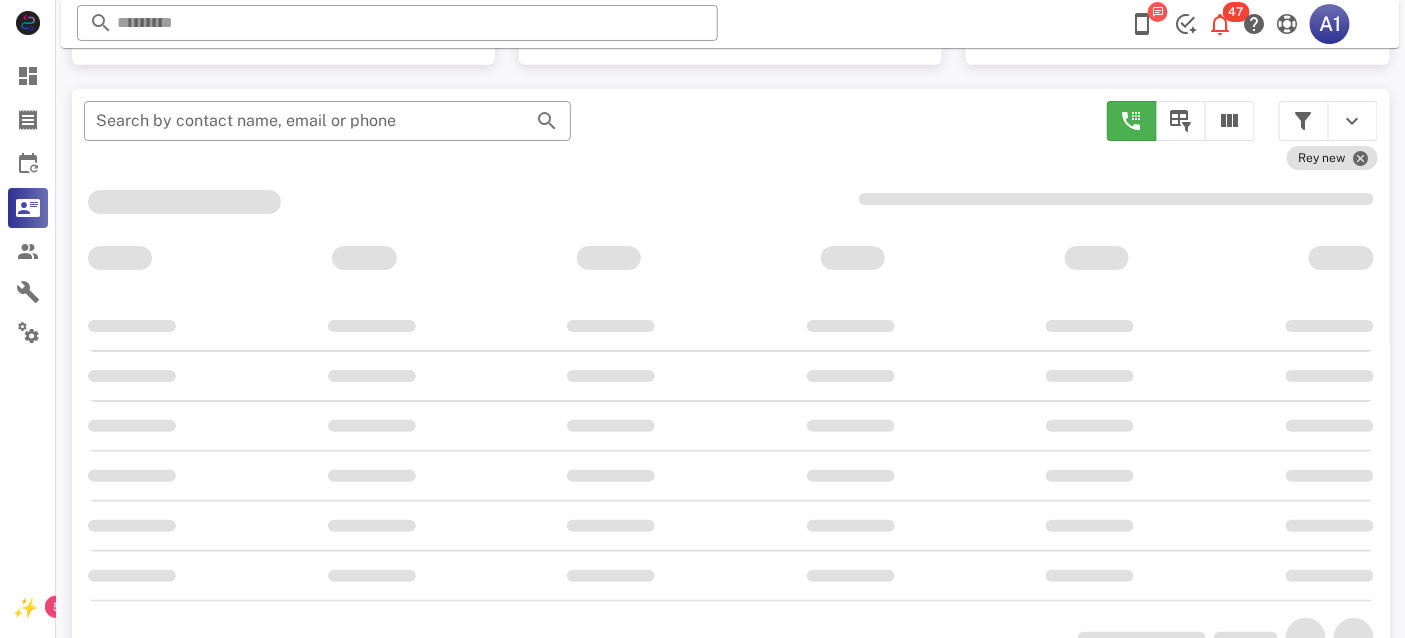 scroll, scrollTop: 377, scrollLeft: 0, axis: vertical 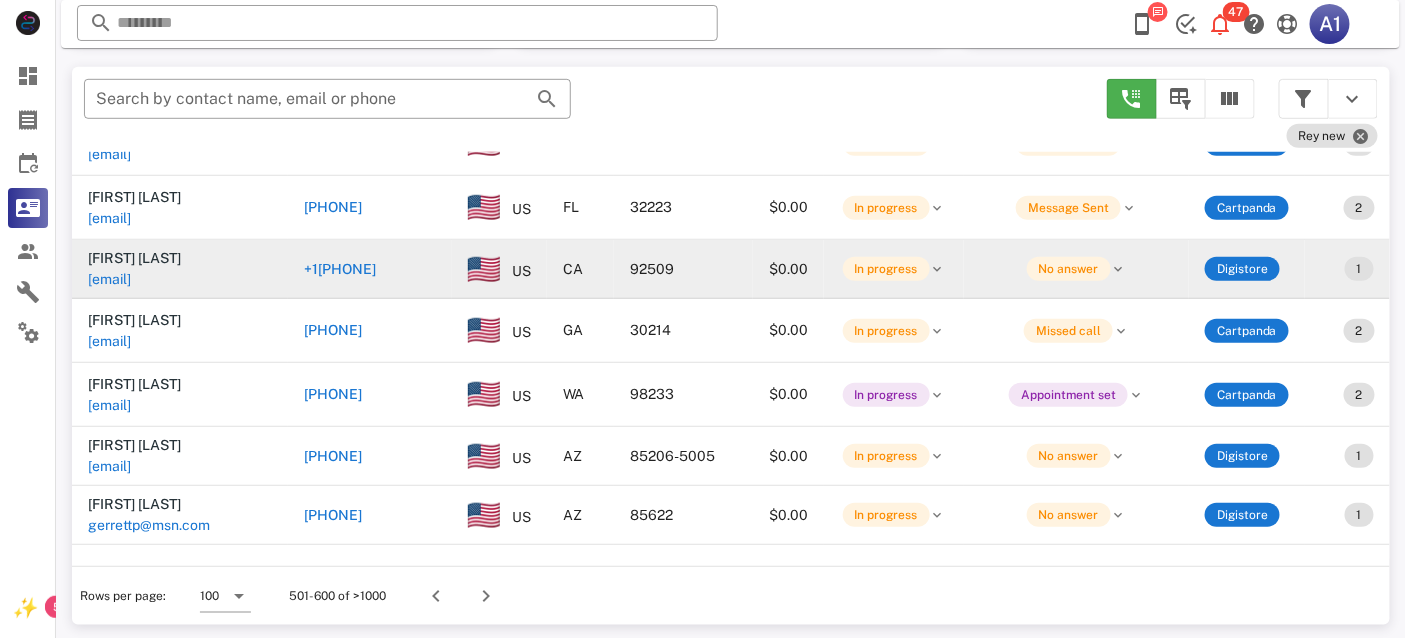 click on "[EMAIL]" at bounding box center (109, 279) 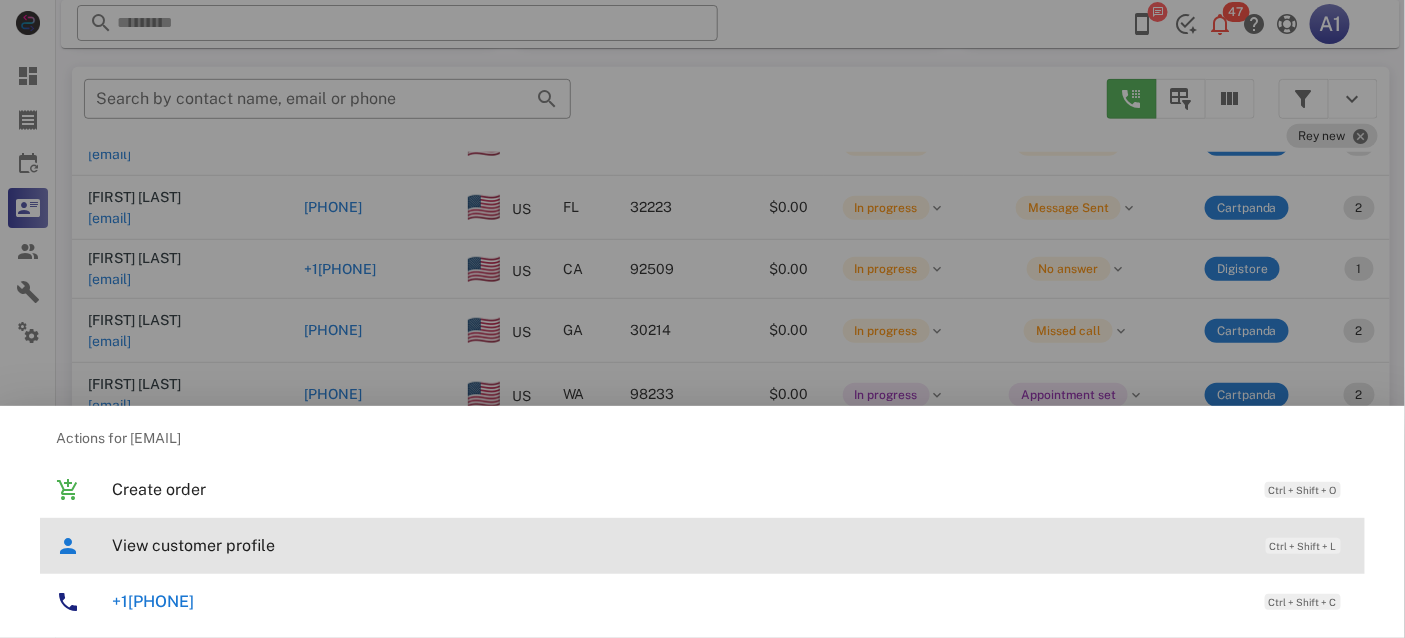 click on "View customer profile Ctrl + Shift + L" at bounding box center (730, 545) 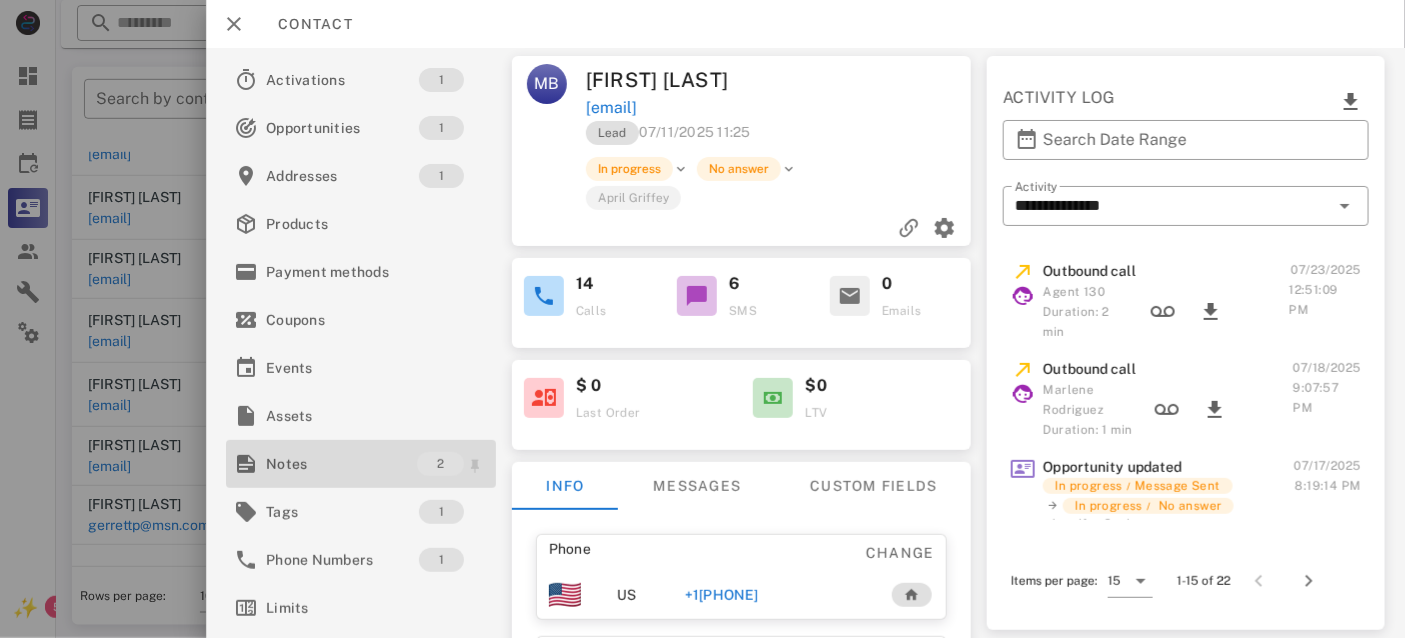 click on "Notes" at bounding box center (341, 464) 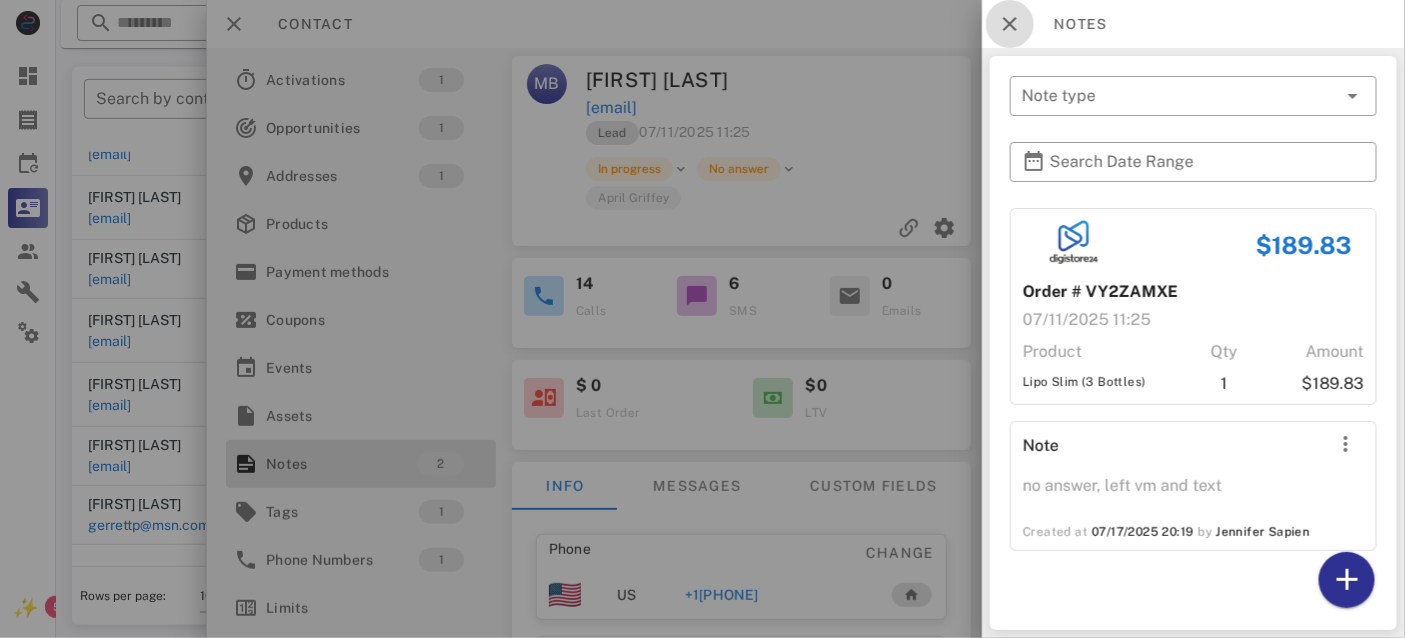 click at bounding box center (1010, 24) 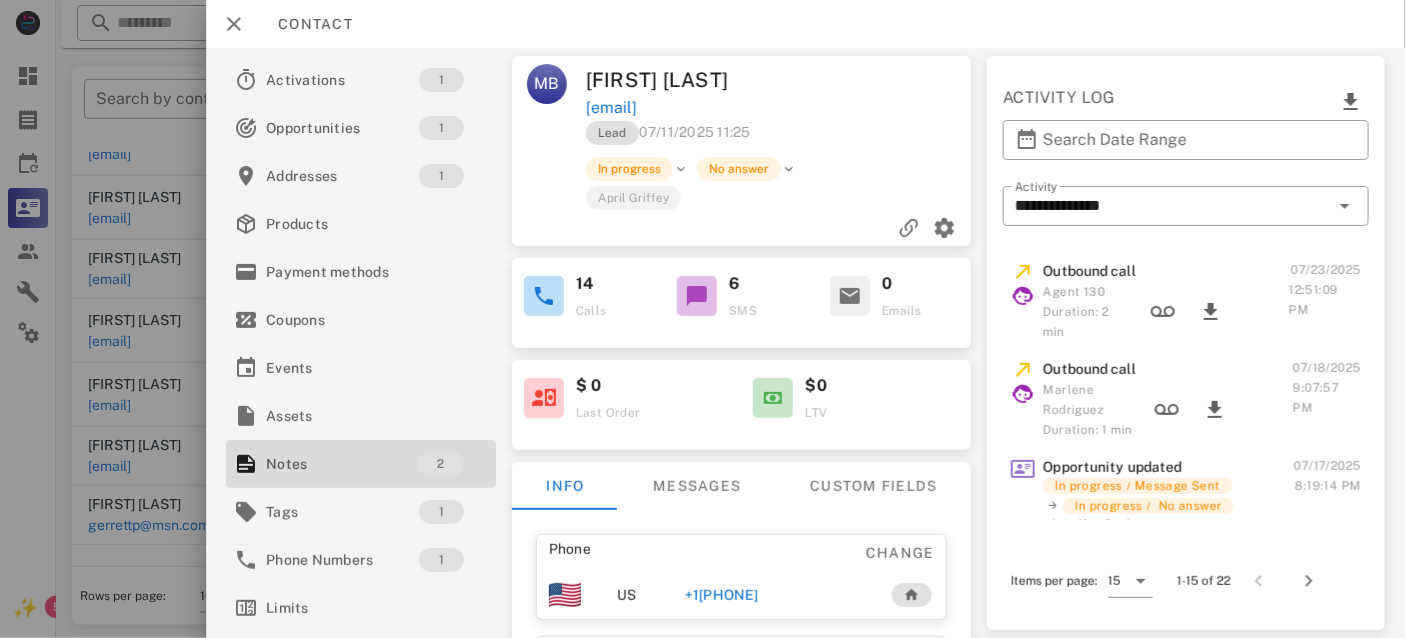 click on "[EMAIL]" at bounding box center (610, 108) 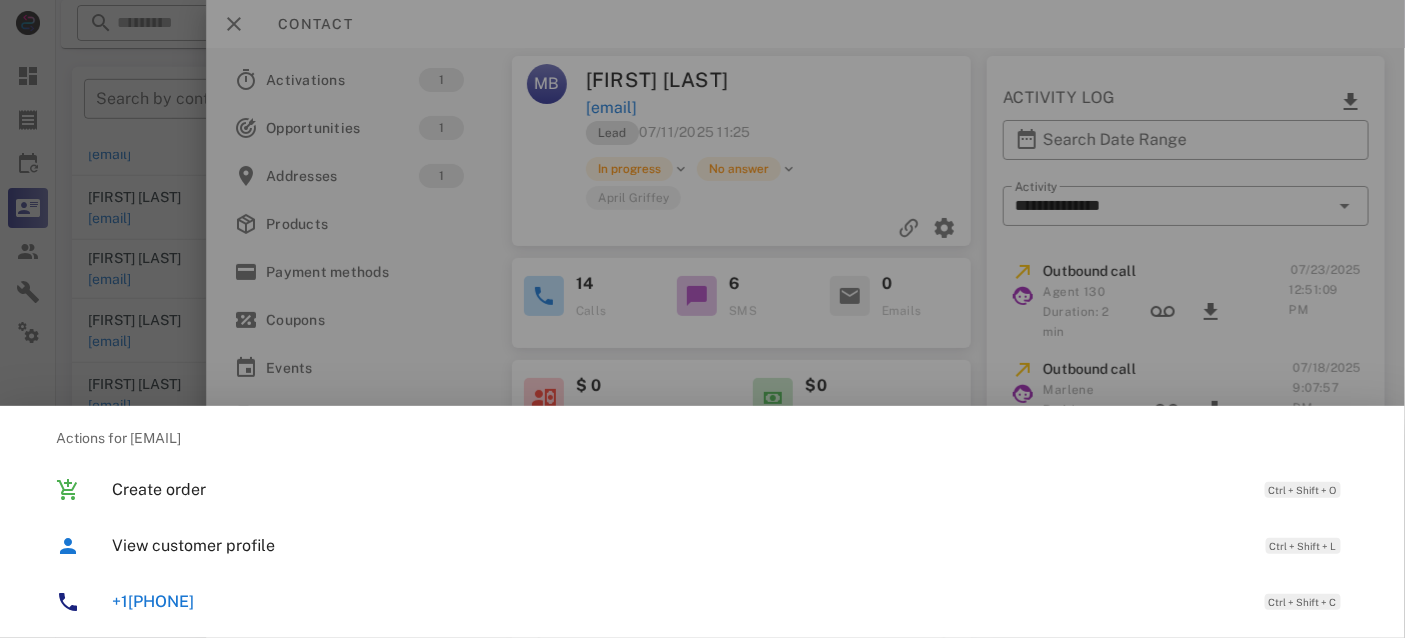 click on "+1[PHONE]" at bounding box center [153, 601] 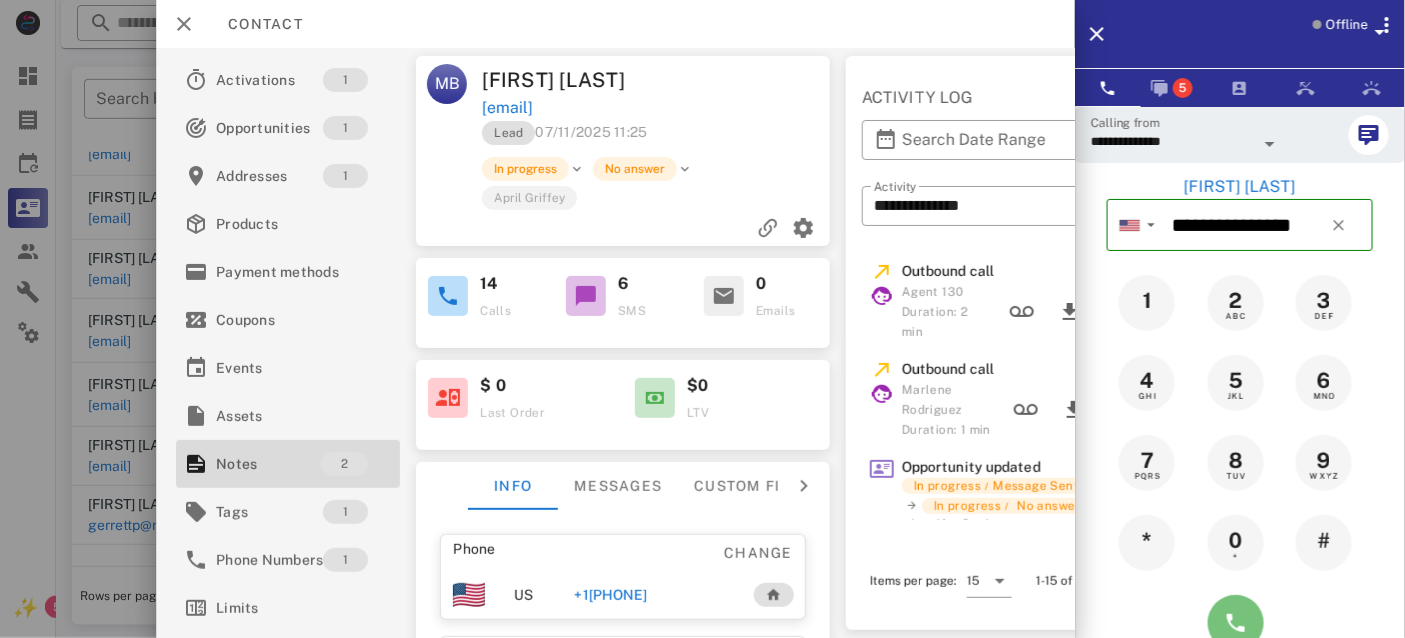 click at bounding box center [1236, 623] 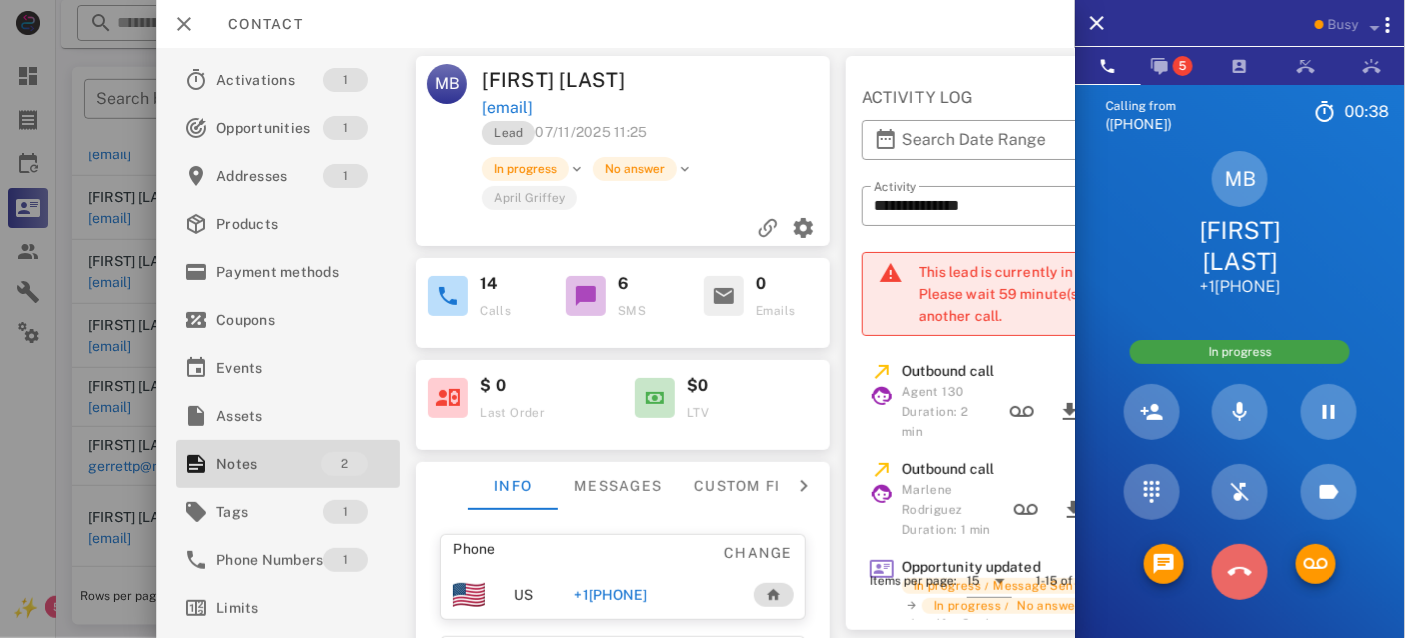 click at bounding box center [1240, 572] 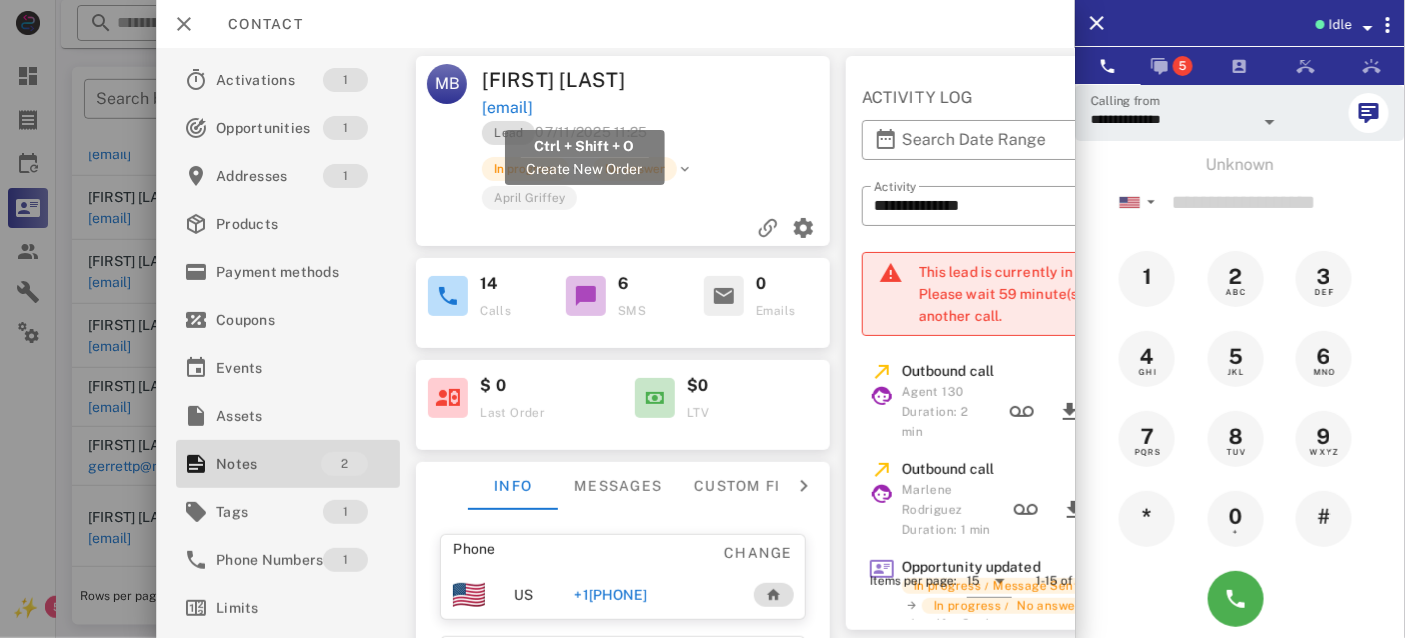 click on "[EMAIL]" at bounding box center [508, 108] 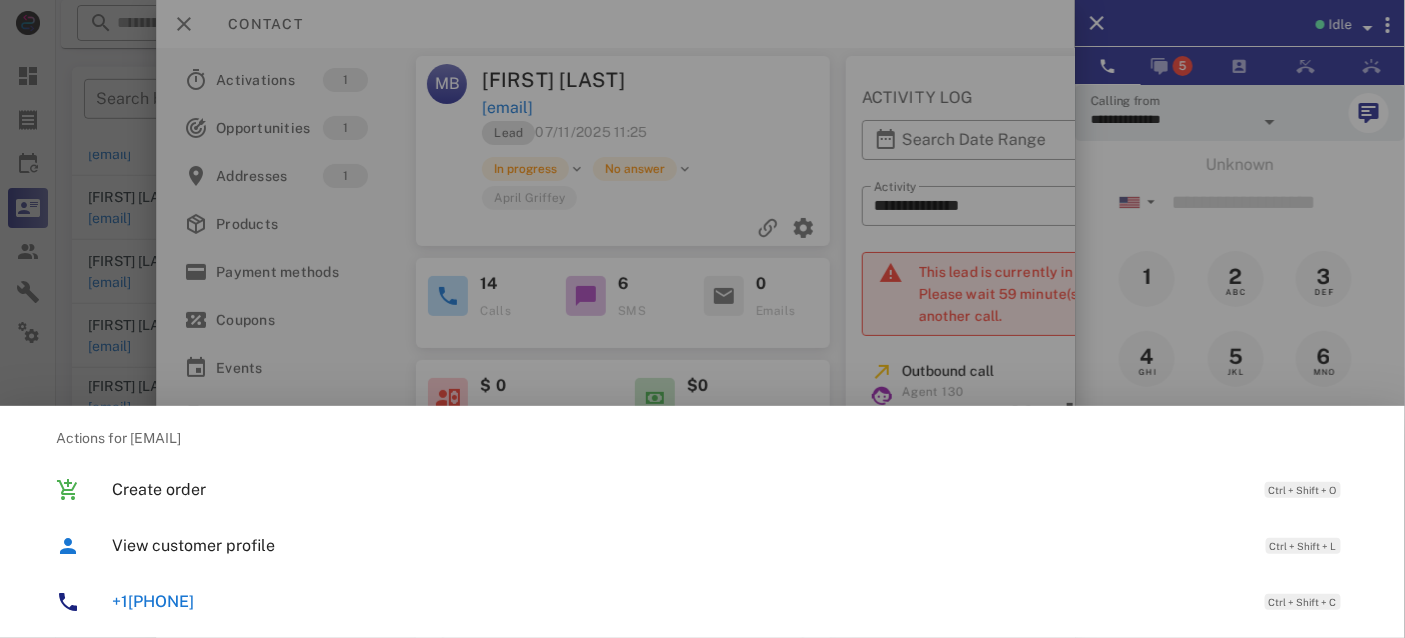 click on "+1[PHONE]" at bounding box center (153, 601) 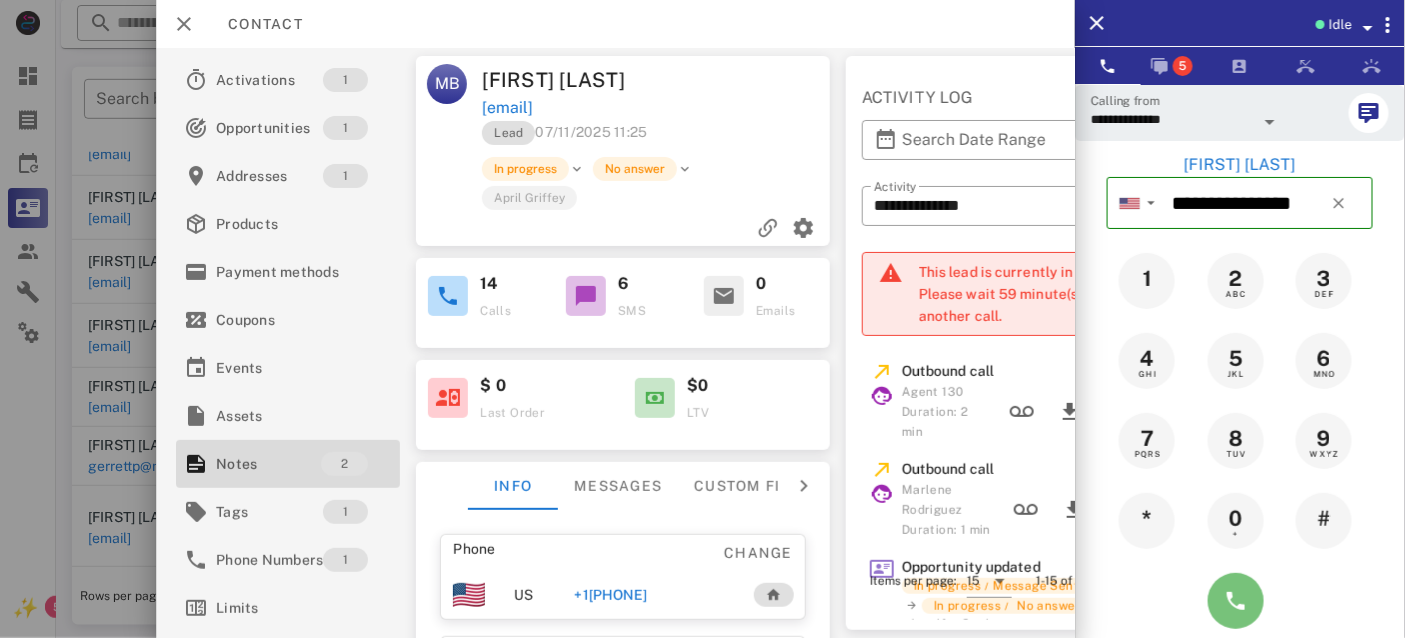 click at bounding box center (1236, 601) 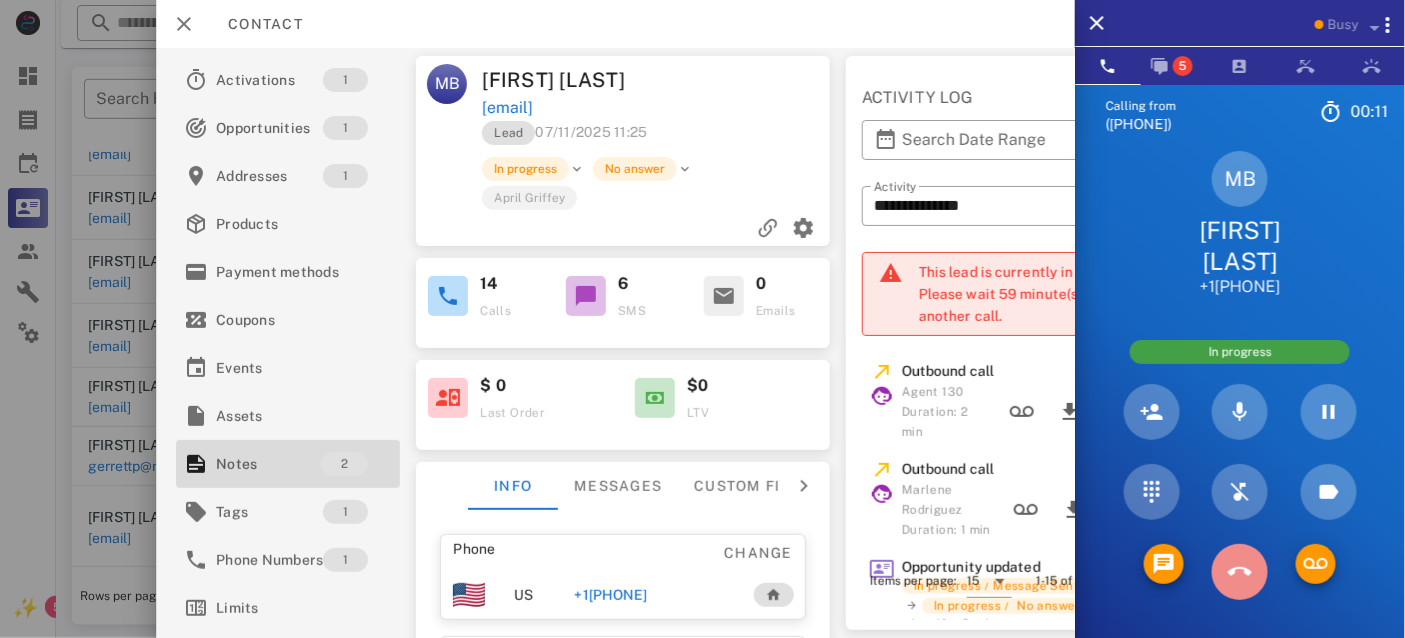 click at bounding box center (1240, 572) 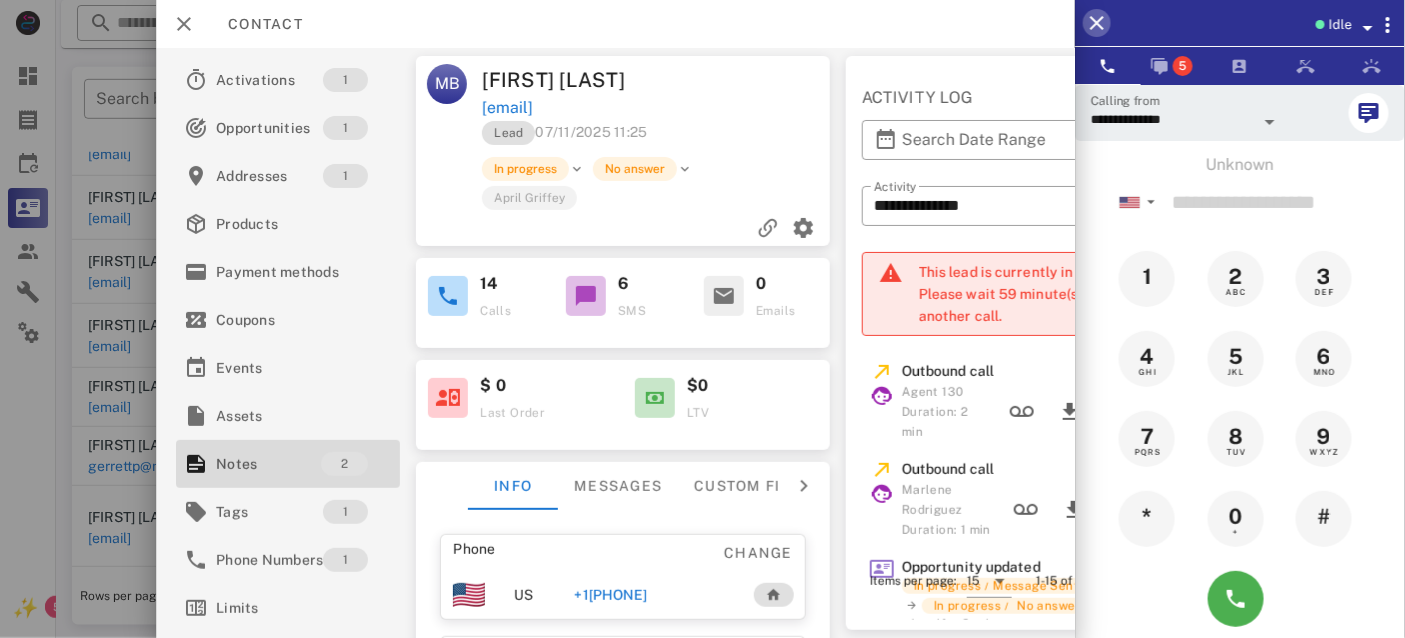 click at bounding box center (1097, 23) 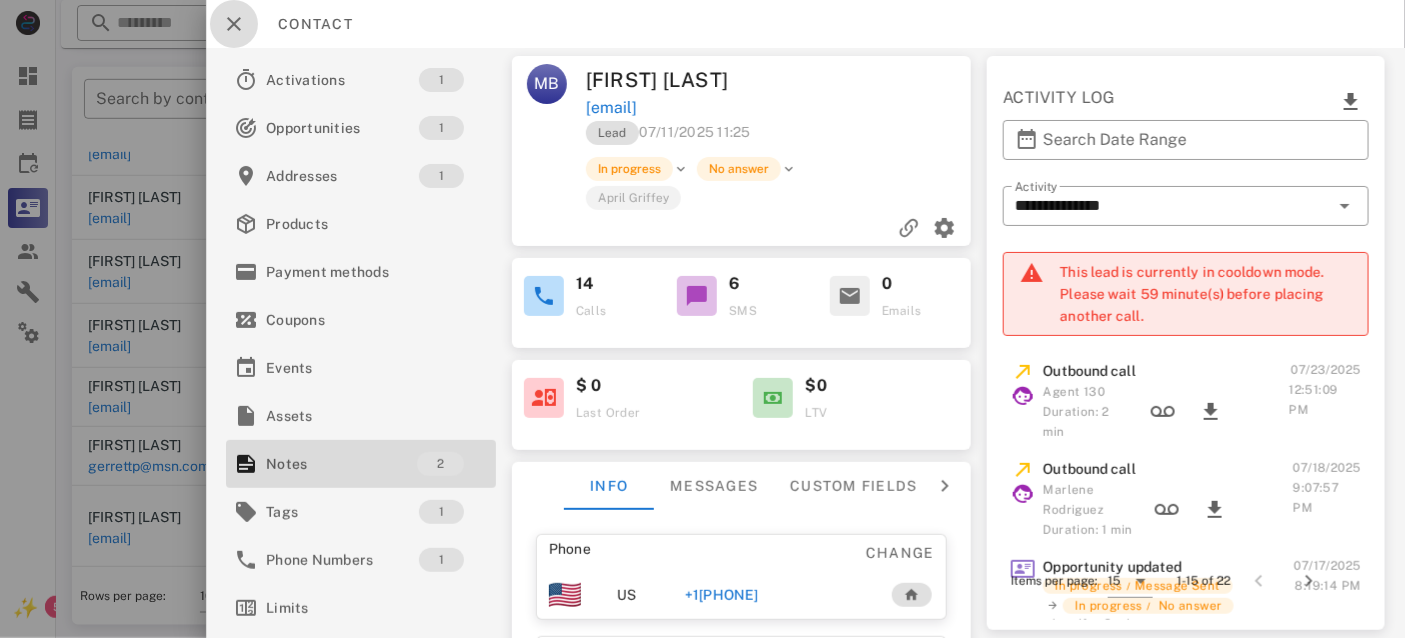 click at bounding box center (234, 24) 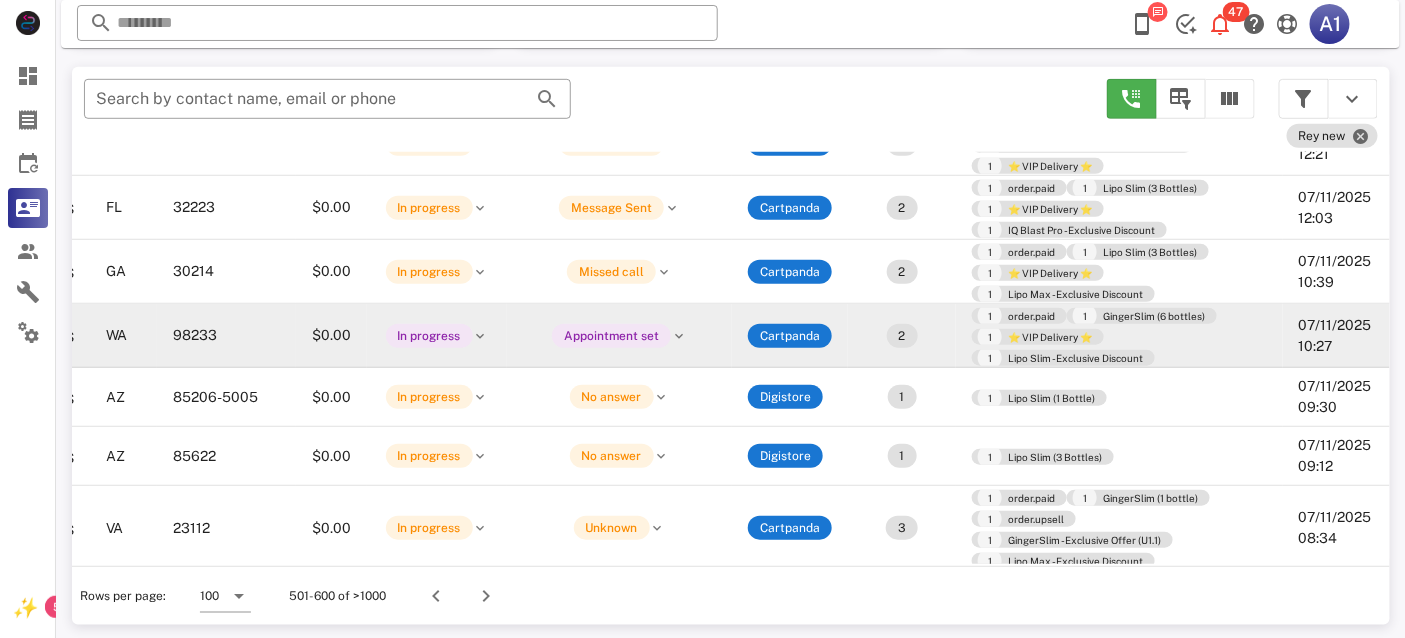 scroll, scrollTop: 325, scrollLeft: 457, axis: both 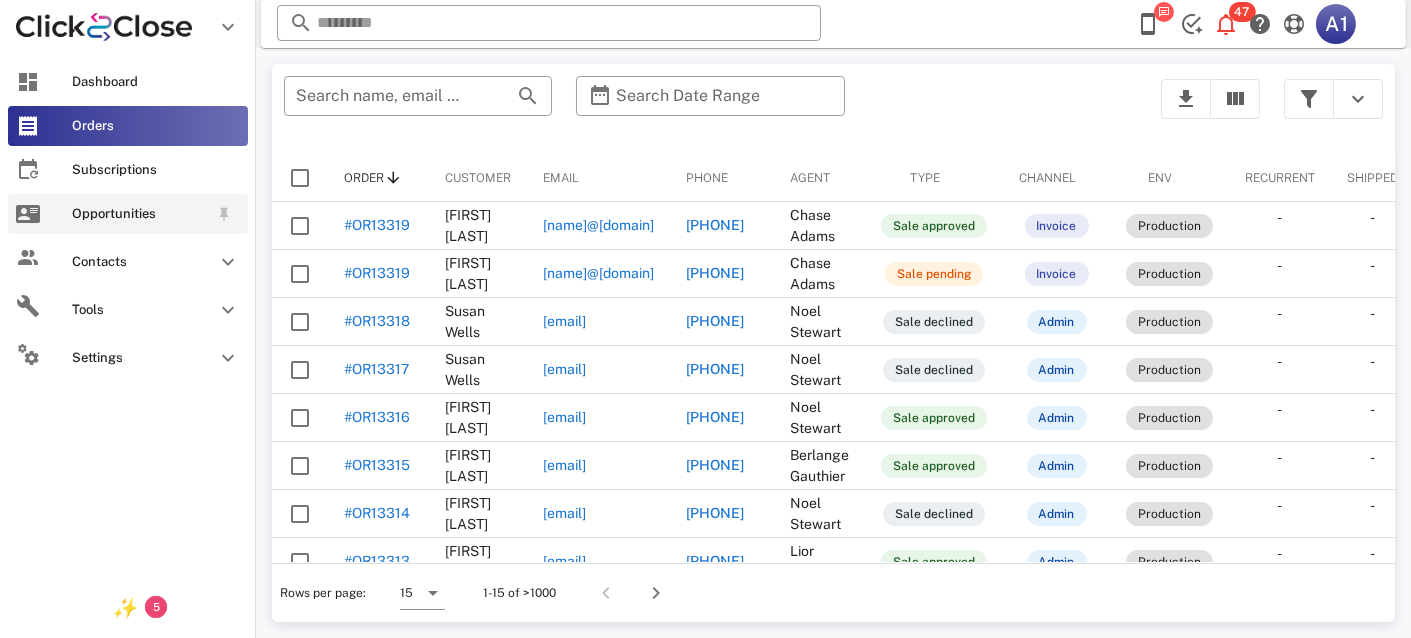 click on "Opportunities" at bounding box center [128, 214] 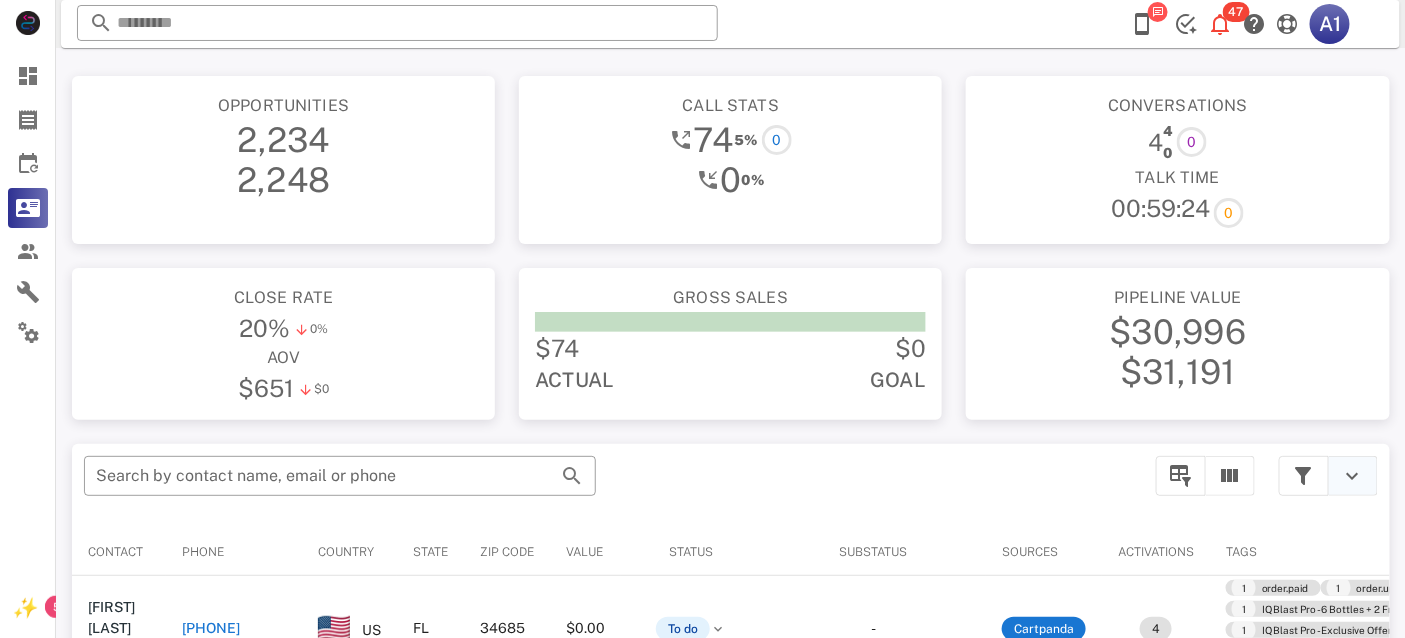 click at bounding box center (1353, 476) 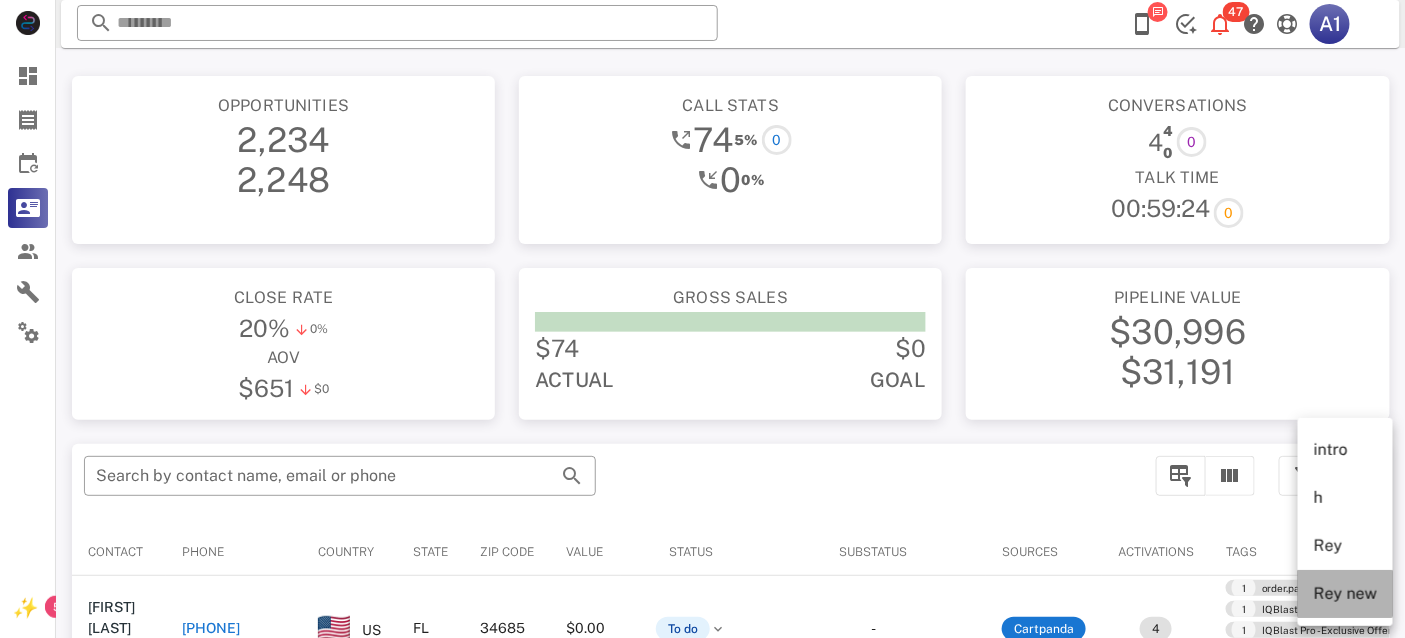 click on "Rey new" at bounding box center (1345, 593) 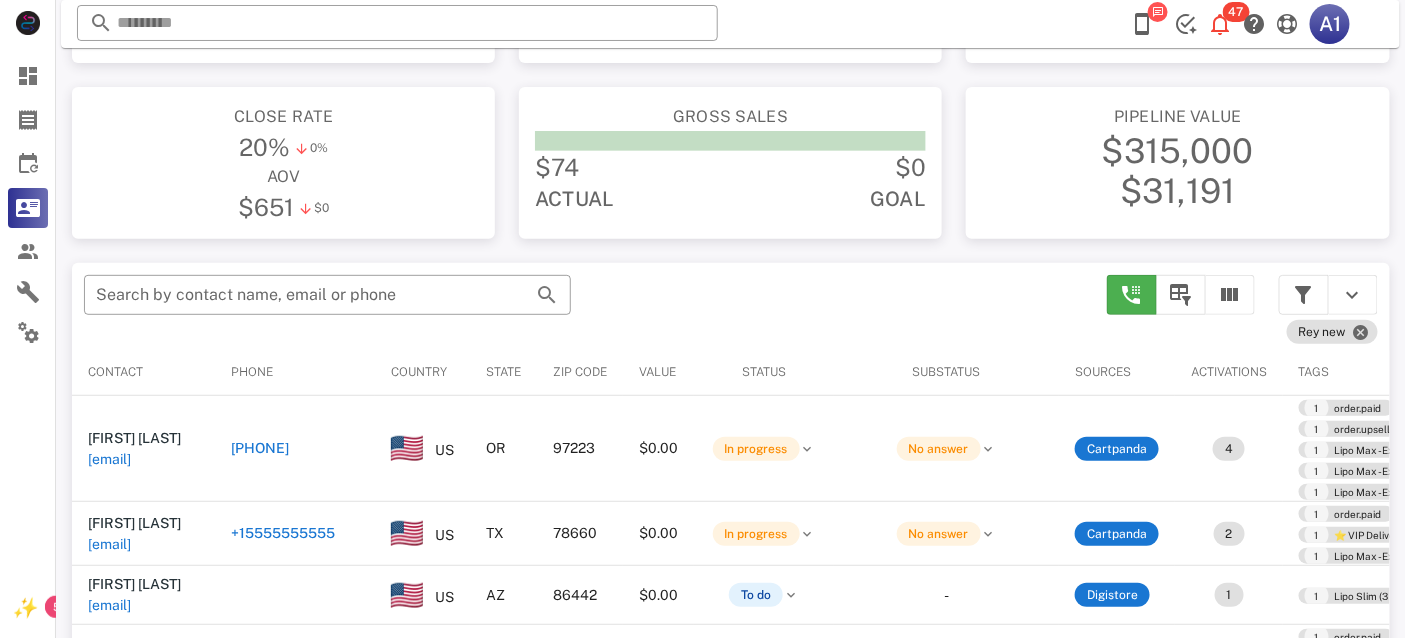 scroll, scrollTop: 194, scrollLeft: 0, axis: vertical 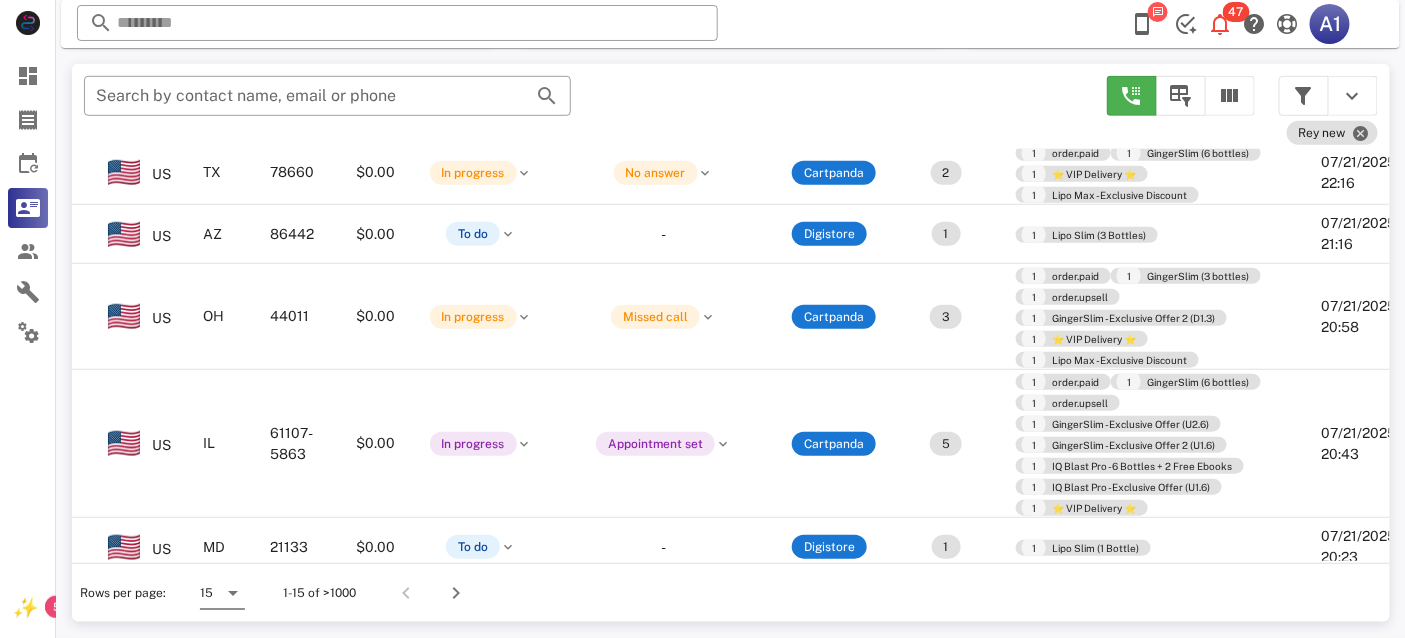 click at bounding box center (233, 593) 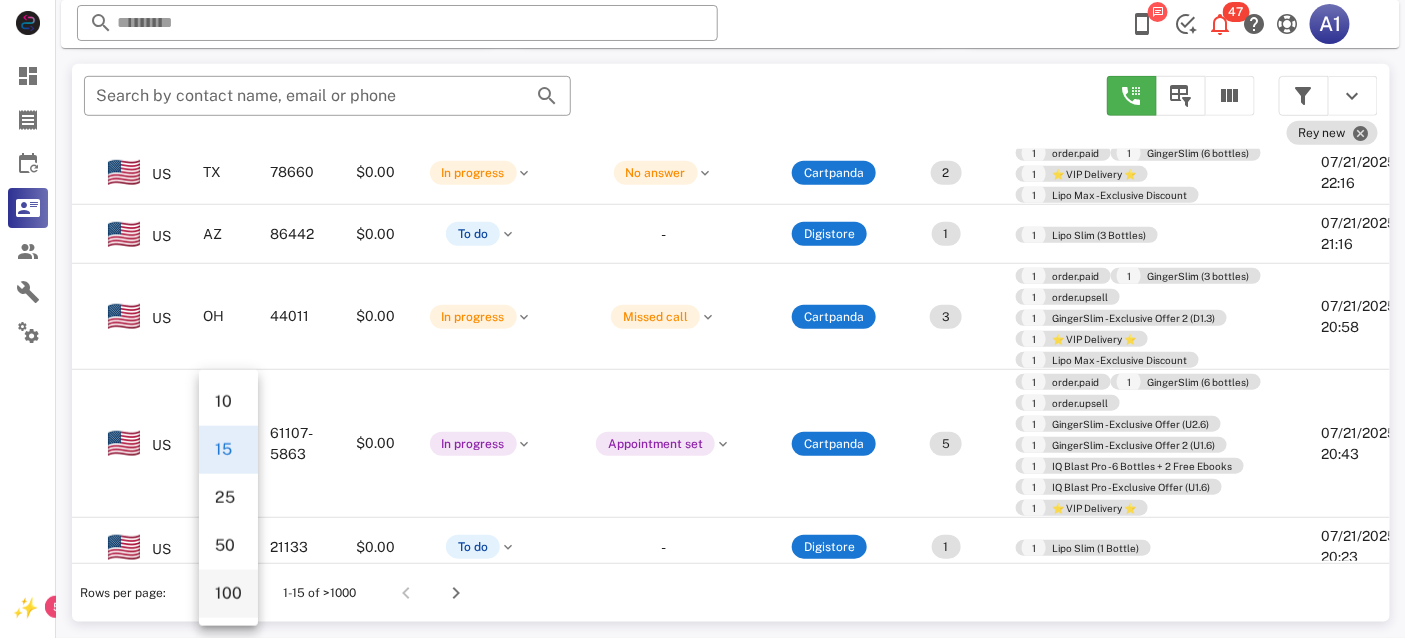 click on "100" at bounding box center (228, 593) 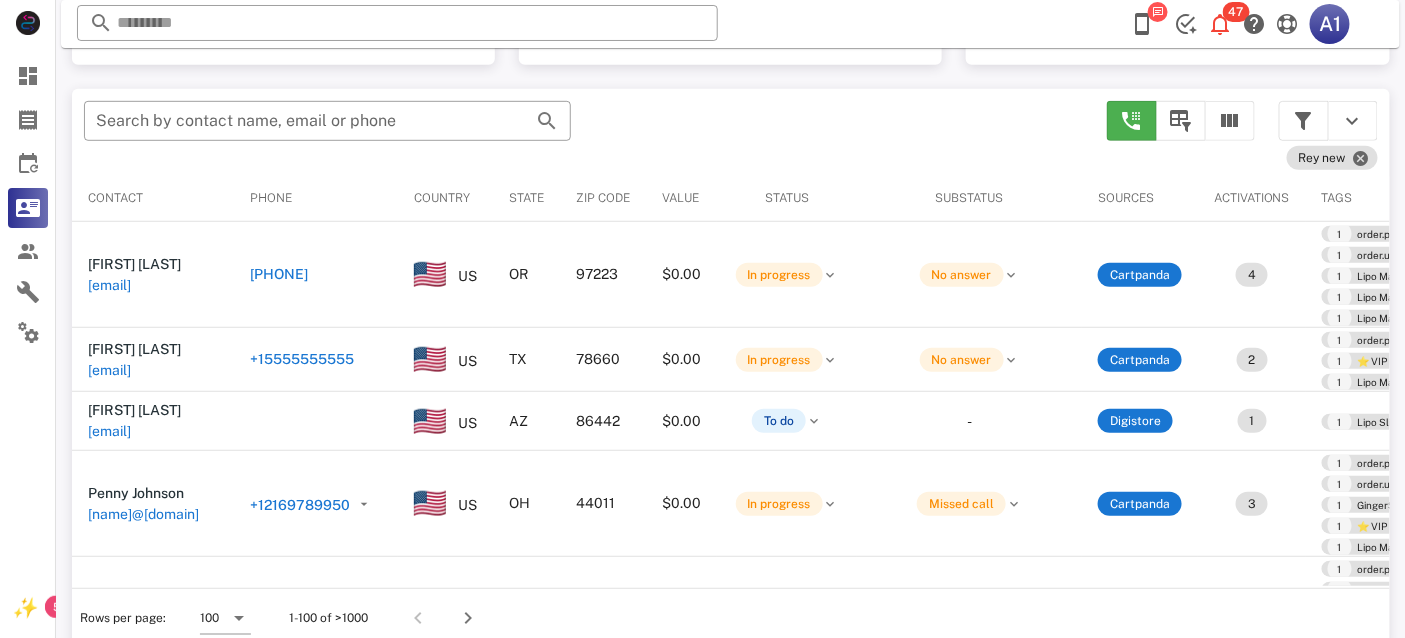 scroll, scrollTop: 380, scrollLeft: 0, axis: vertical 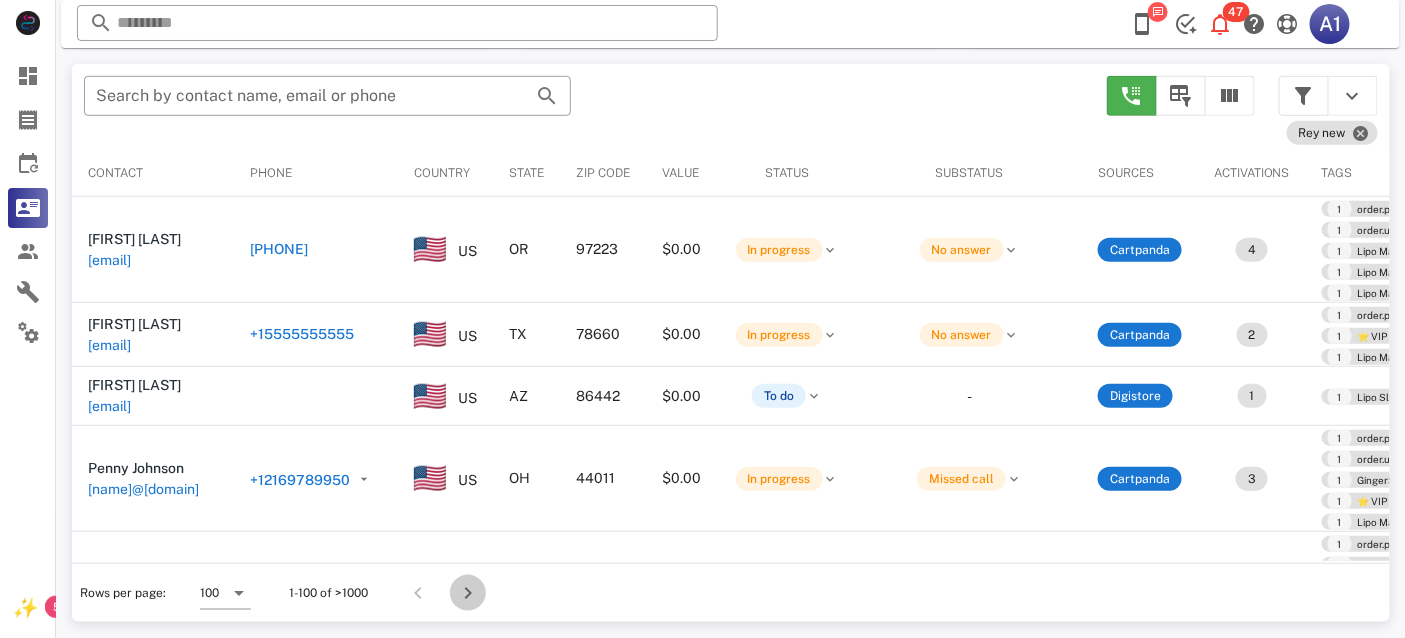 click at bounding box center [468, 593] 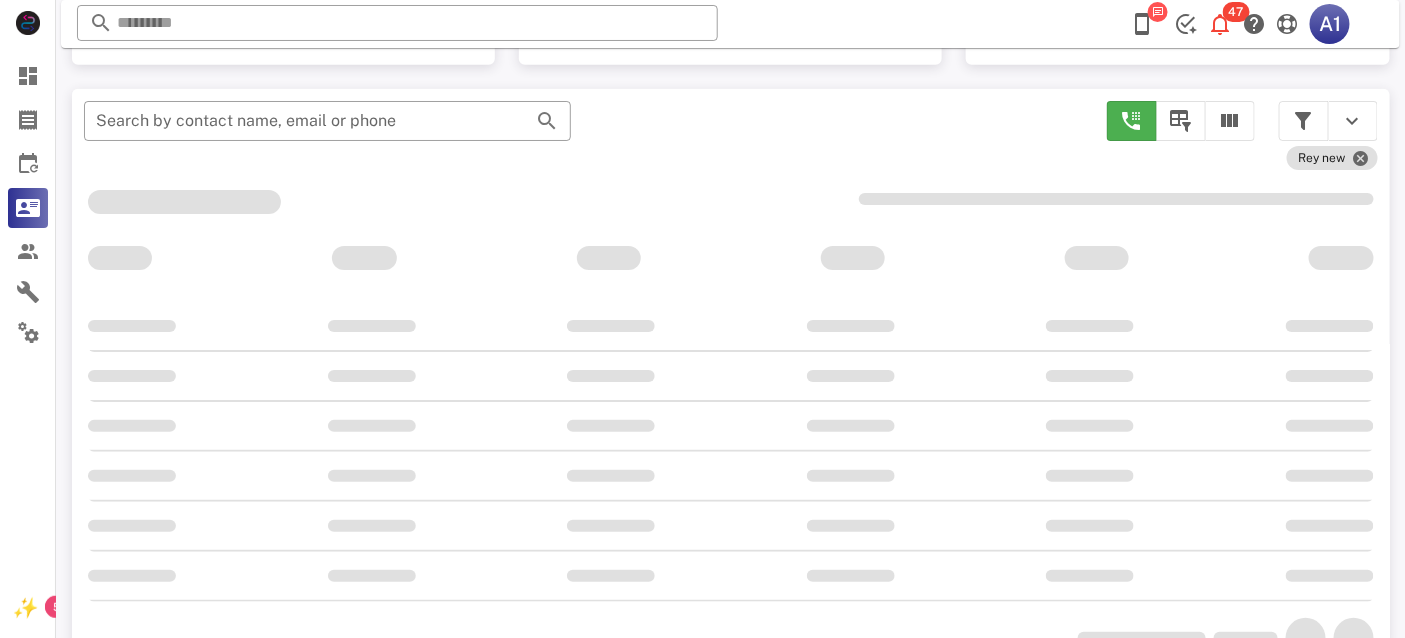 scroll, scrollTop: 380, scrollLeft: 0, axis: vertical 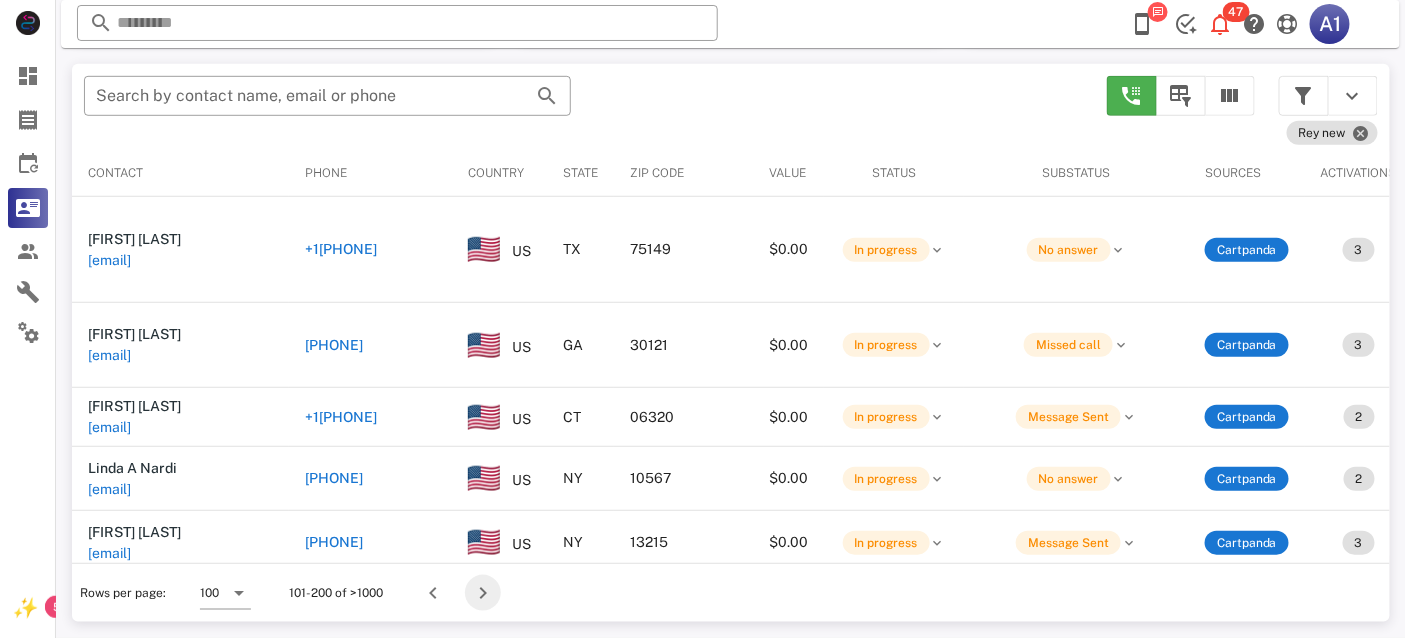 click at bounding box center (483, 593) 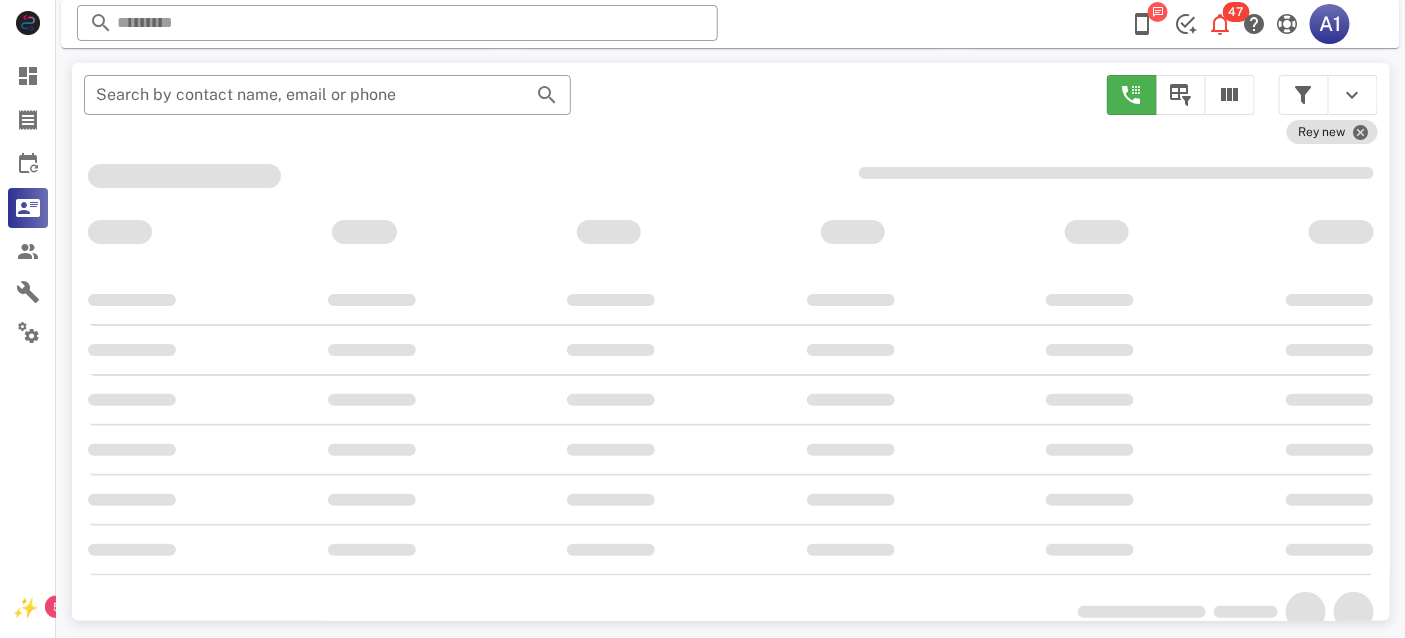 scroll, scrollTop: 355, scrollLeft: 0, axis: vertical 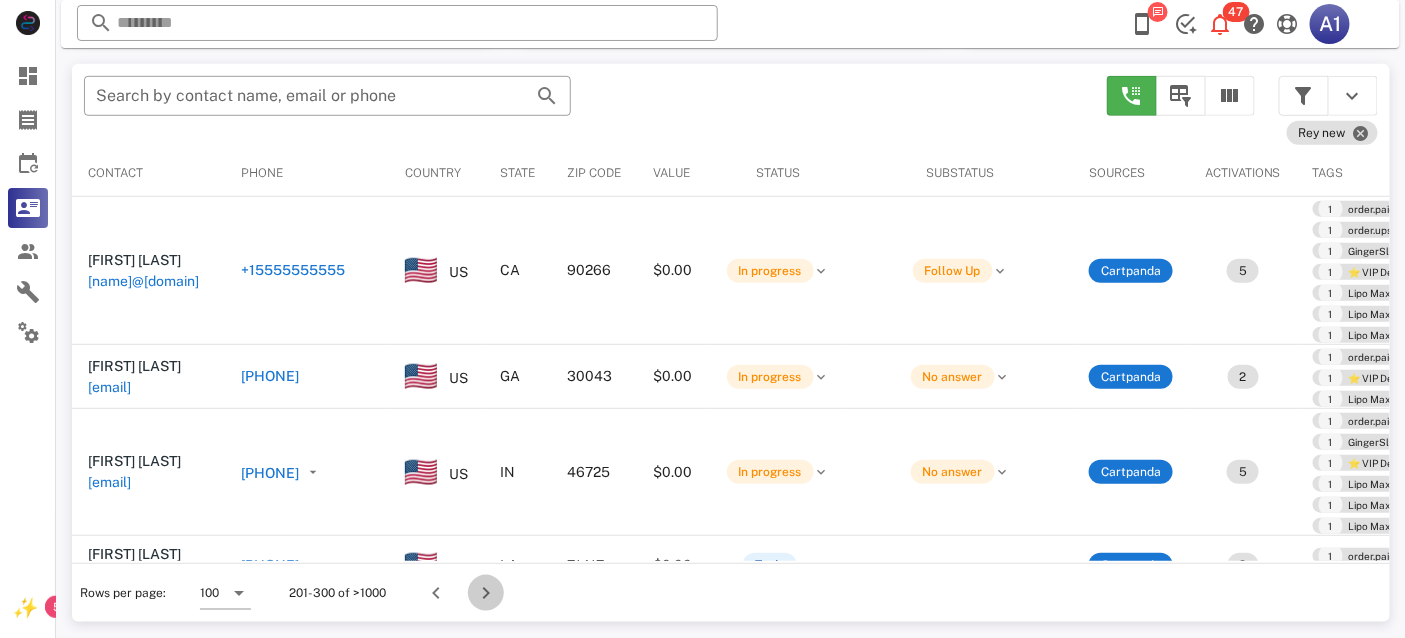 click at bounding box center [486, 593] 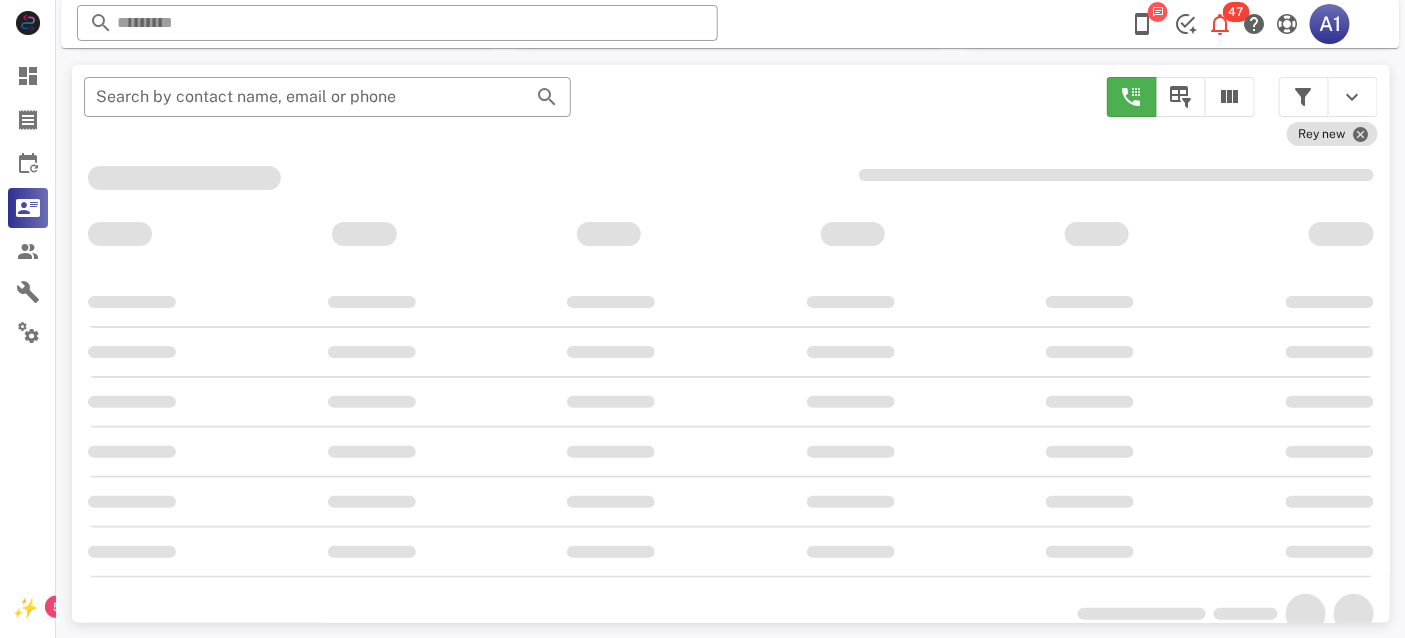 scroll, scrollTop: 380, scrollLeft: 0, axis: vertical 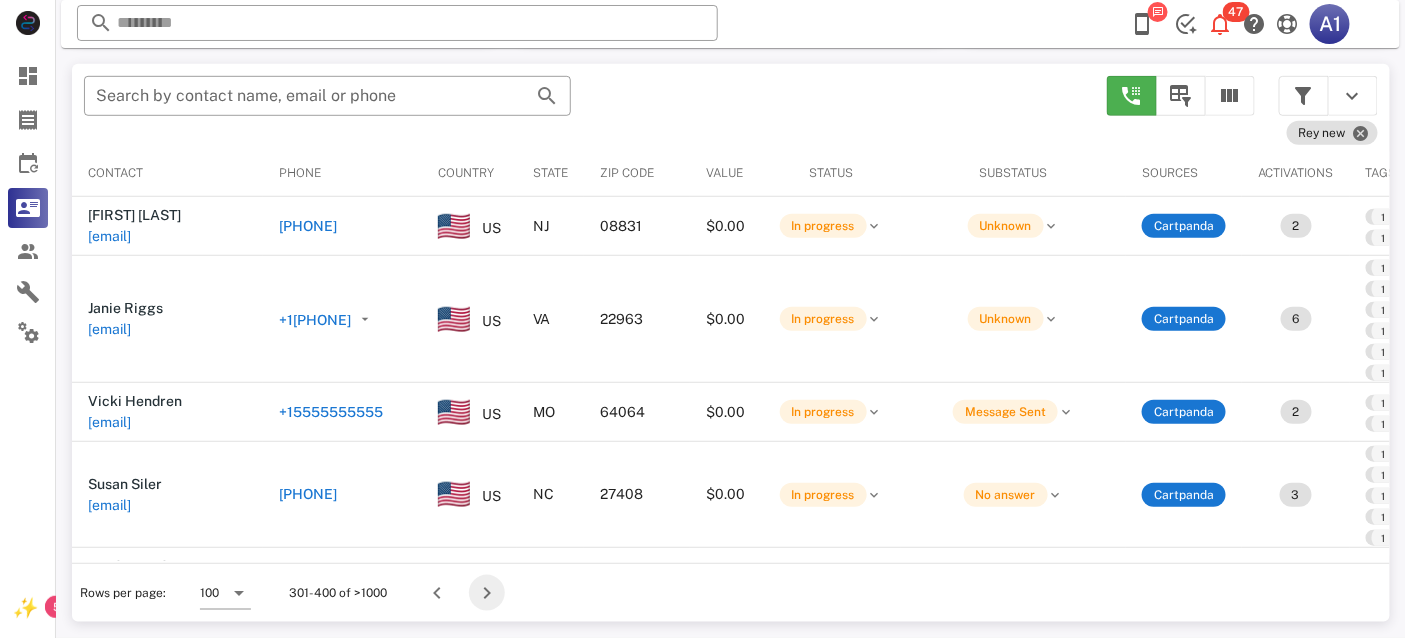 click at bounding box center (487, 593) 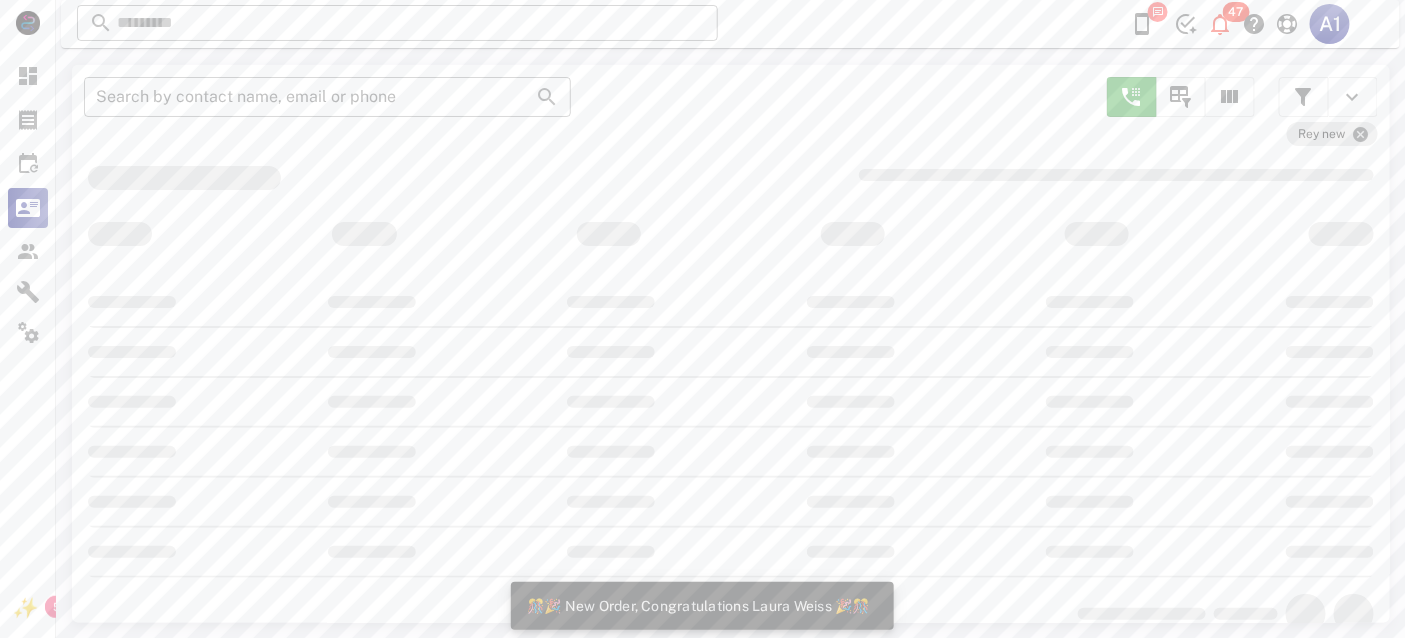 scroll, scrollTop: 380, scrollLeft: 0, axis: vertical 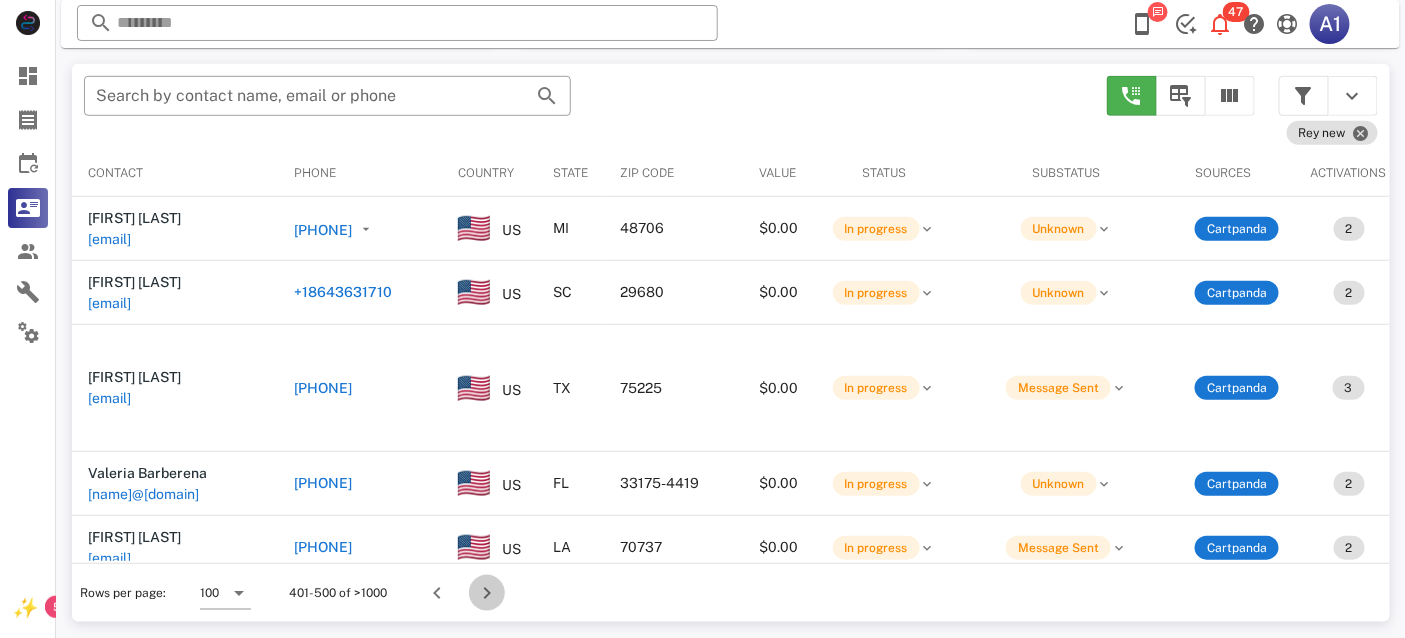 click at bounding box center (487, 593) 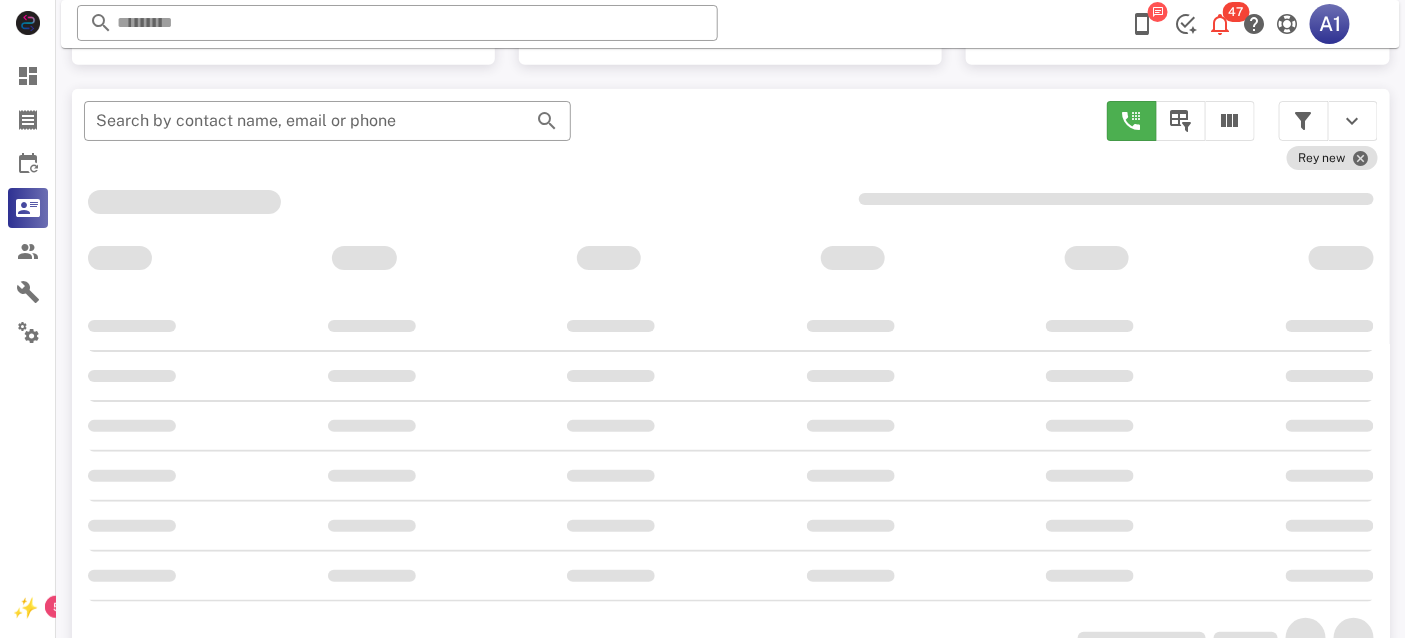 scroll, scrollTop: 380, scrollLeft: 0, axis: vertical 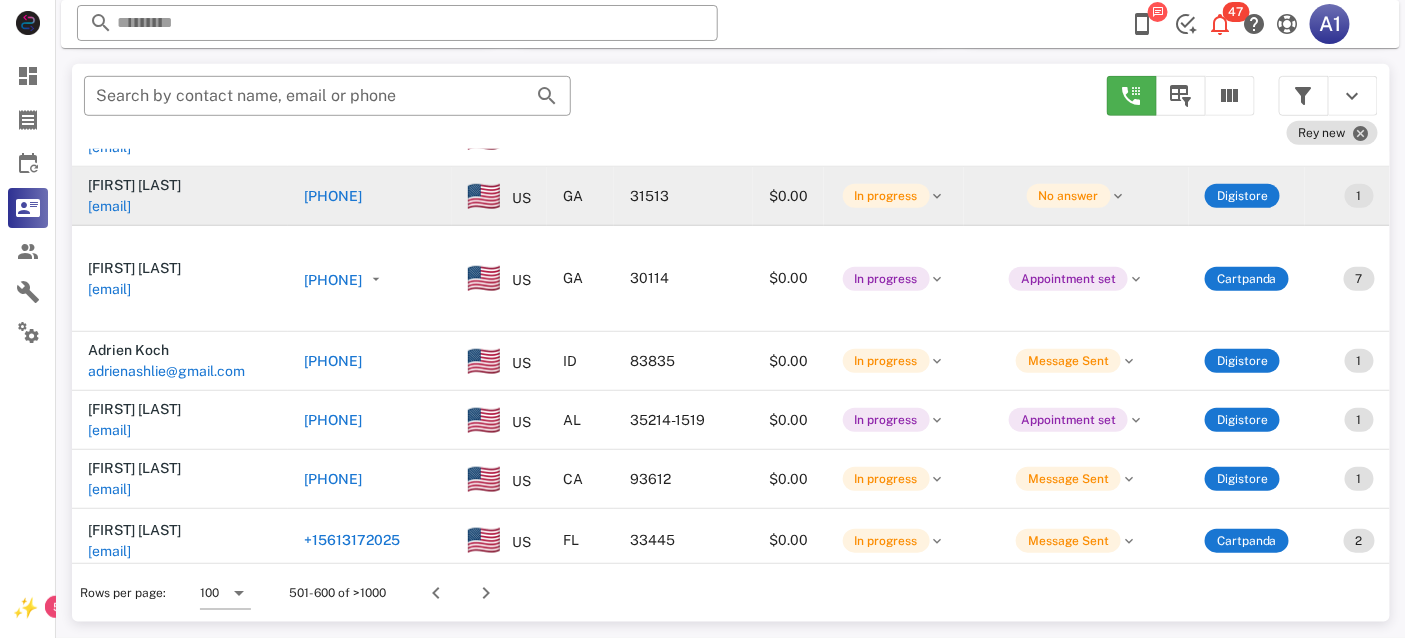 click on "[EMAIL]" at bounding box center (109, 206) 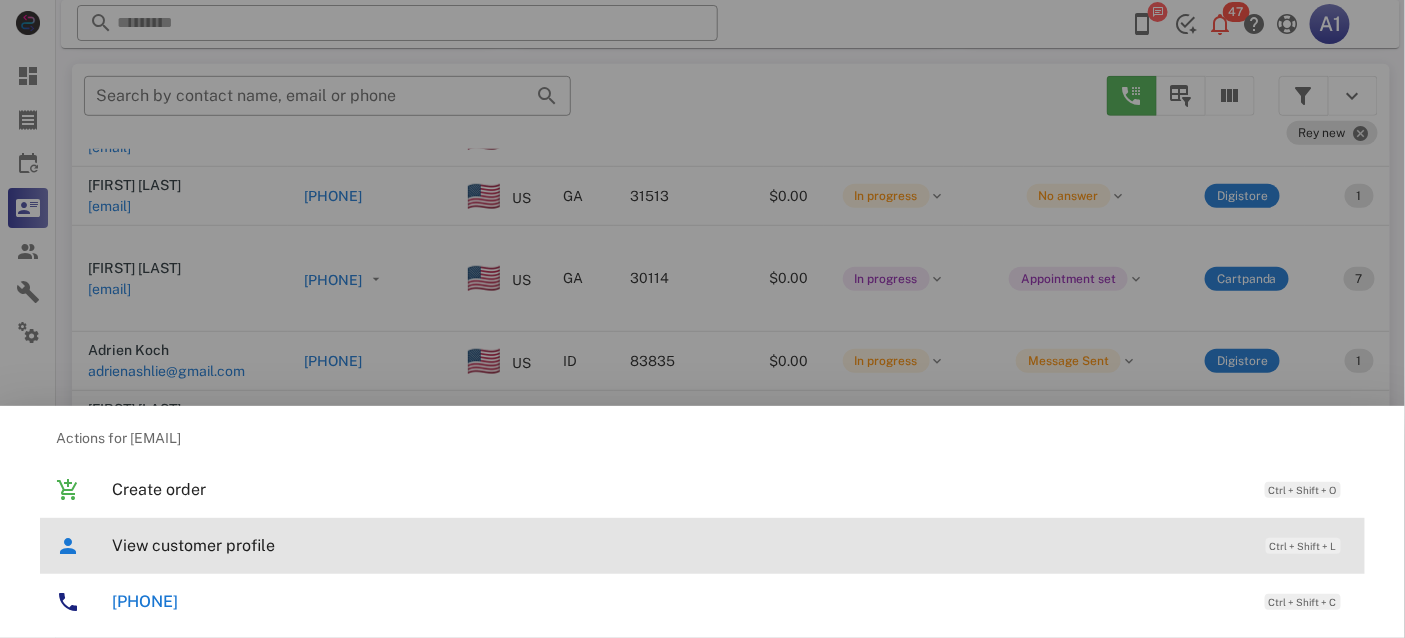 click on "View customer profile Ctrl + Shift + L" at bounding box center [730, 545] 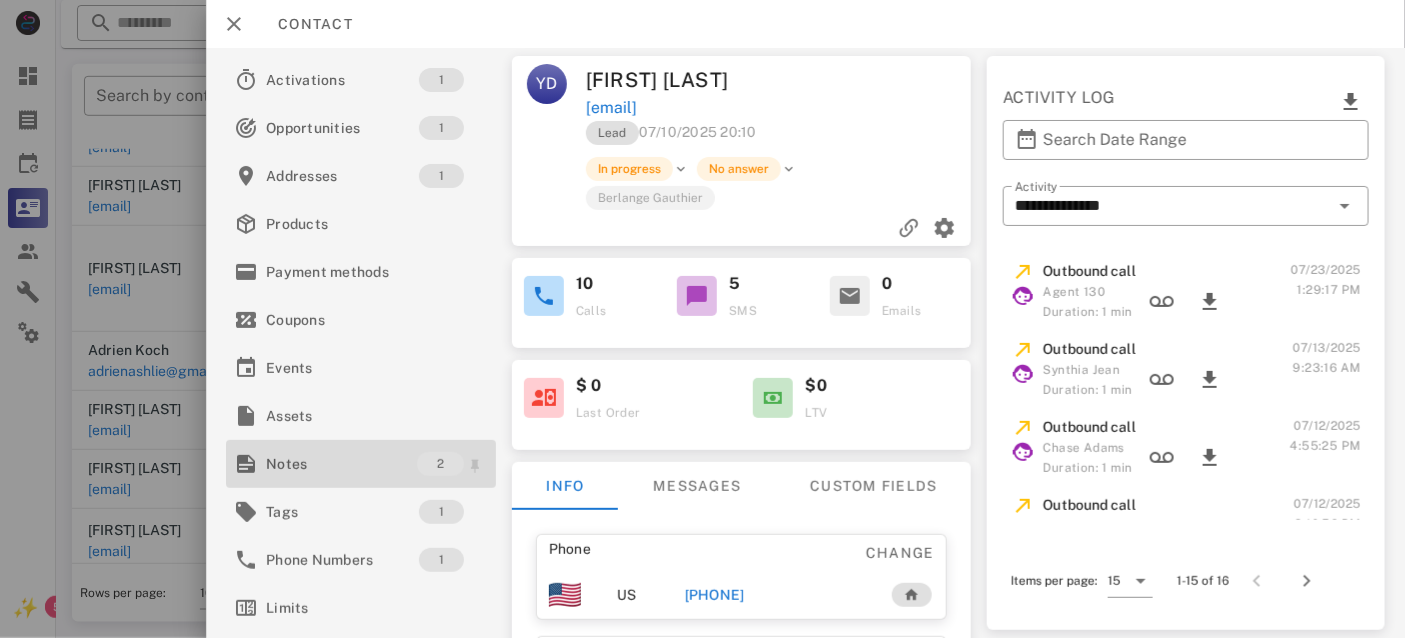 click on "Notes" at bounding box center [341, 464] 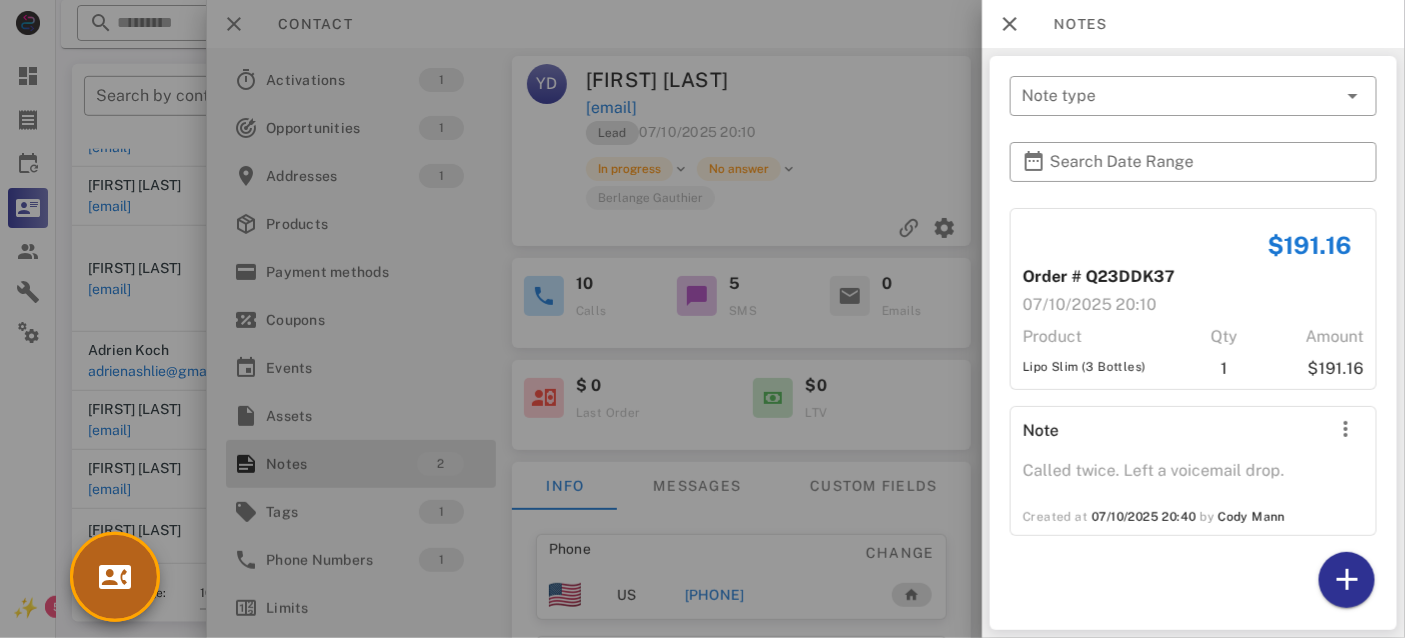 click at bounding box center [115, 577] 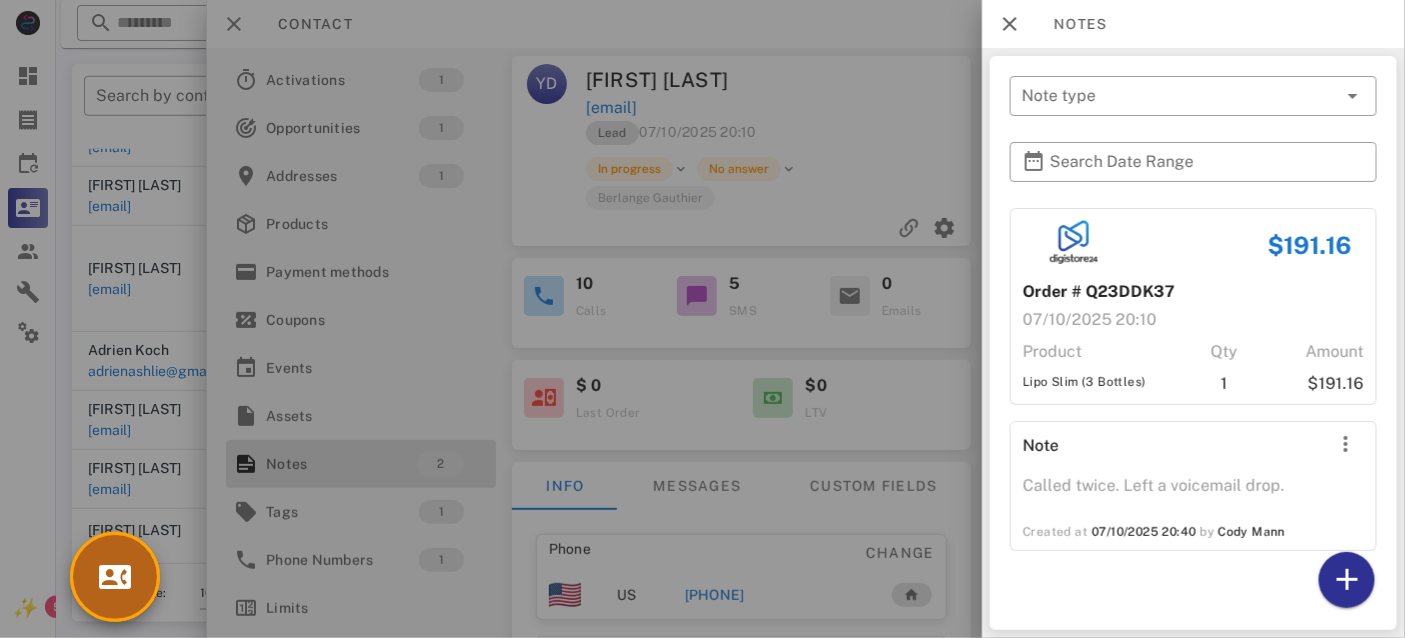 click at bounding box center (115, 577) 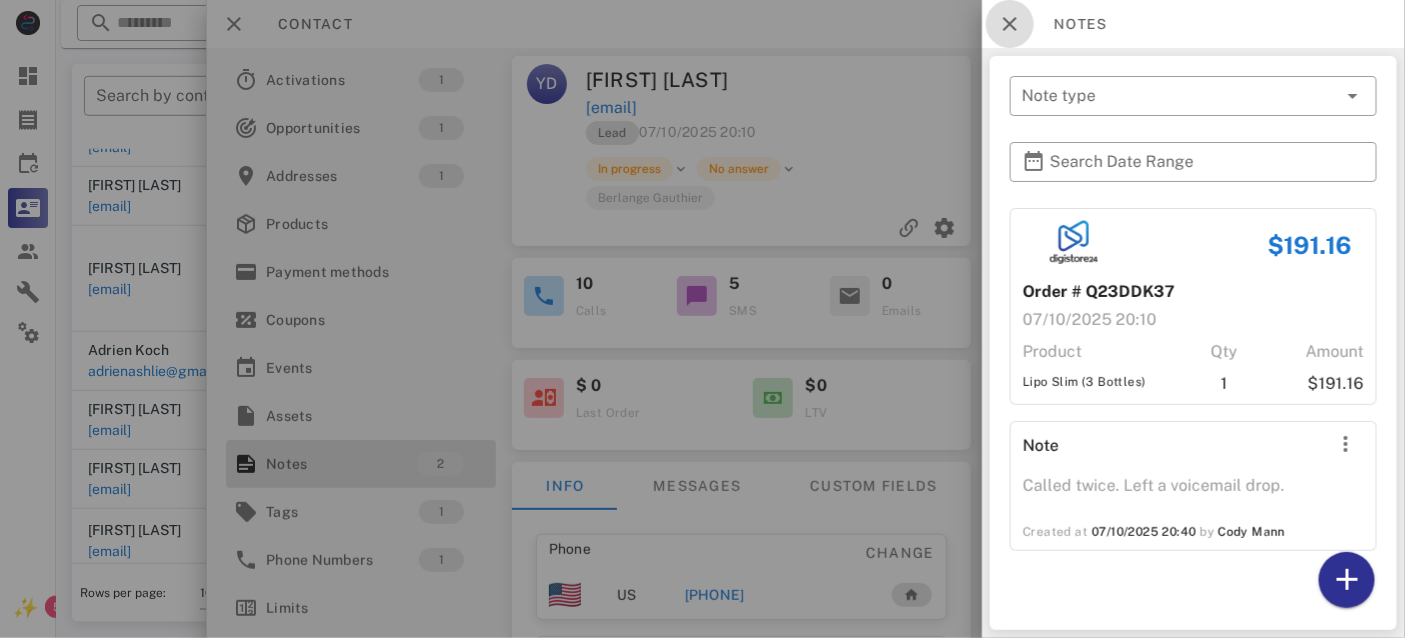 click at bounding box center (1010, 24) 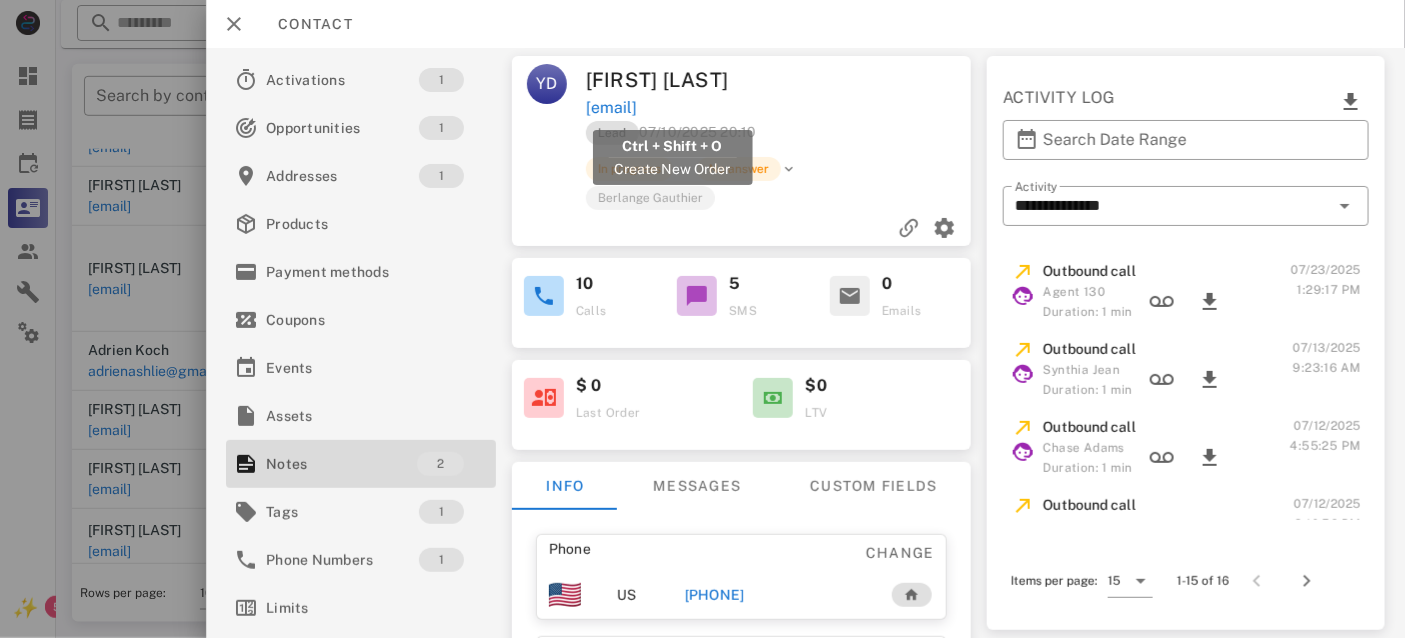 click on "[EMAIL]" at bounding box center [610, 108] 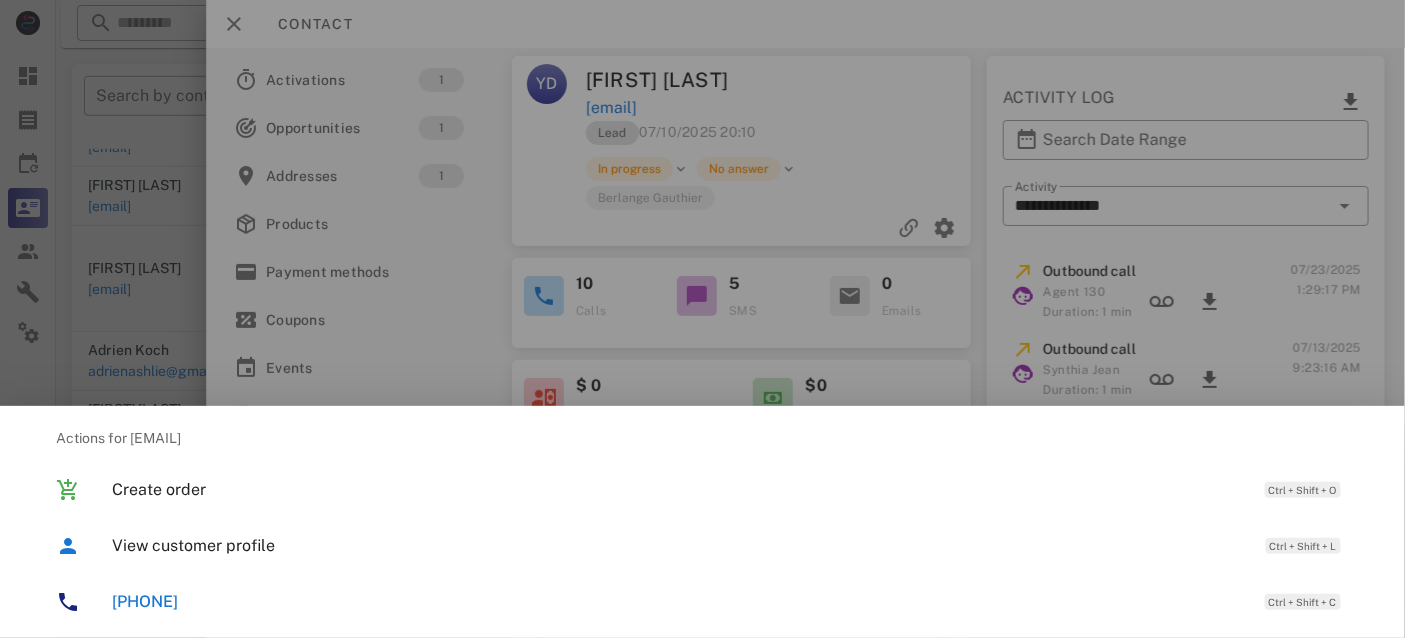 click on "[PHONE]" at bounding box center (145, 601) 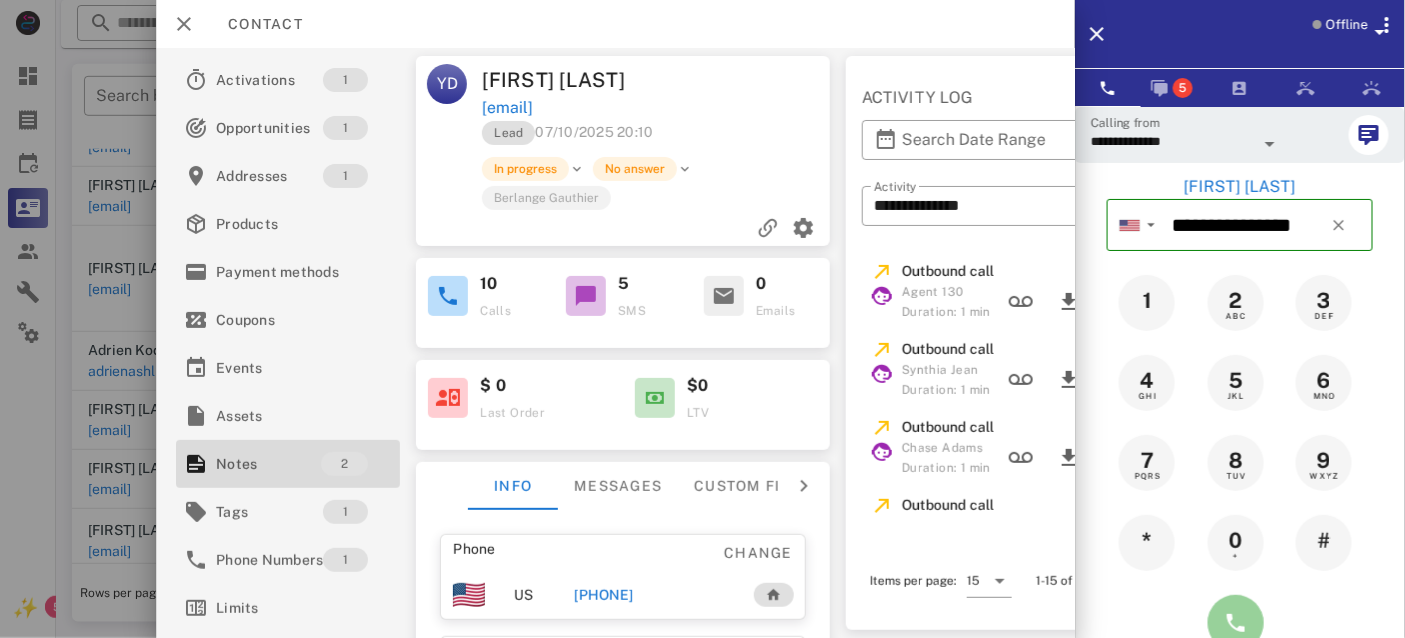 click at bounding box center [1236, 623] 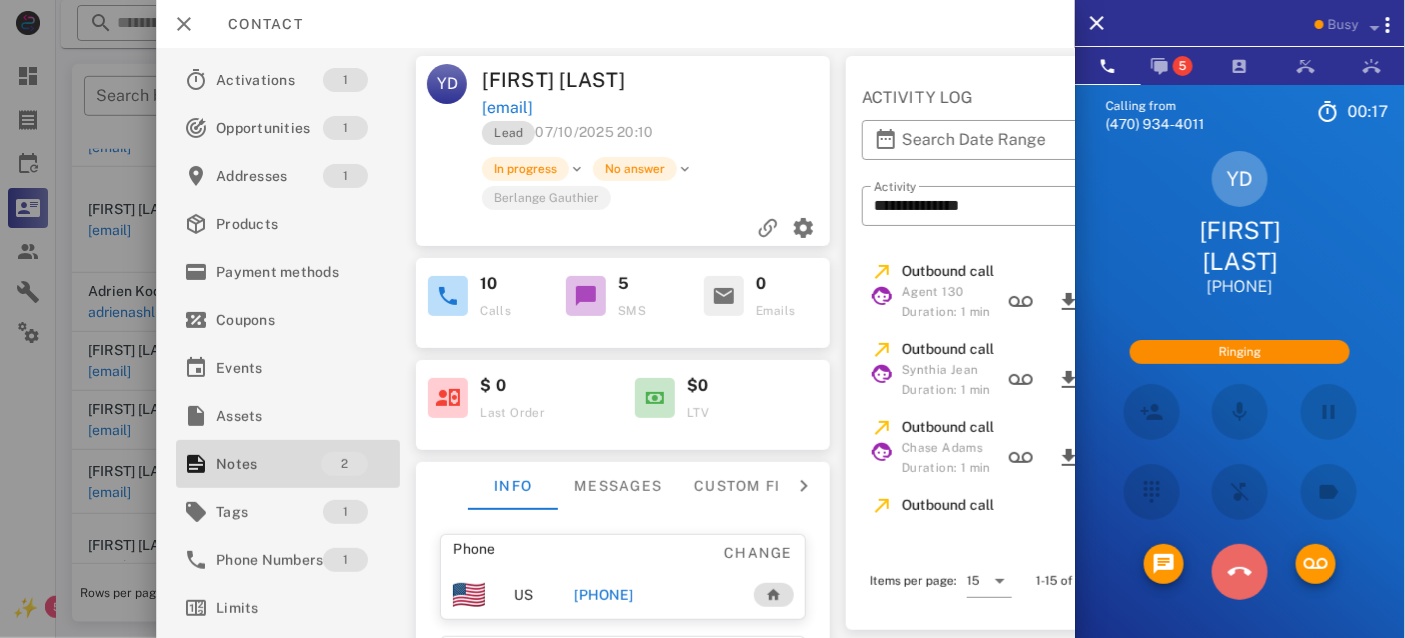 click at bounding box center (1240, 572) 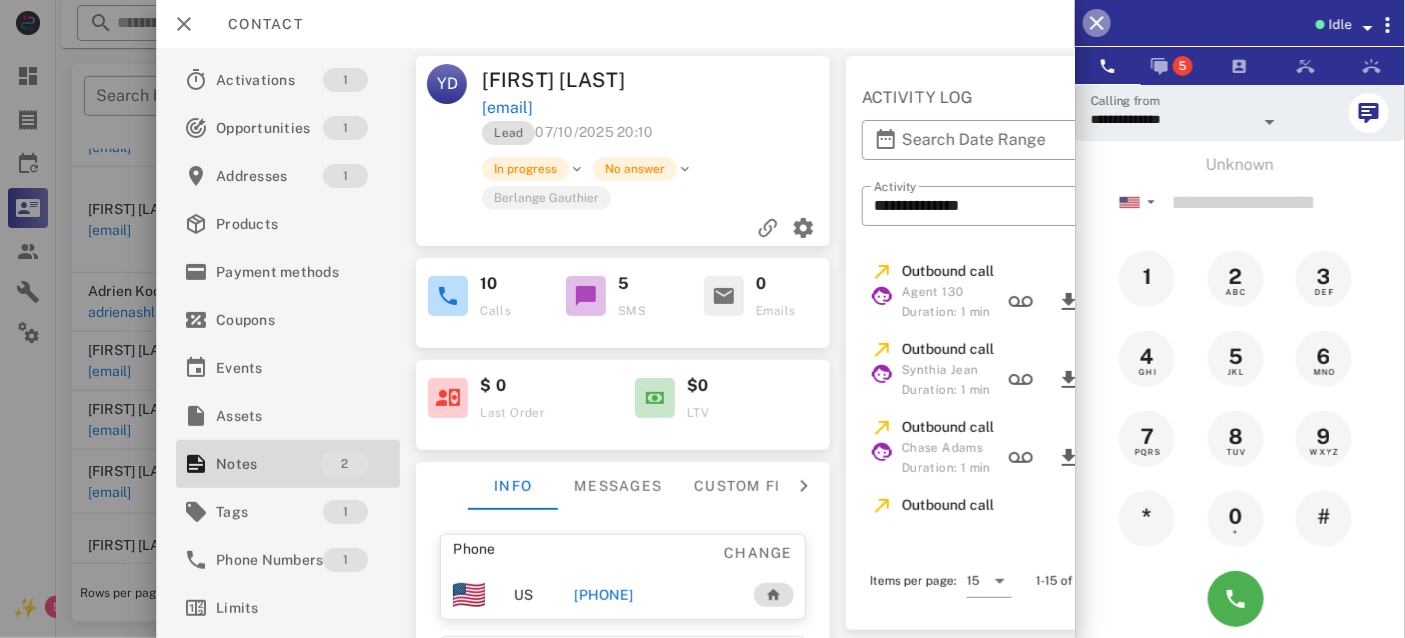 click at bounding box center (1097, 23) 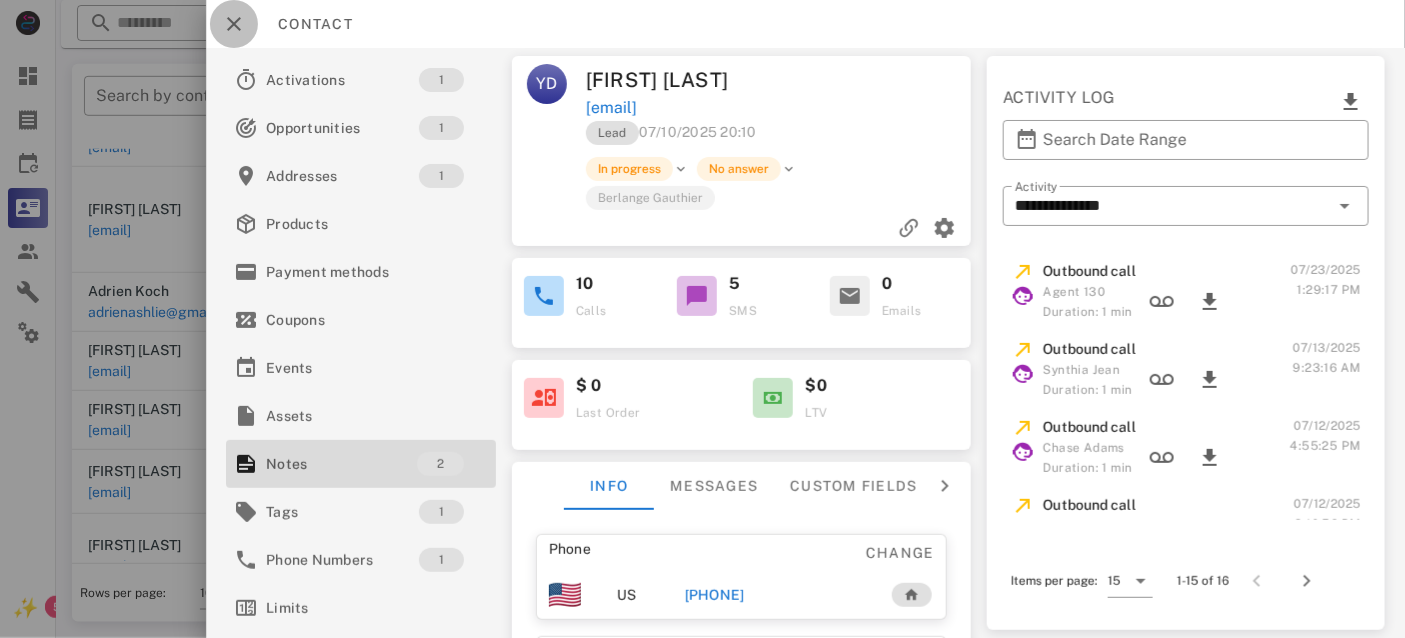click at bounding box center (234, 24) 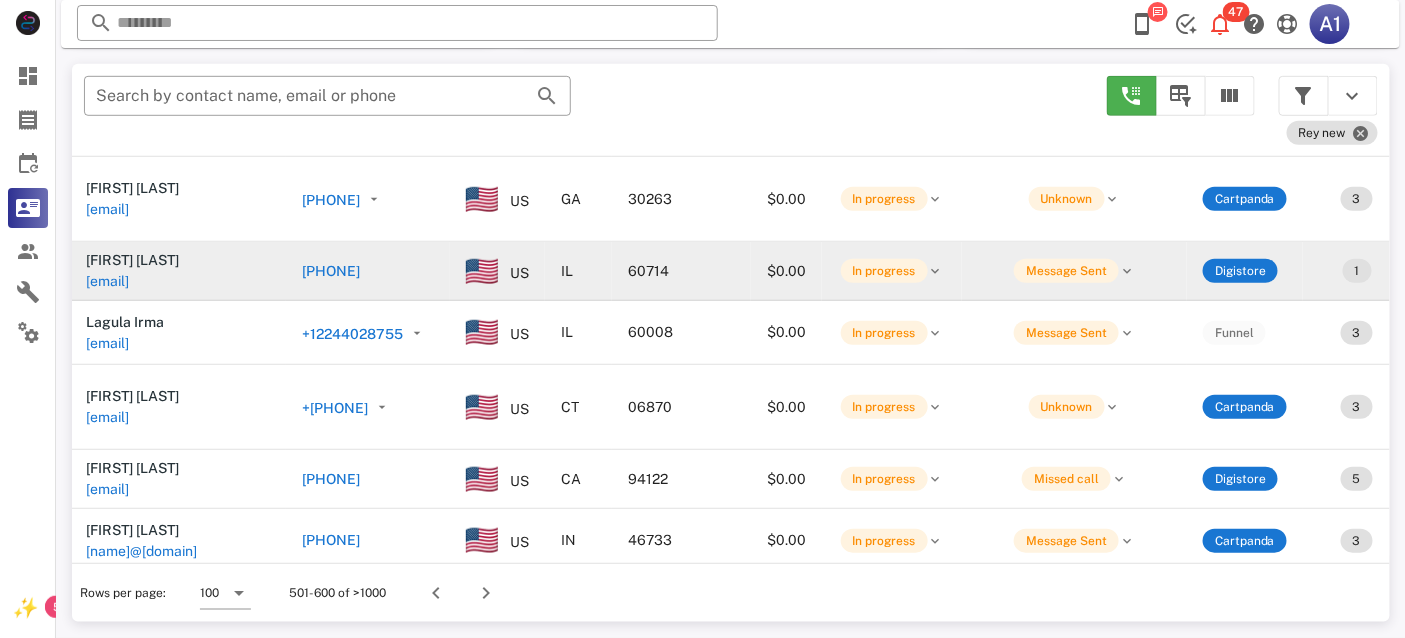 scroll, scrollTop: 1974, scrollLeft: 0, axis: vertical 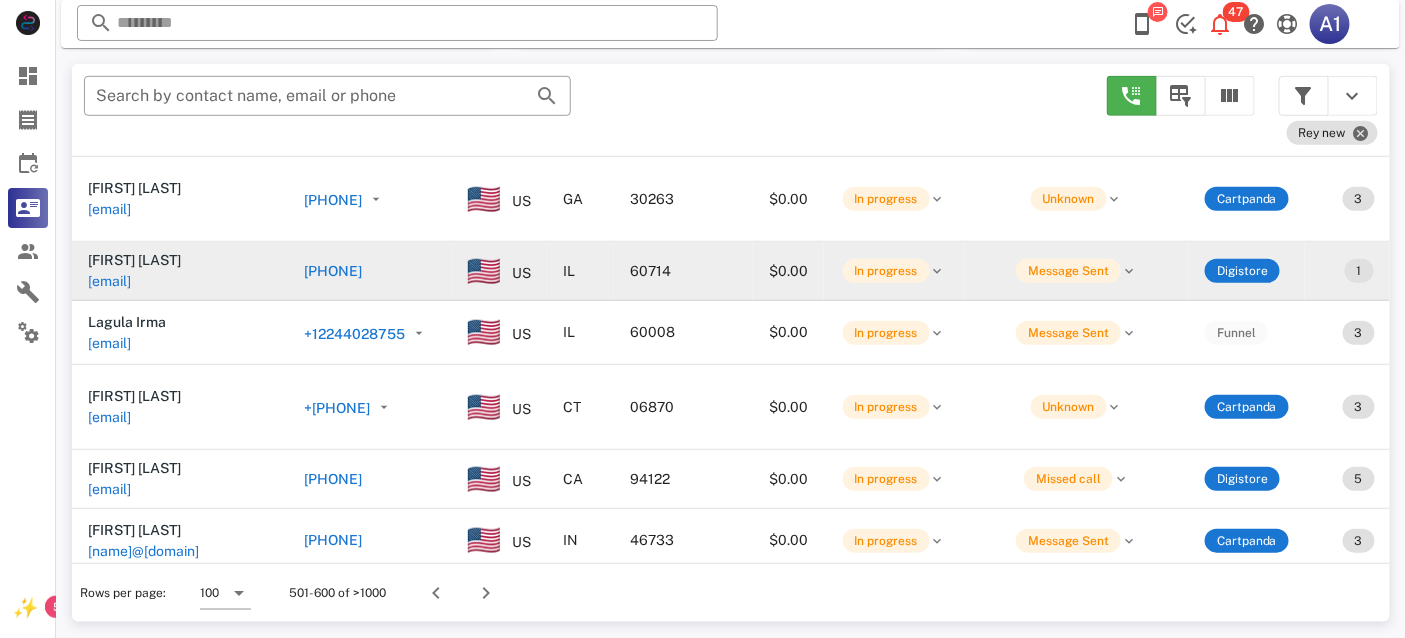 click on "[EMAIL]" at bounding box center (109, 281) 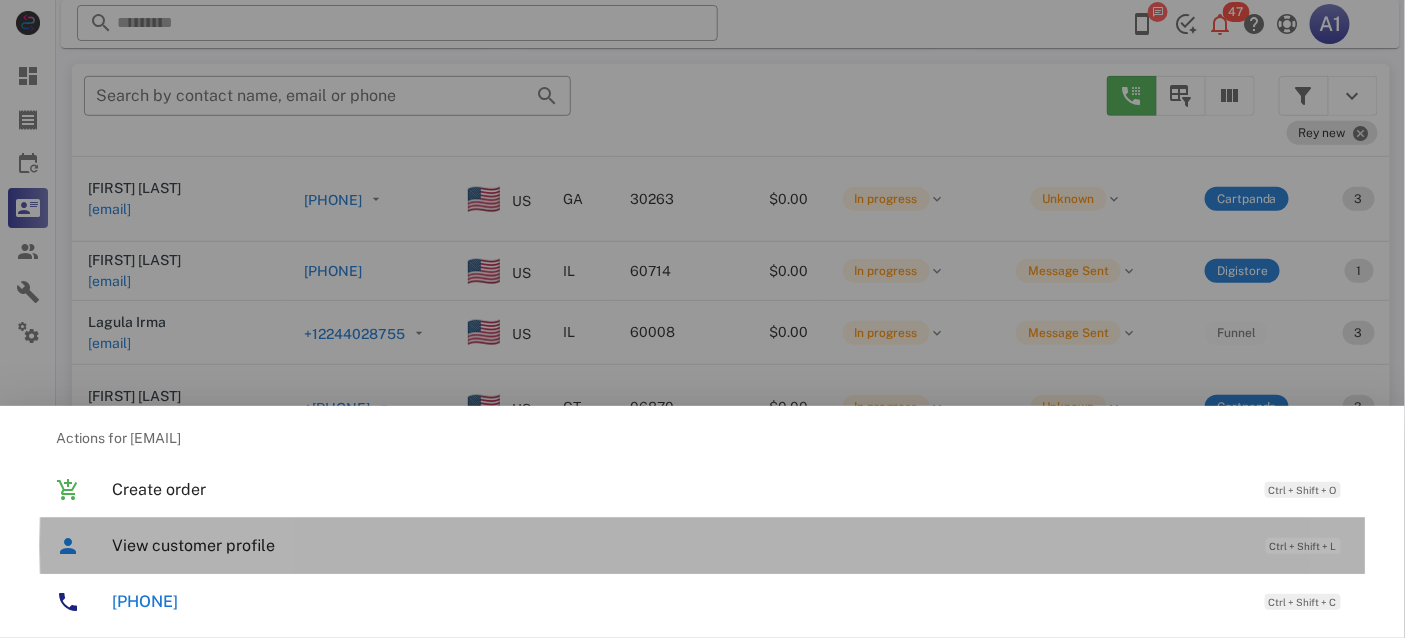 click on "View customer profile" at bounding box center [679, 545] 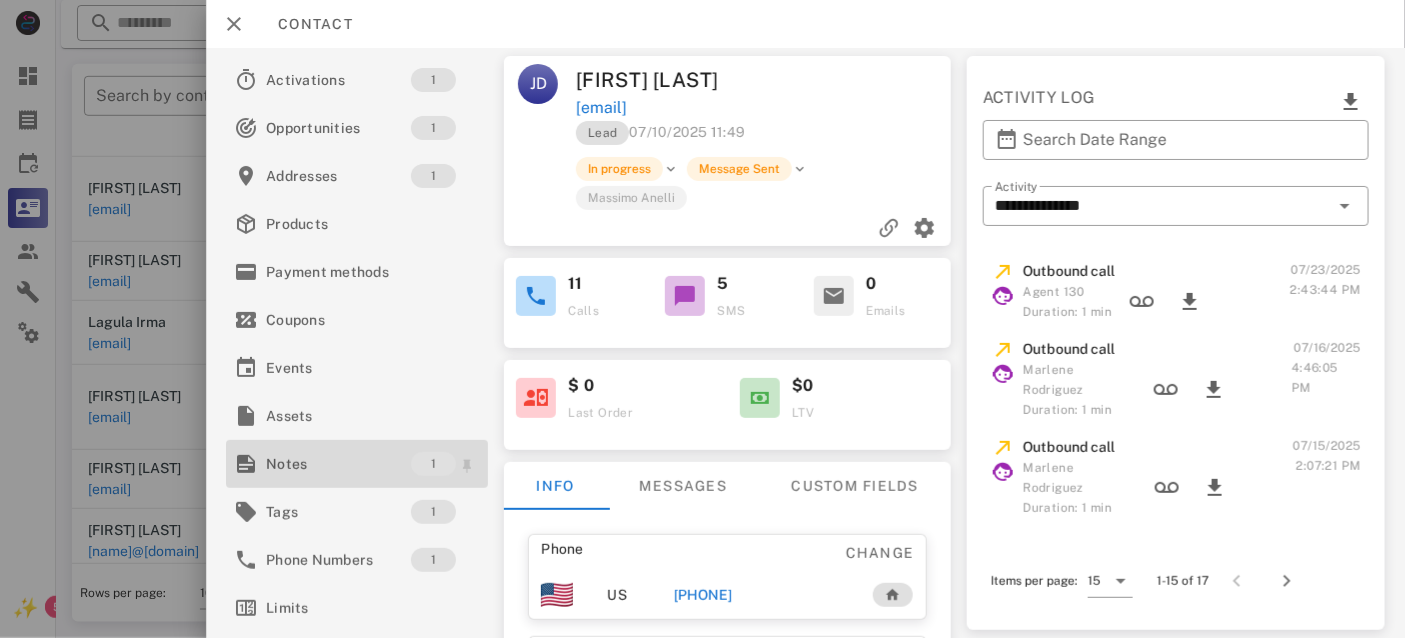 click on "Notes" at bounding box center [338, 464] 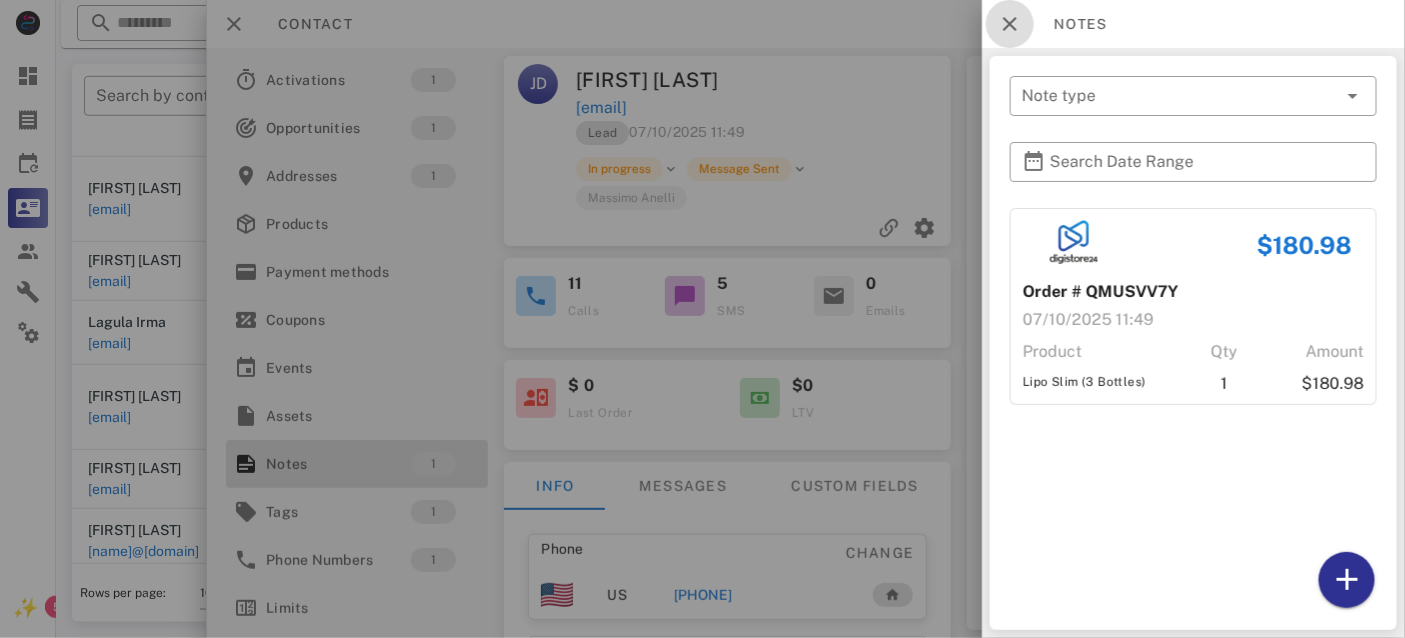 click at bounding box center [1010, 24] 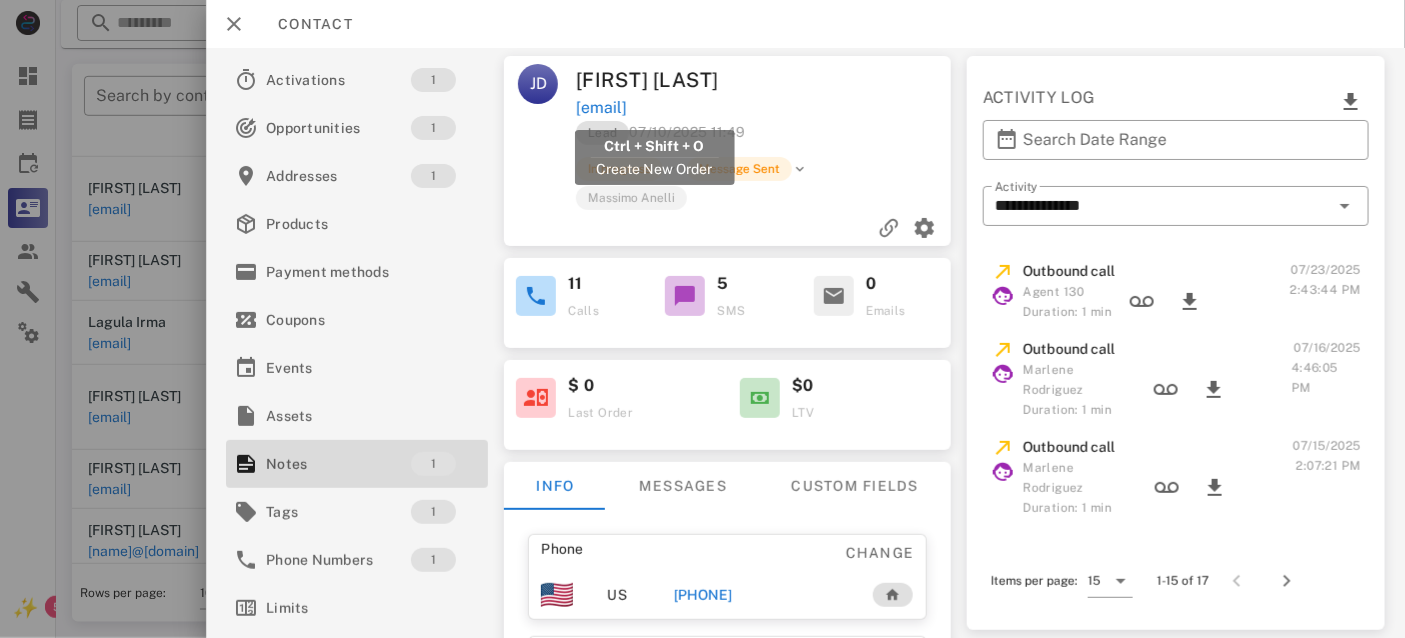 click on "[EMAIL]" at bounding box center (601, 108) 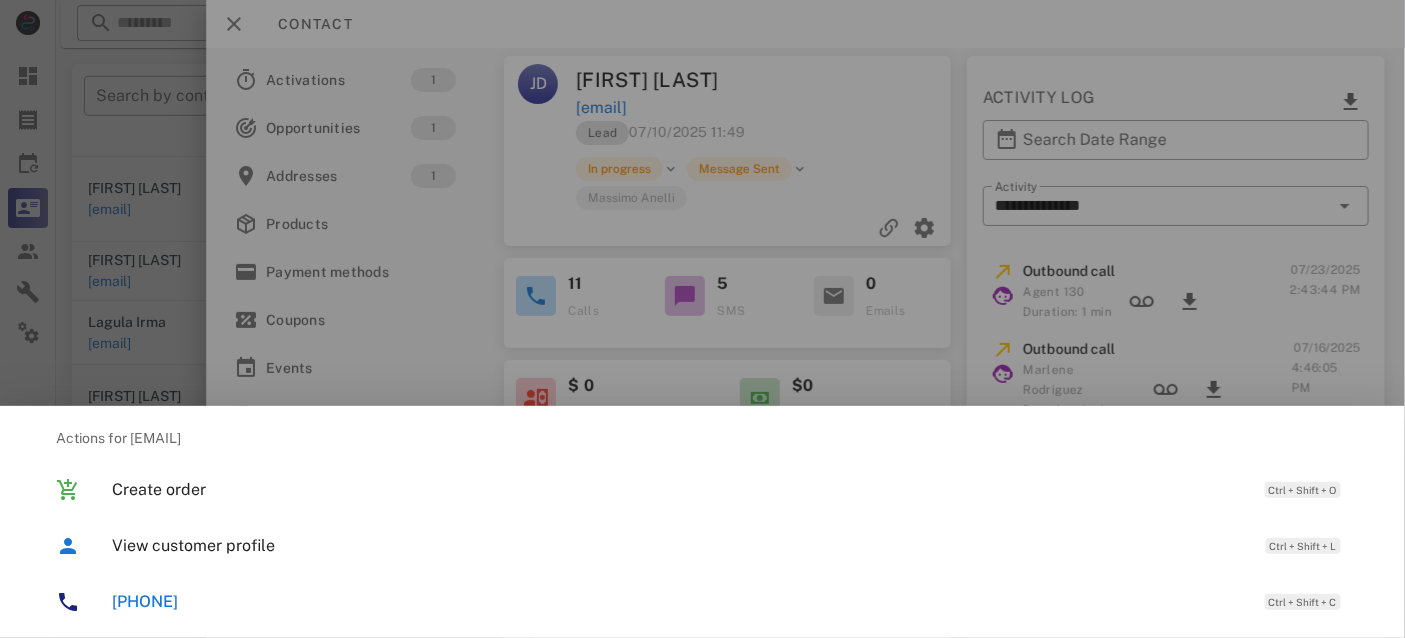 click on "[PHONE]" at bounding box center (684, 601) 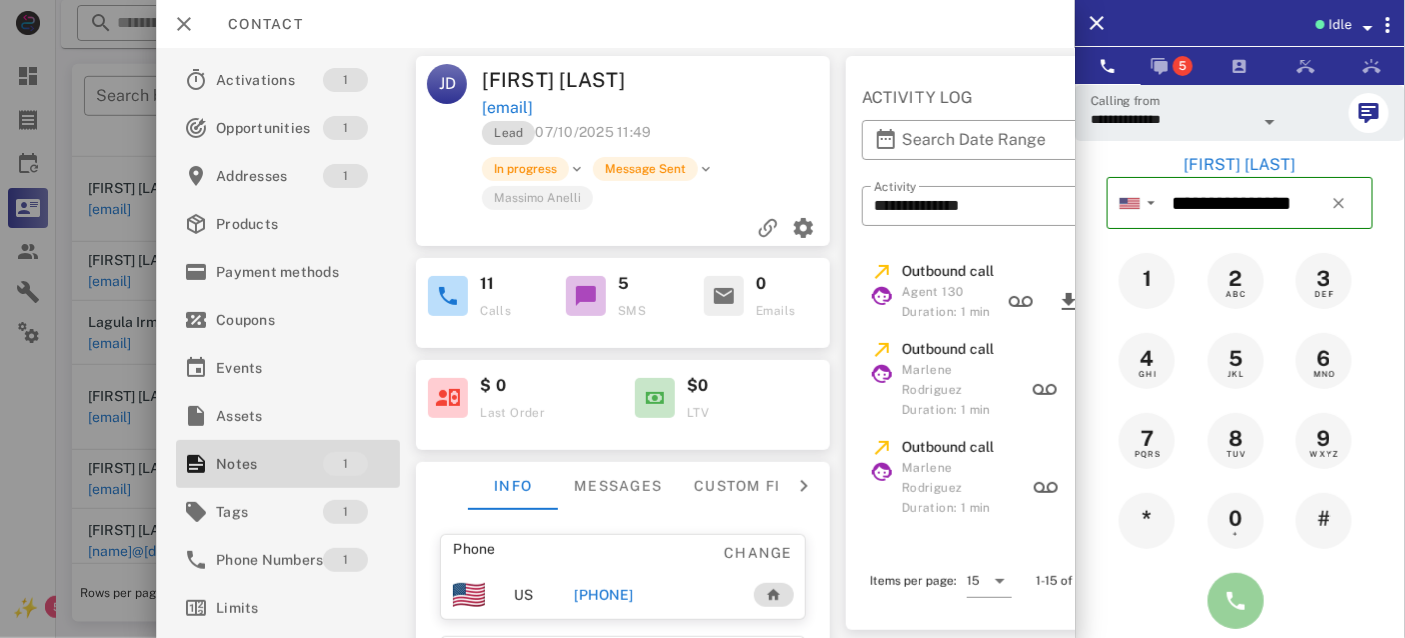 click at bounding box center (1236, 601) 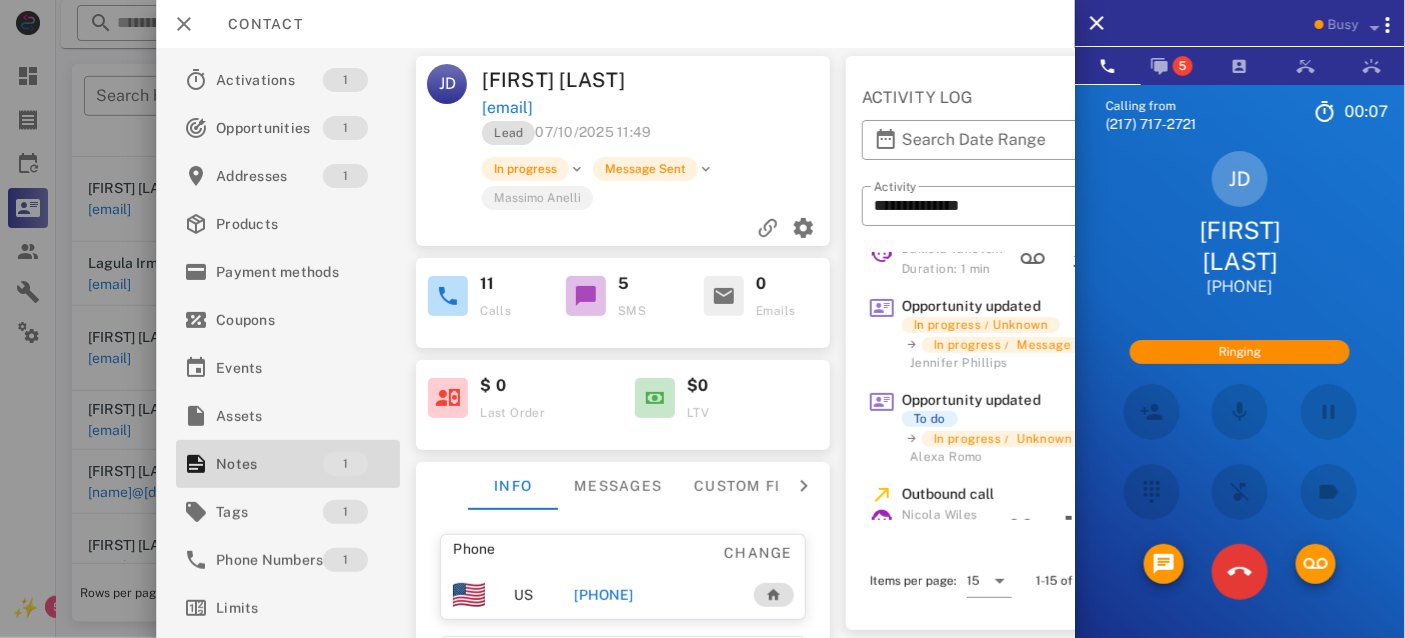 scroll, scrollTop: 754, scrollLeft: 0, axis: vertical 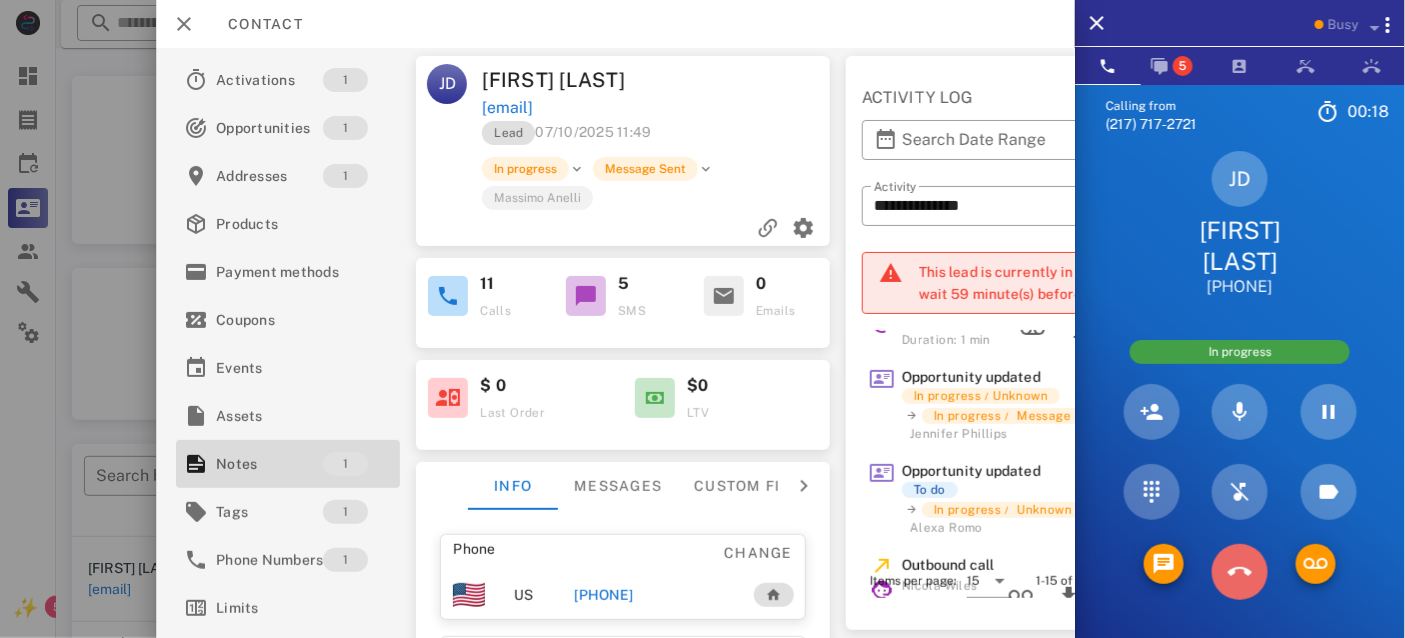click at bounding box center [1240, 572] 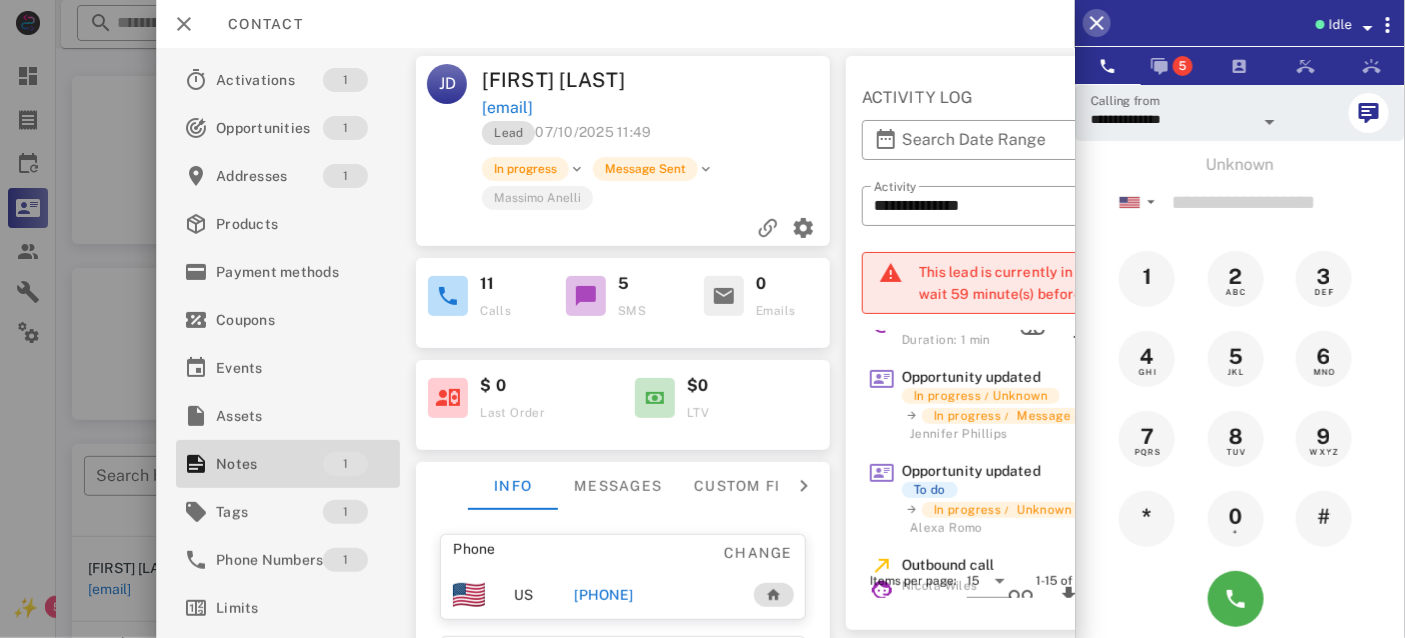 click at bounding box center (1097, 23) 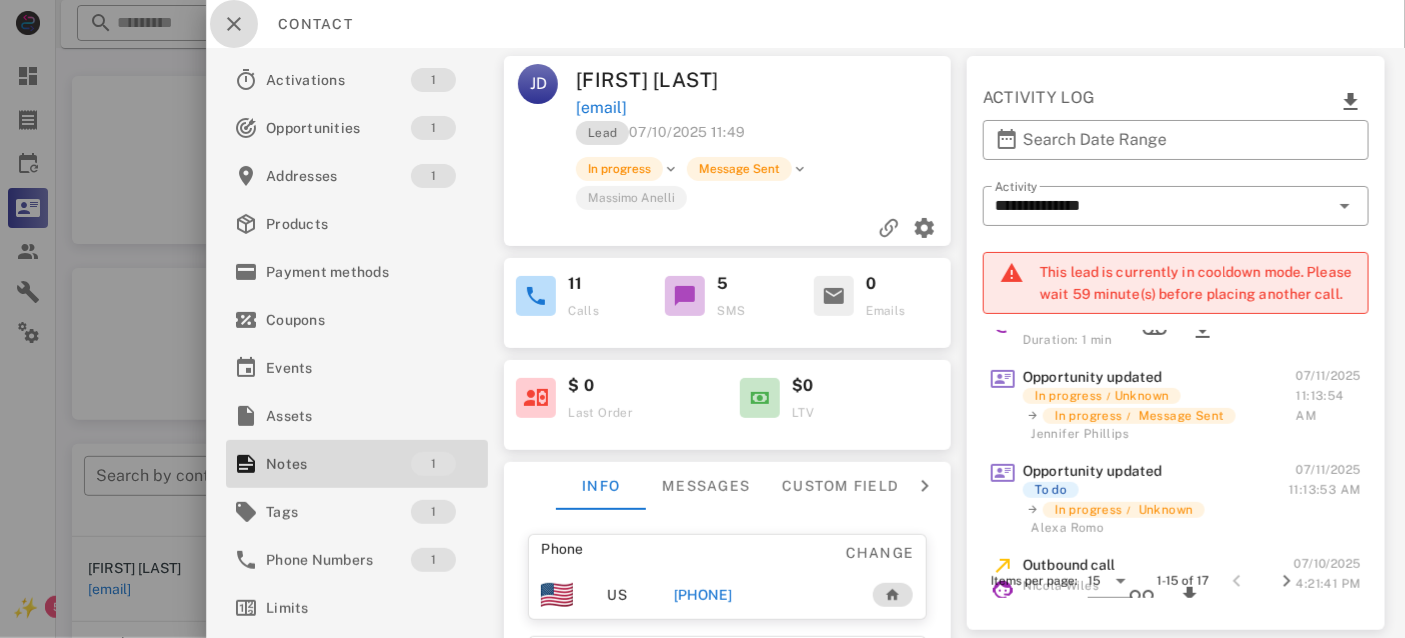 click at bounding box center (234, 24) 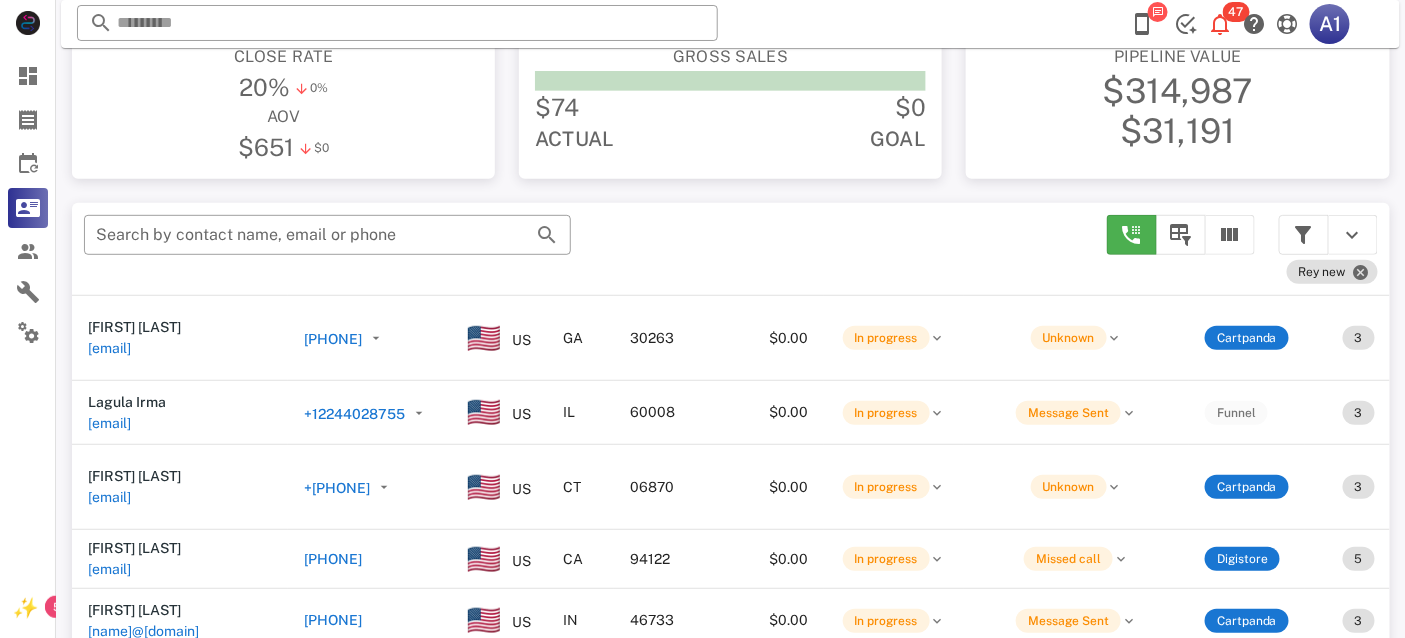 scroll, scrollTop: 242, scrollLeft: 0, axis: vertical 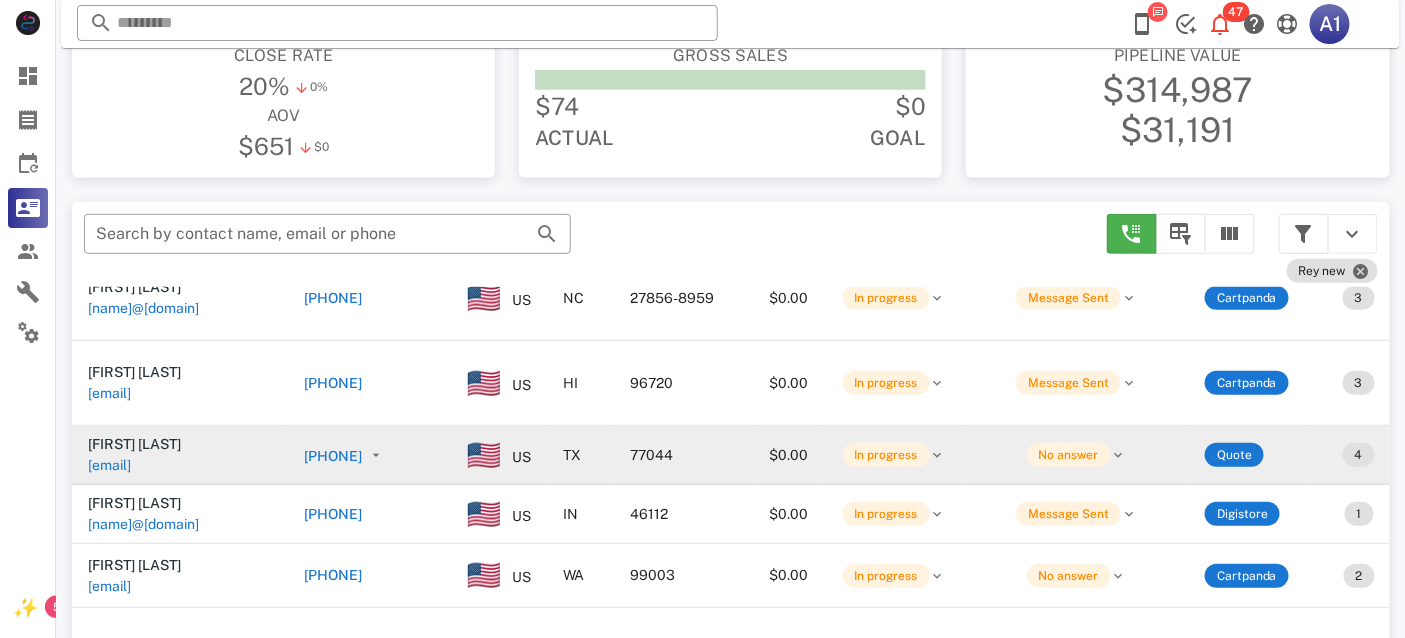 click on "[EMAIL]" at bounding box center (109, 465) 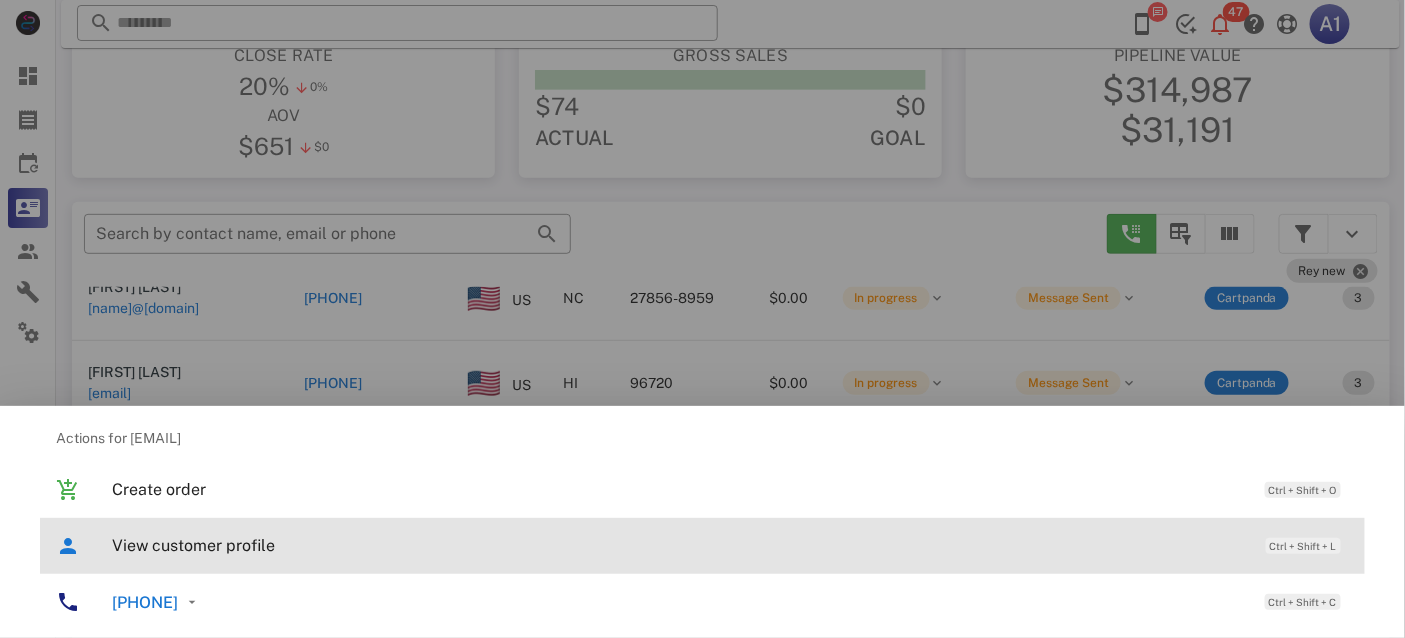 click on "View customer profile" at bounding box center (679, 545) 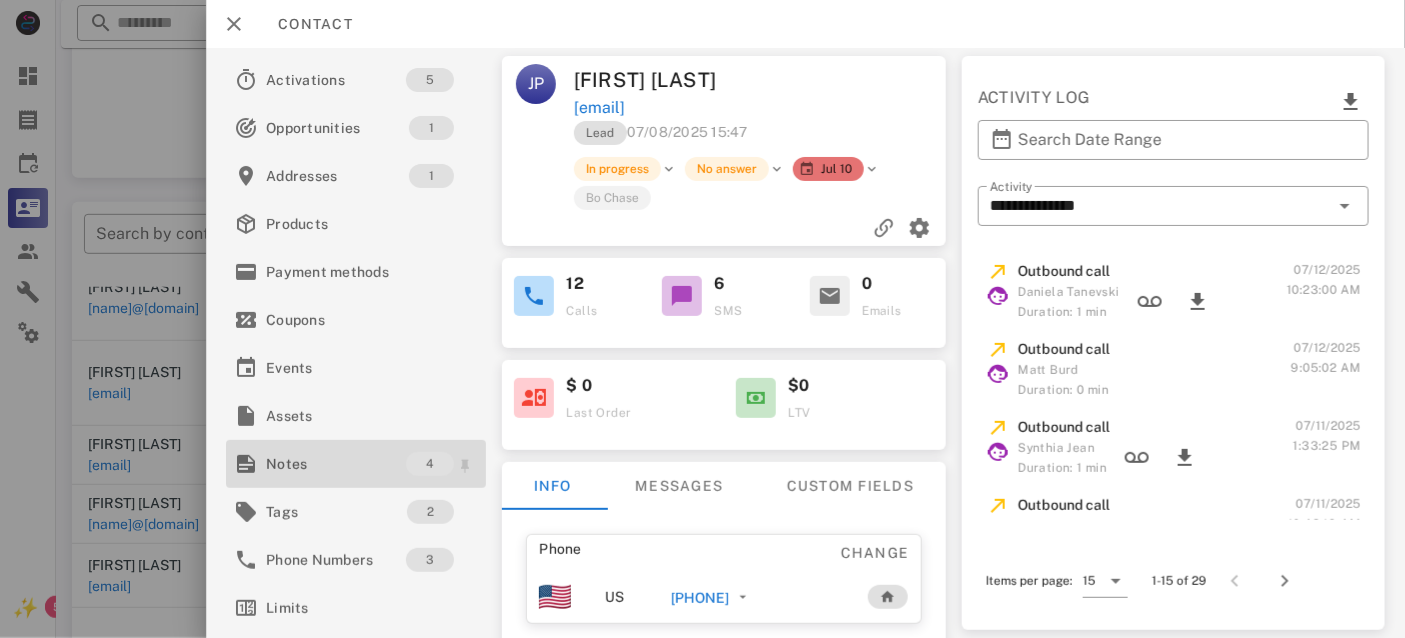 click on "Notes" at bounding box center [336, 464] 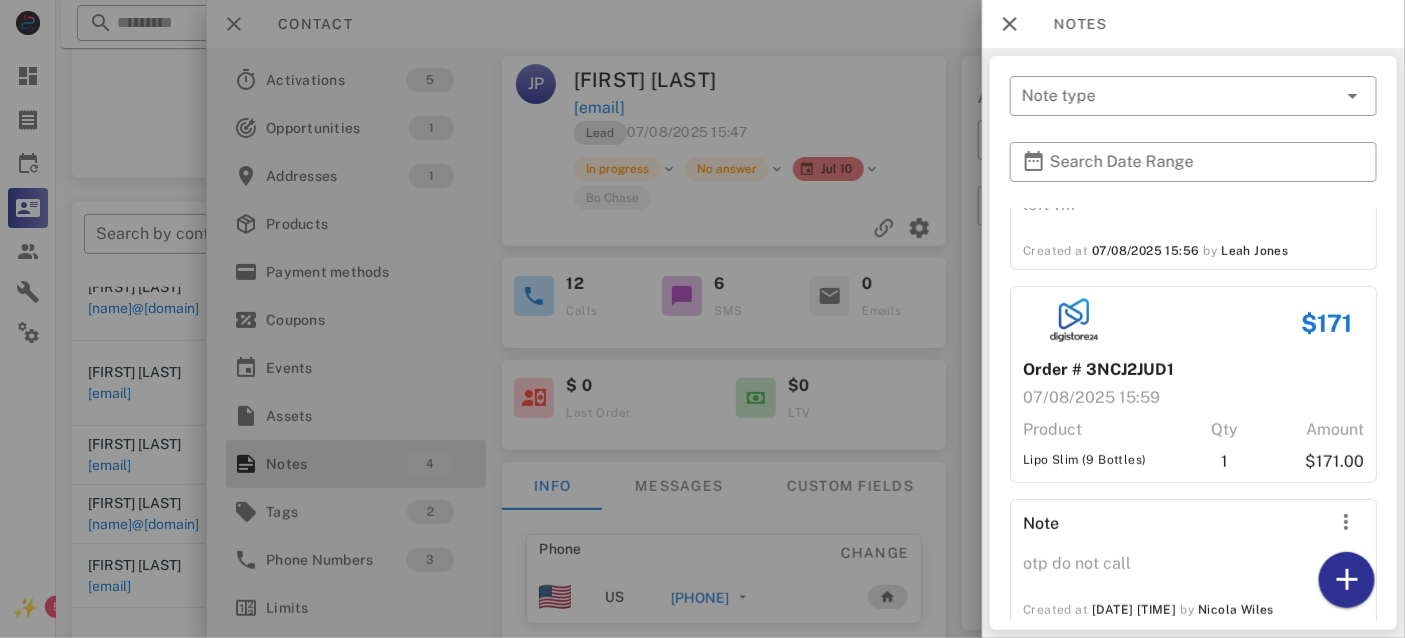 scroll, scrollTop: 314, scrollLeft: 0, axis: vertical 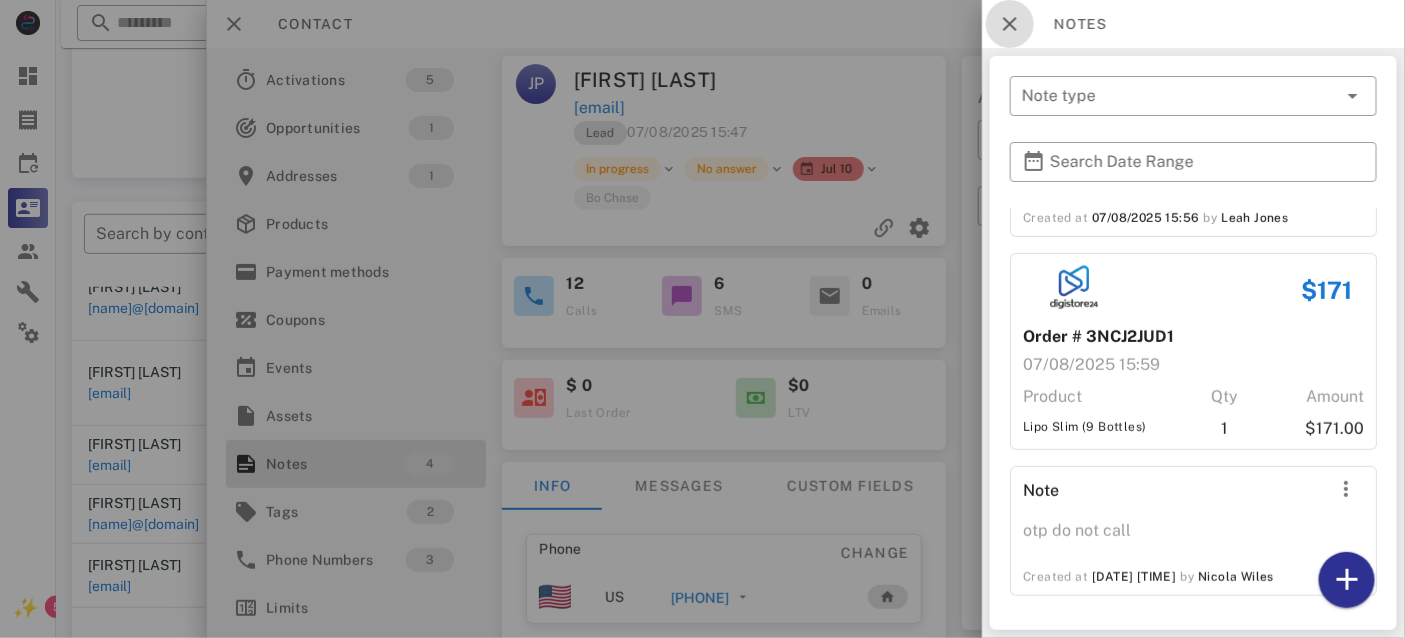 click at bounding box center (1010, 24) 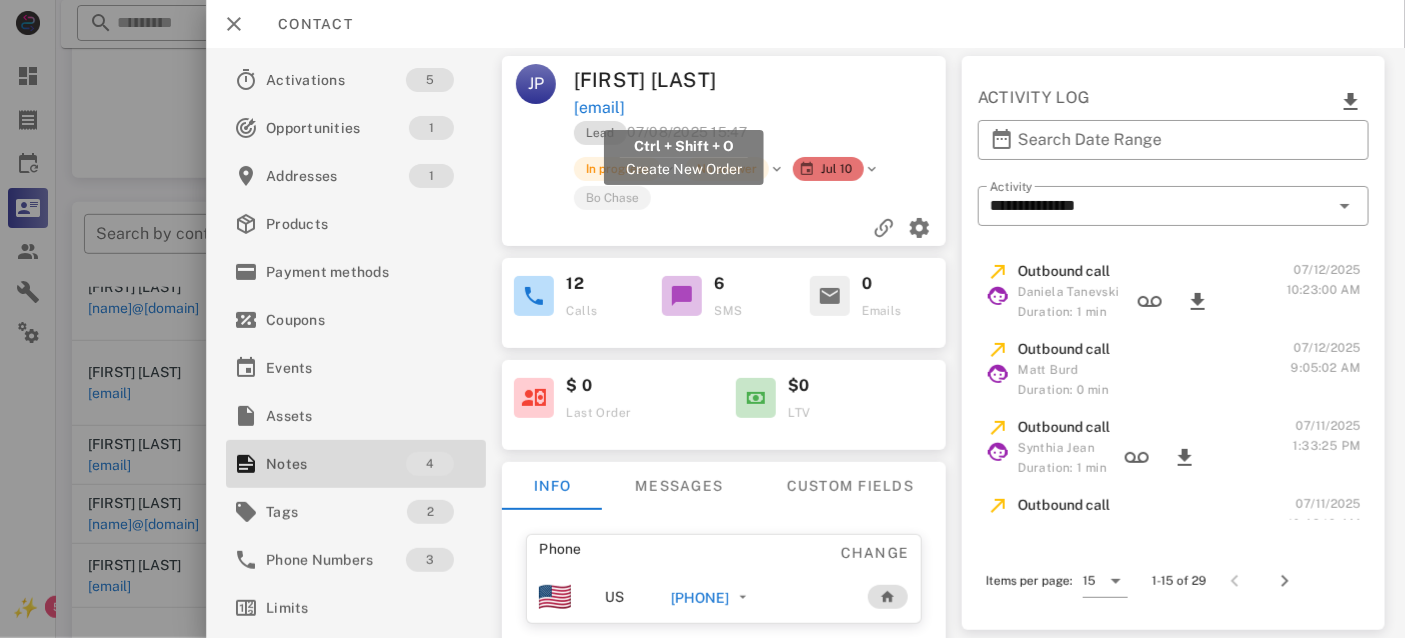 click on "[EMAIL]" at bounding box center [598, 108] 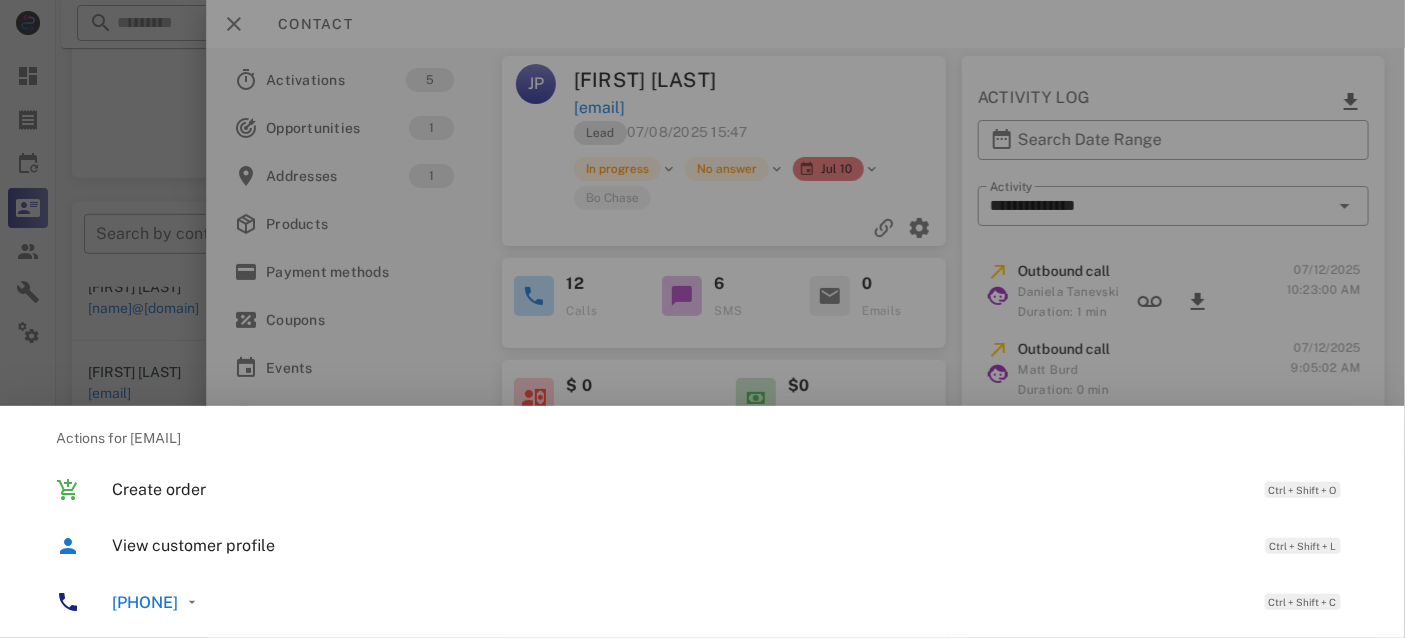 click on "[PHONE]" at bounding box center (145, 602) 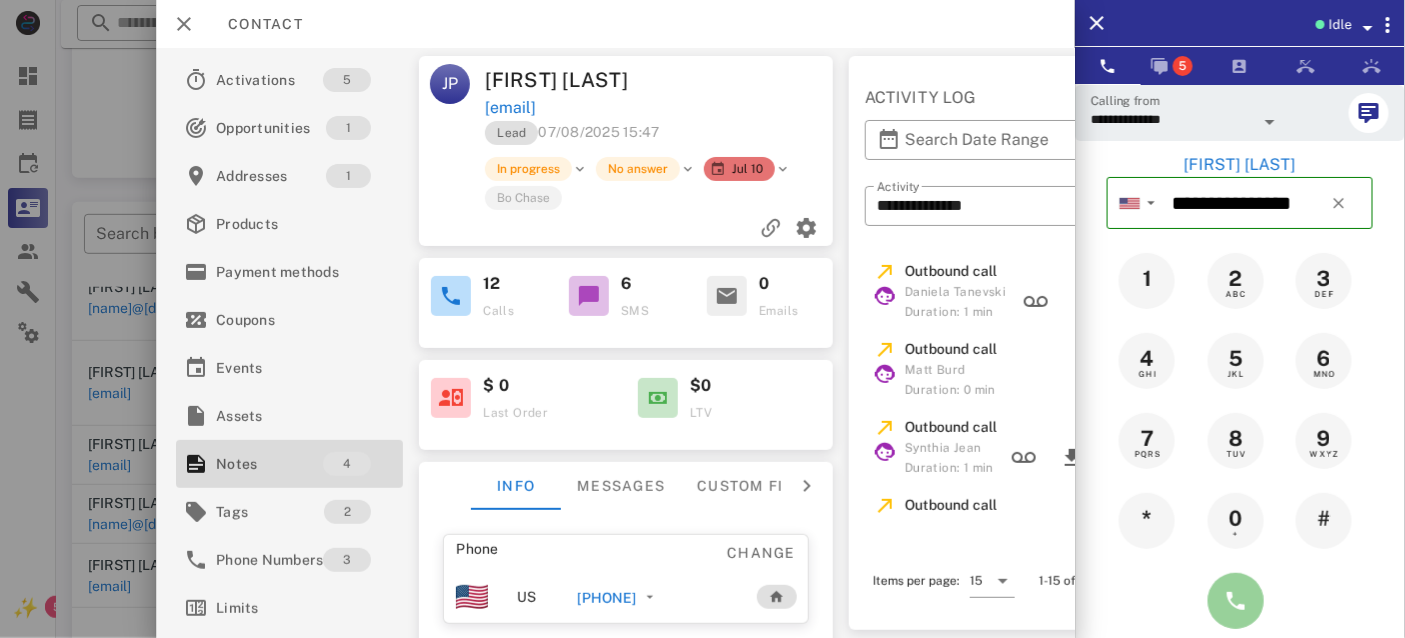 click at bounding box center (1236, 601) 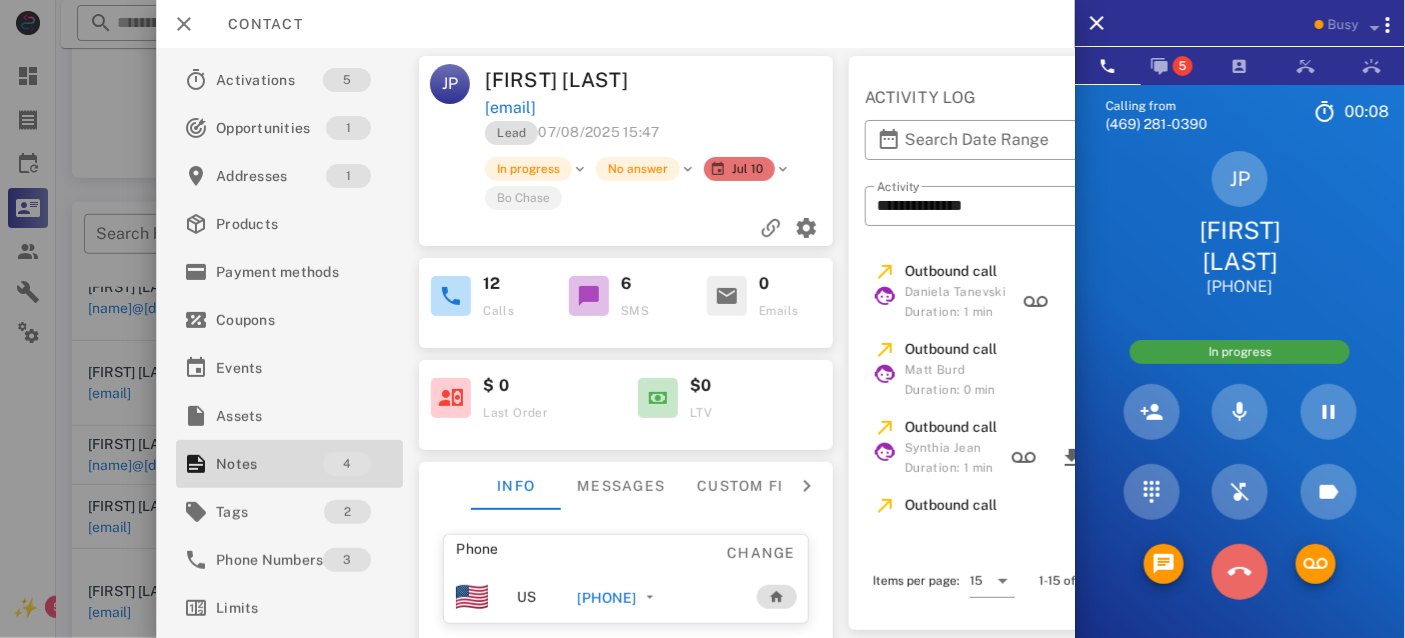 click at bounding box center [1240, 572] 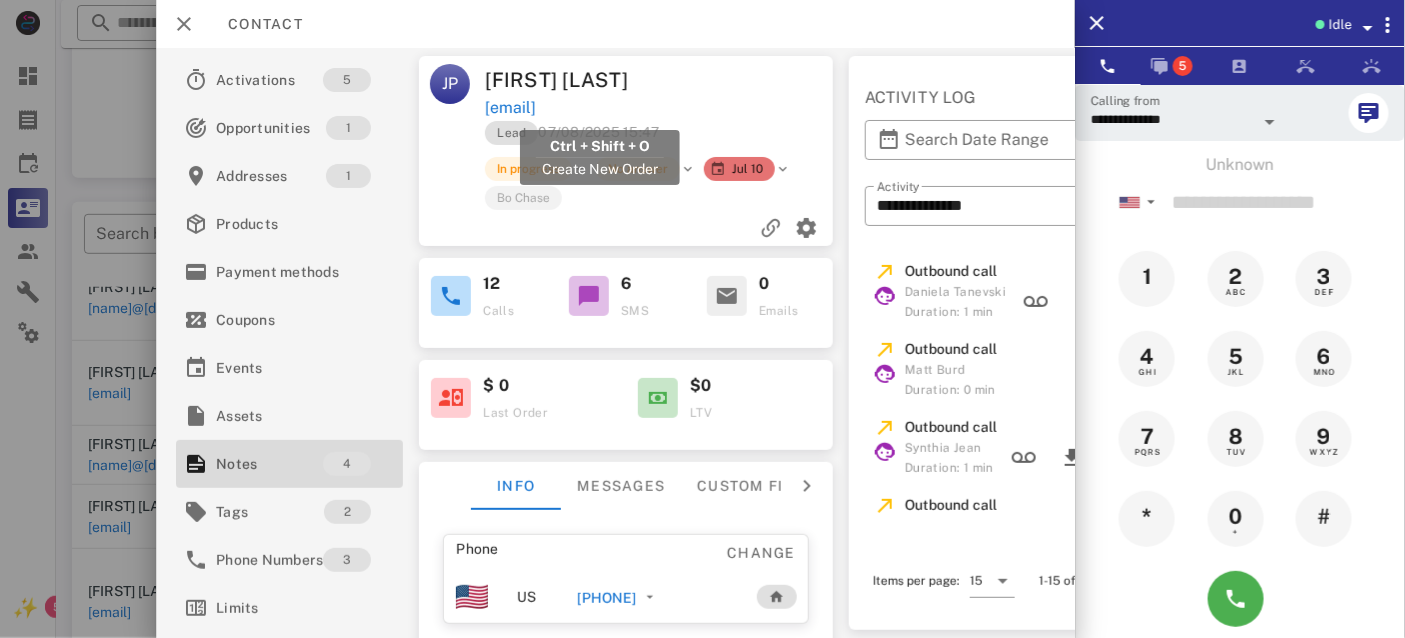 click on "[EMAIL]" at bounding box center [511, 108] 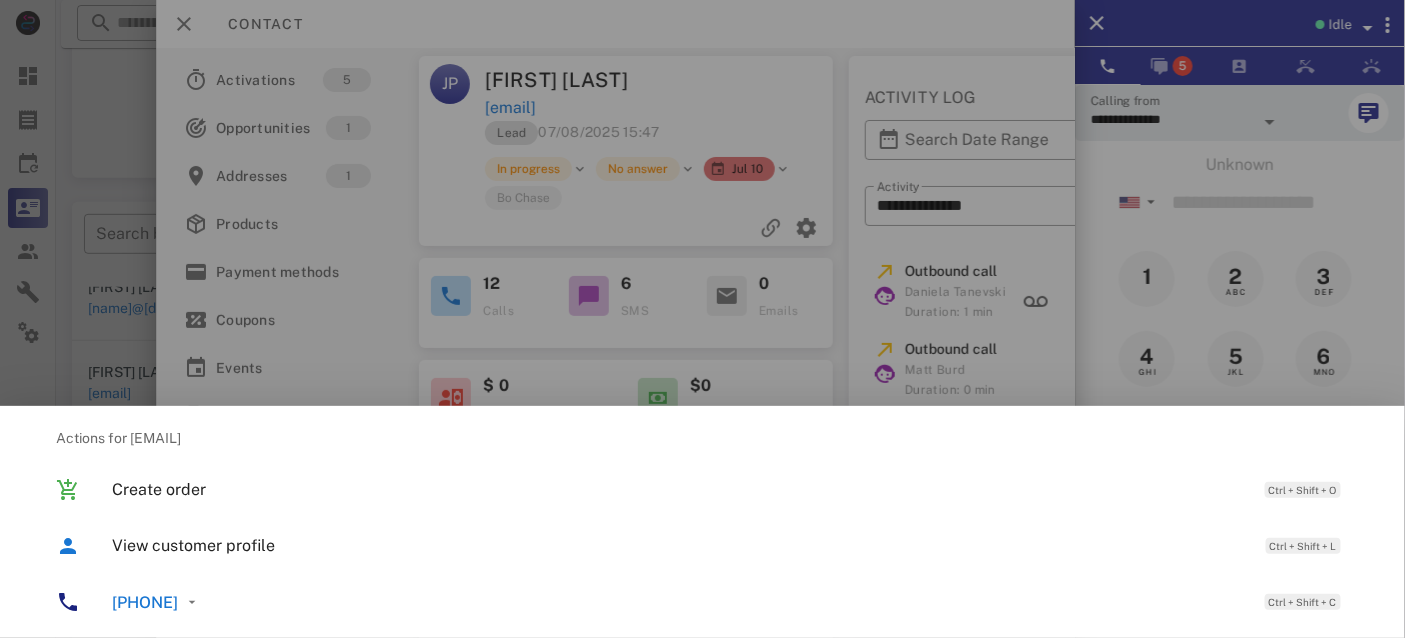 click at bounding box center [702, 319] 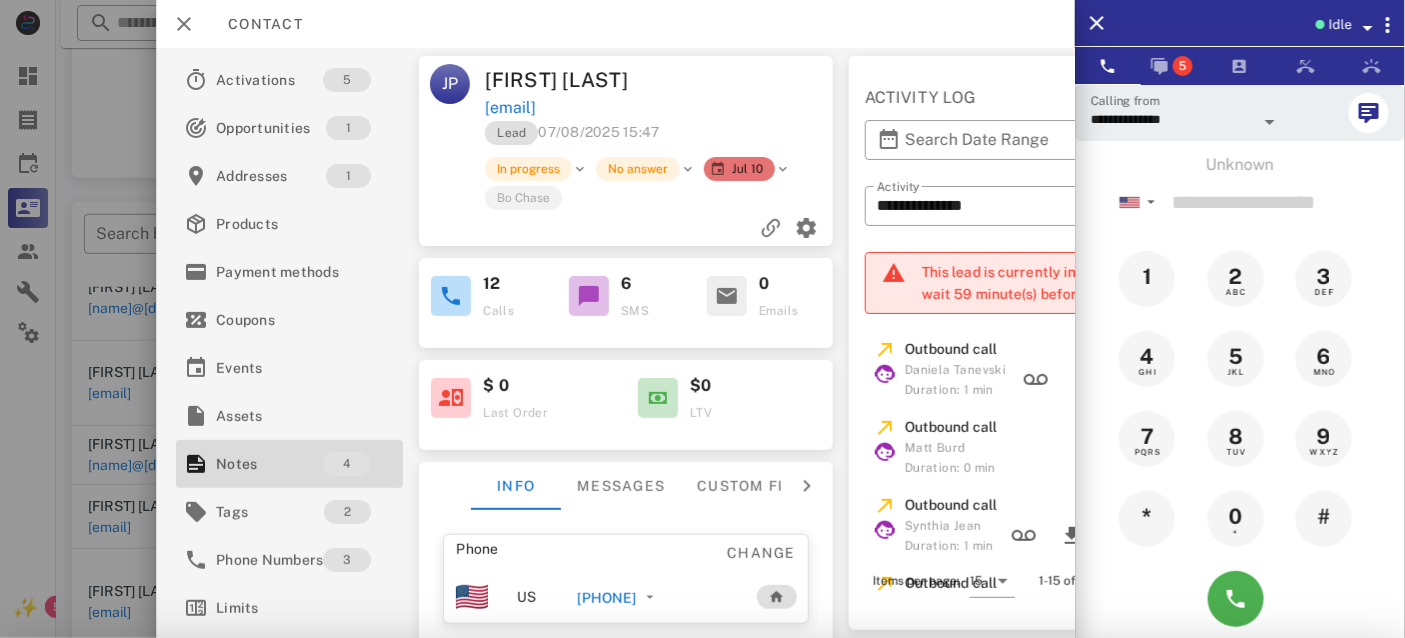 click on "[PHONE]" at bounding box center [145, 834] 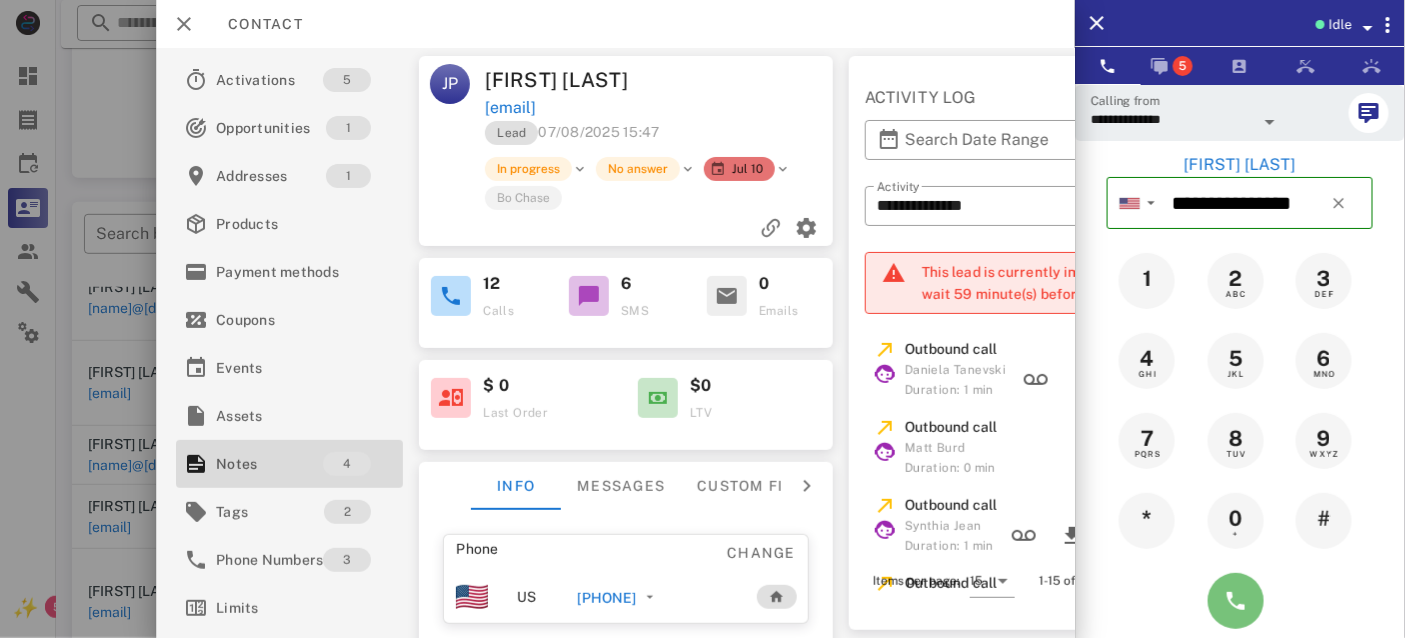 click at bounding box center [1236, 601] 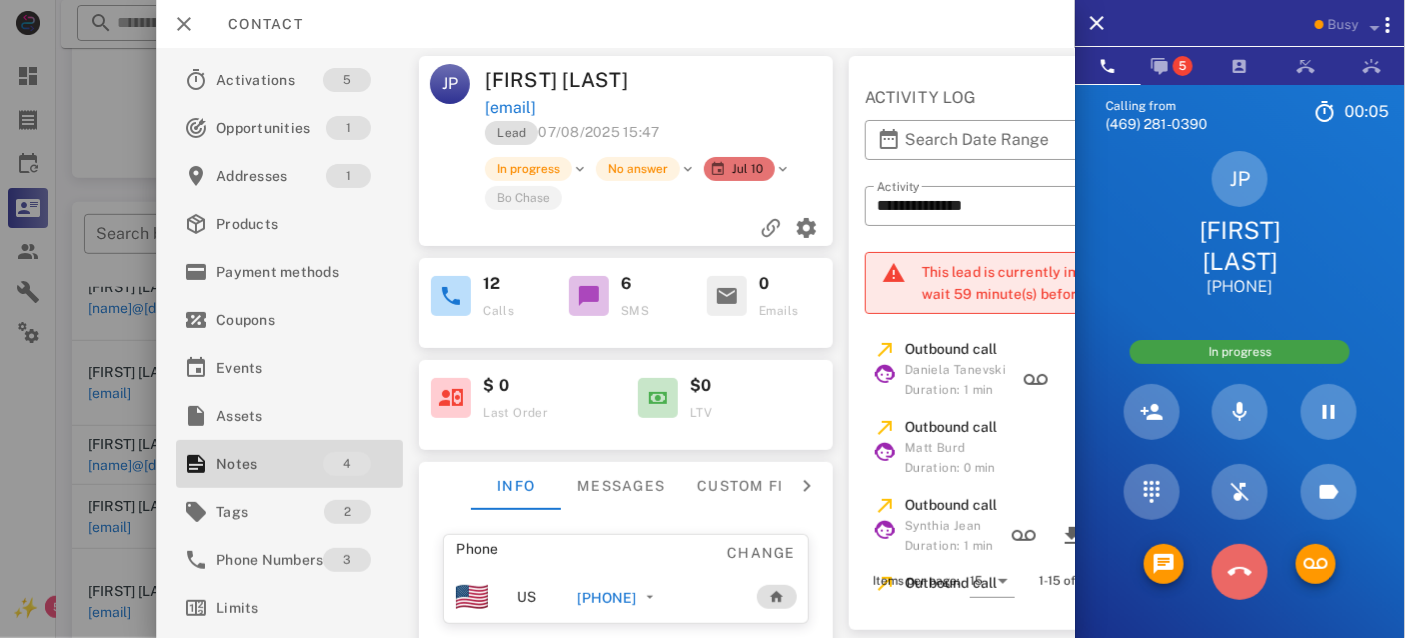 click at bounding box center (1240, 572) 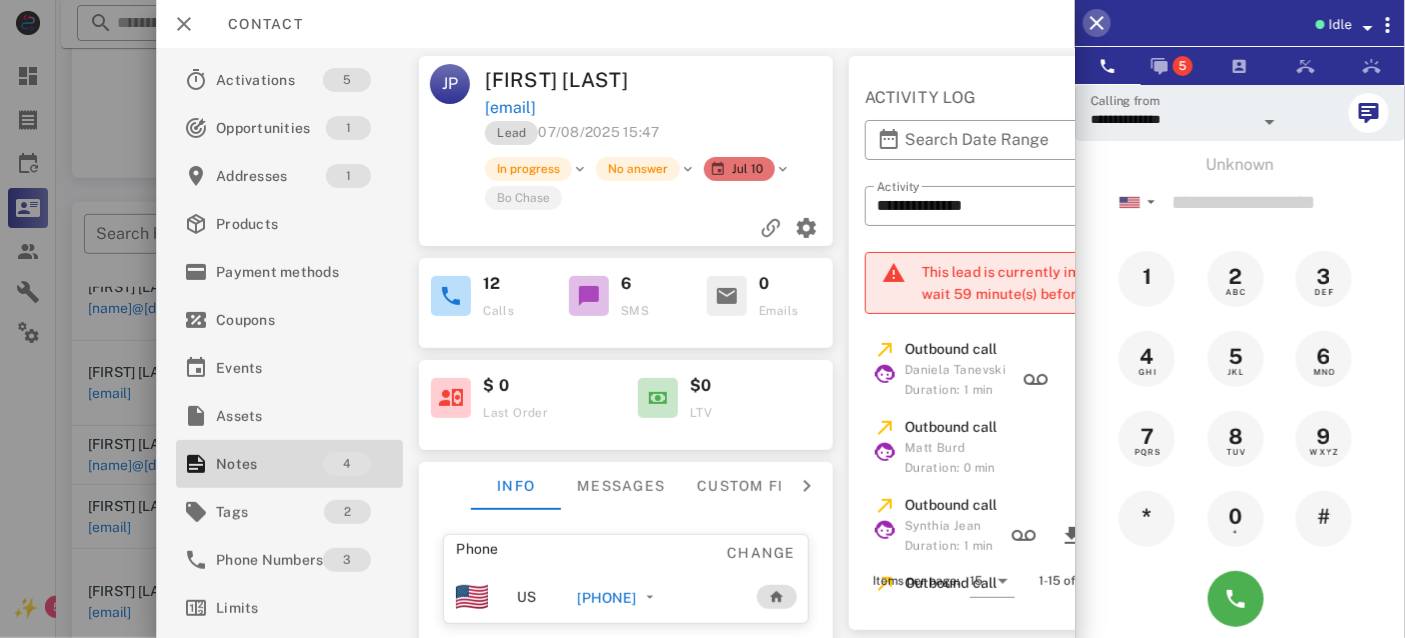 click at bounding box center [1097, 23] 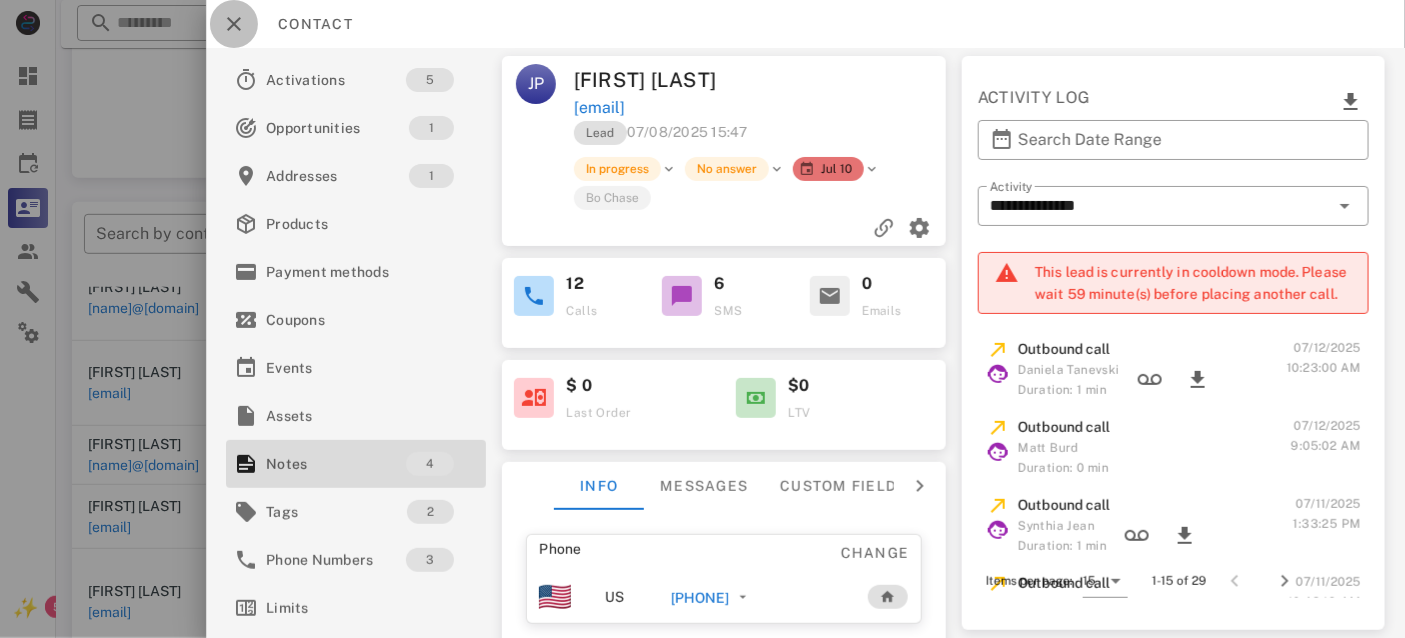 click at bounding box center (234, 24) 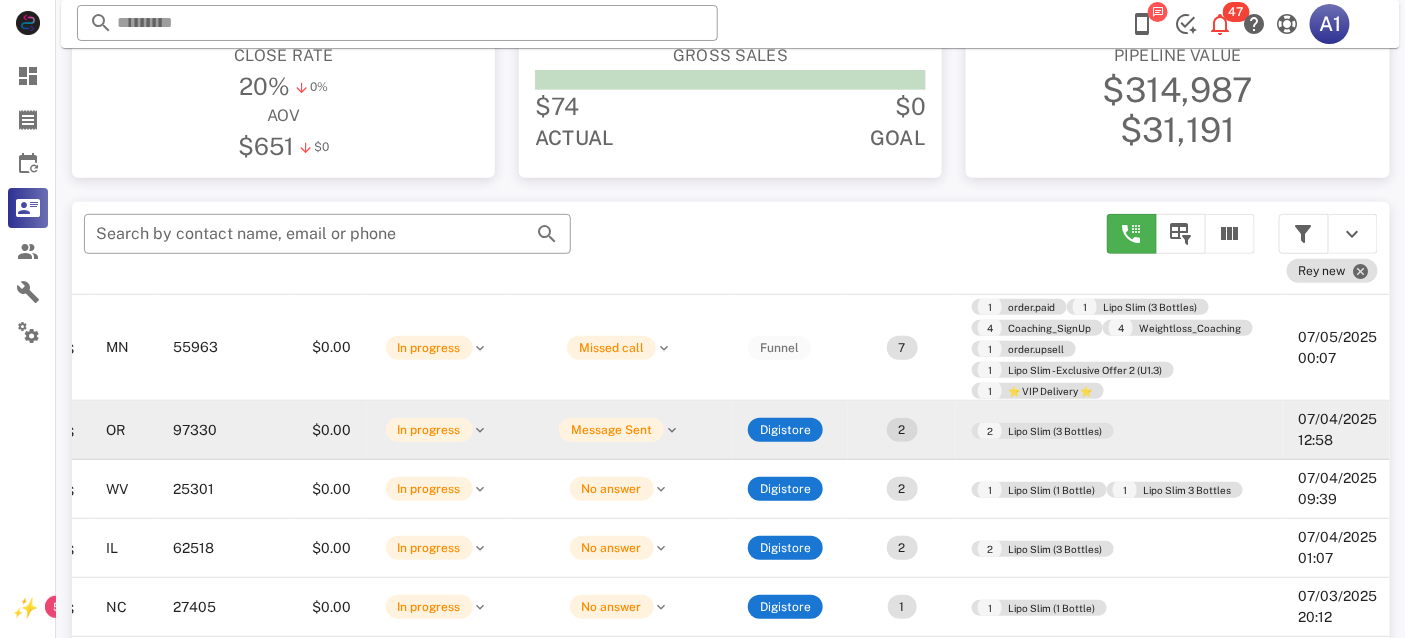 scroll, scrollTop: 3976, scrollLeft: 0, axis: vertical 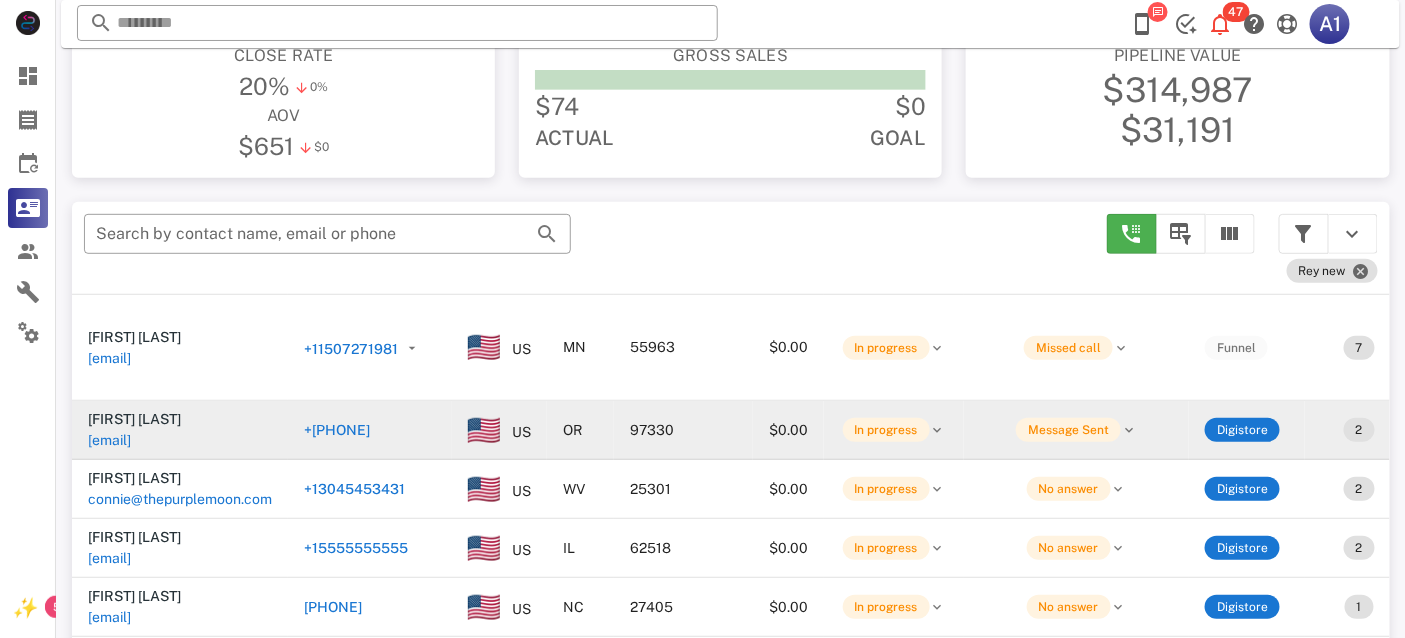 click on "[EMAIL]" at bounding box center (109, 440) 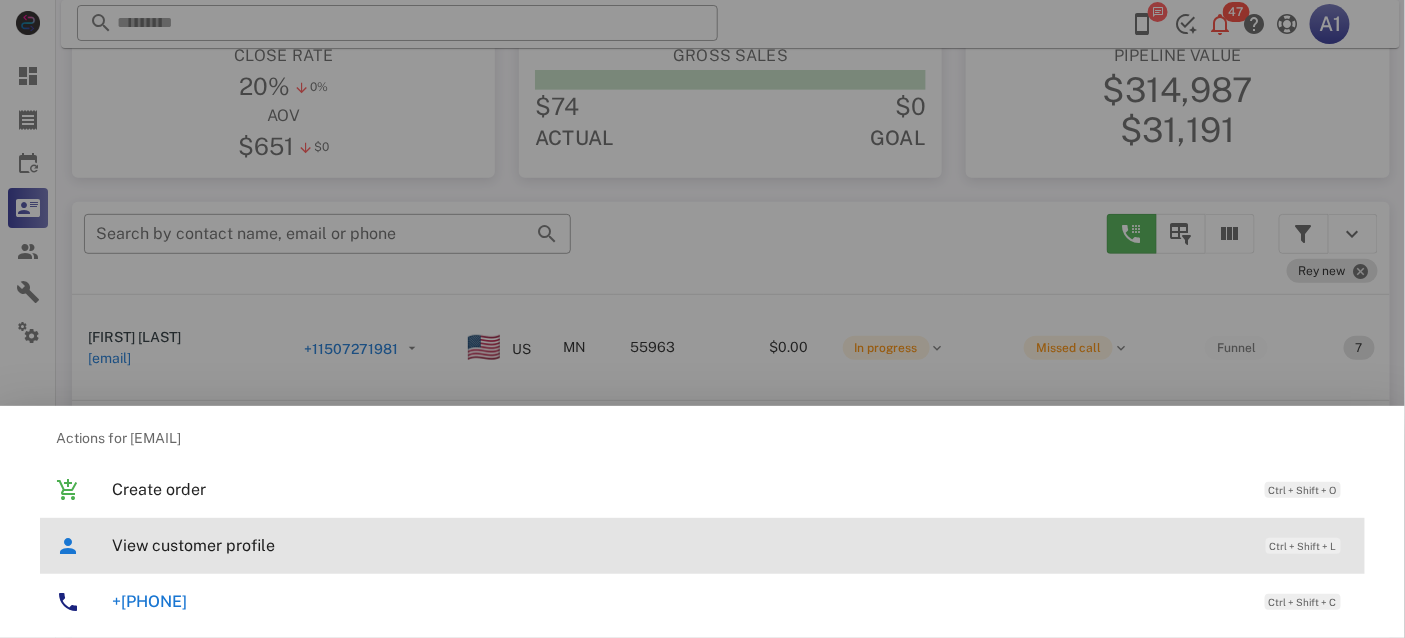 click on "View customer profile Ctrl + Shift + L" at bounding box center (730, 545) 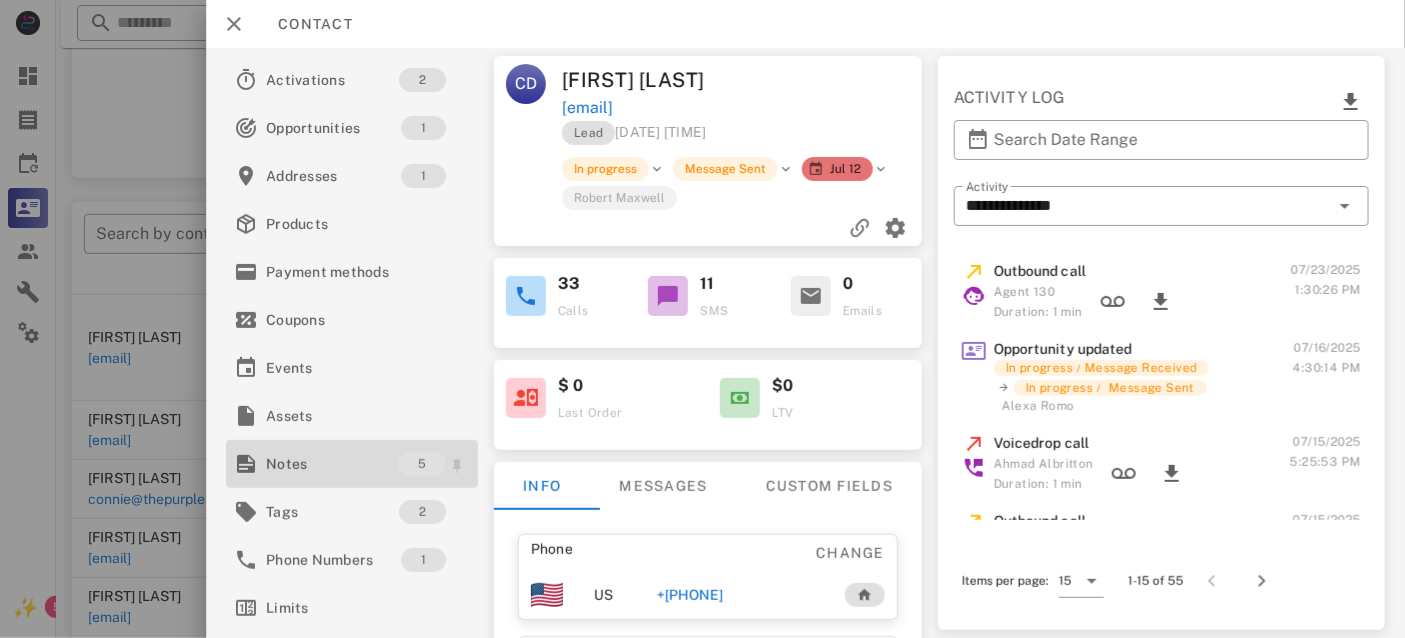 click on "Notes" at bounding box center [332, 464] 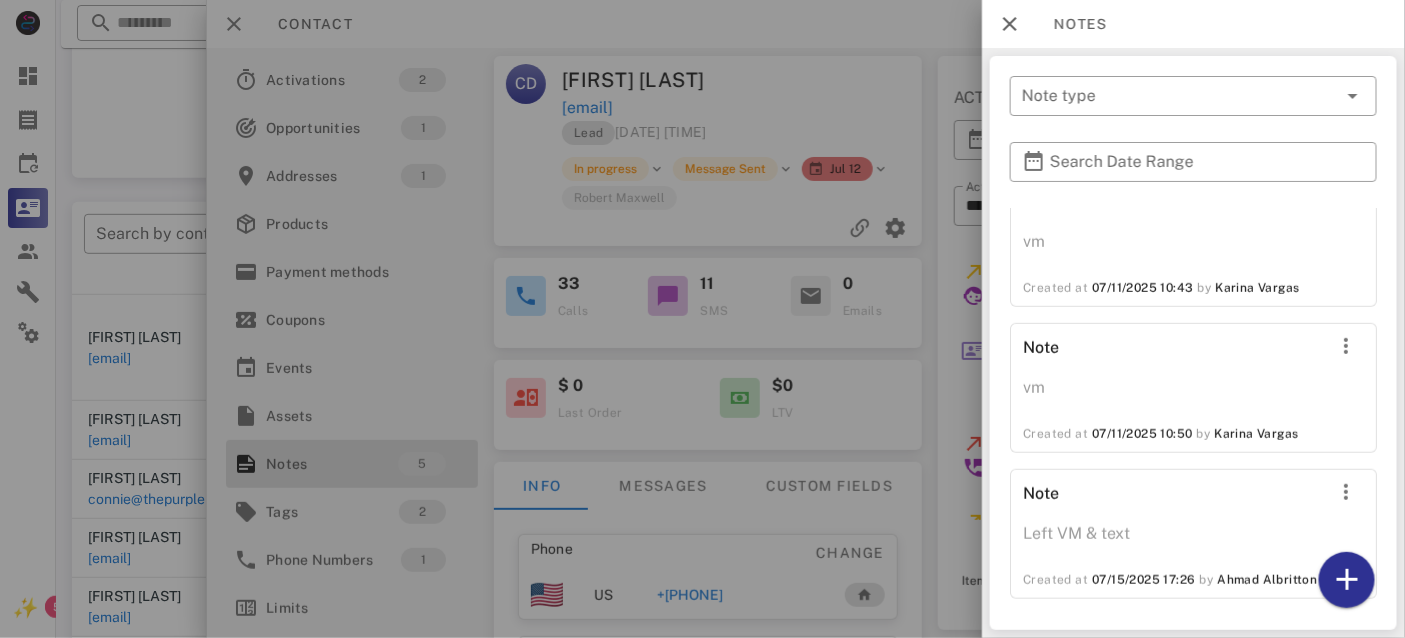 scroll, scrollTop: 461, scrollLeft: 0, axis: vertical 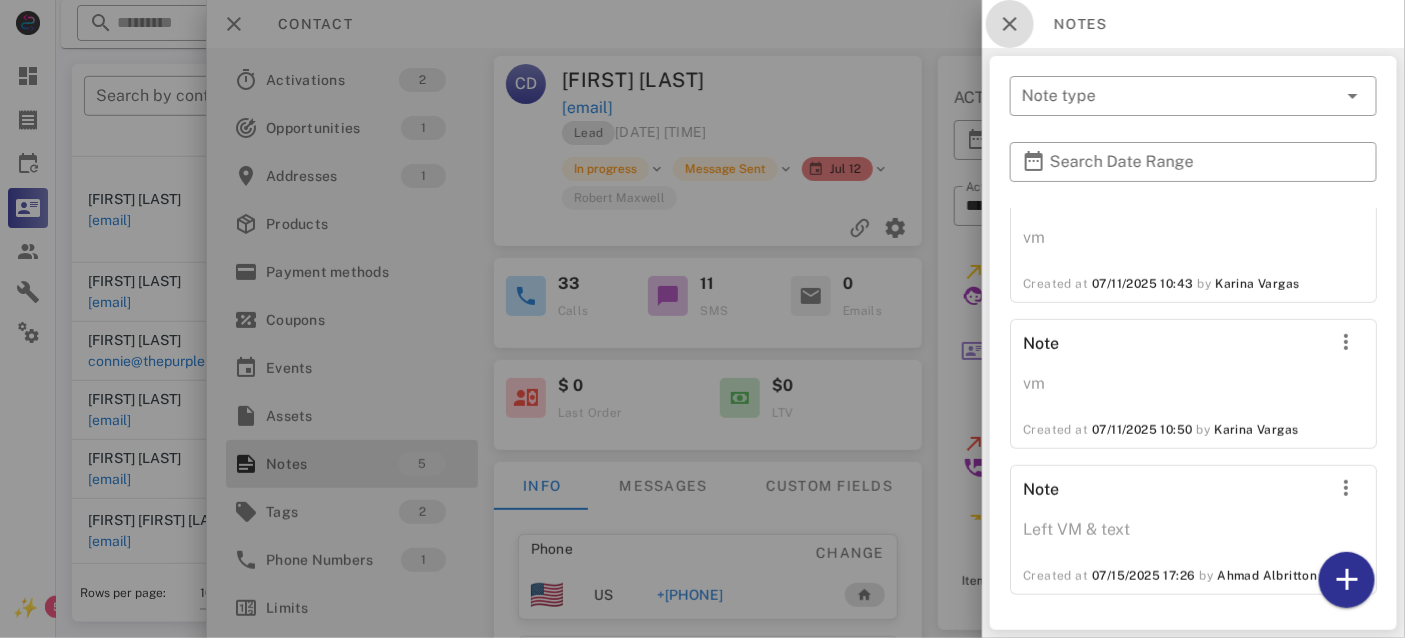 click at bounding box center [1010, 24] 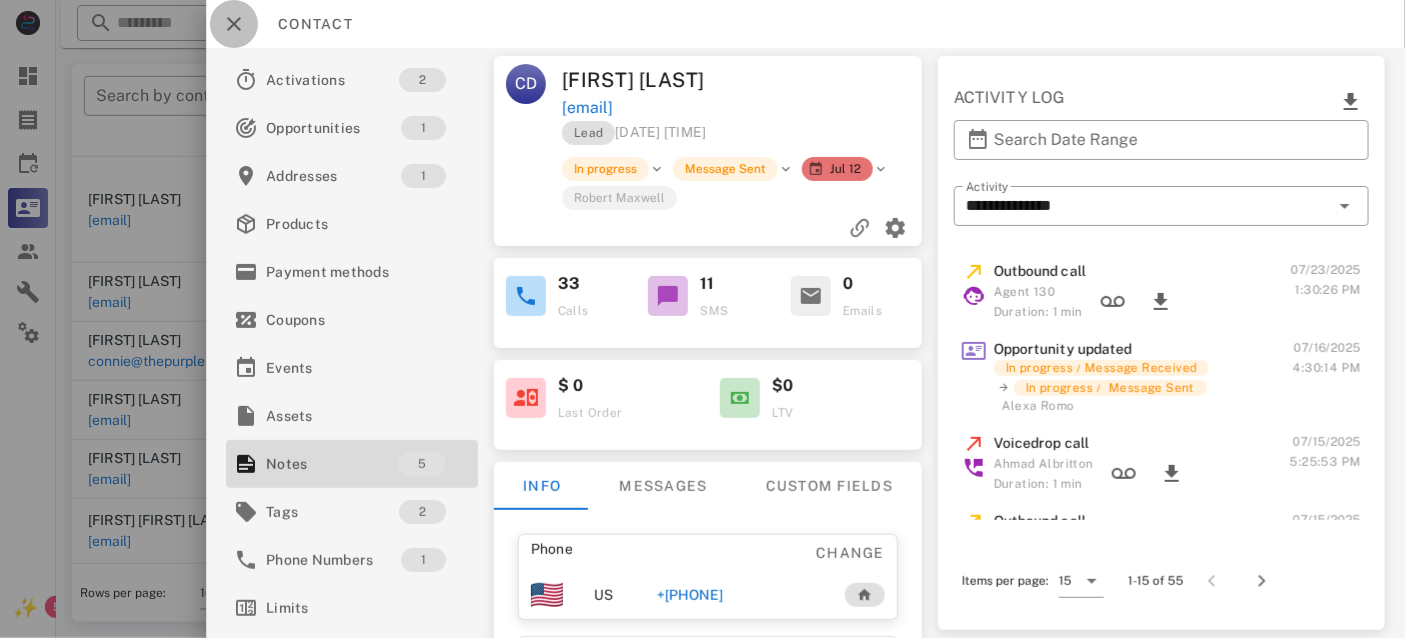 click at bounding box center [234, 24] 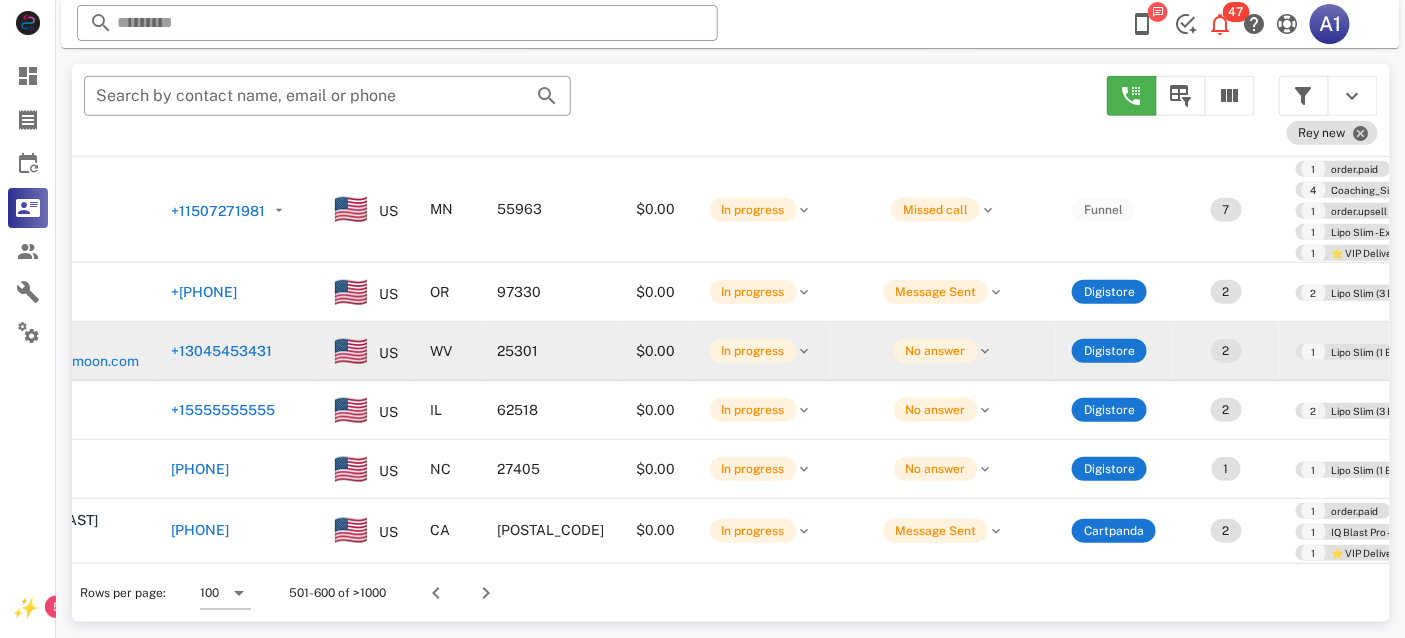 scroll, scrollTop: 3976, scrollLeft: 0, axis: vertical 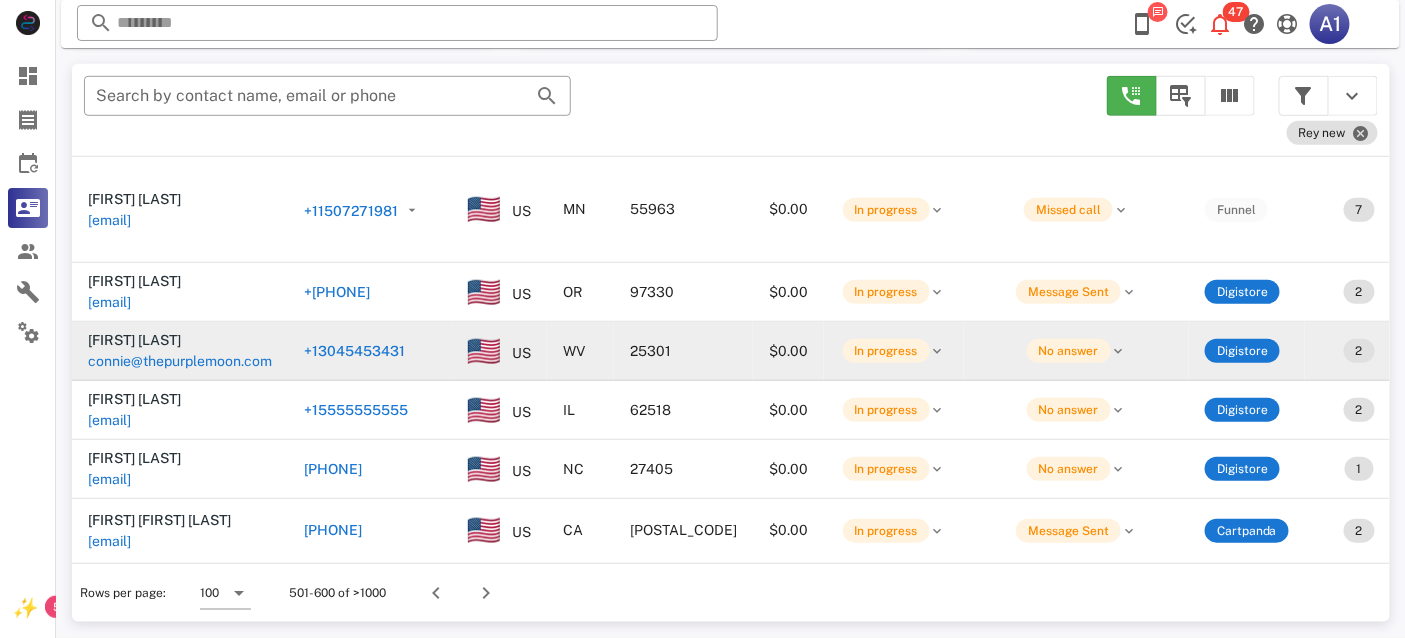 click on "connie@thepurplemoon.com" at bounding box center [180, 361] 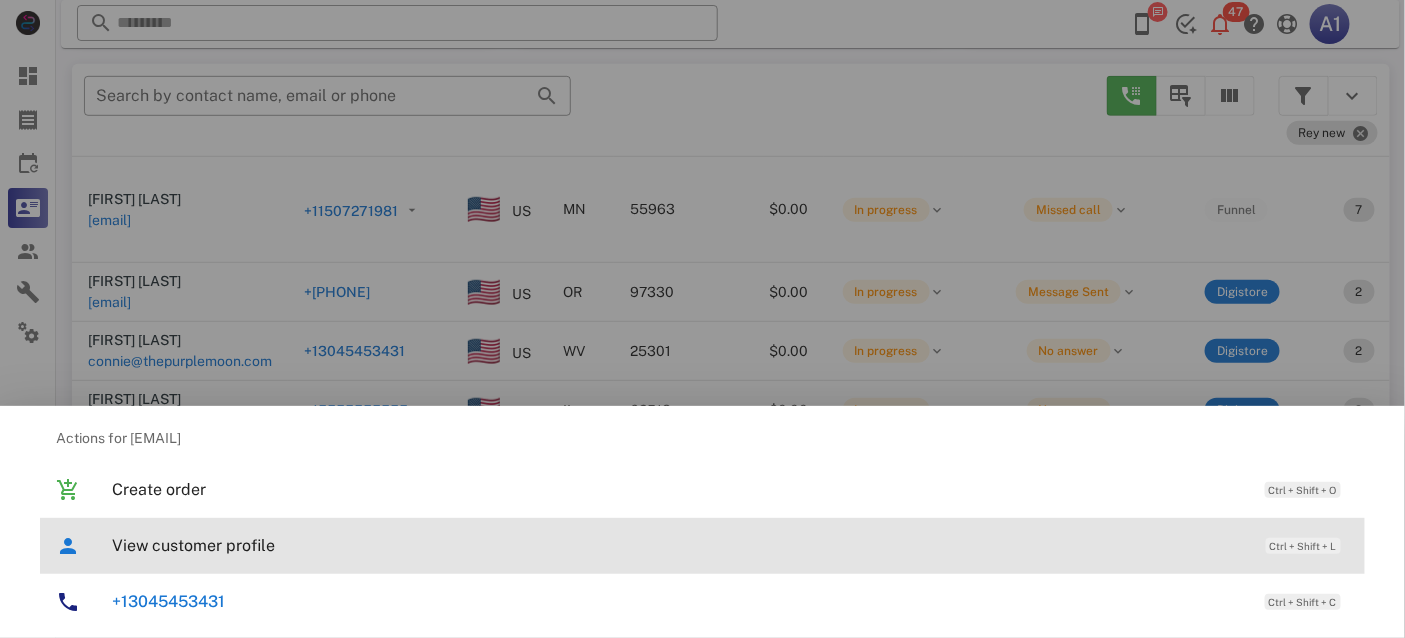 click on "View customer profile" at bounding box center [679, 545] 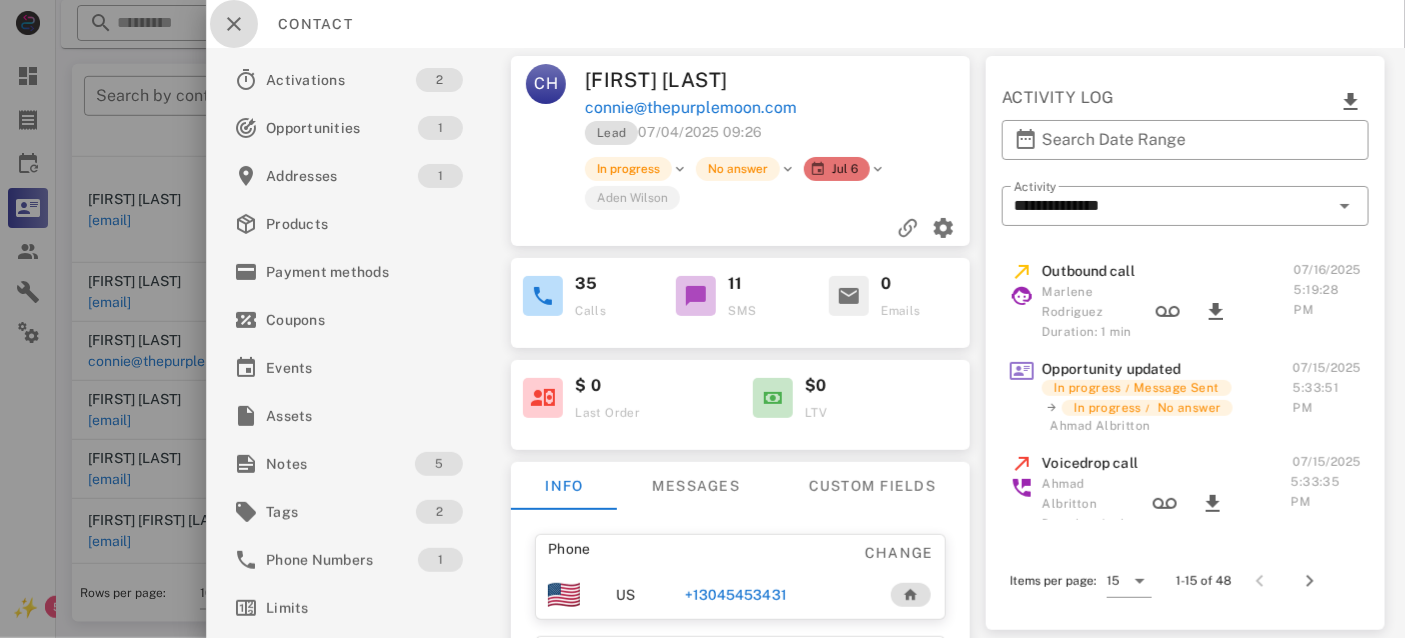 click at bounding box center [234, 24] 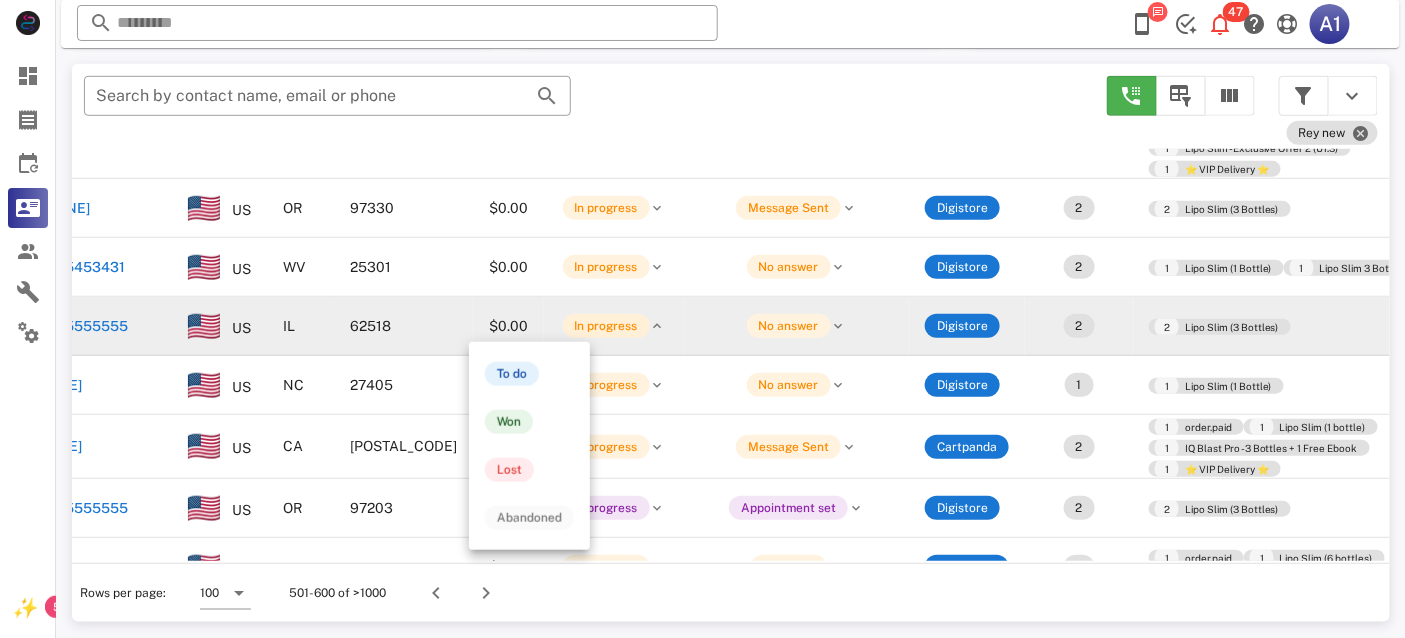scroll, scrollTop: 4060, scrollLeft: 0, axis: vertical 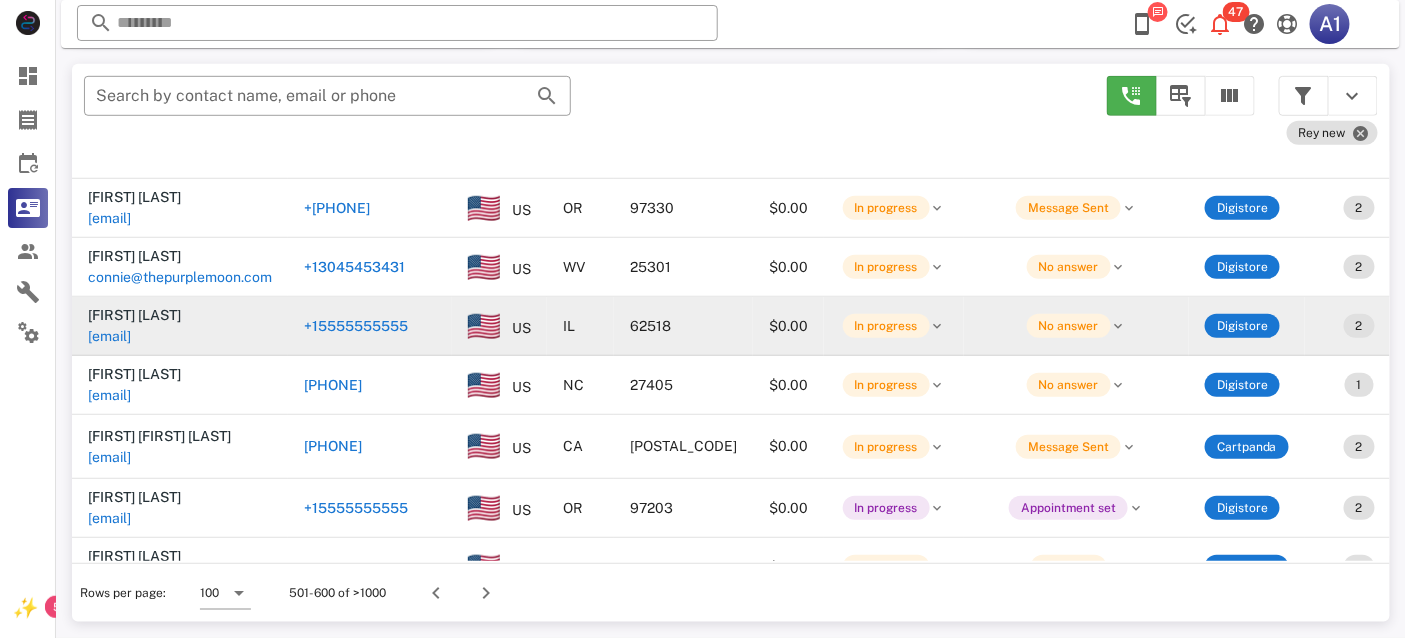 click on "[EMAIL]" at bounding box center (109, 336) 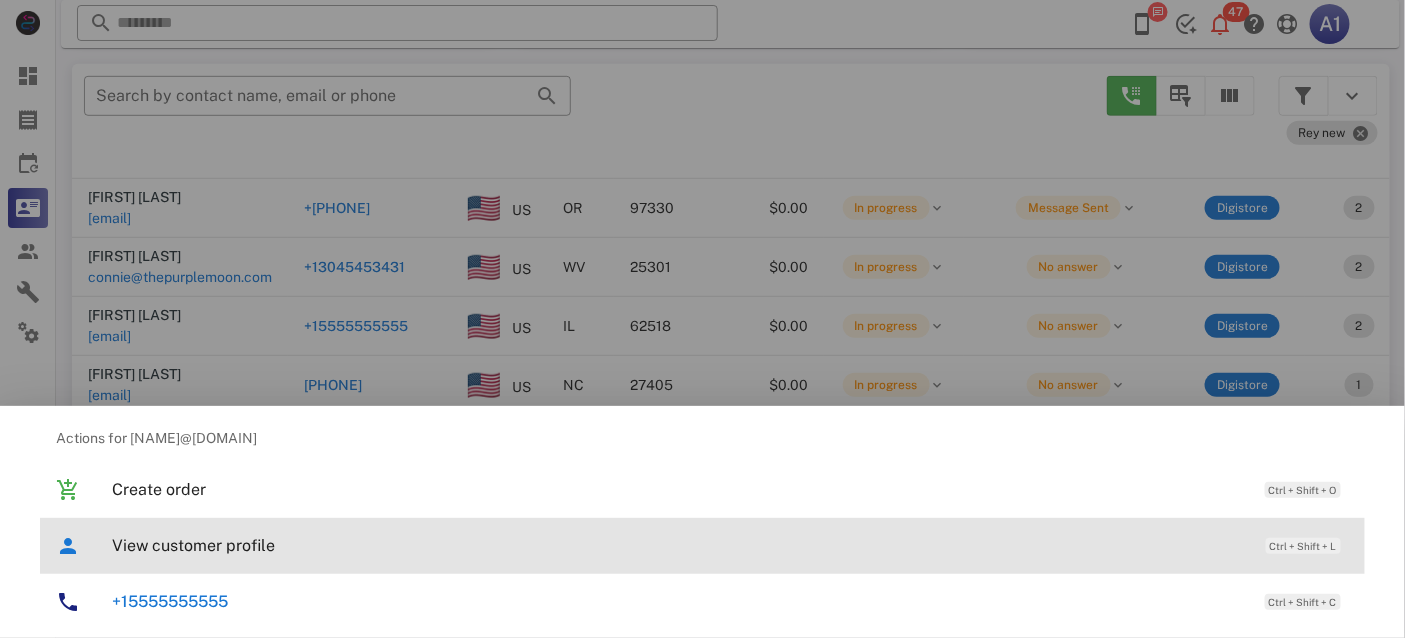 click on "View customer profile" at bounding box center (679, 545) 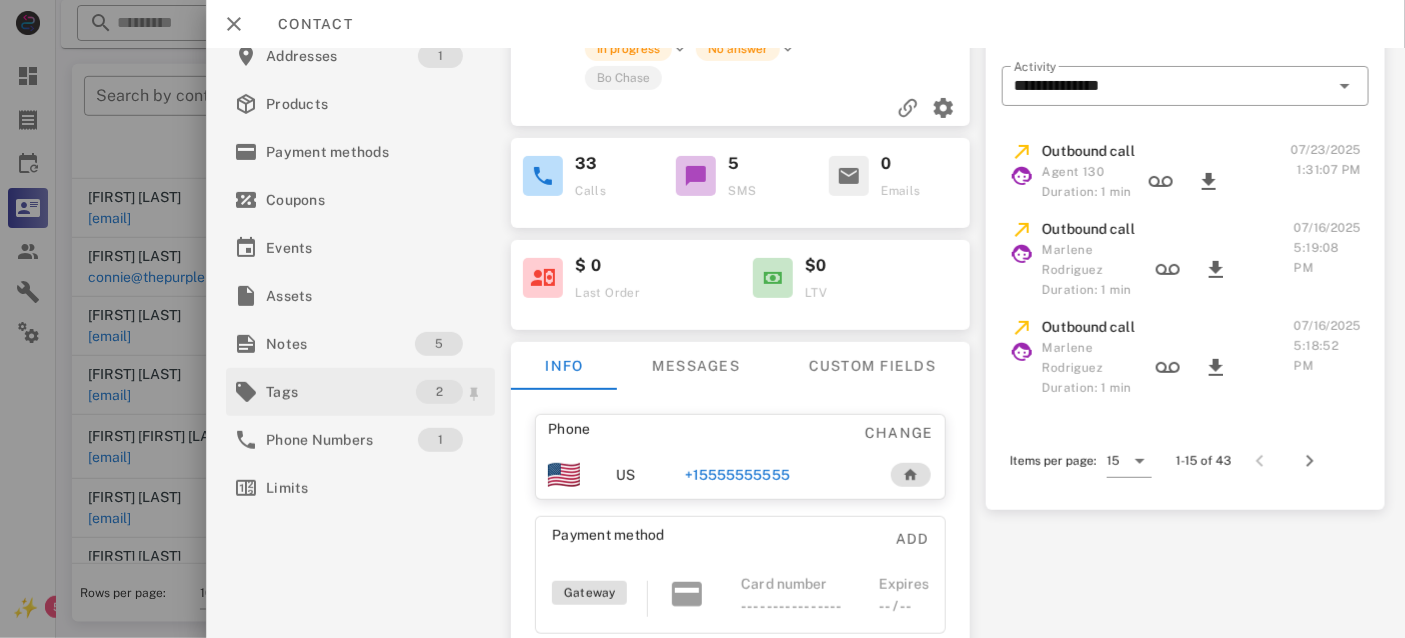 scroll, scrollTop: 128, scrollLeft: 0, axis: vertical 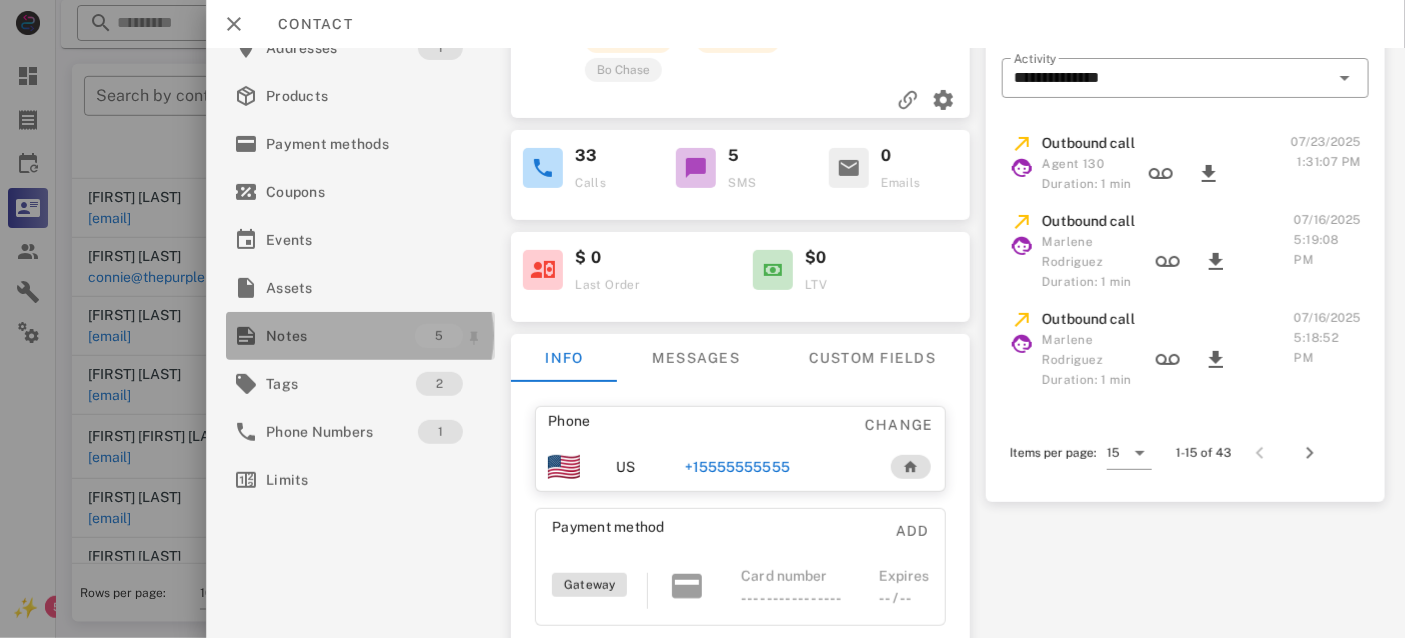 click on "Notes" at bounding box center [340, 336] 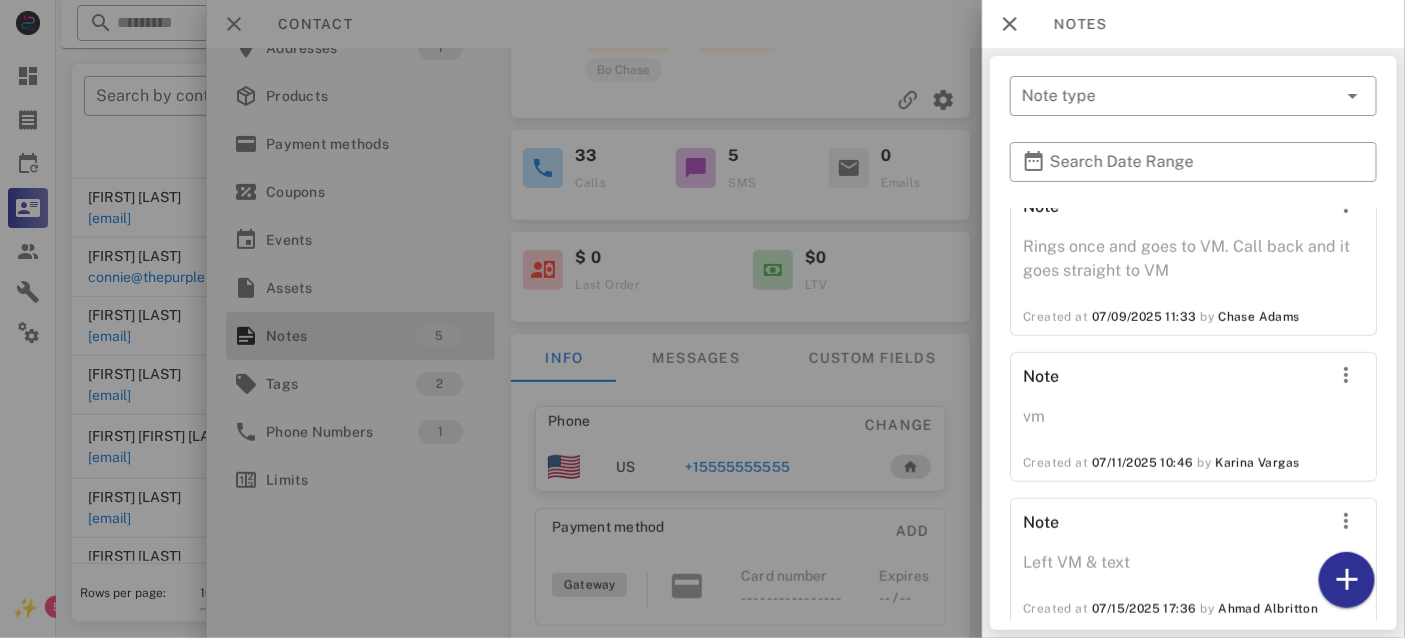 scroll, scrollTop: 448, scrollLeft: 0, axis: vertical 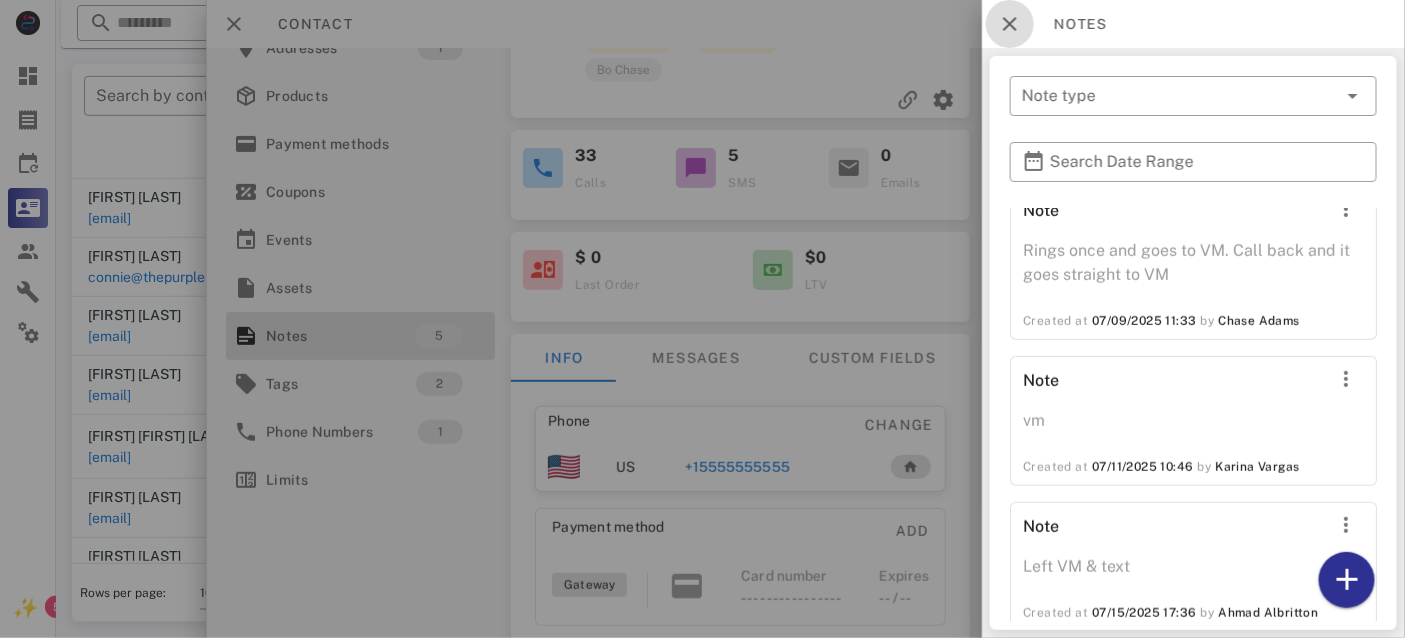 click at bounding box center [1010, 24] 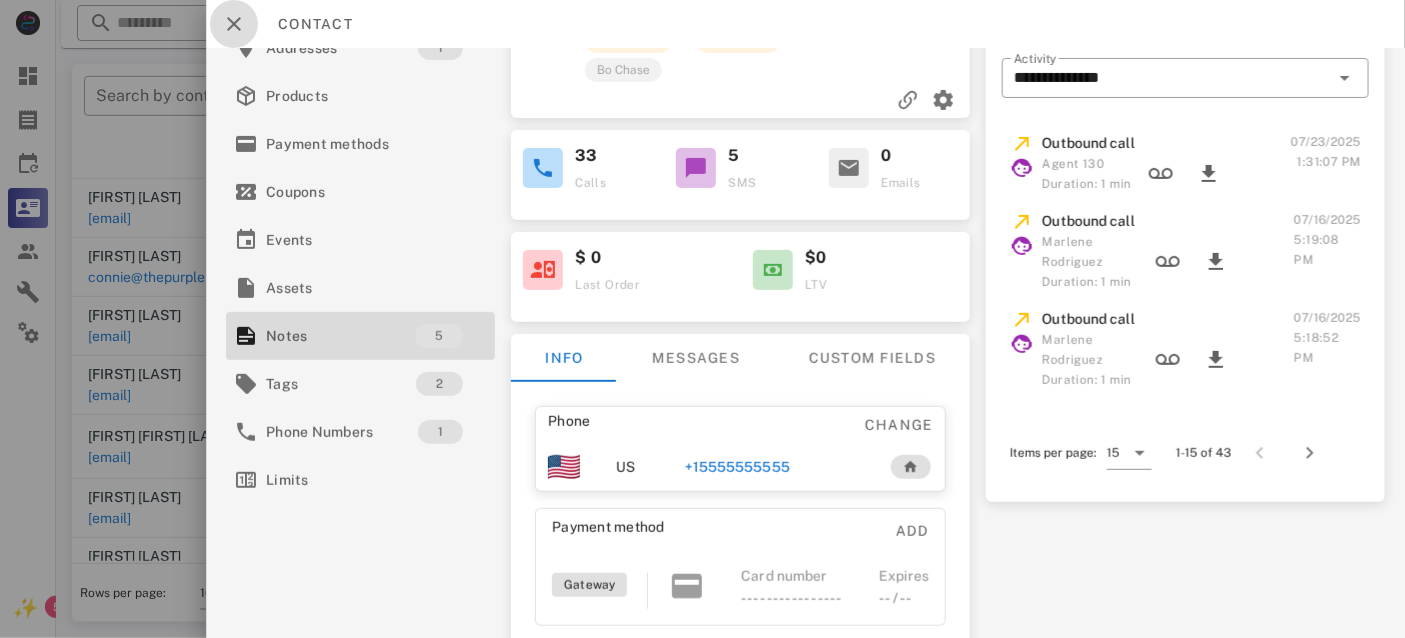 click at bounding box center (234, 24) 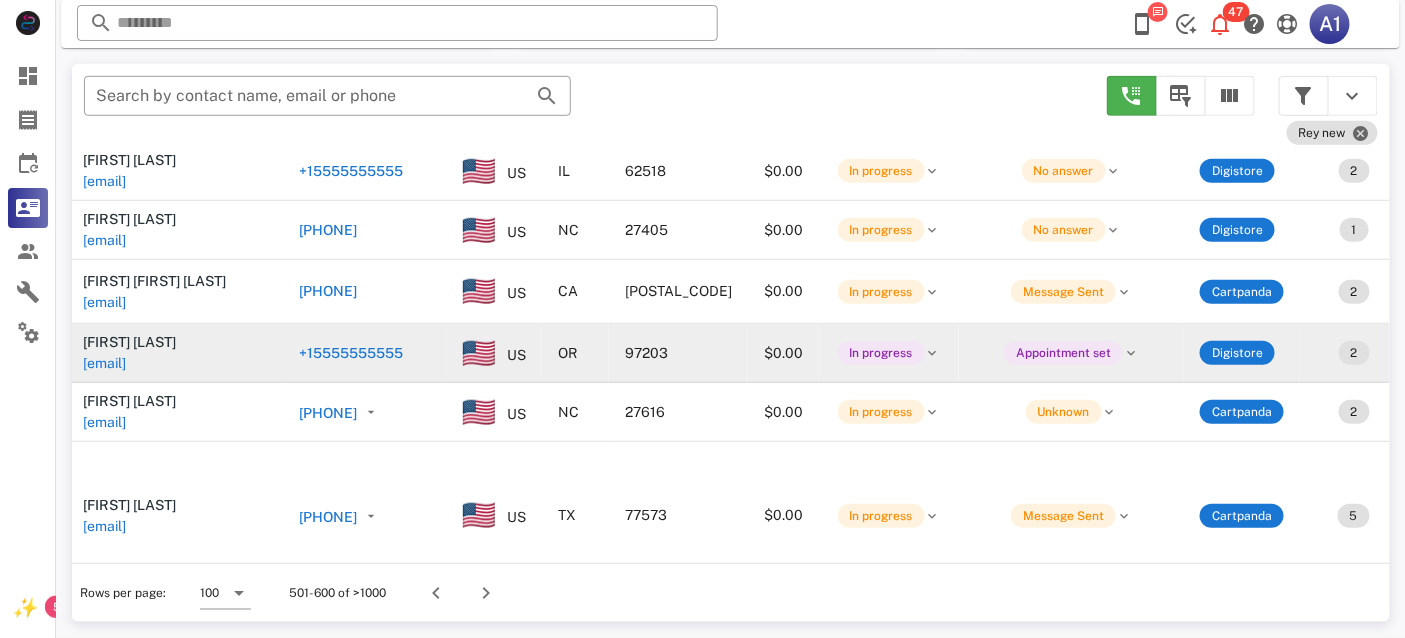 scroll, scrollTop: 4215, scrollLeft: 0, axis: vertical 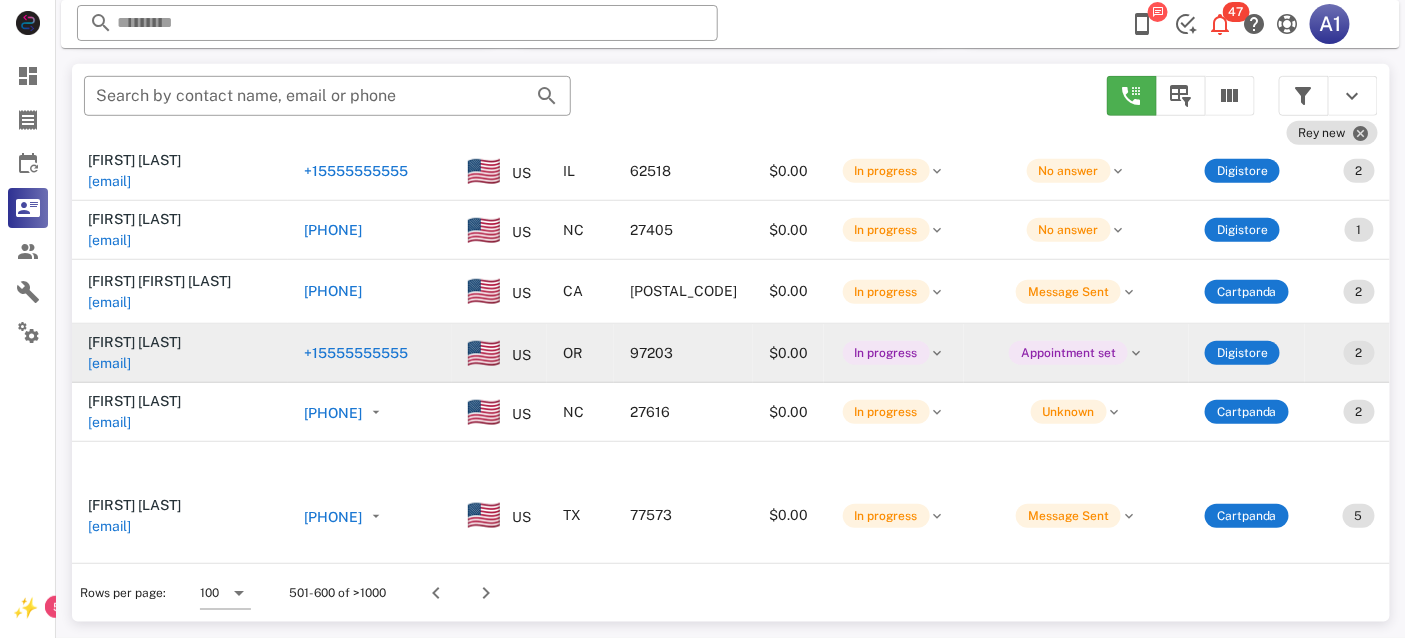 click on "[EMAIL]" at bounding box center [109, 363] 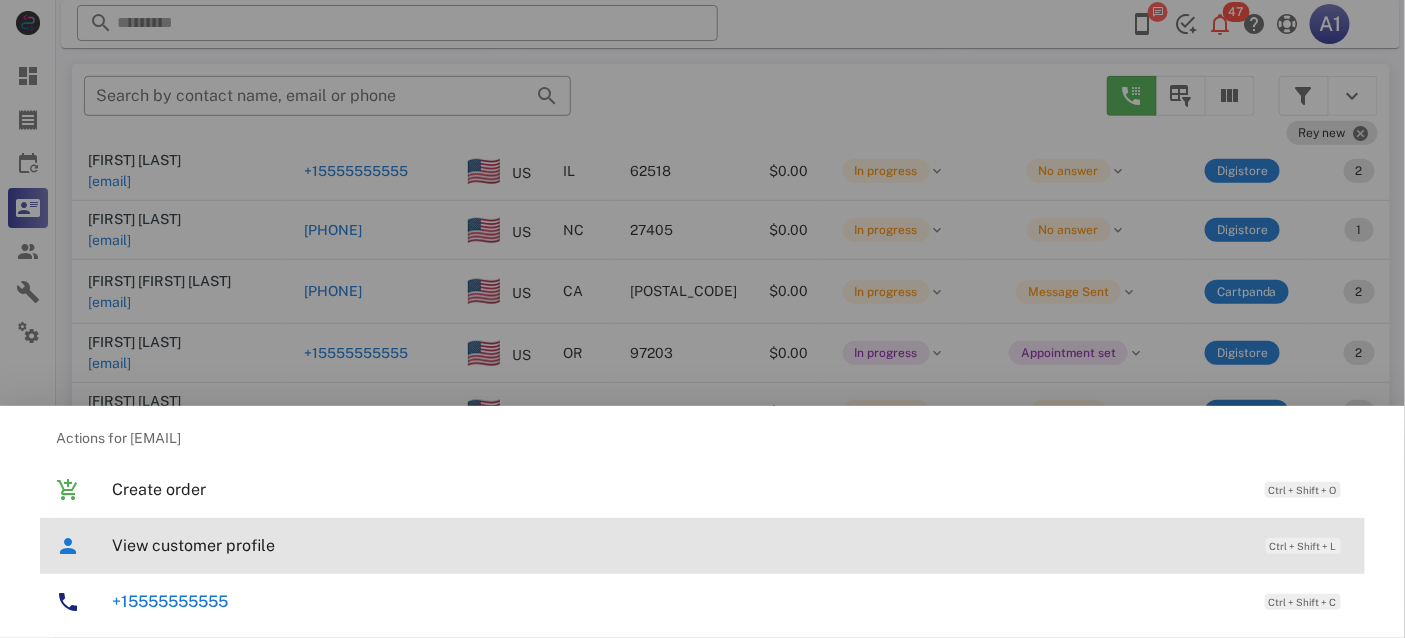 click on "View customer profile" at bounding box center (679, 545) 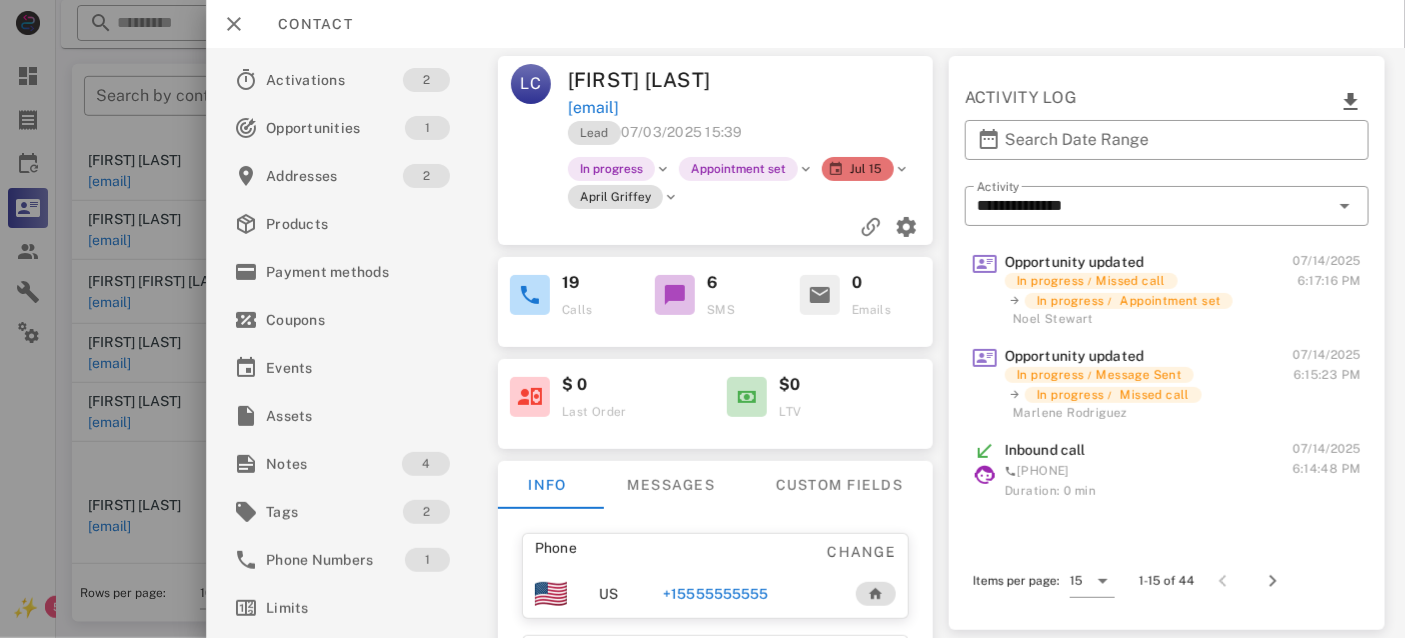 scroll, scrollTop: 426, scrollLeft: 0, axis: vertical 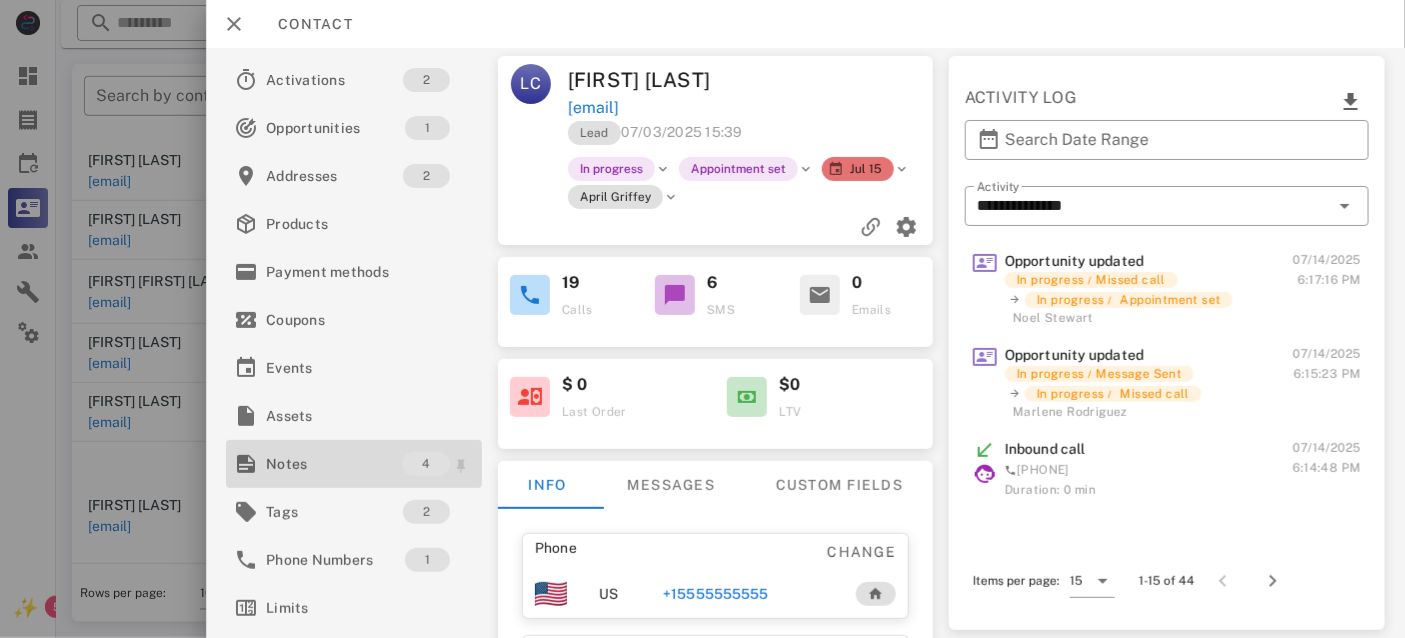 click on "Notes" at bounding box center (334, 464) 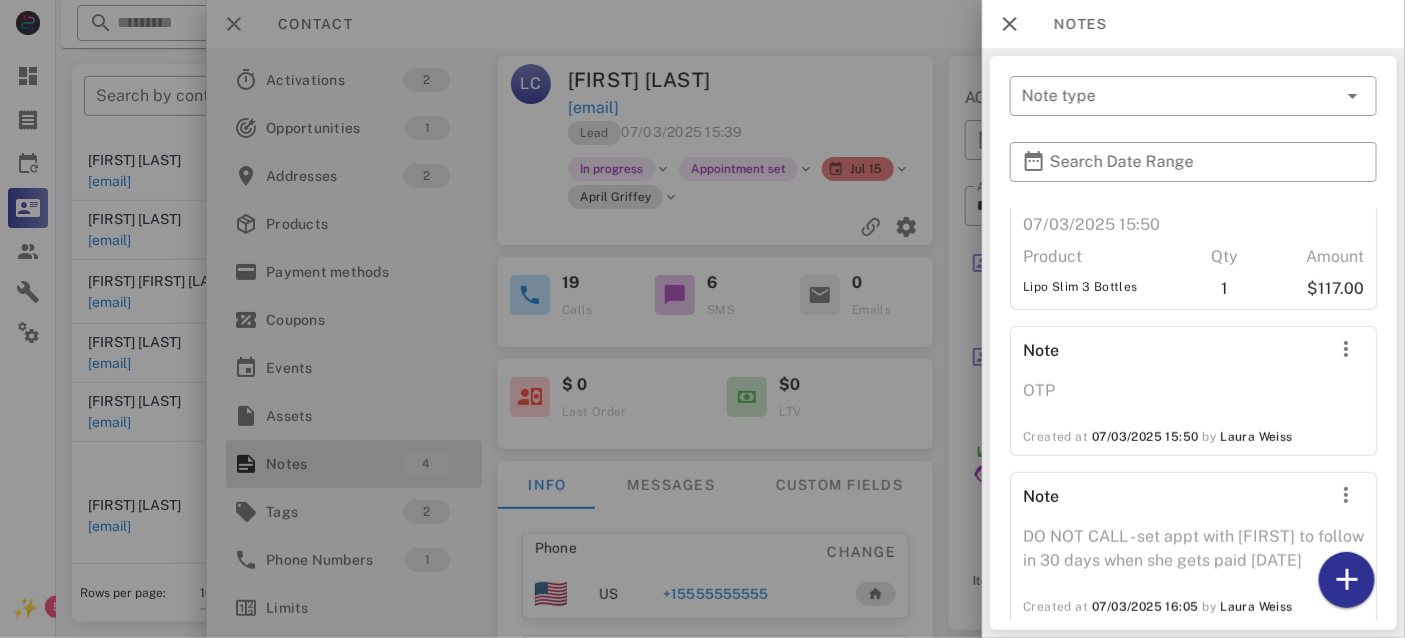 scroll, scrollTop: 338, scrollLeft: 0, axis: vertical 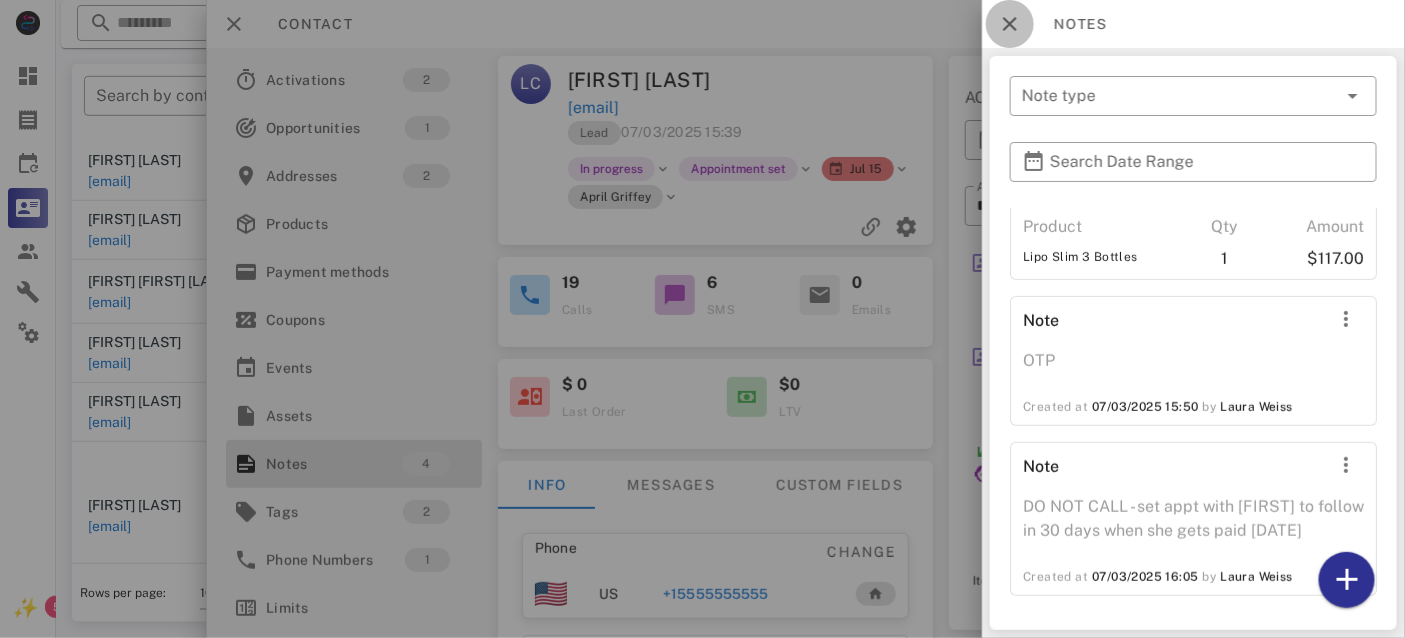 click at bounding box center [1010, 24] 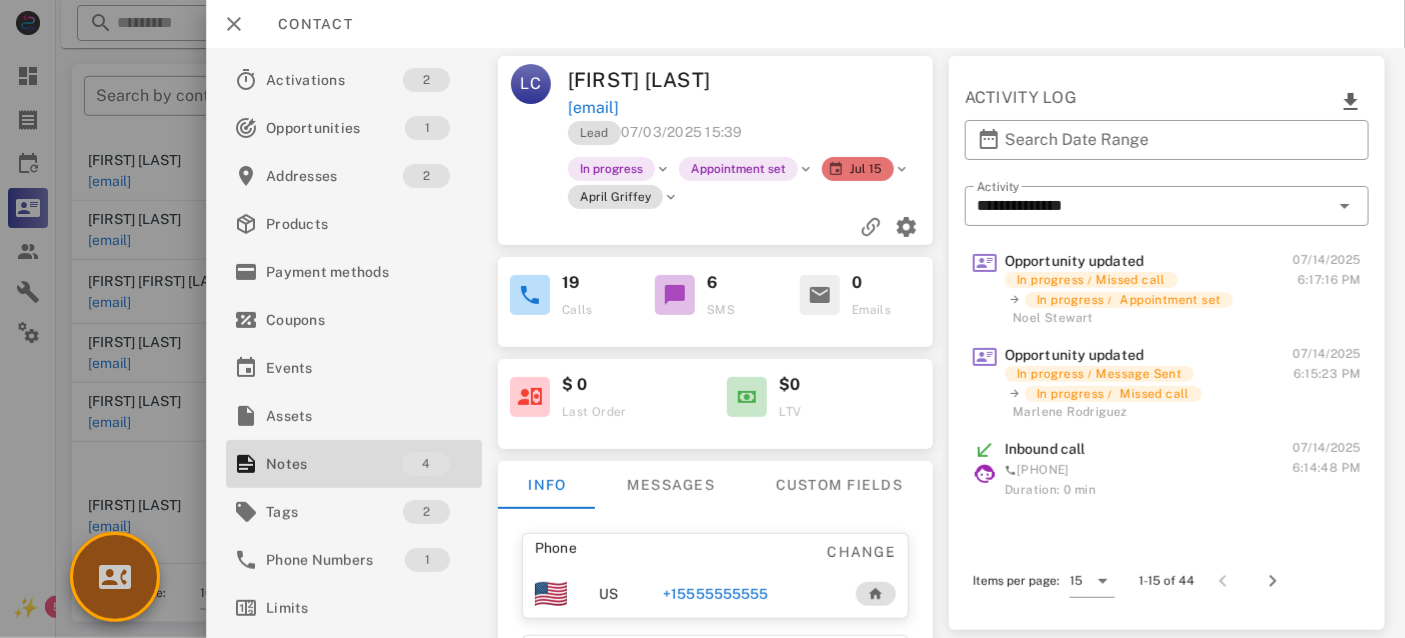 click at bounding box center [115, 577] 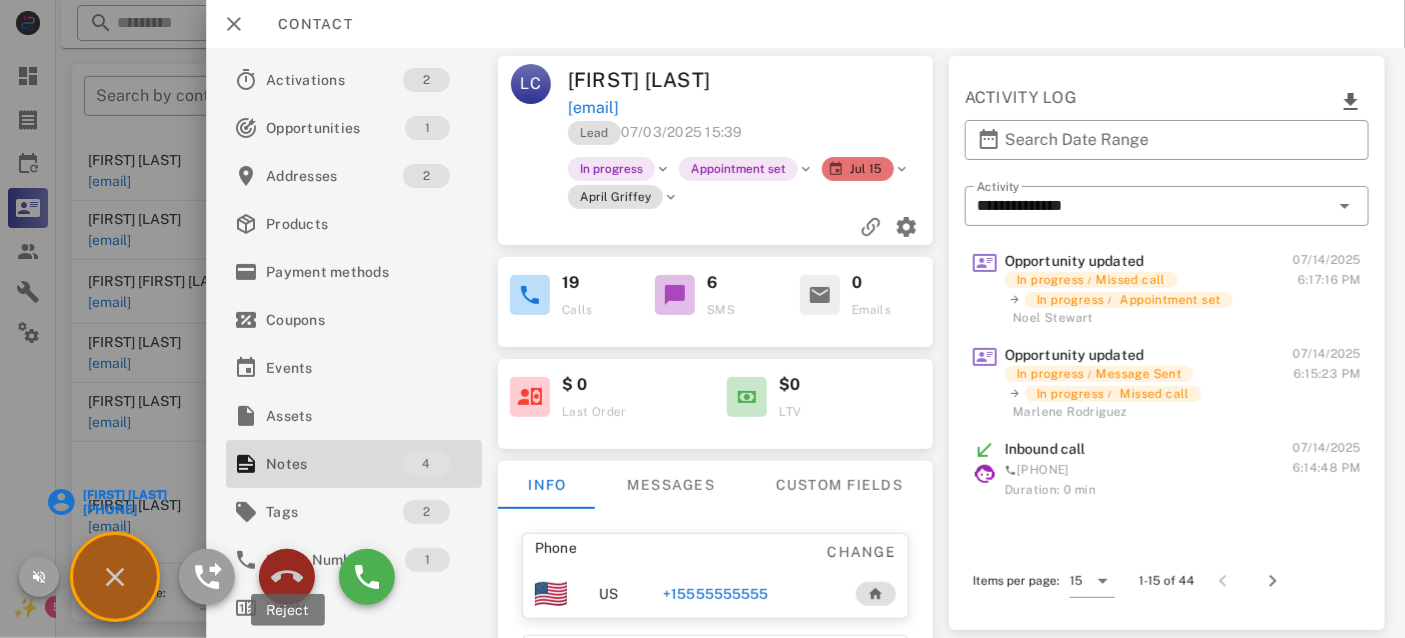 click at bounding box center (287, 577) 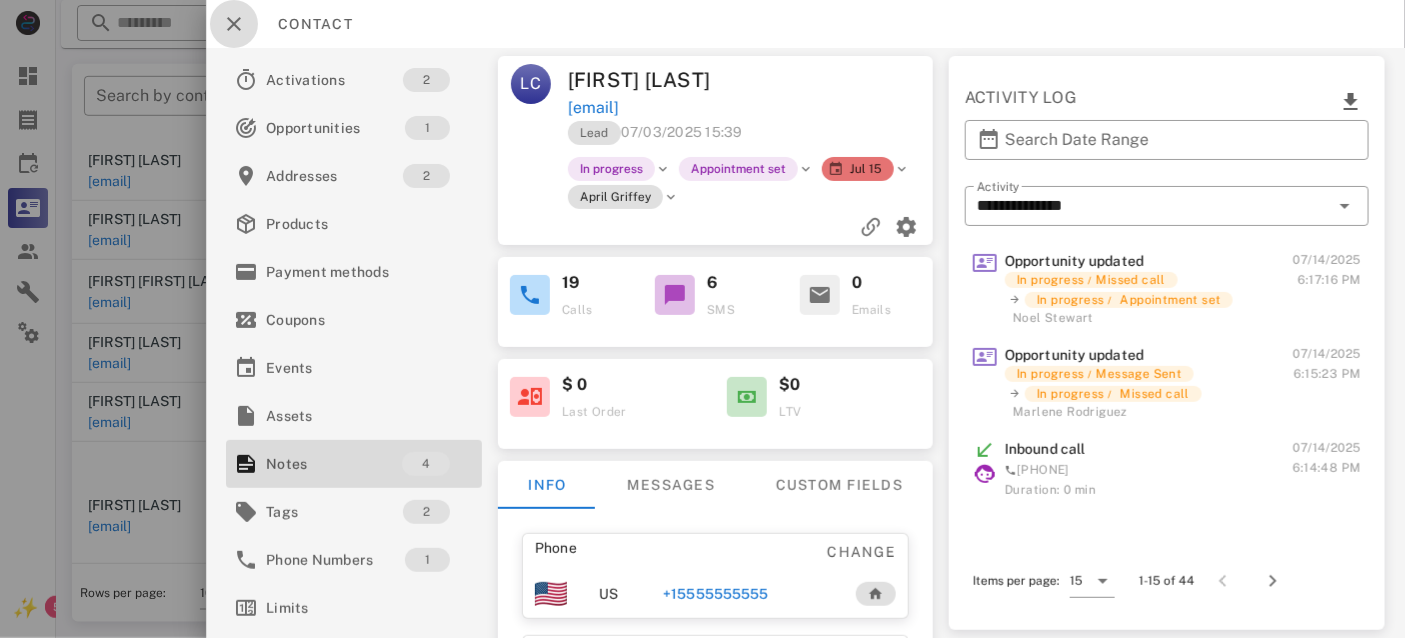 click at bounding box center [234, 24] 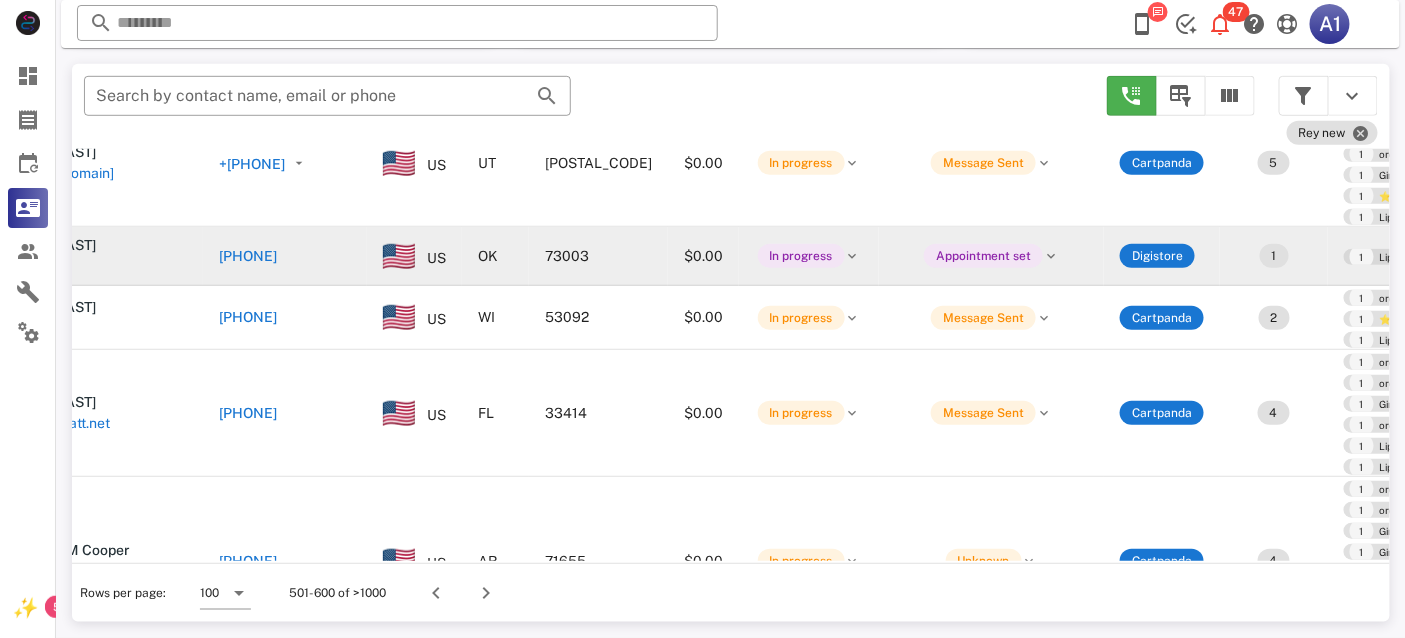 scroll, scrollTop: 4887, scrollLeft: 0, axis: vertical 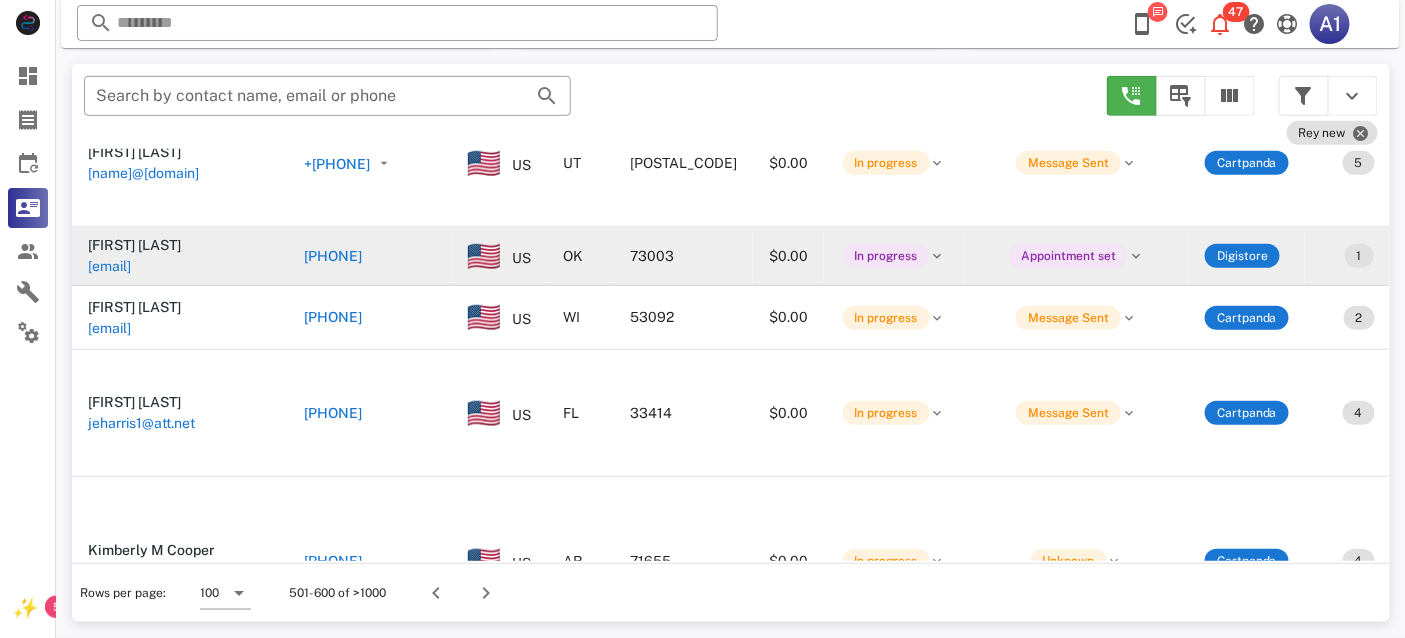 click on "[EMAIL]" at bounding box center [109, 266] 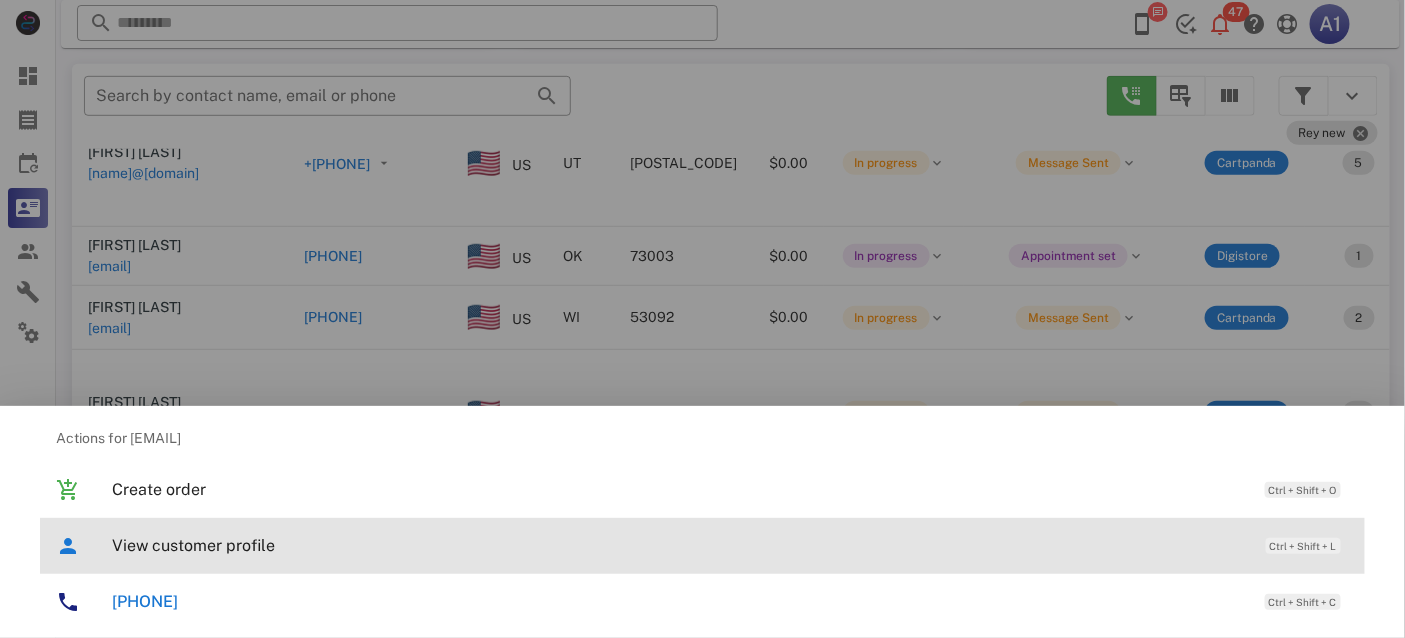 click on "View customer profile" at bounding box center [679, 545] 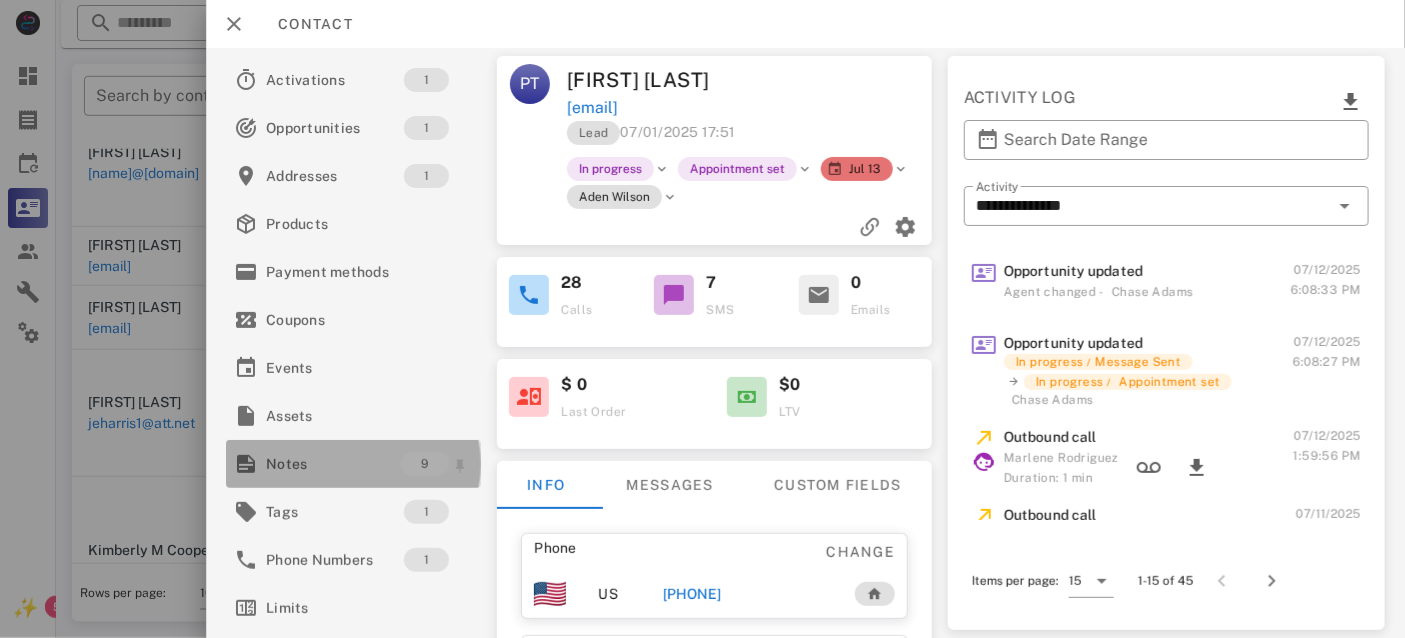 click on "Notes" at bounding box center (333, 464) 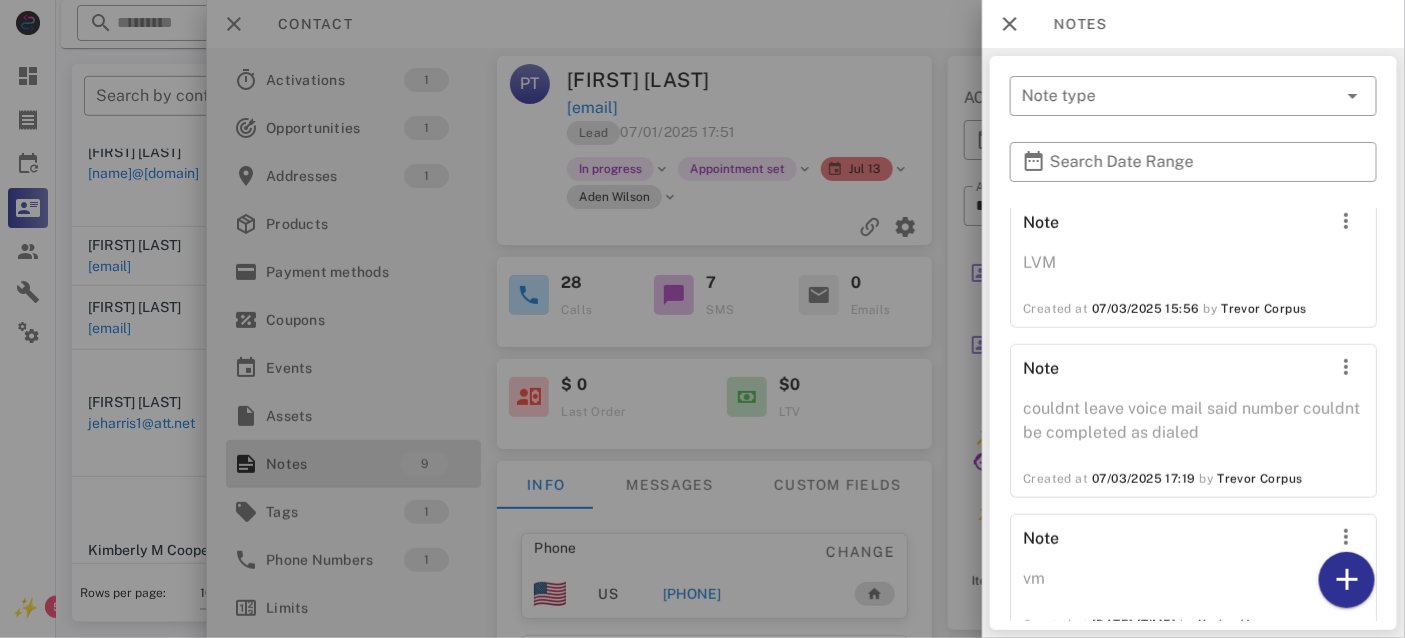scroll, scrollTop: 0, scrollLeft: 0, axis: both 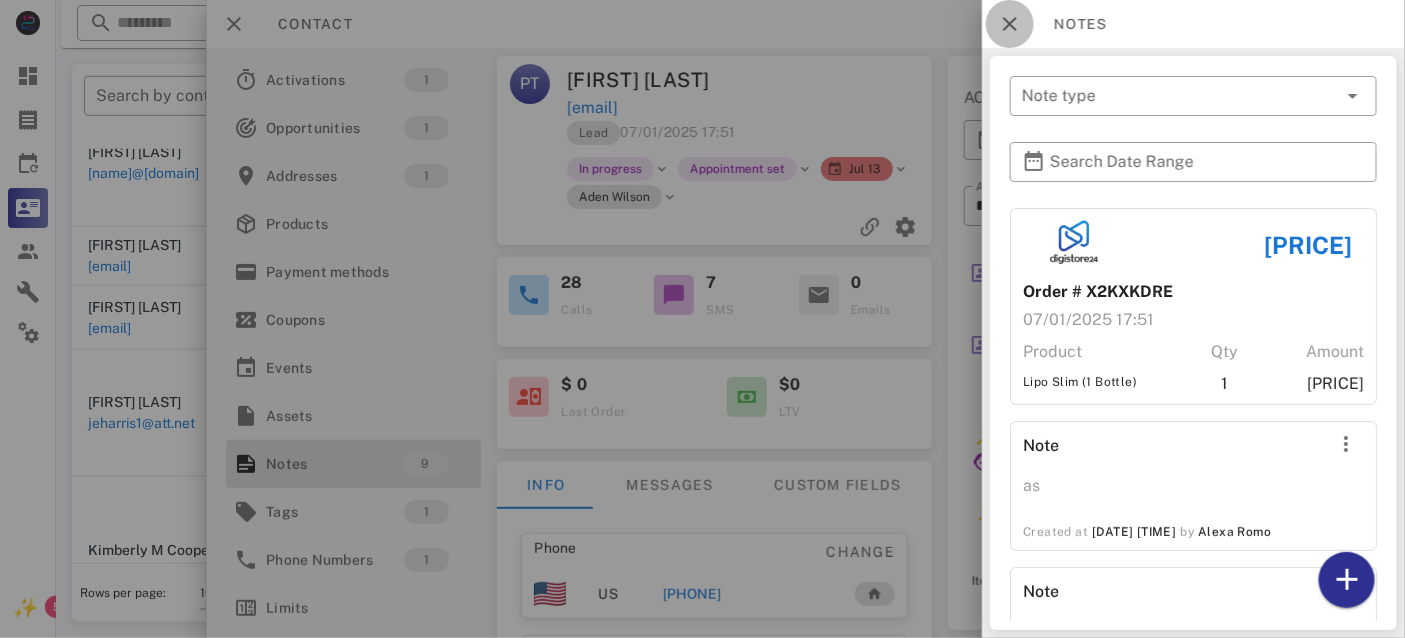 click at bounding box center [1010, 24] 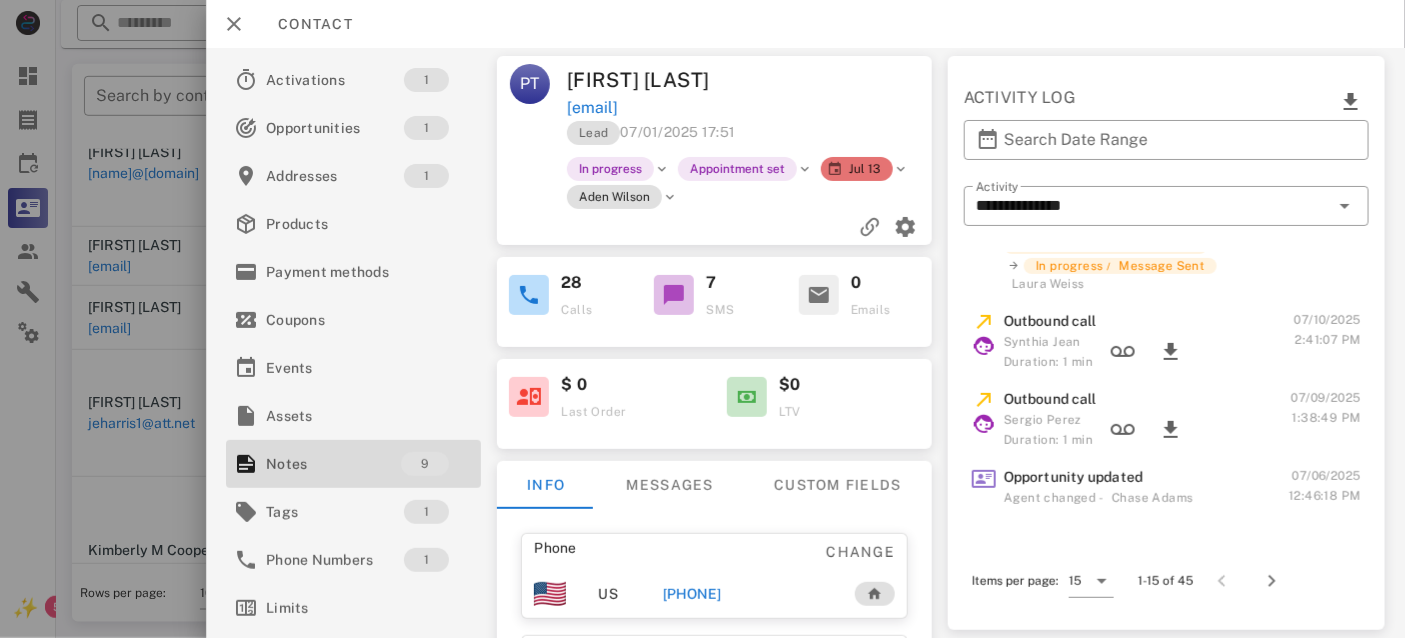 scroll, scrollTop: 456, scrollLeft: 0, axis: vertical 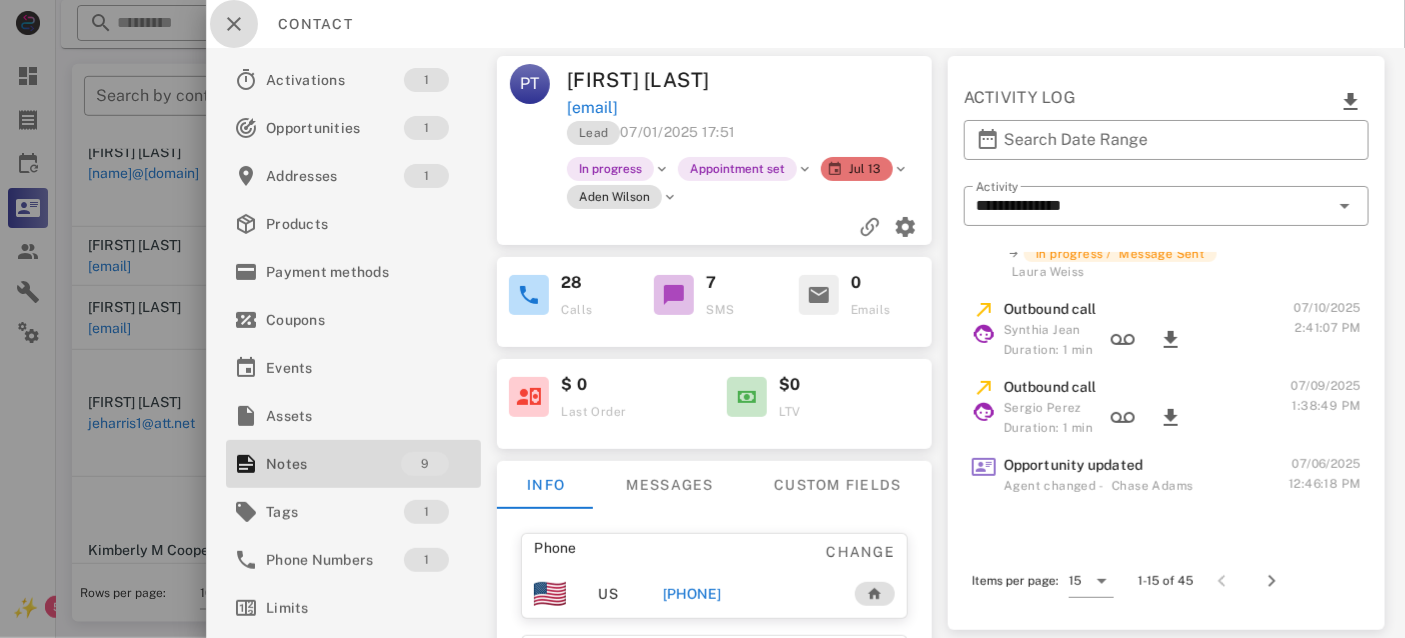click at bounding box center [234, 24] 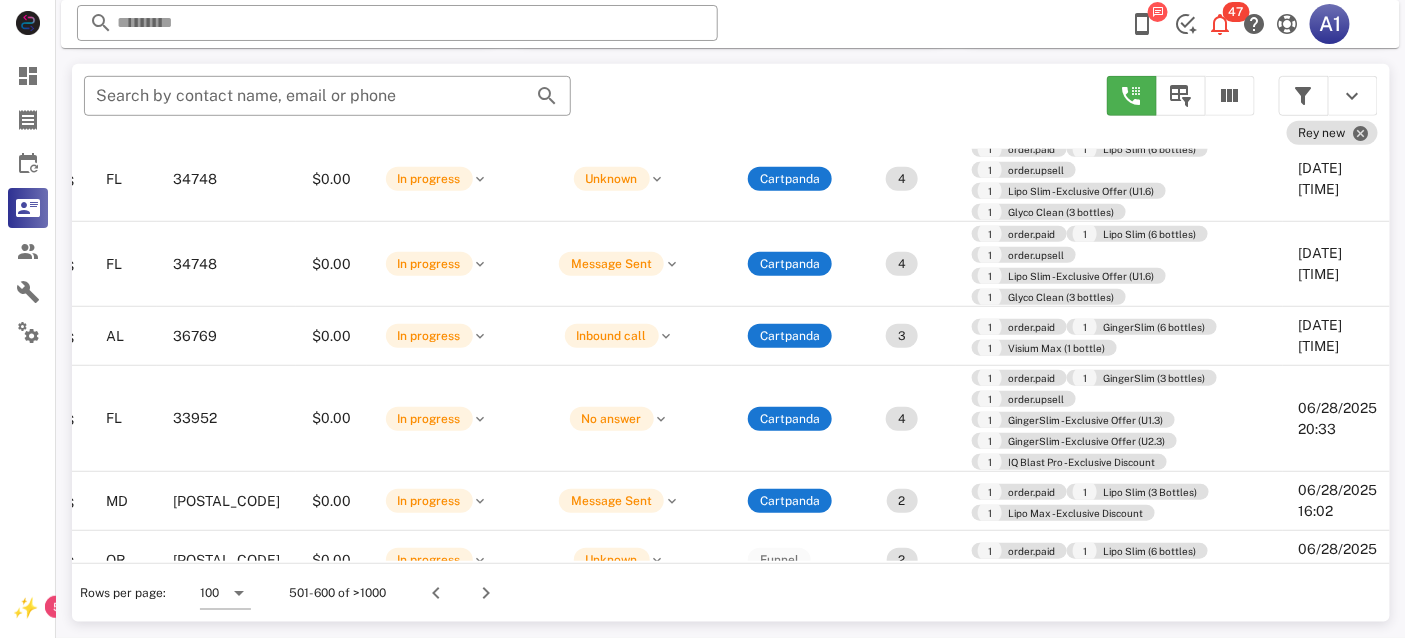 scroll, scrollTop: 6968, scrollLeft: 457, axis: both 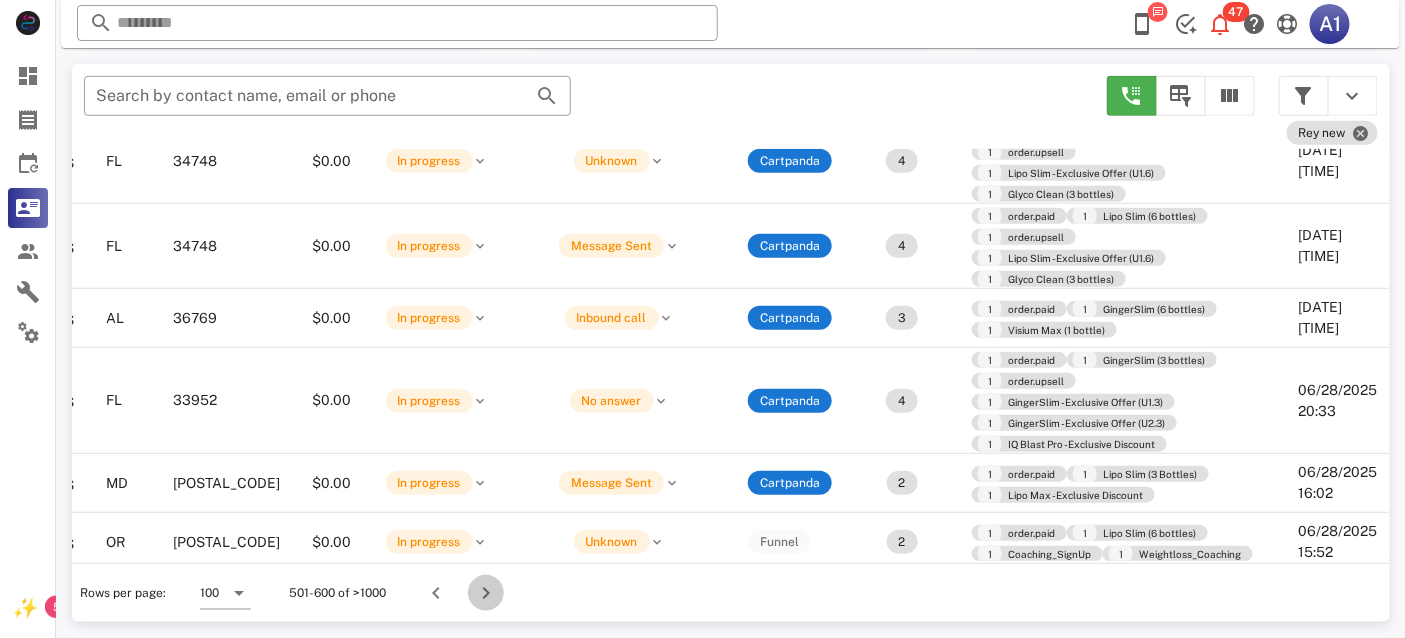 click at bounding box center (486, 593) 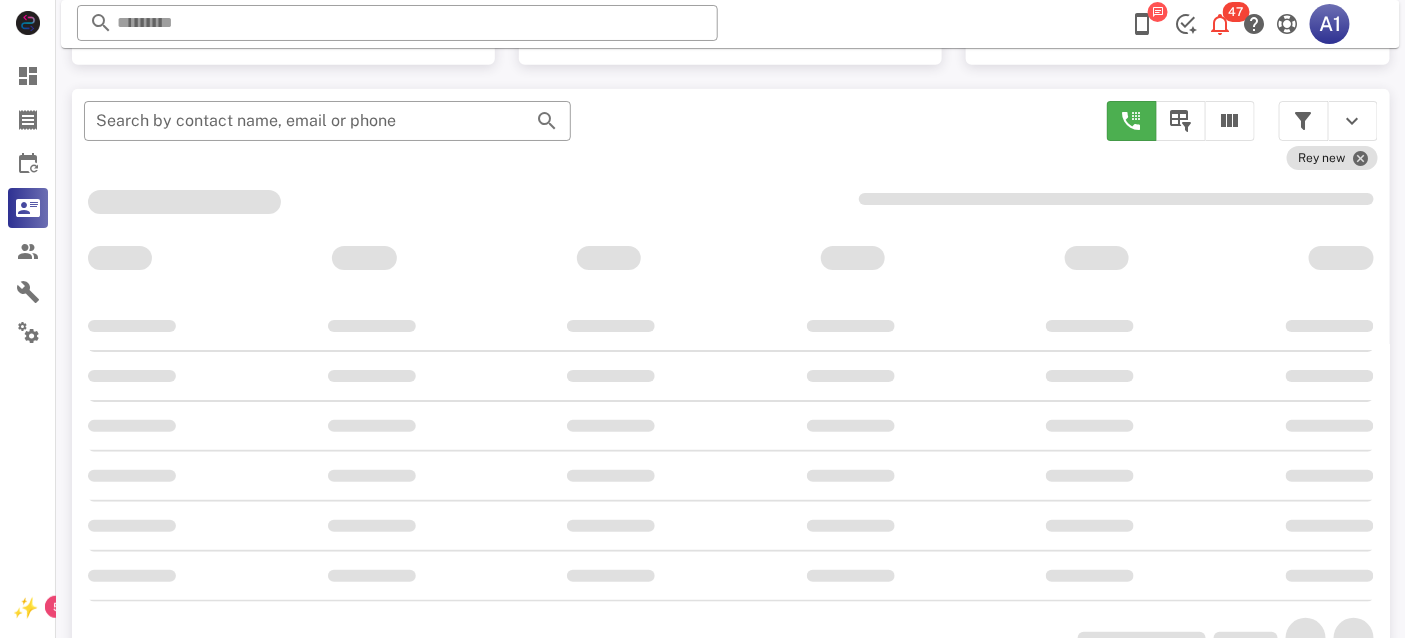 scroll, scrollTop: 380, scrollLeft: 0, axis: vertical 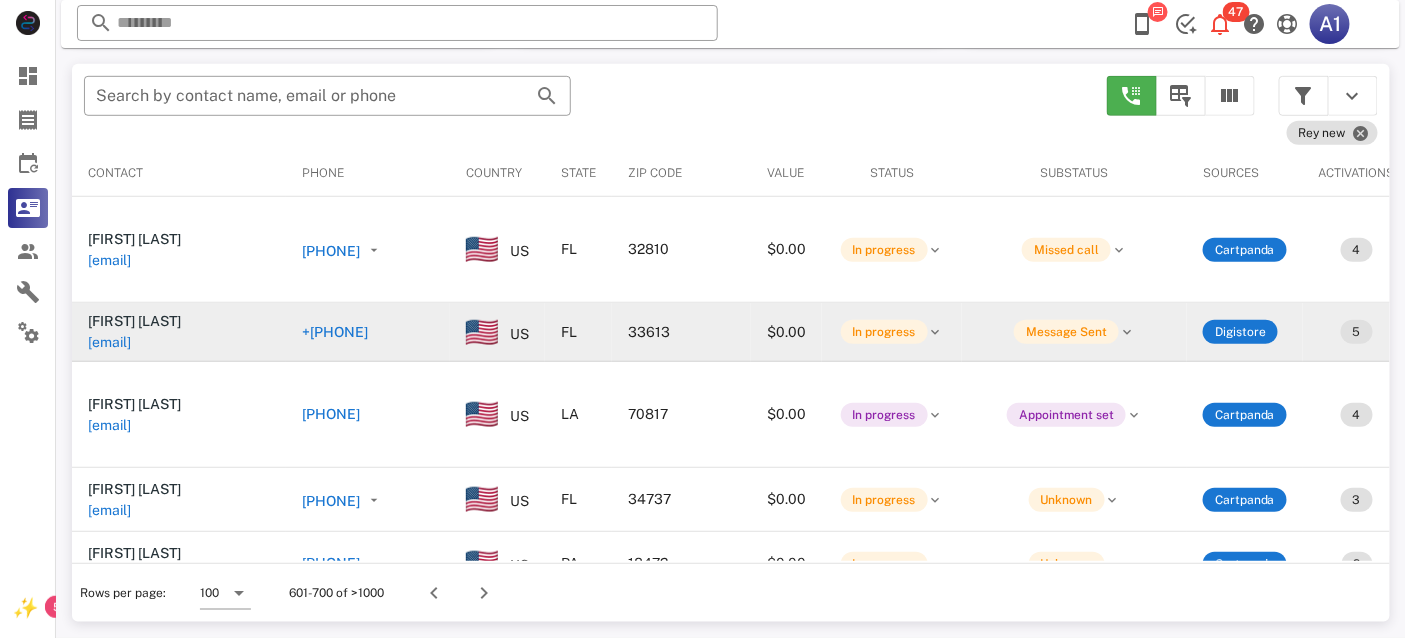 click on "[EMAIL]" at bounding box center (109, 342) 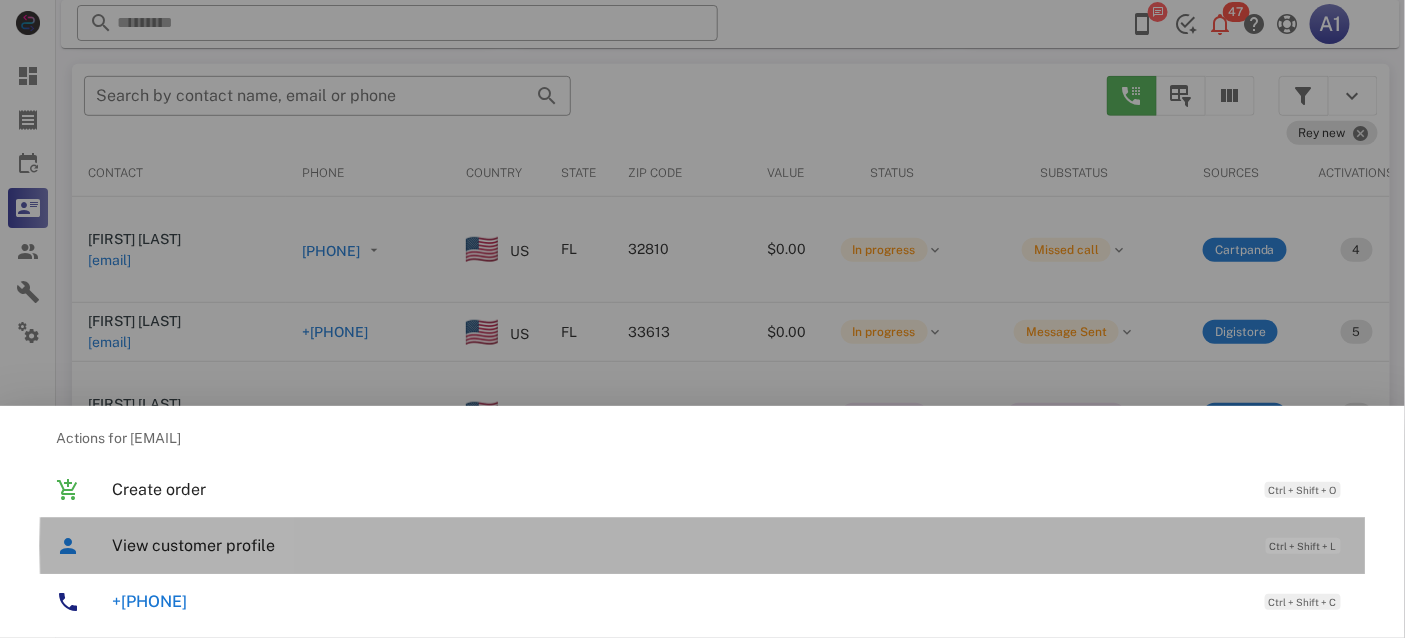 click on "View customer profile" at bounding box center (679, 545) 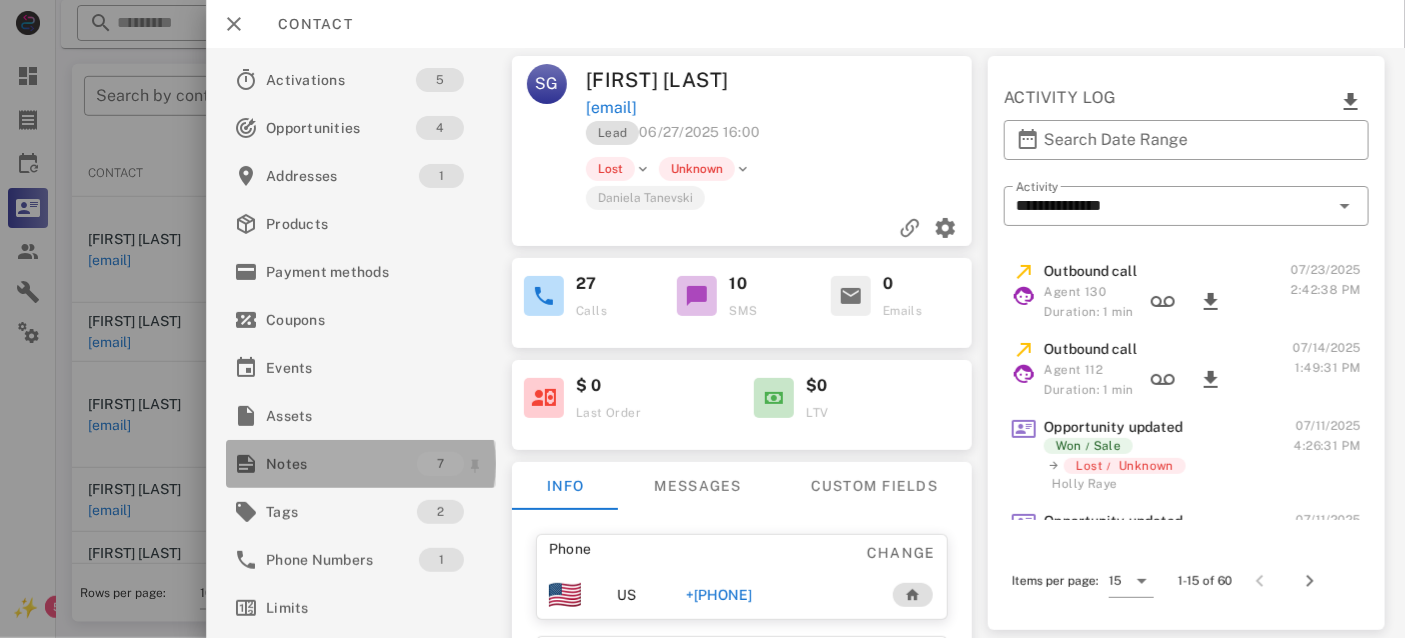 click on "Notes" at bounding box center (341, 464) 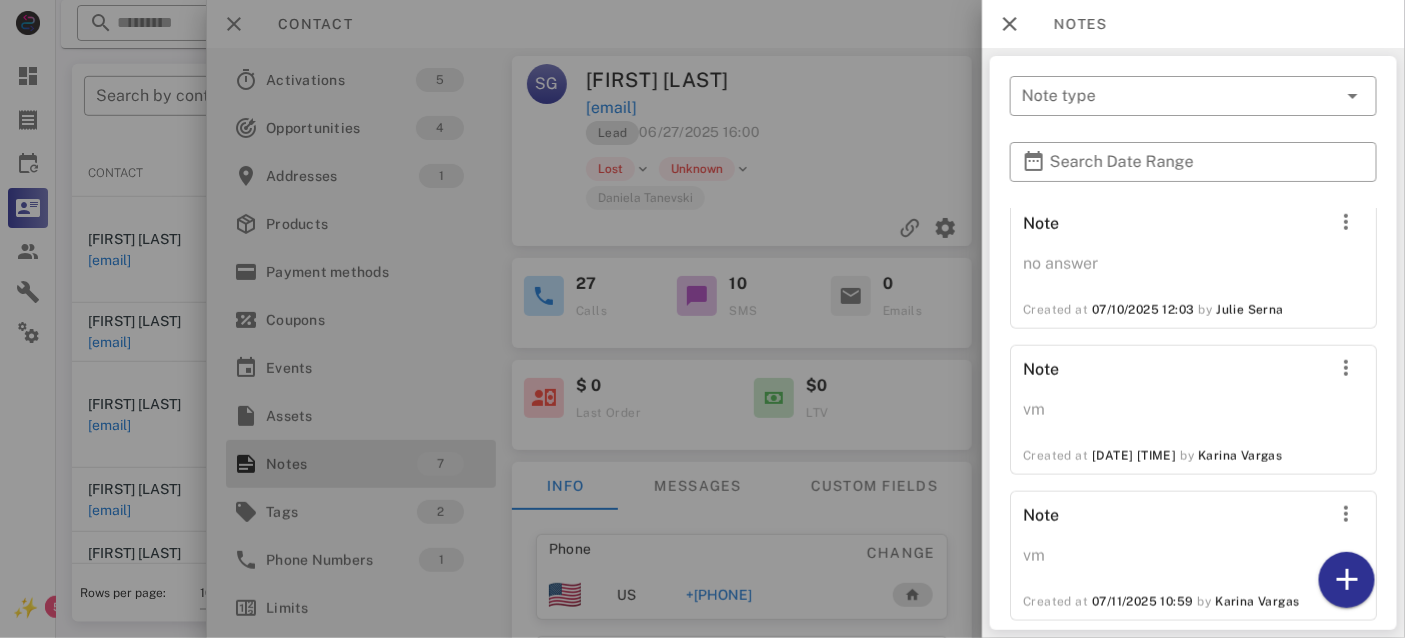 scroll, scrollTop: 777, scrollLeft: 0, axis: vertical 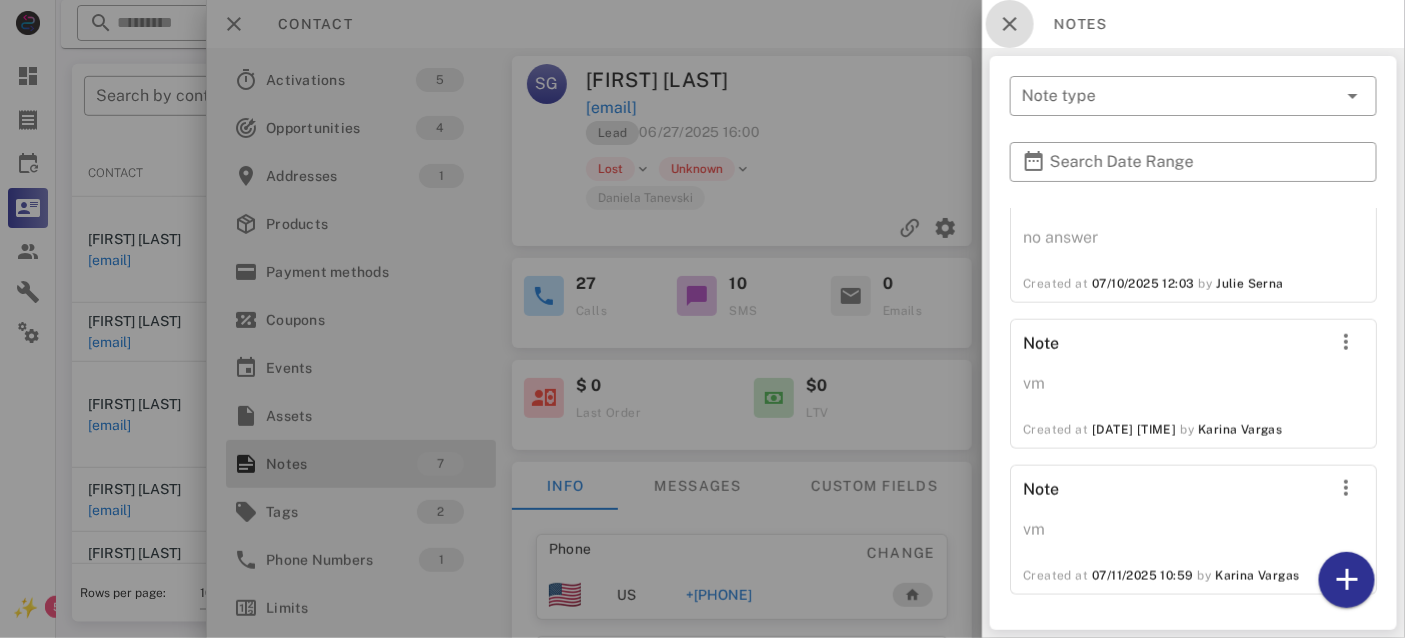 click at bounding box center [1010, 24] 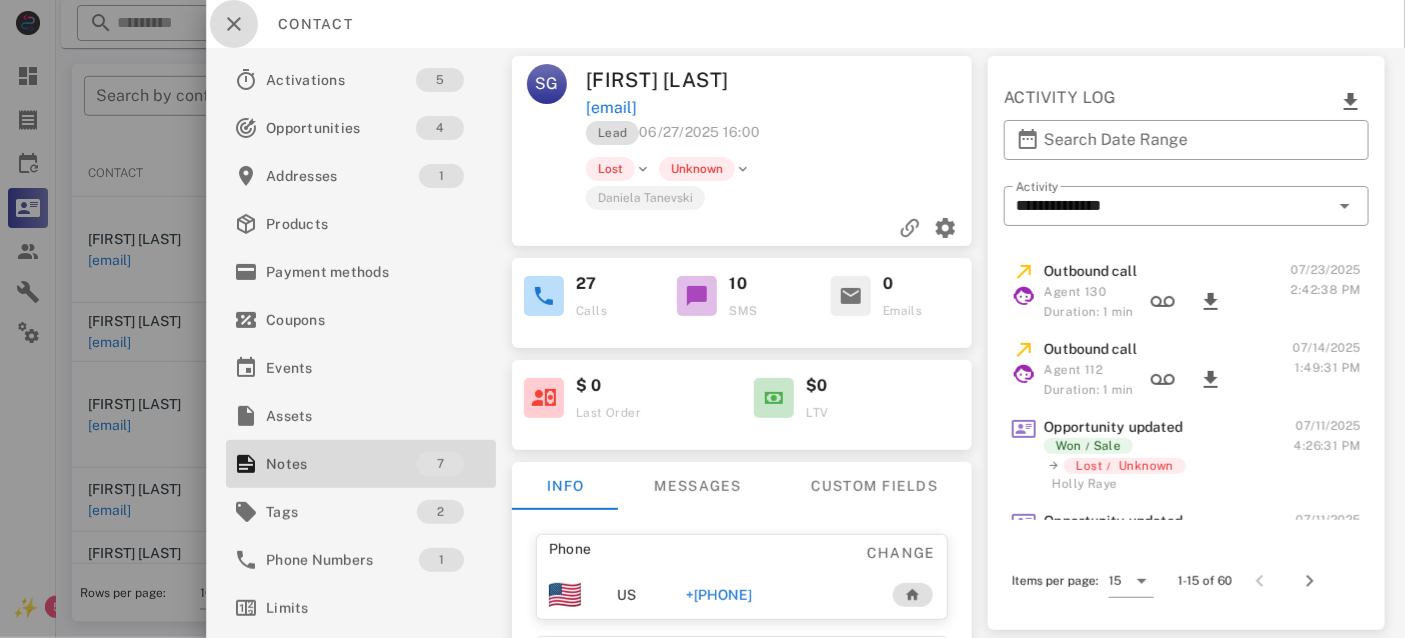 click at bounding box center [234, 24] 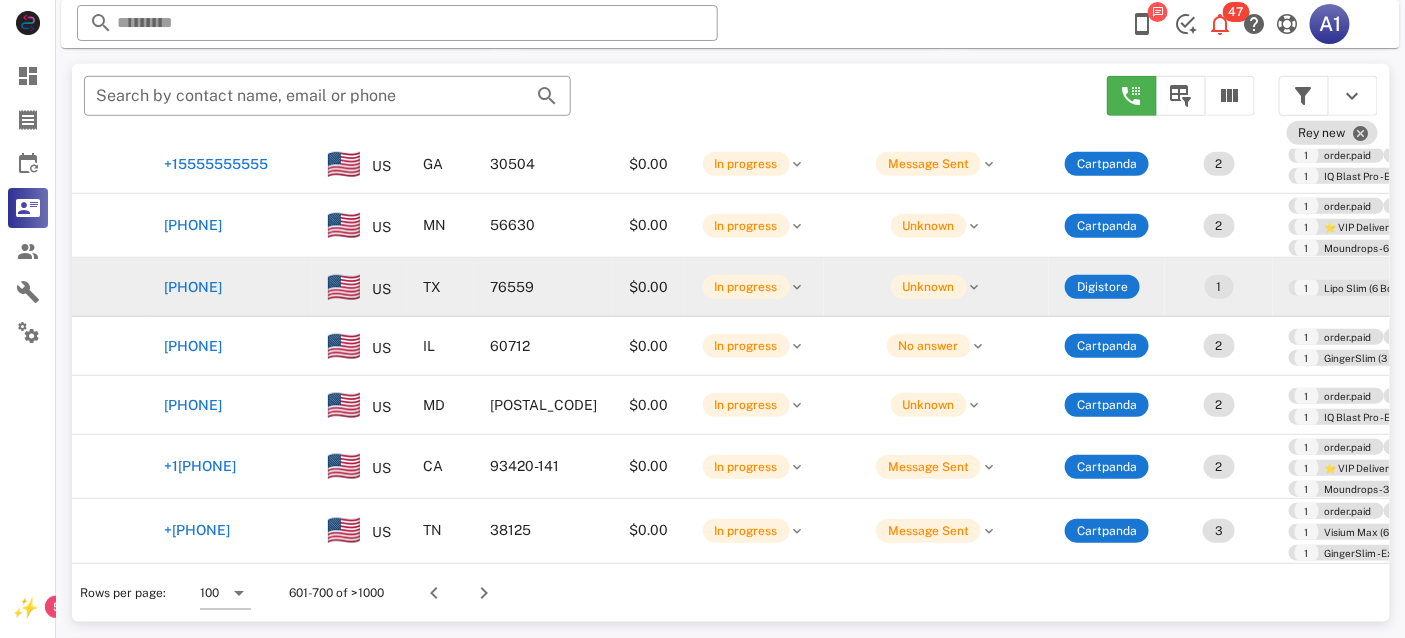 scroll, scrollTop: 1568, scrollLeft: 0, axis: vertical 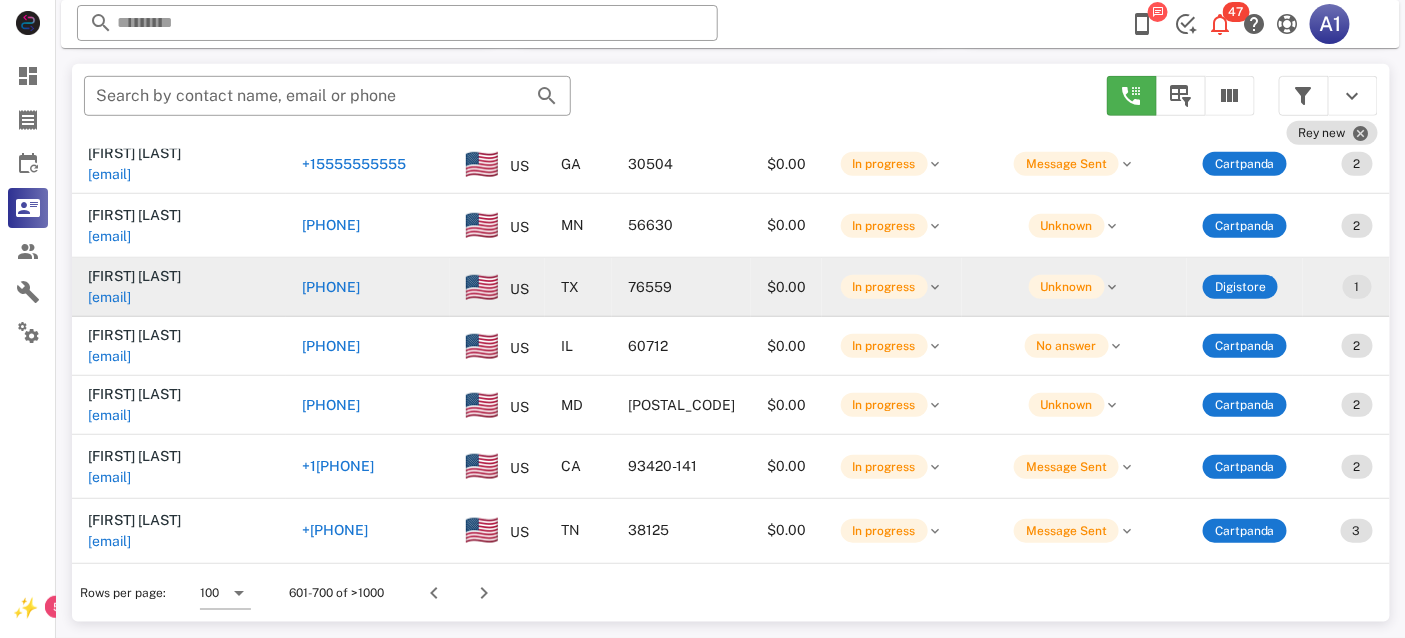 click on "[EMAIL]" at bounding box center (109, 297) 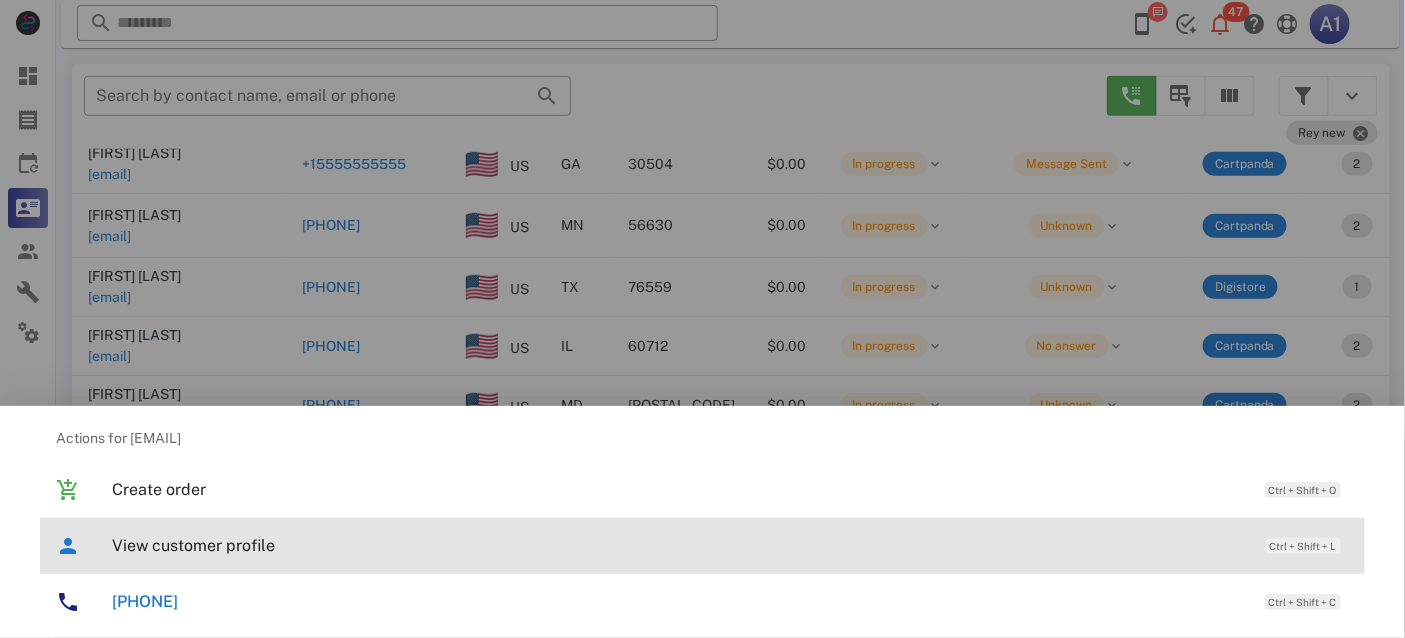 click on "View customer profile" at bounding box center [679, 545] 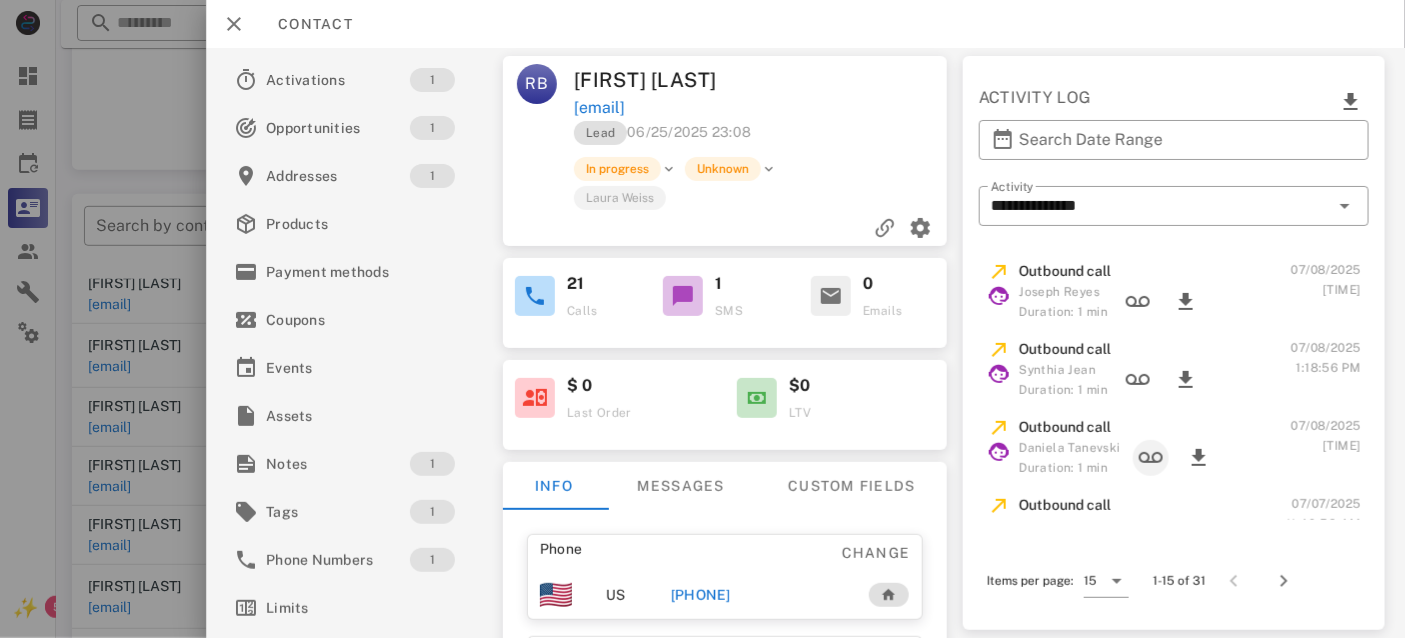 scroll, scrollTop: 248, scrollLeft: 0, axis: vertical 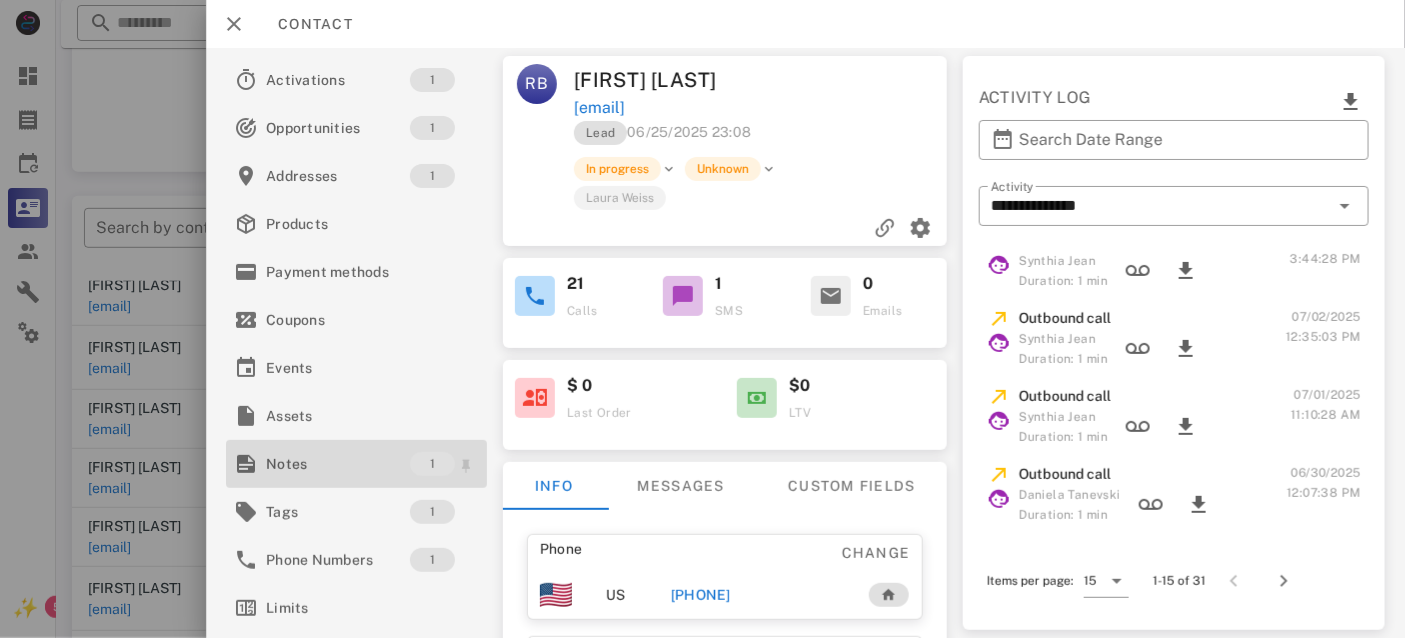 click on "Notes" at bounding box center (338, 464) 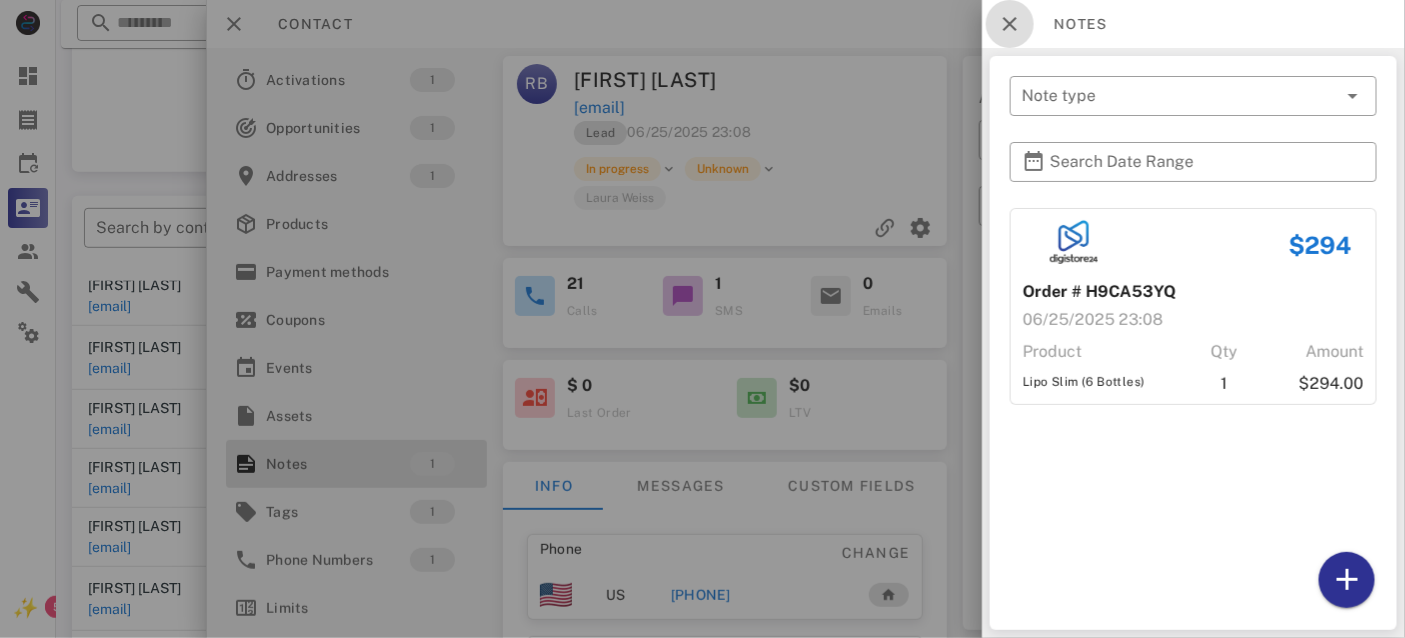 click at bounding box center [1010, 24] 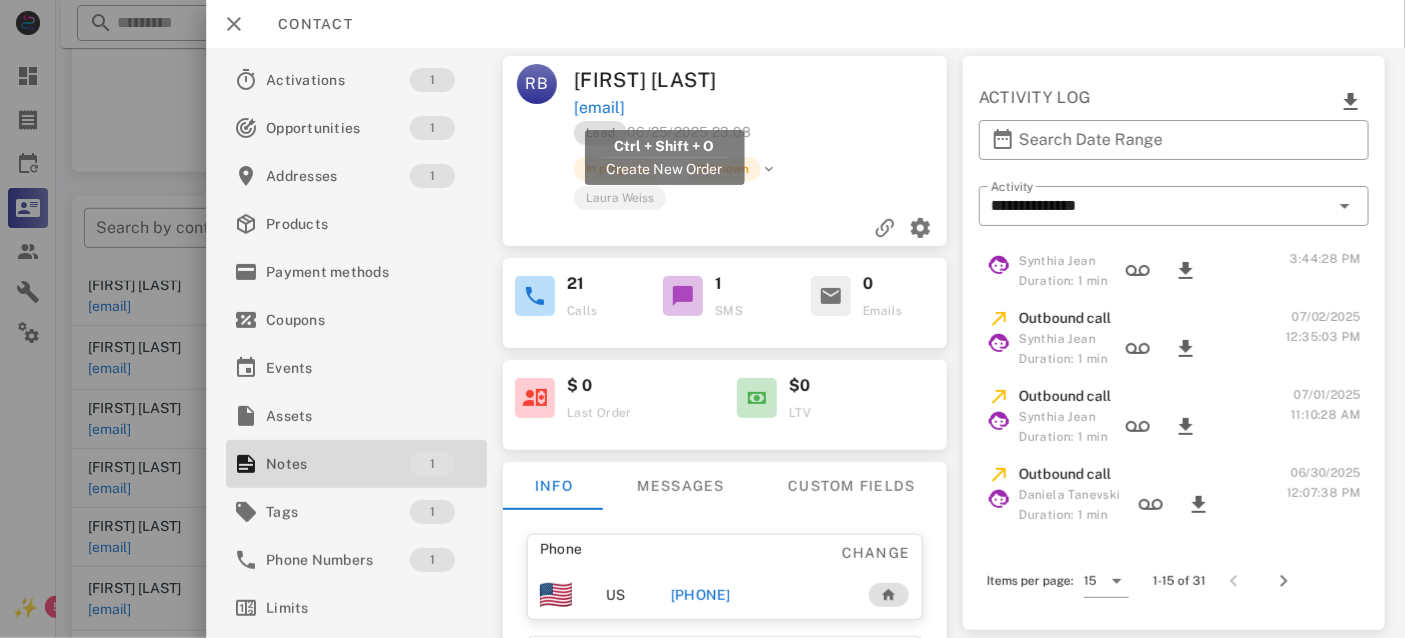 click on "[EMAIL]" at bounding box center [599, 108] 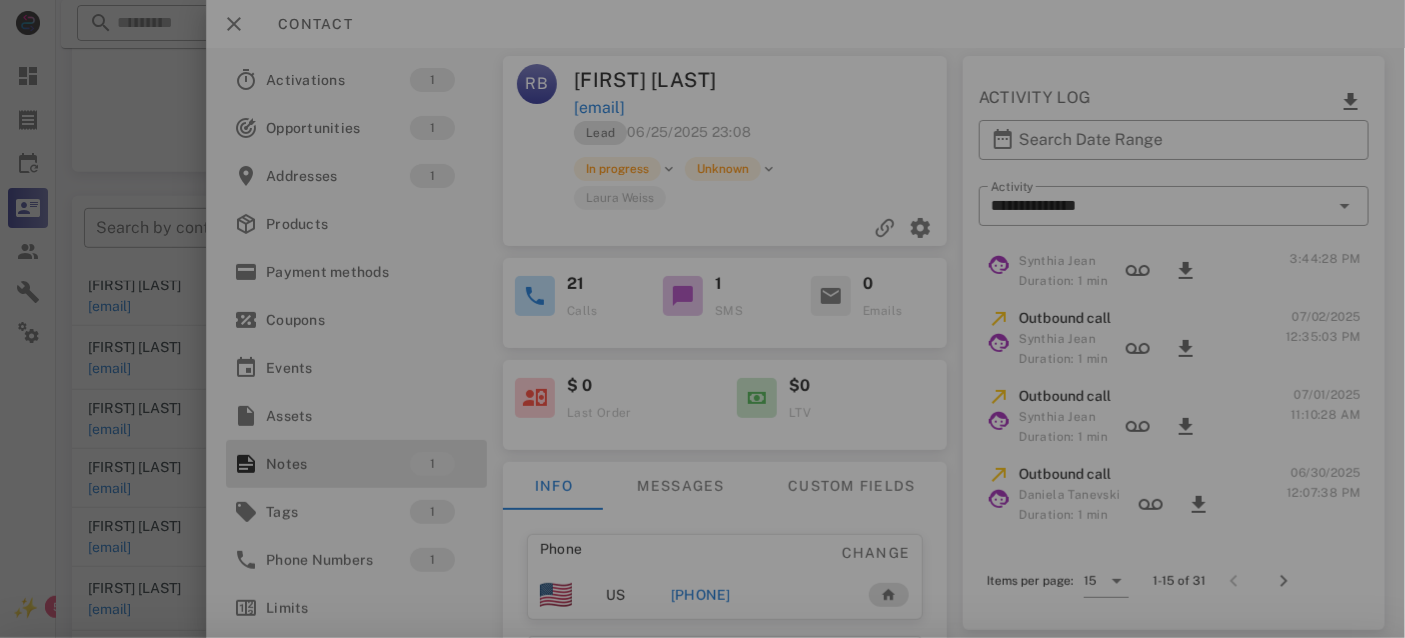 click on "[EMAIL]" at bounding box center [599, 108] 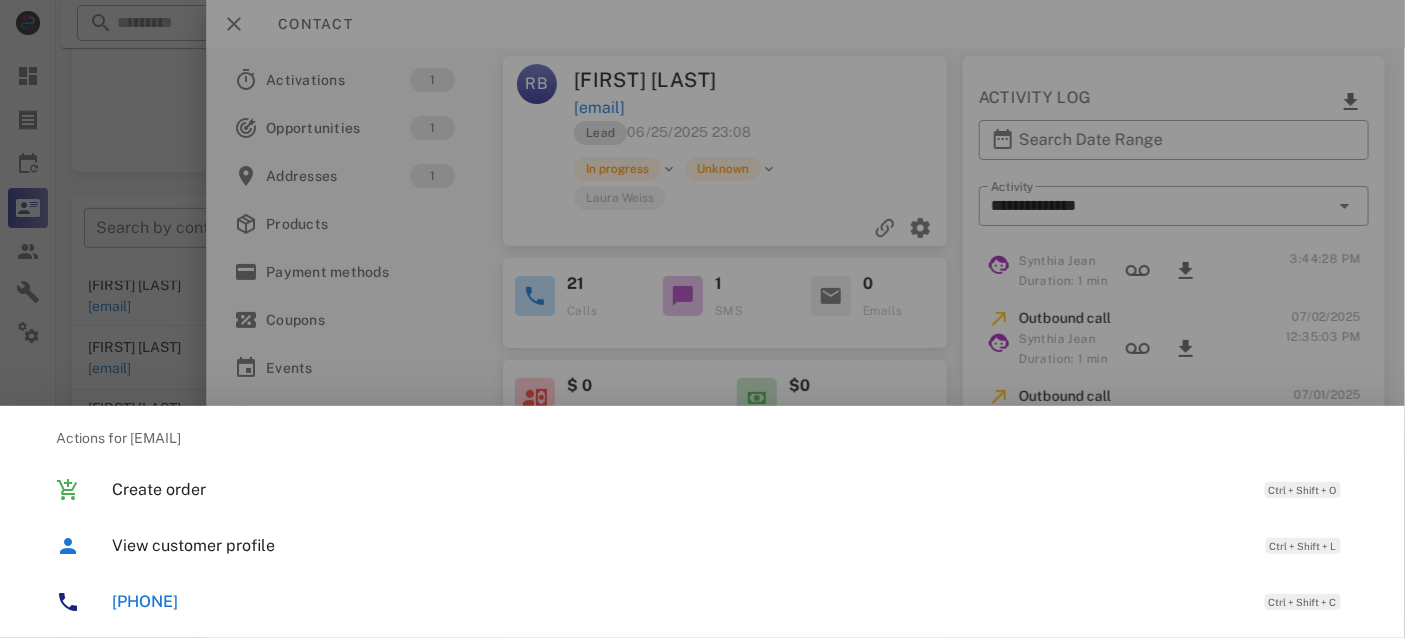 click on "[PHONE]" at bounding box center [145, 601] 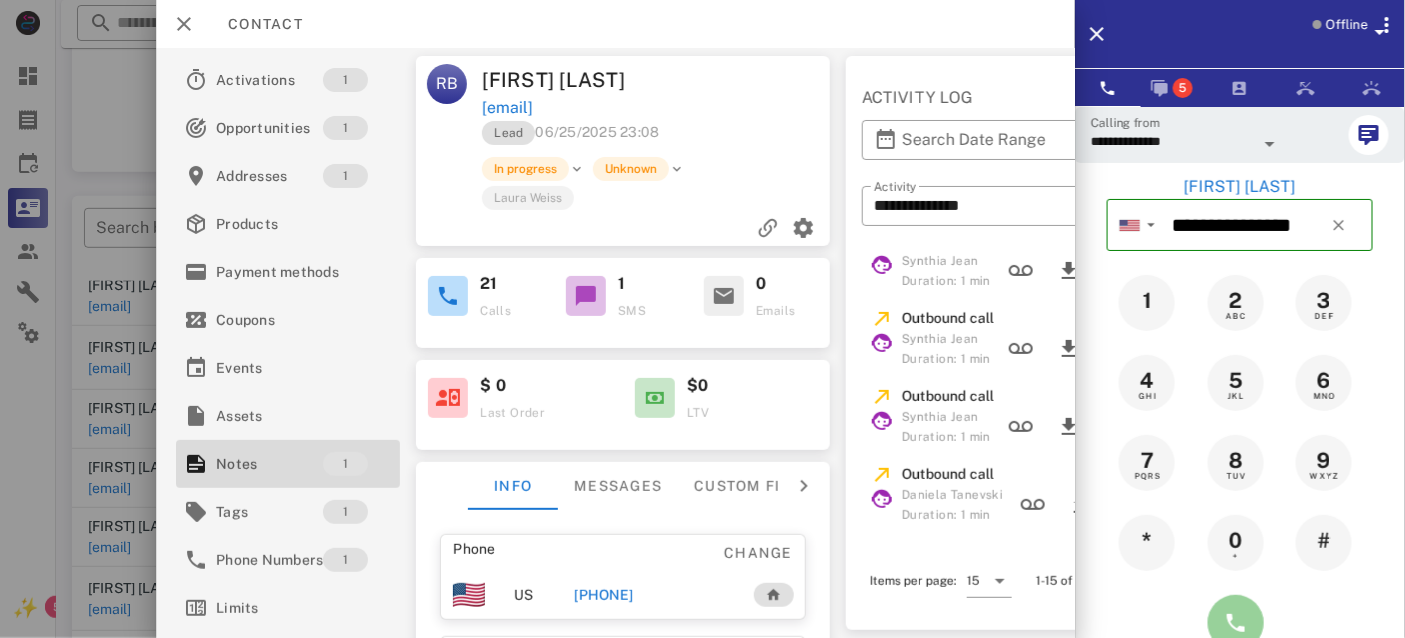 click at bounding box center [1236, 623] 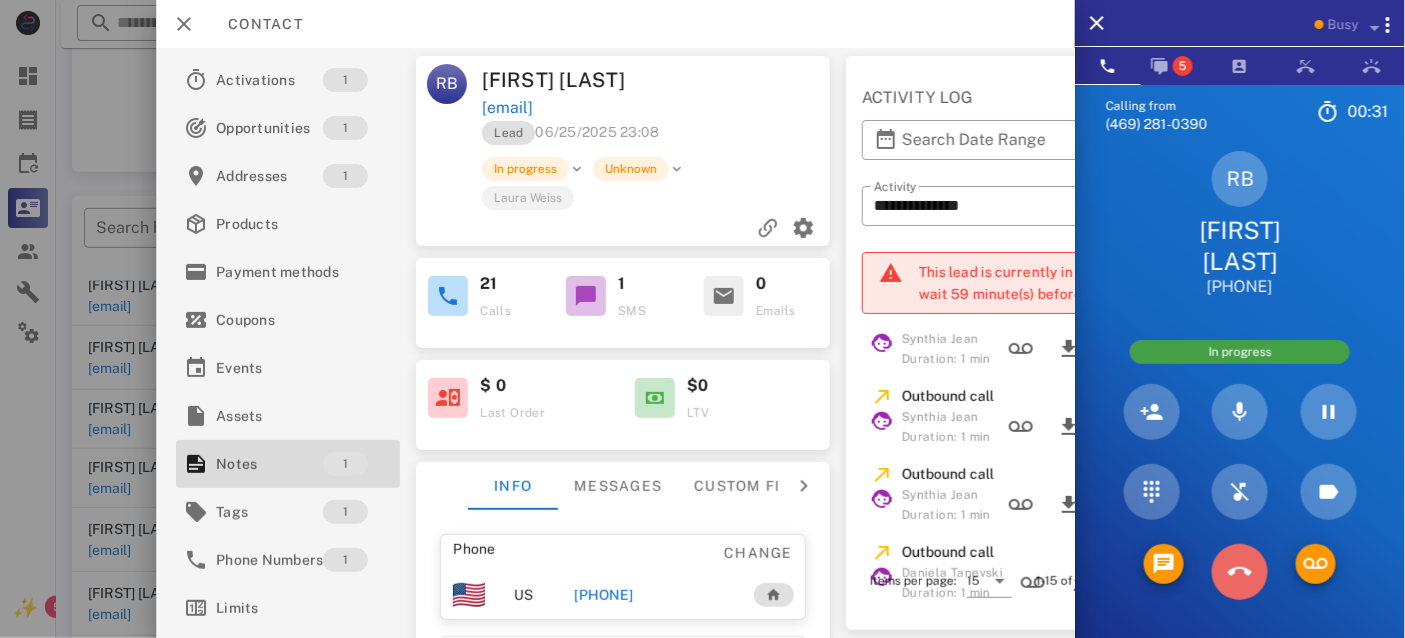 click at bounding box center (1240, 572) 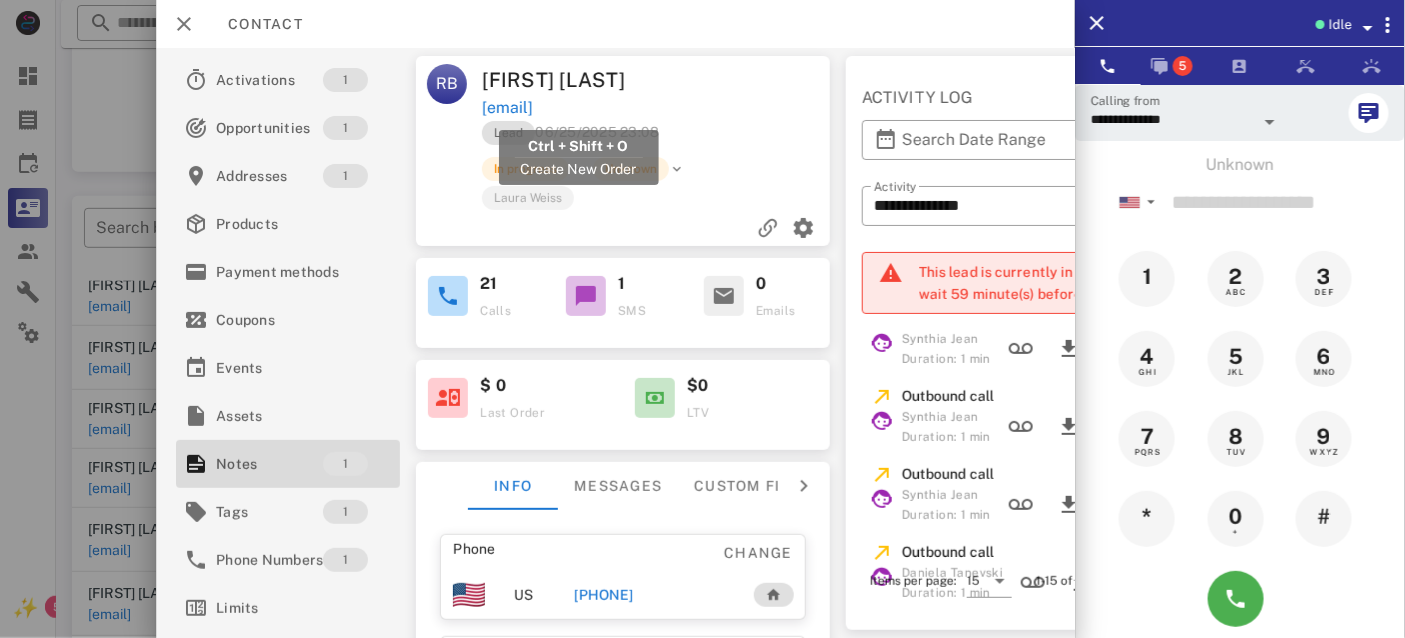 click on "[EMAIL]" at bounding box center (508, 108) 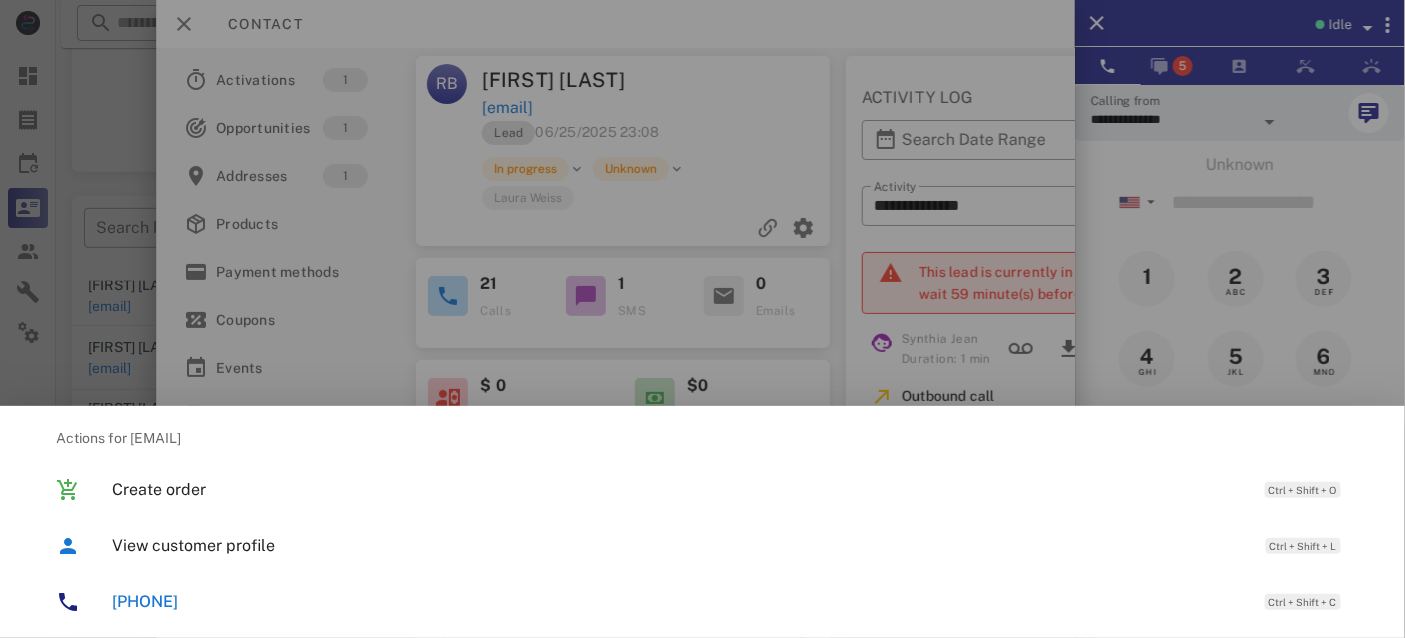 click on "[PHONE]" at bounding box center (684, 601) 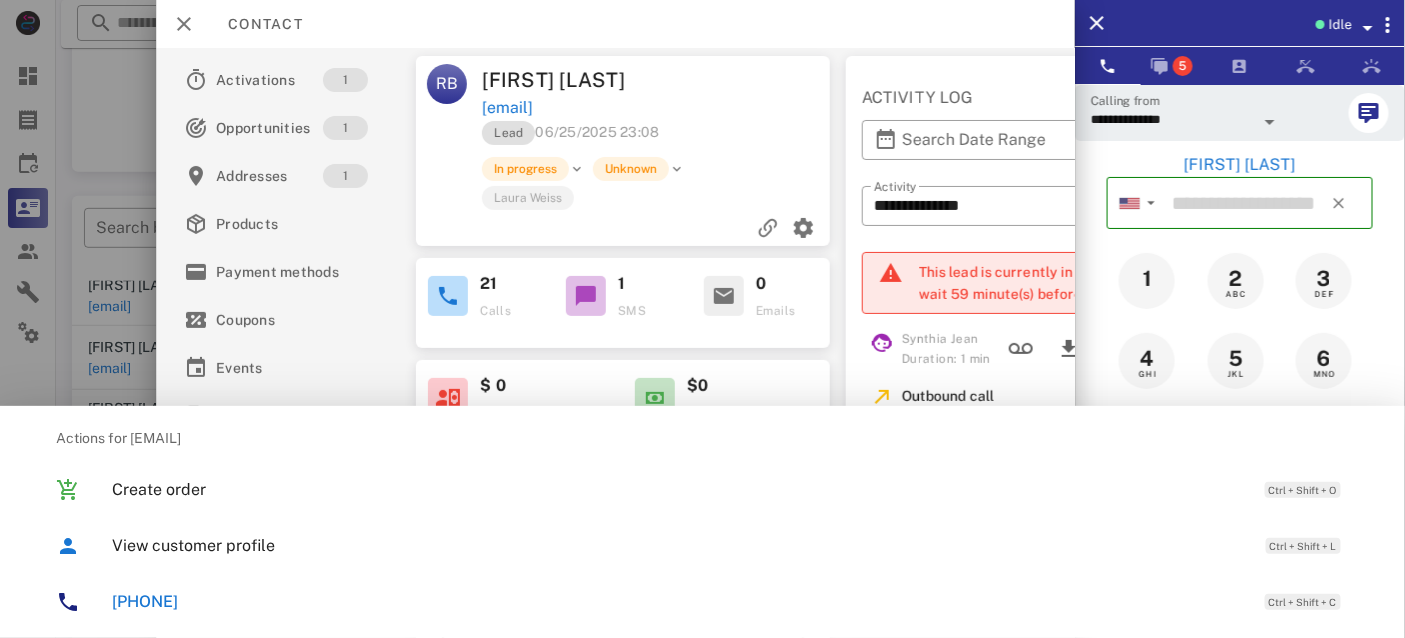 type on "**********" 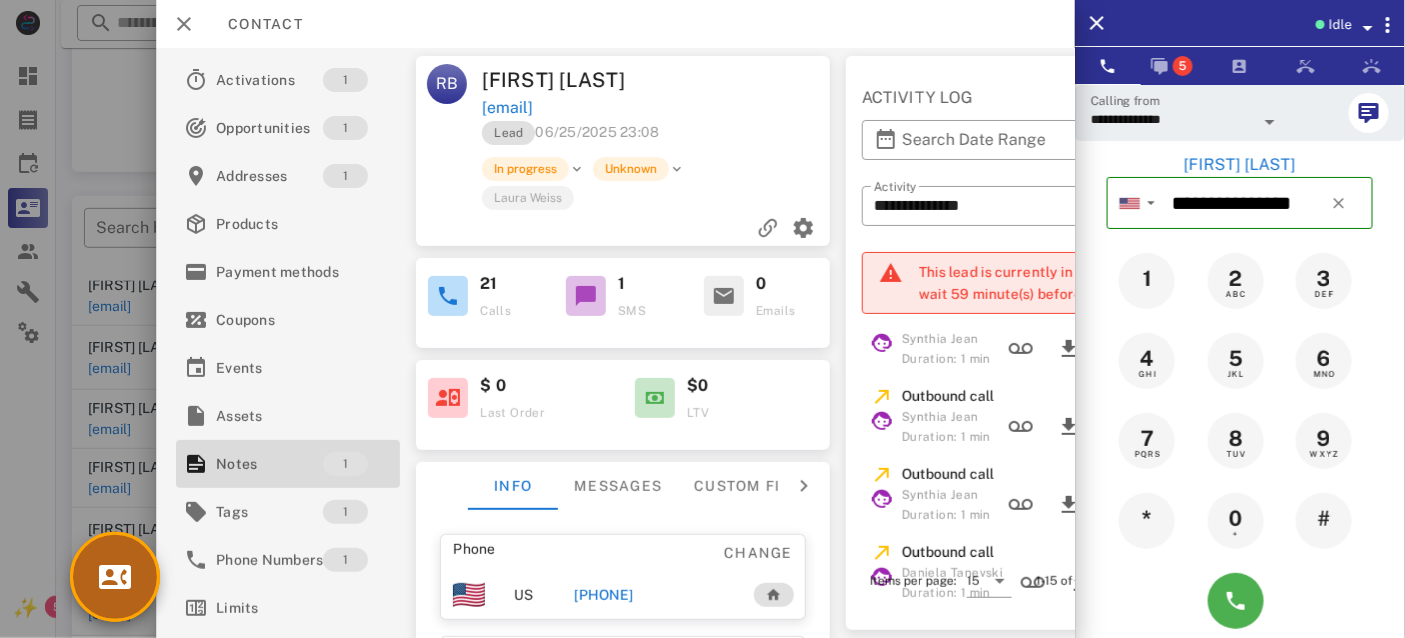 click at bounding box center (115, 577) 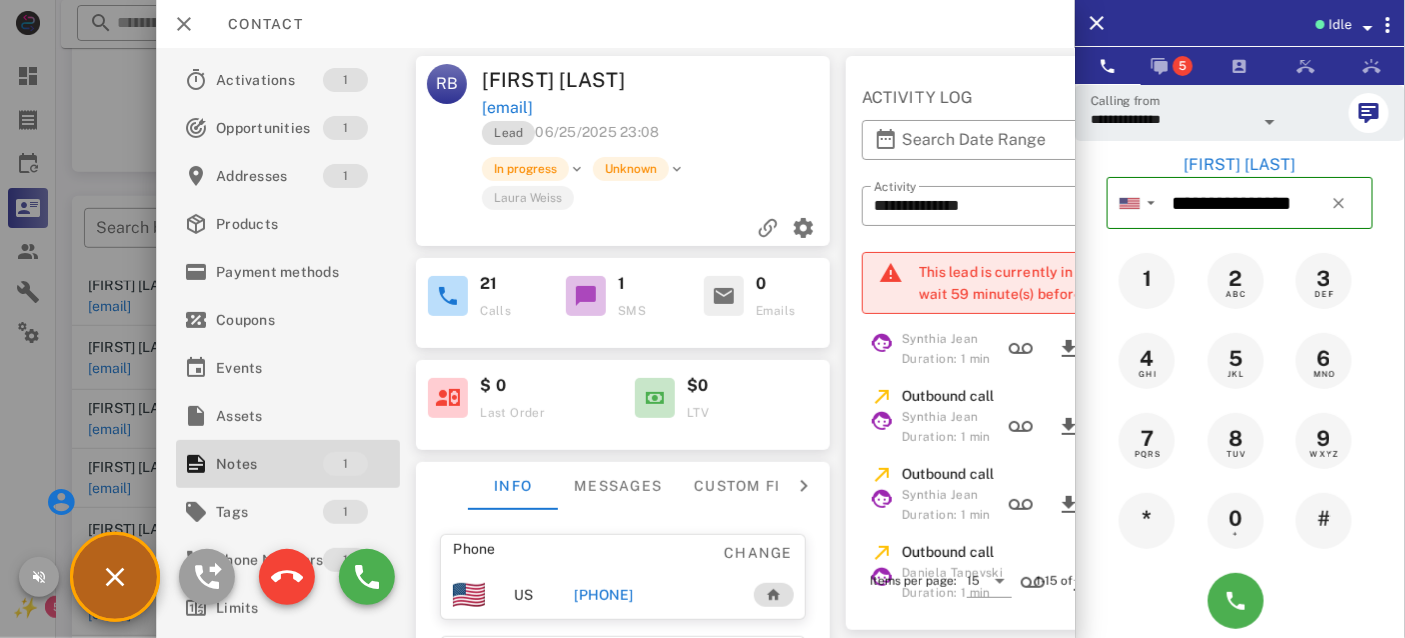 click at bounding box center [115, 577] 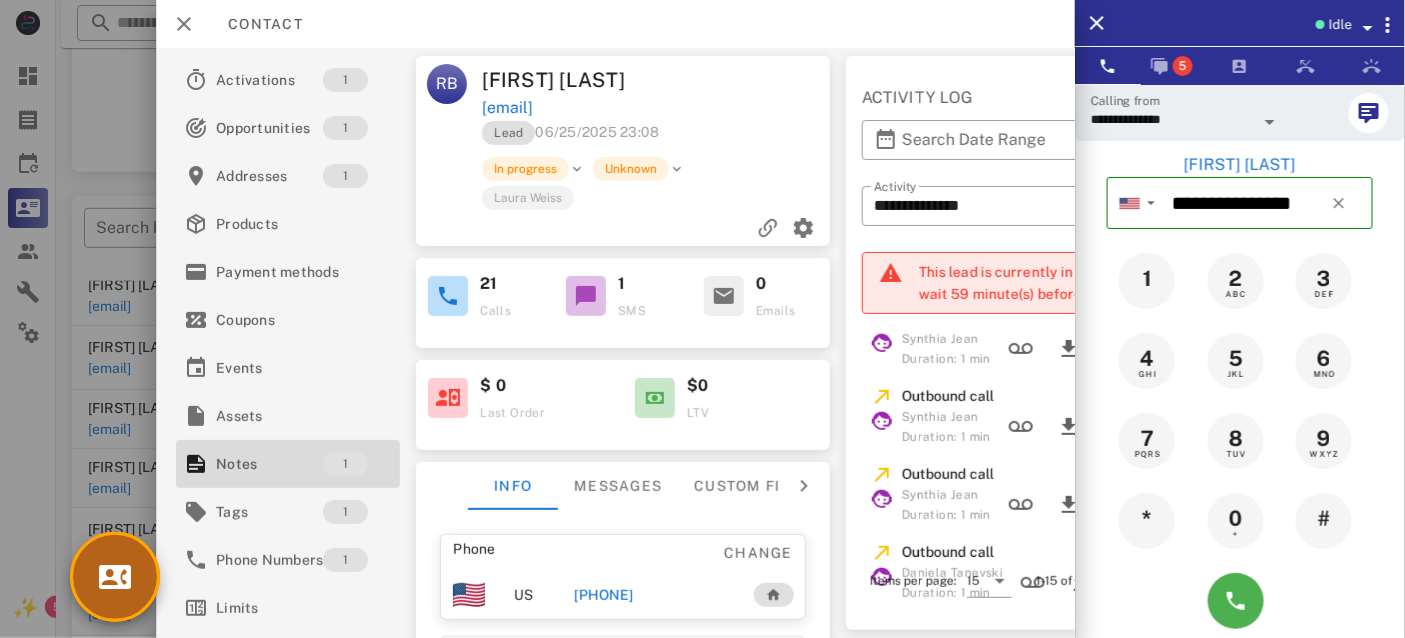 click at bounding box center (115, 577) 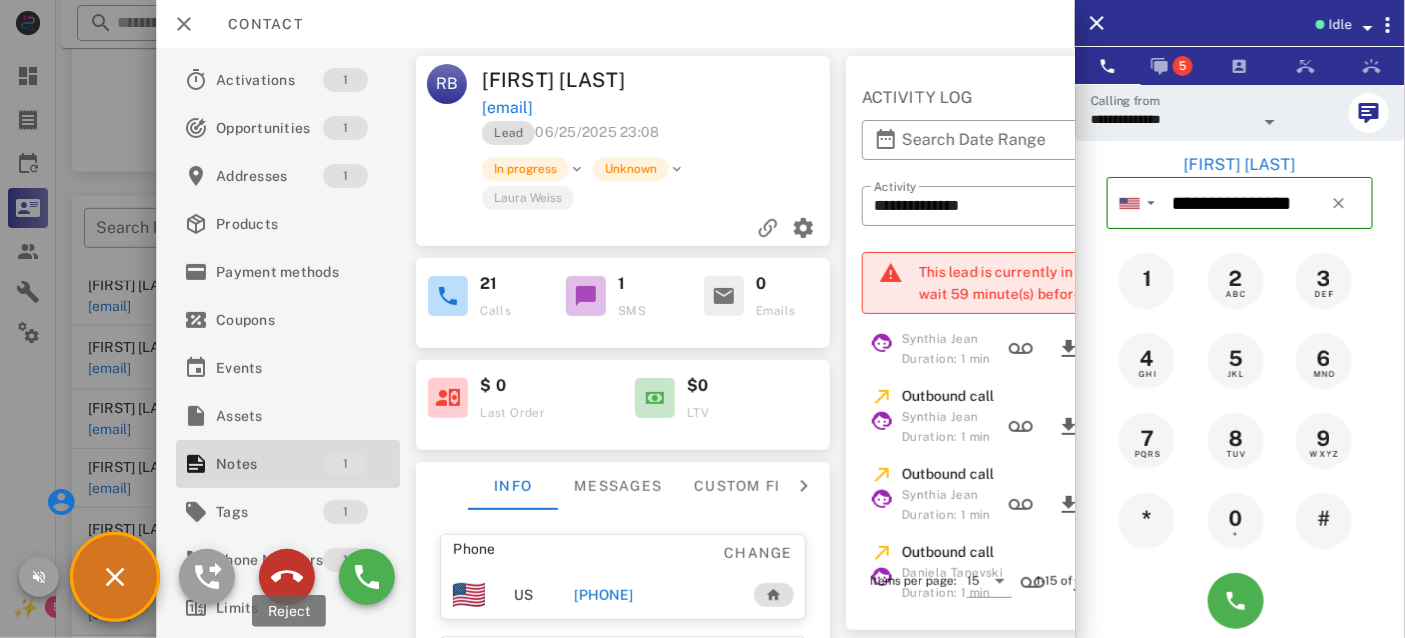 click at bounding box center (287, 577) 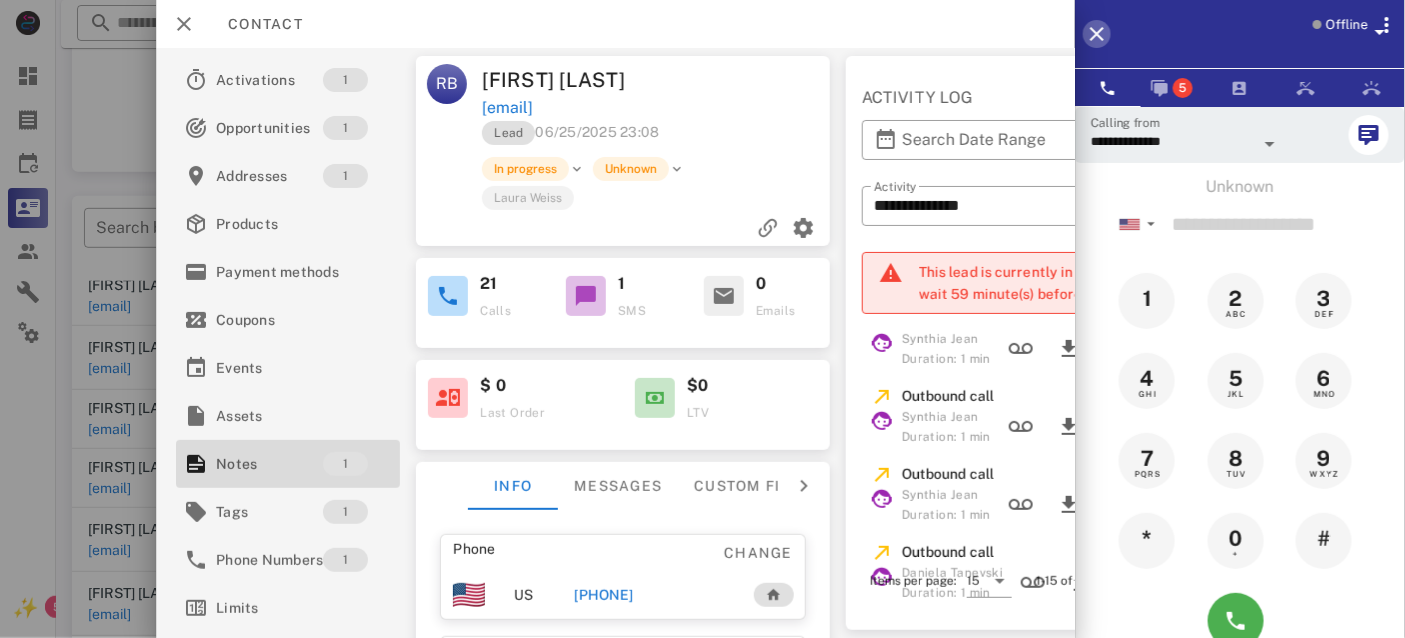 click at bounding box center (1097, 34) 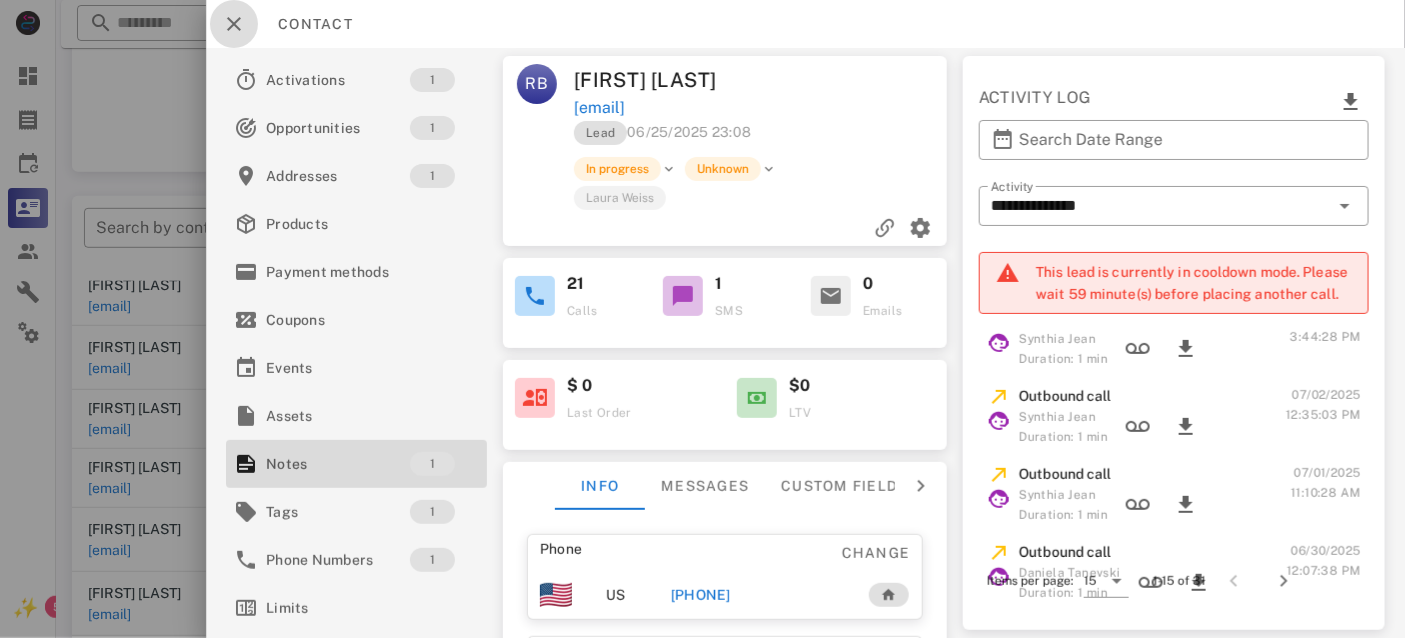 click at bounding box center [234, 24] 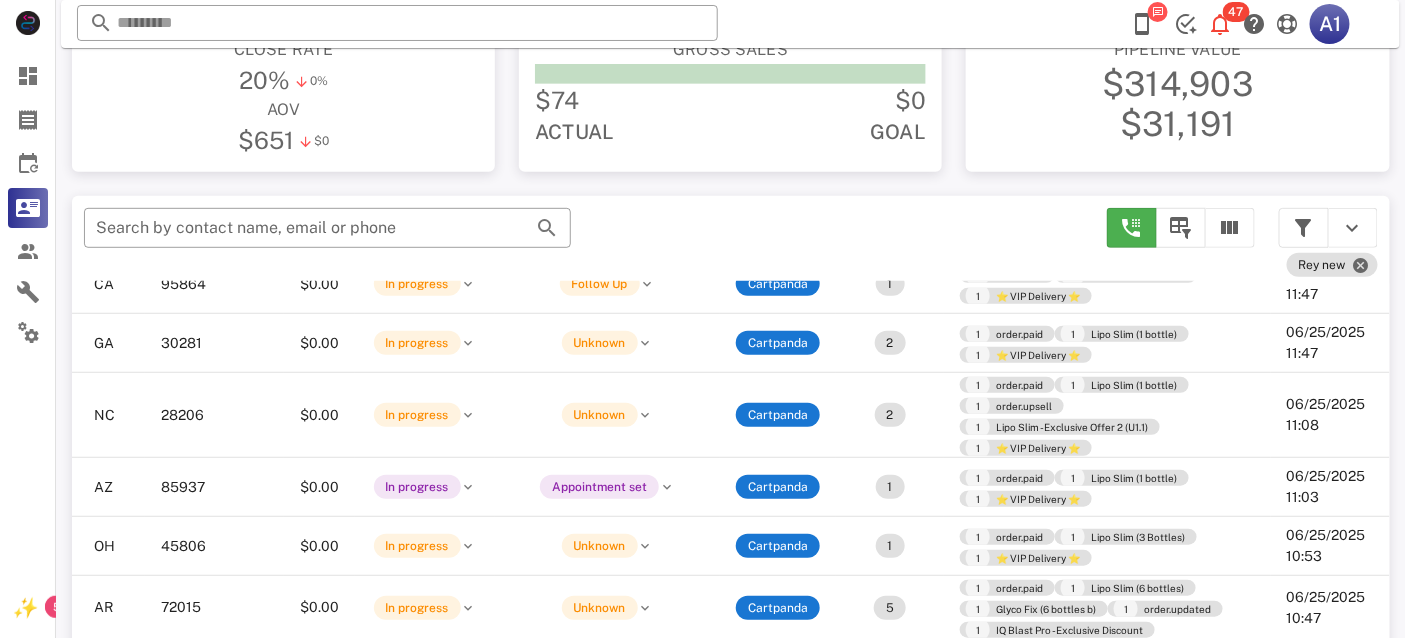 scroll, scrollTop: 2322, scrollLeft: 473, axis: both 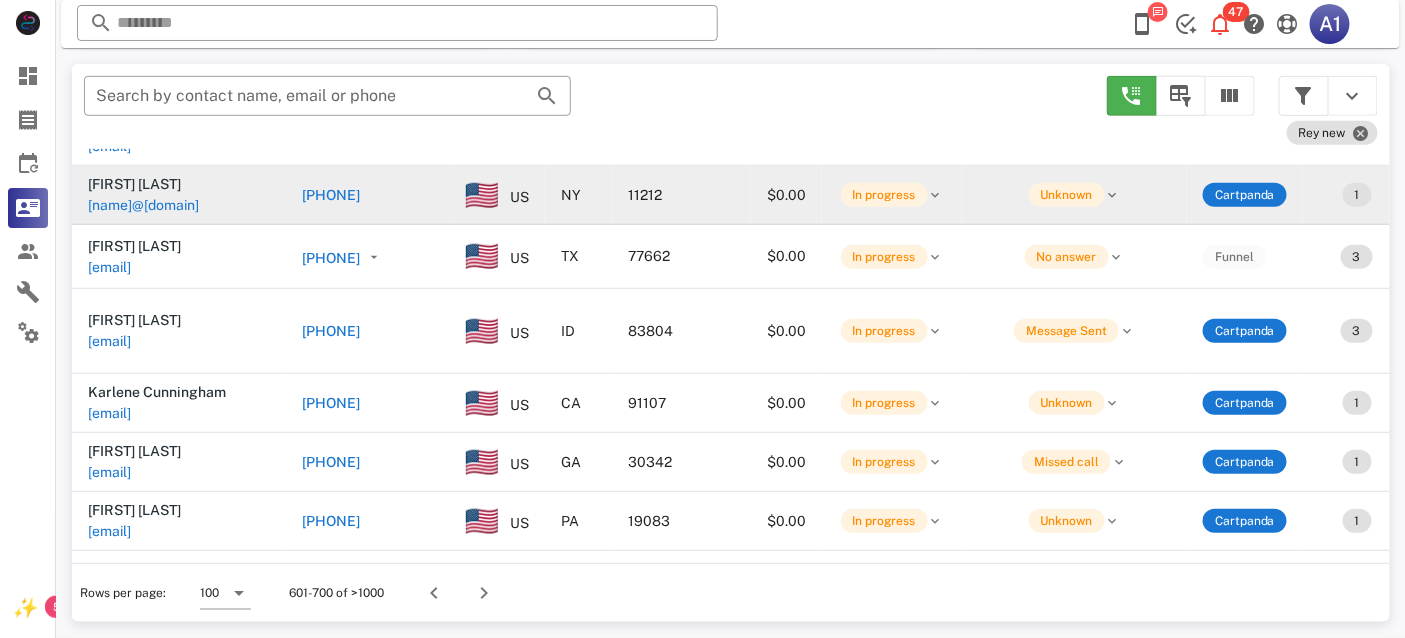 click on "[NAME]@[DOMAIN]" at bounding box center [143, 205] 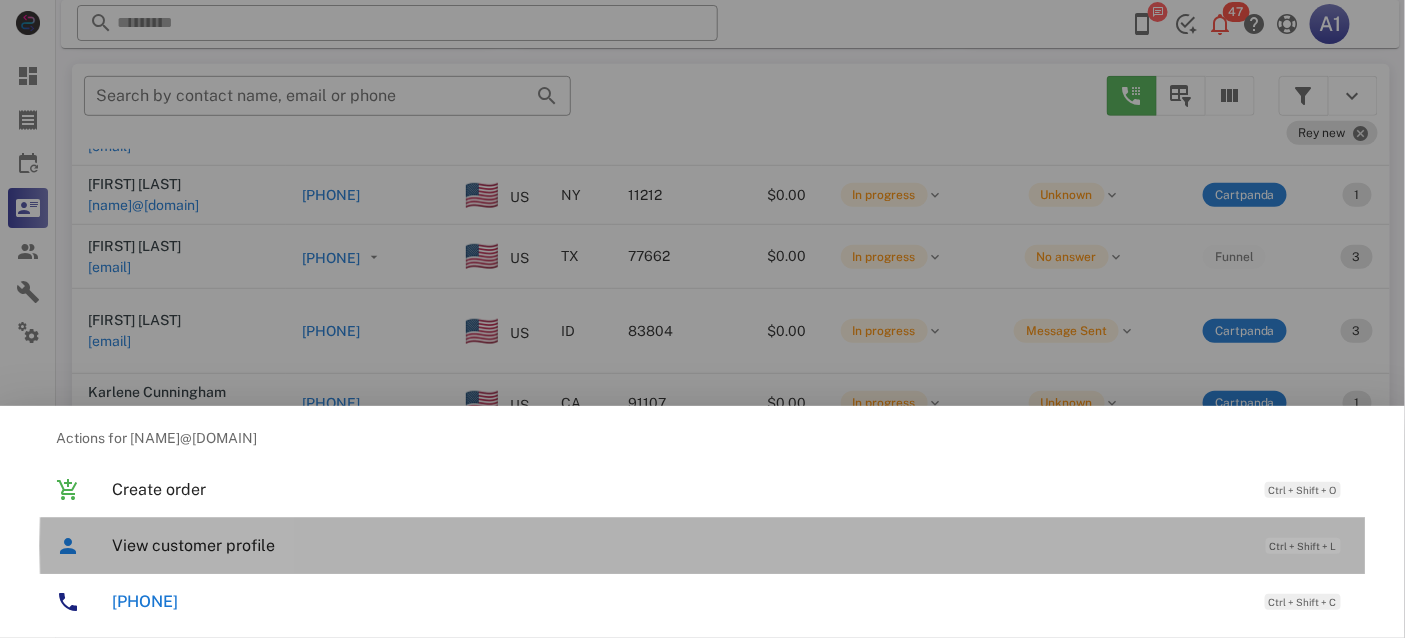 click on "View customer profile" at bounding box center [679, 545] 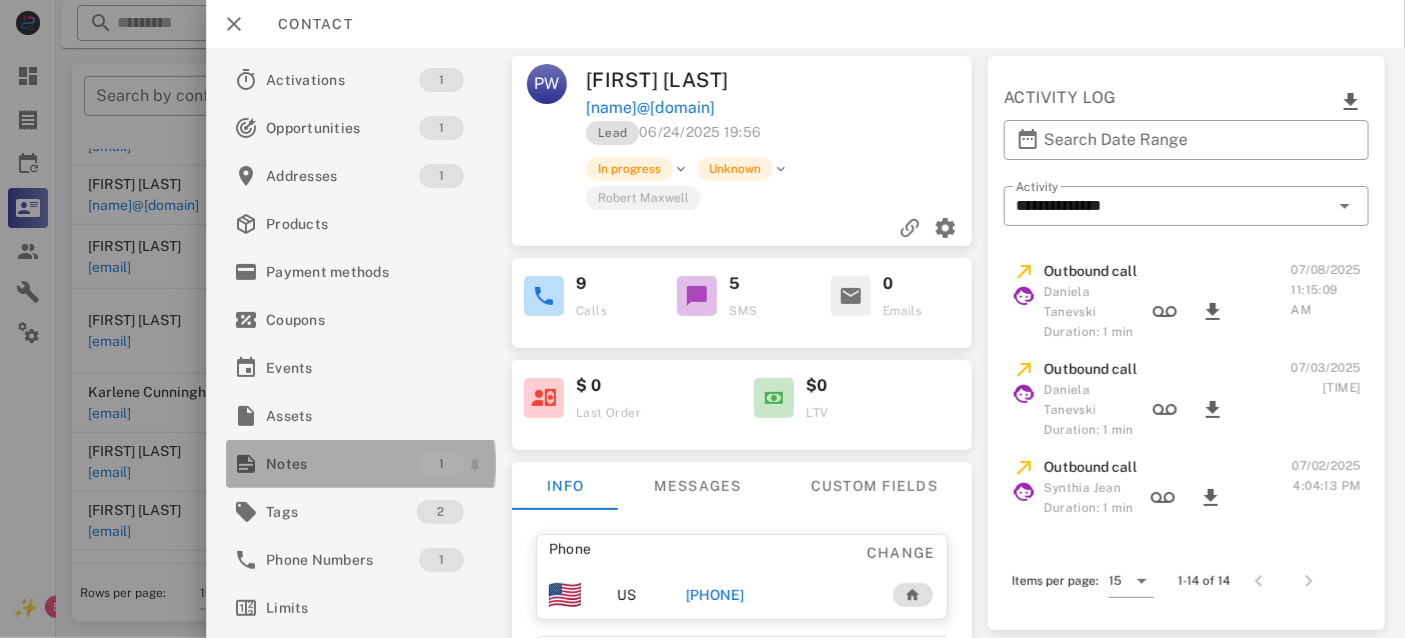 click on "Notes" at bounding box center [342, 464] 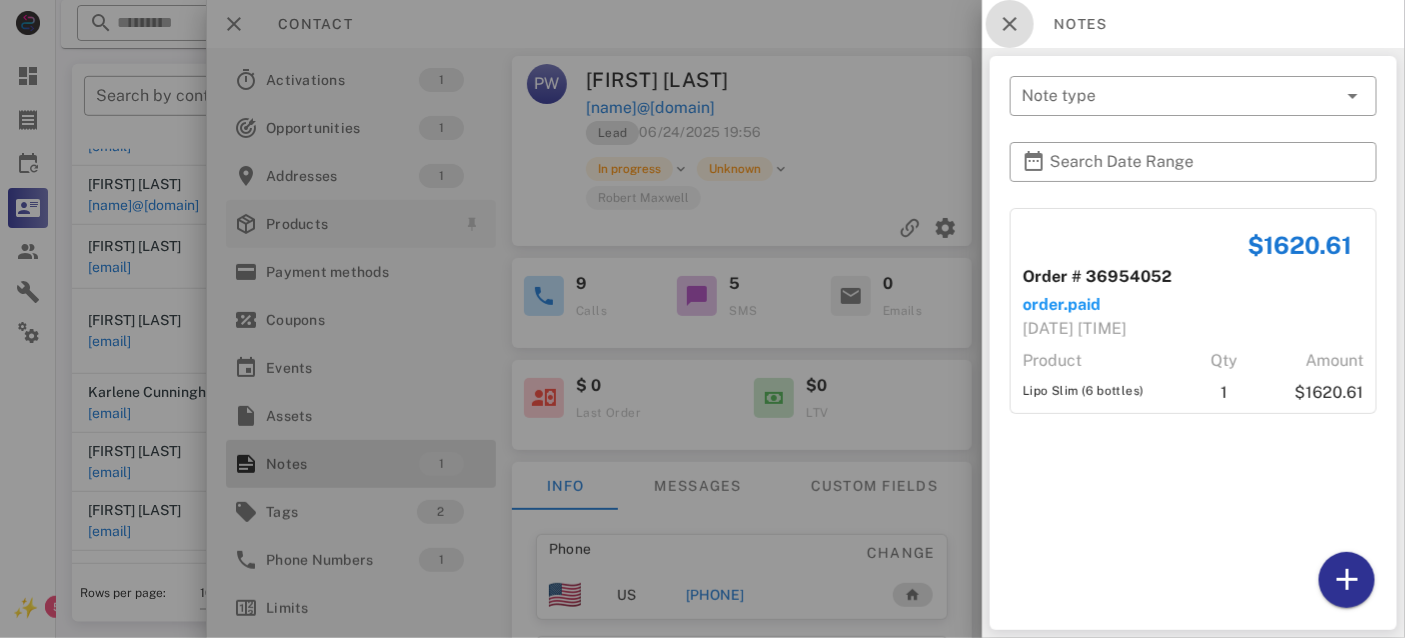 click at bounding box center (1010, 24) 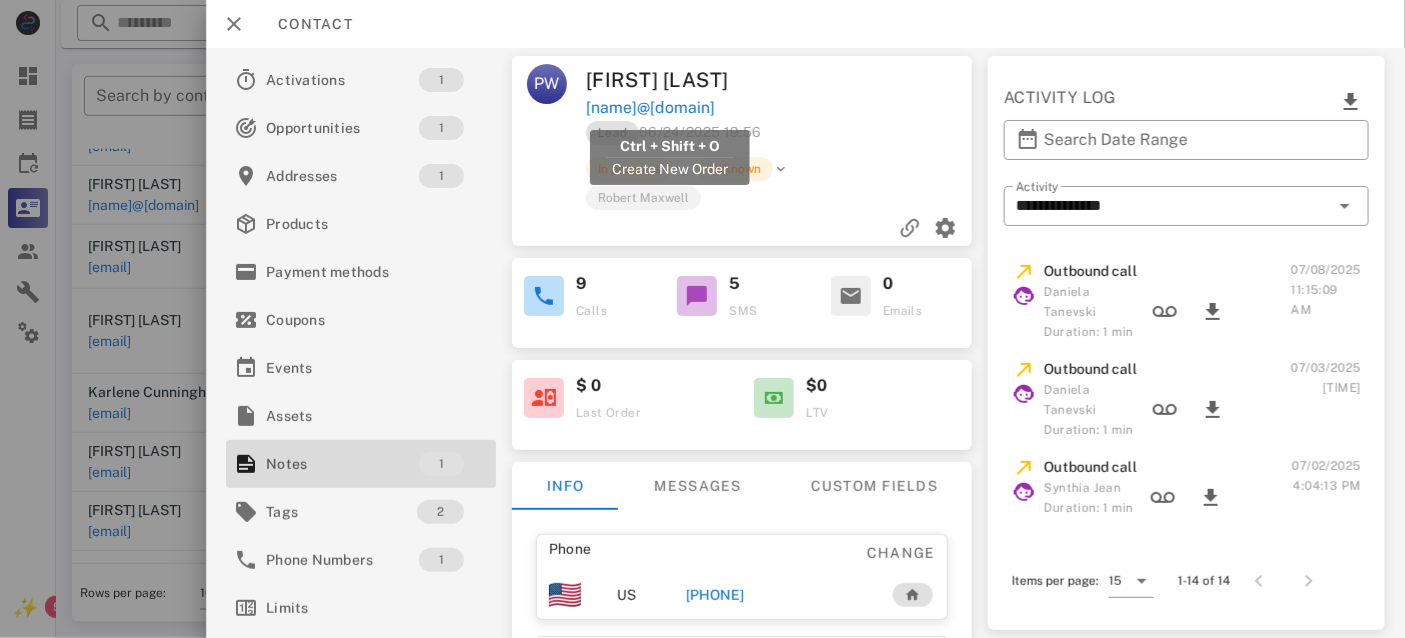 click on "[NAME]@[DOMAIN]" at bounding box center (650, 108) 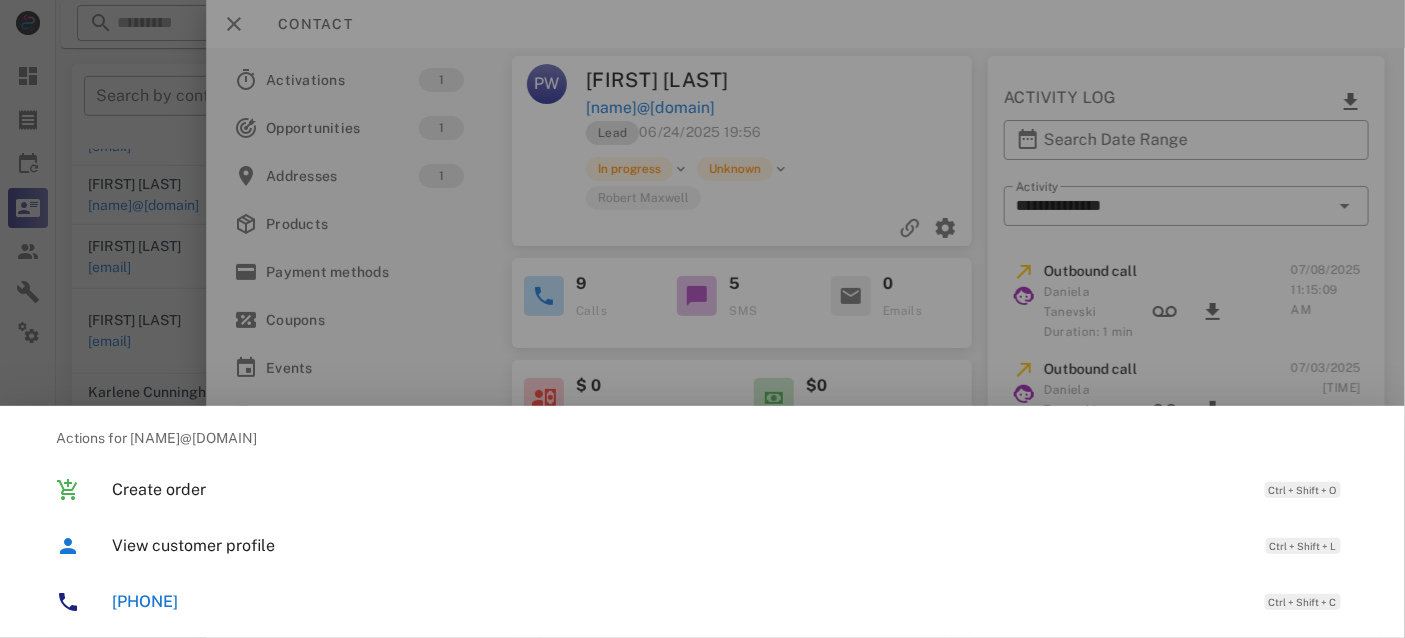 click on "[PHONE]" at bounding box center (145, 601) 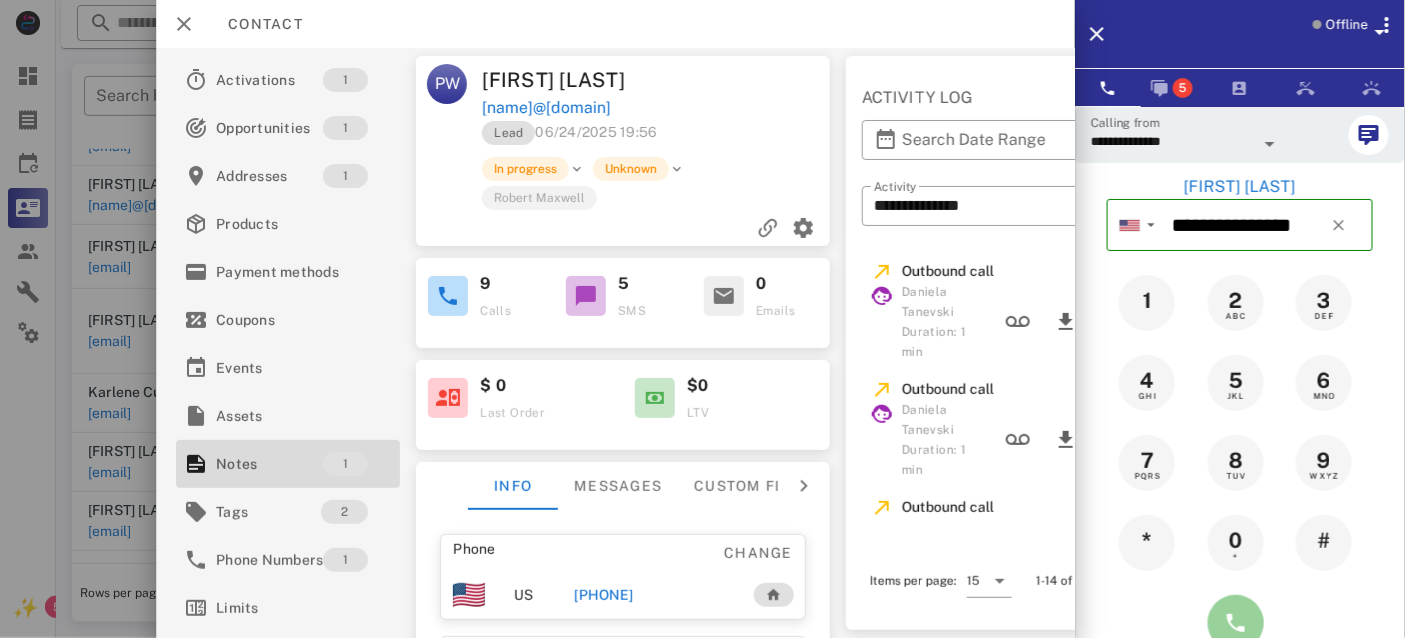 click at bounding box center [1236, 623] 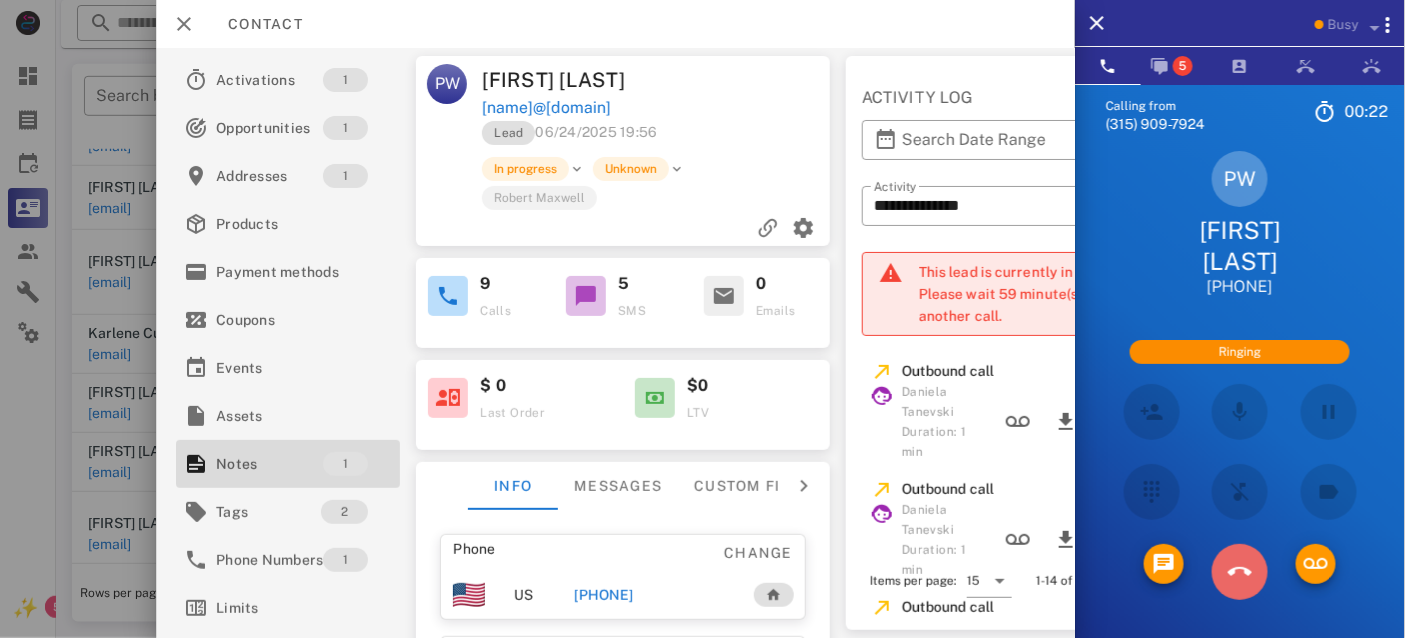 click at bounding box center (1240, 572) 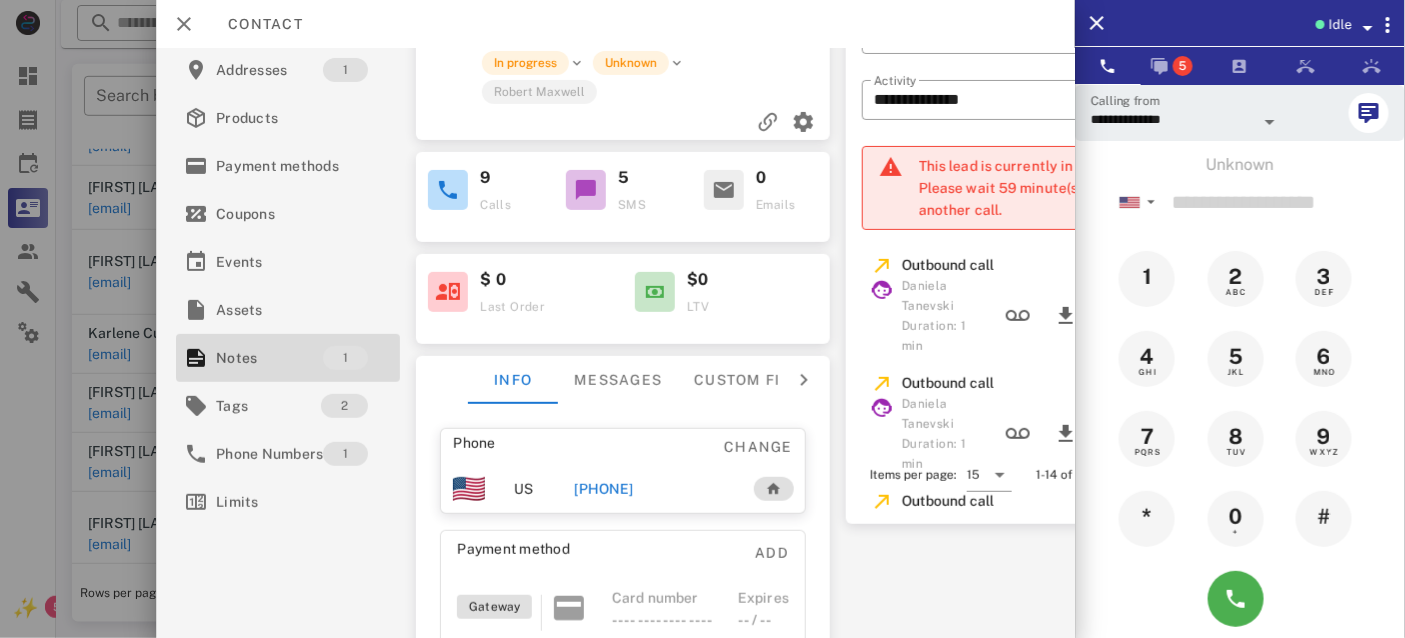 scroll, scrollTop: 286, scrollLeft: 0, axis: vertical 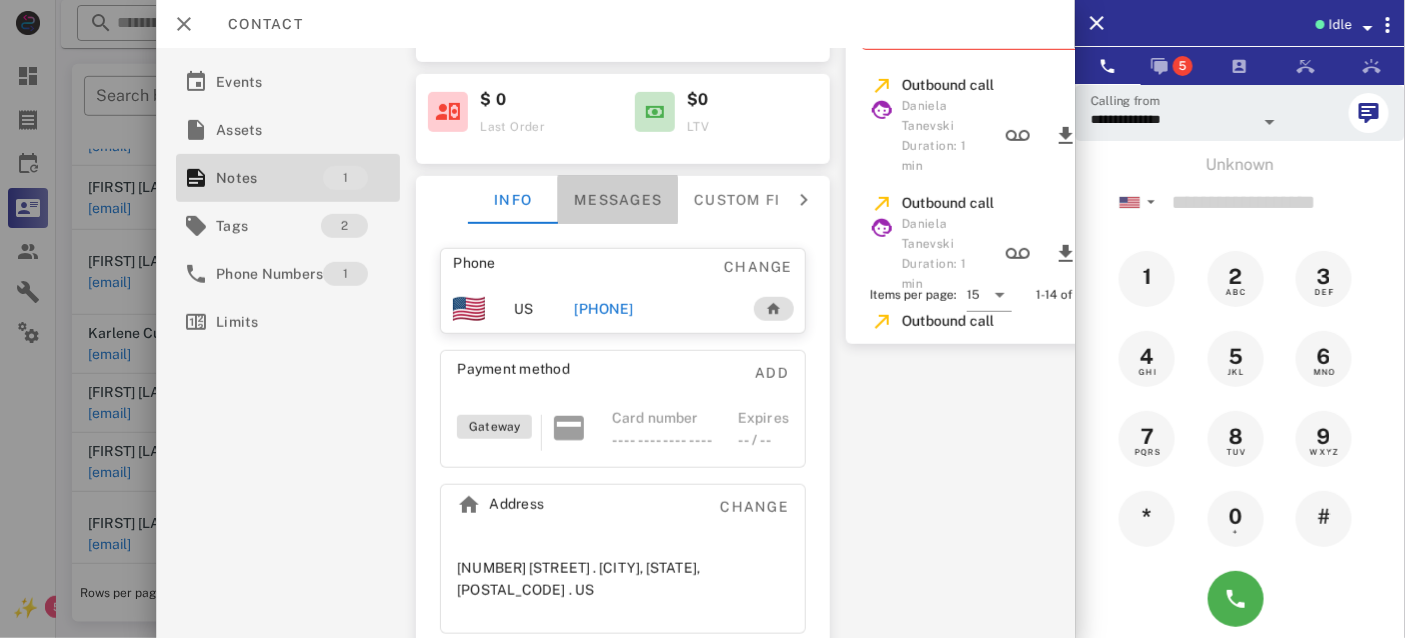 click on "Messages" at bounding box center (618, 200) 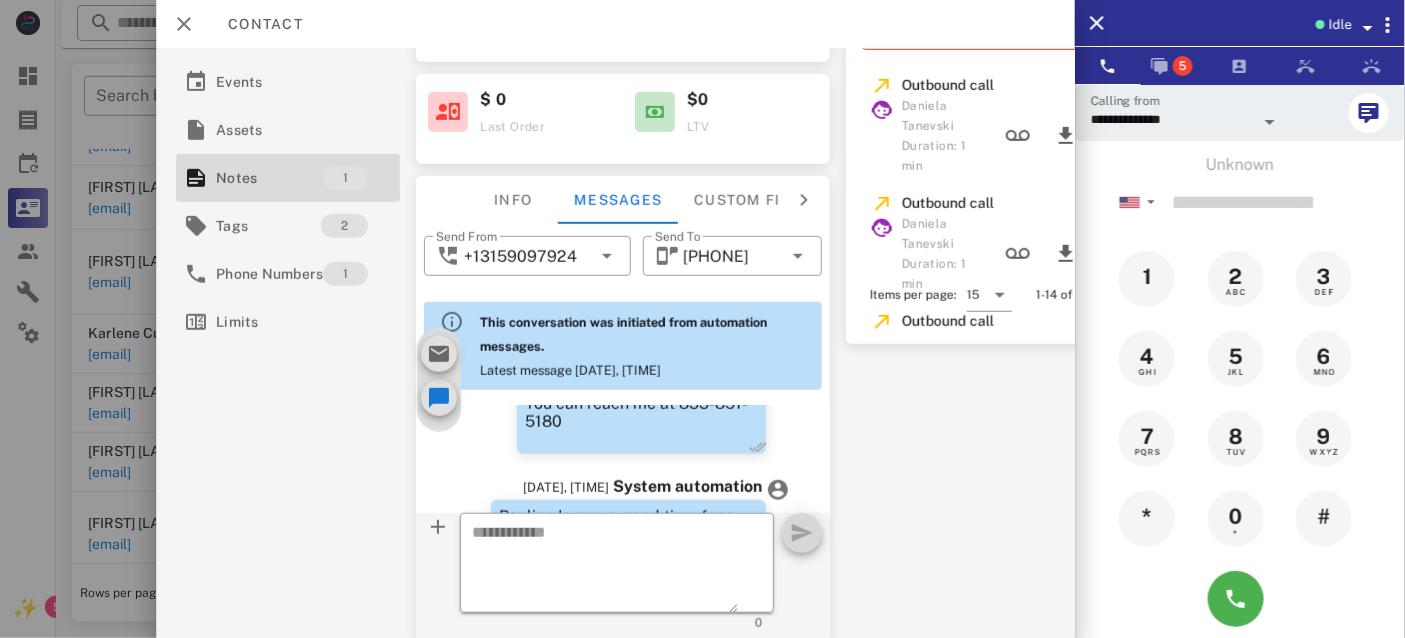 scroll, scrollTop: 725, scrollLeft: 0, axis: vertical 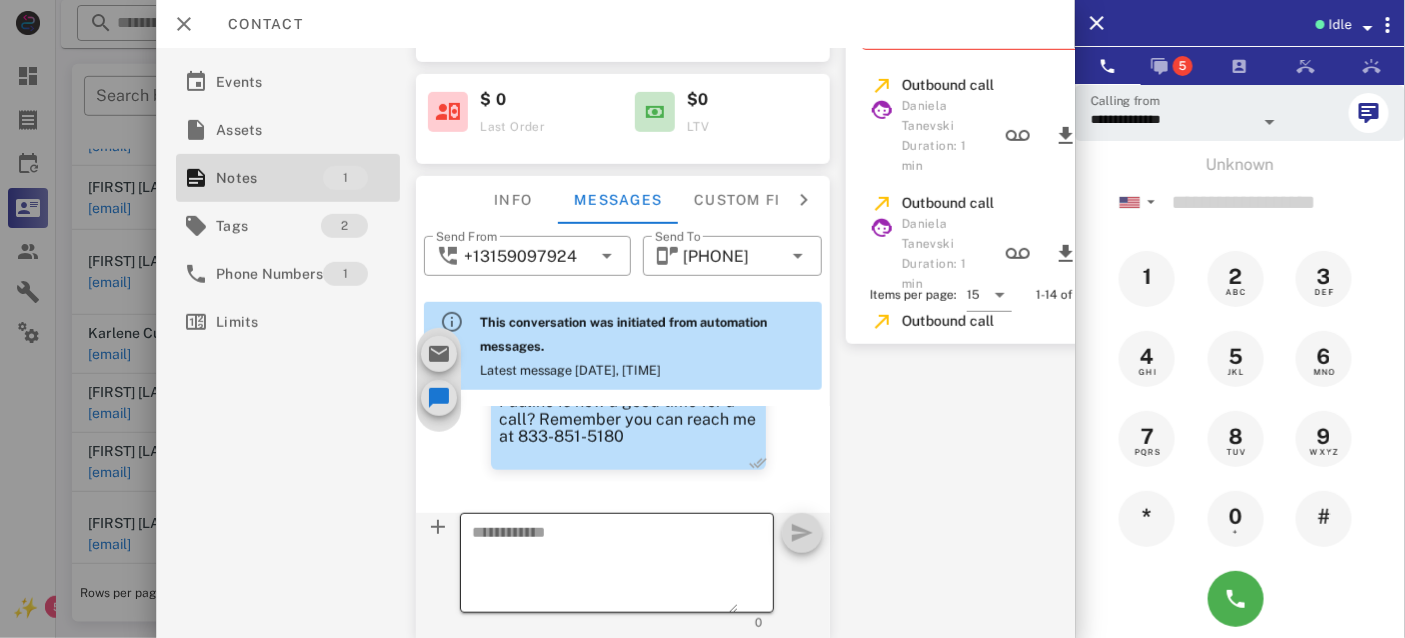 click at bounding box center [605, 566] 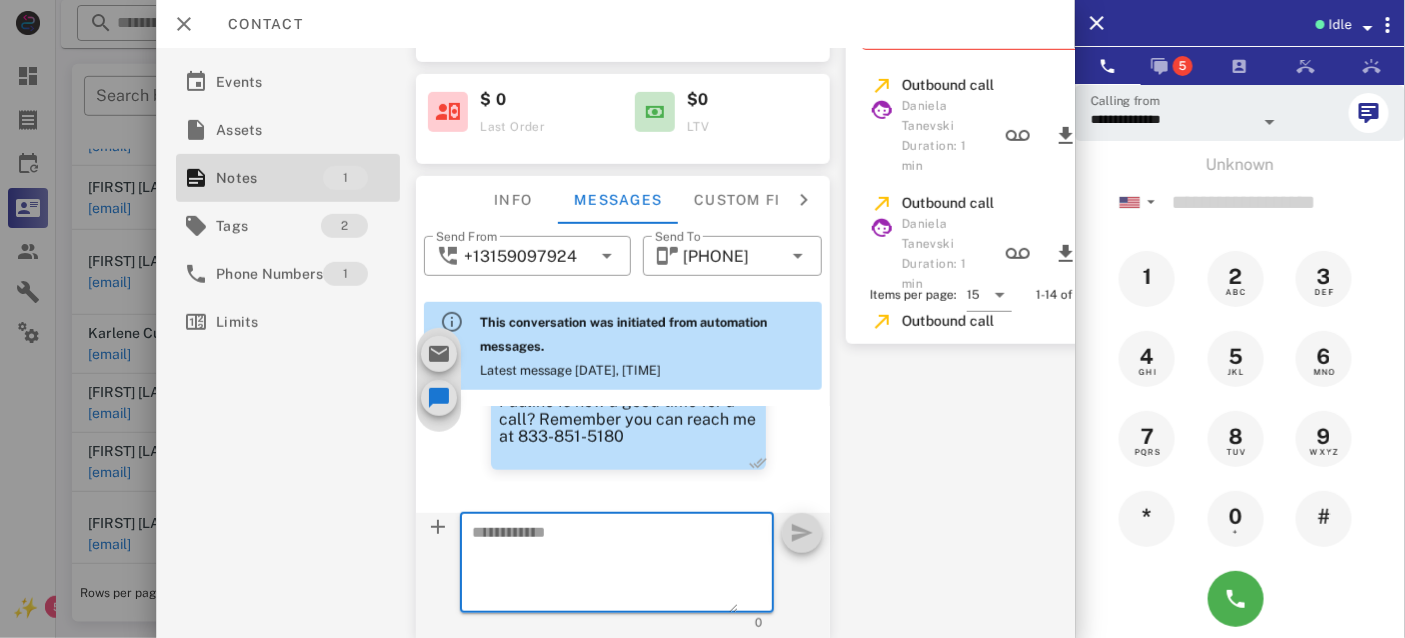 paste on "**********" 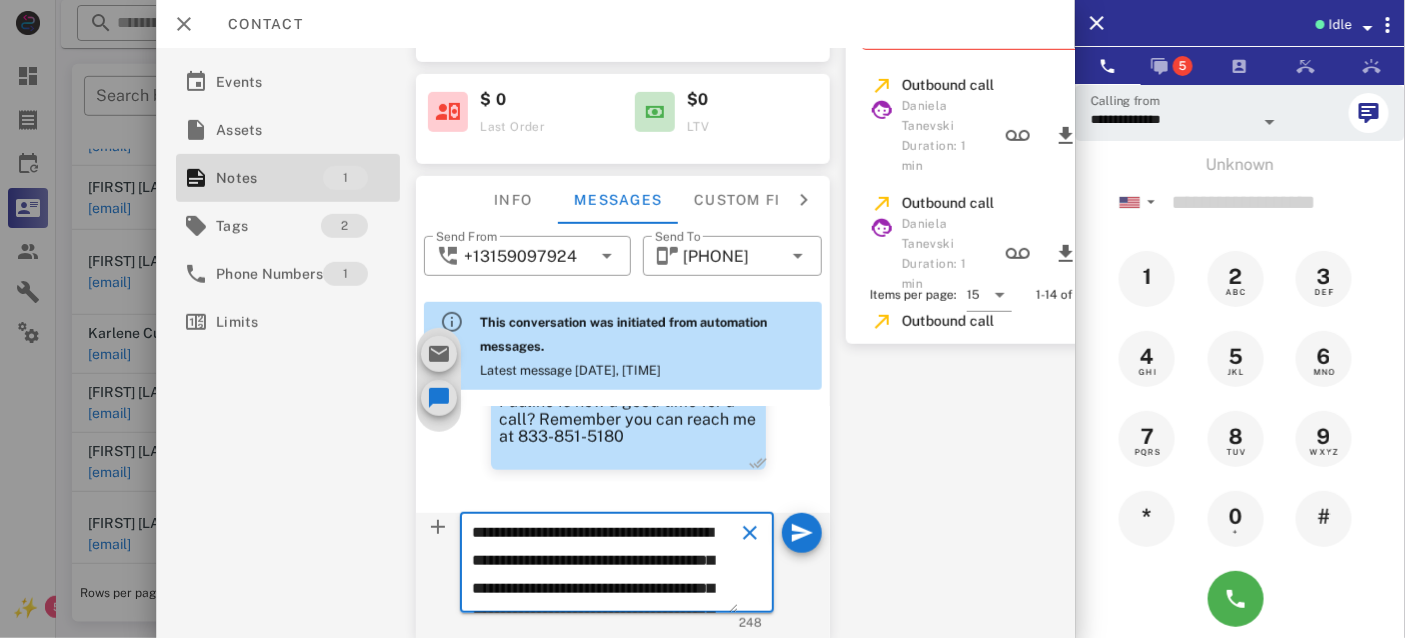 scroll, scrollTop: 153, scrollLeft: 0, axis: vertical 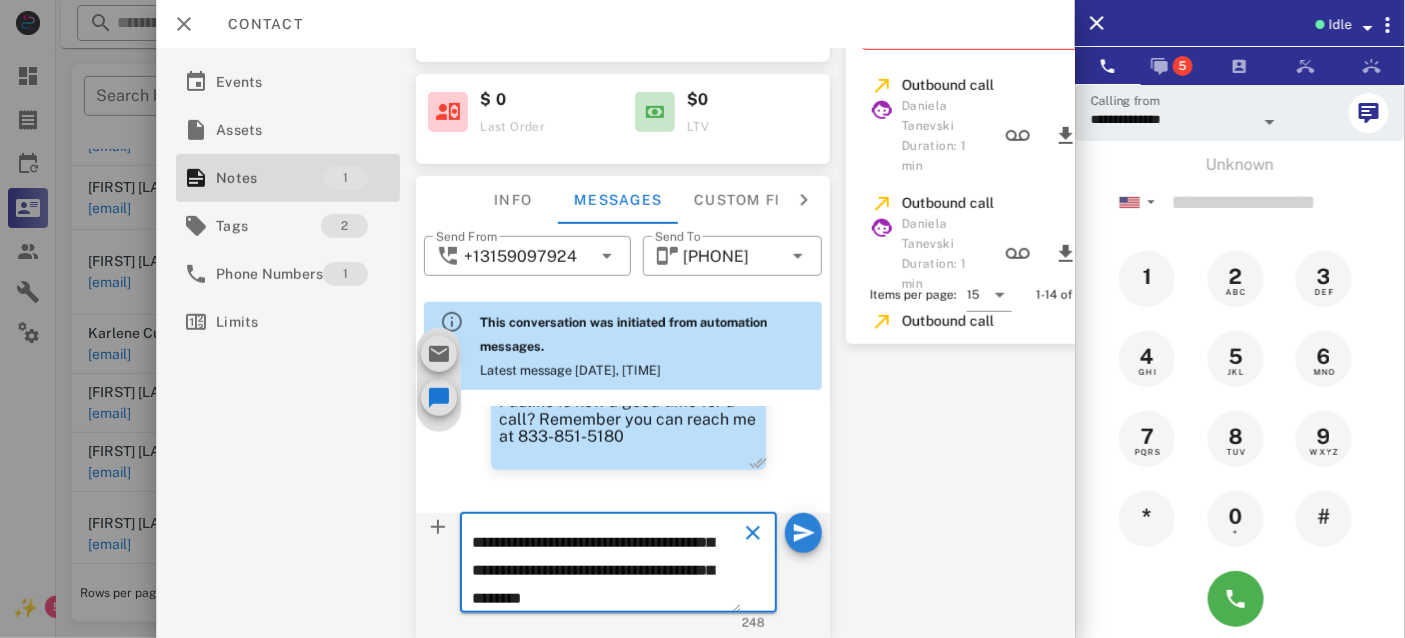 type on "**********" 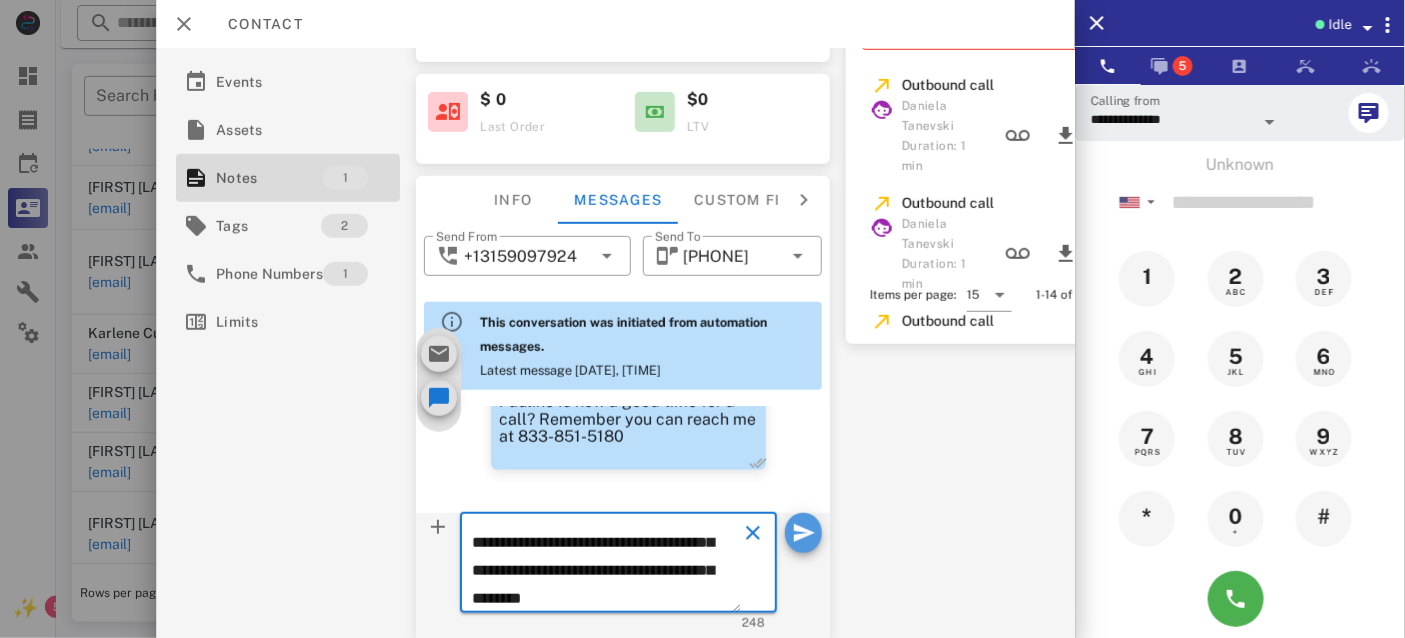 click at bounding box center (803, 533) 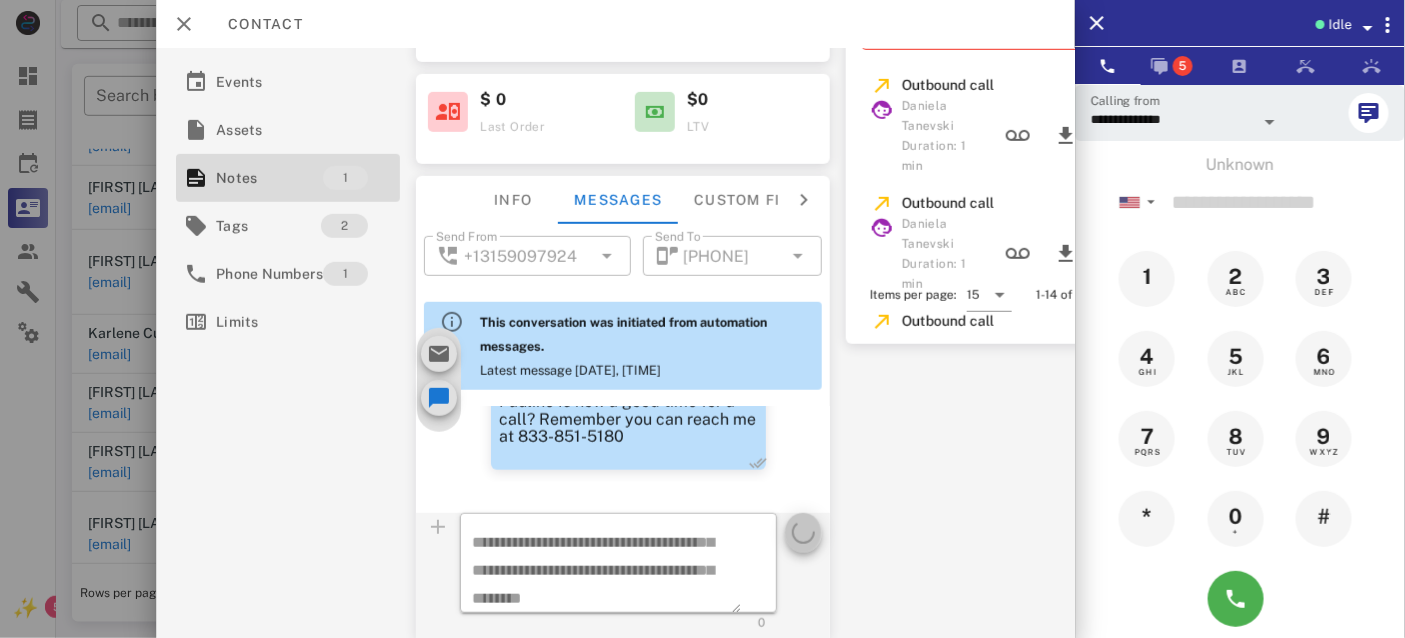 type 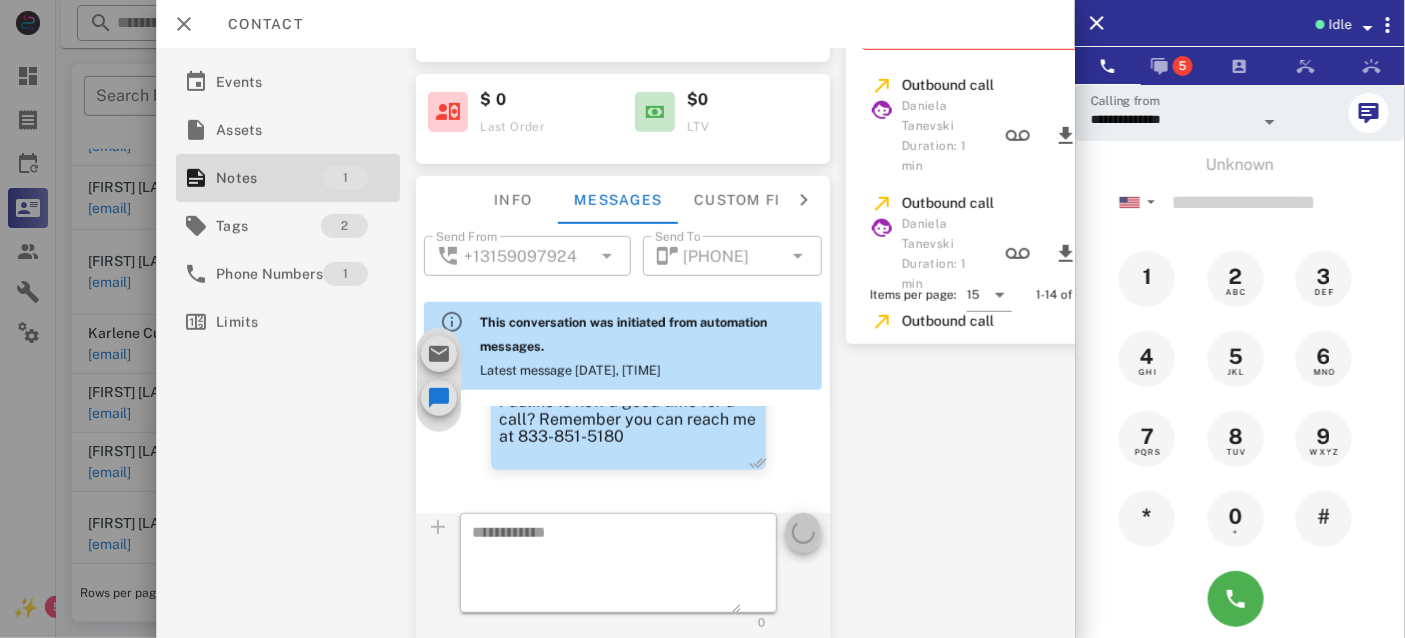 scroll, scrollTop: 0, scrollLeft: 0, axis: both 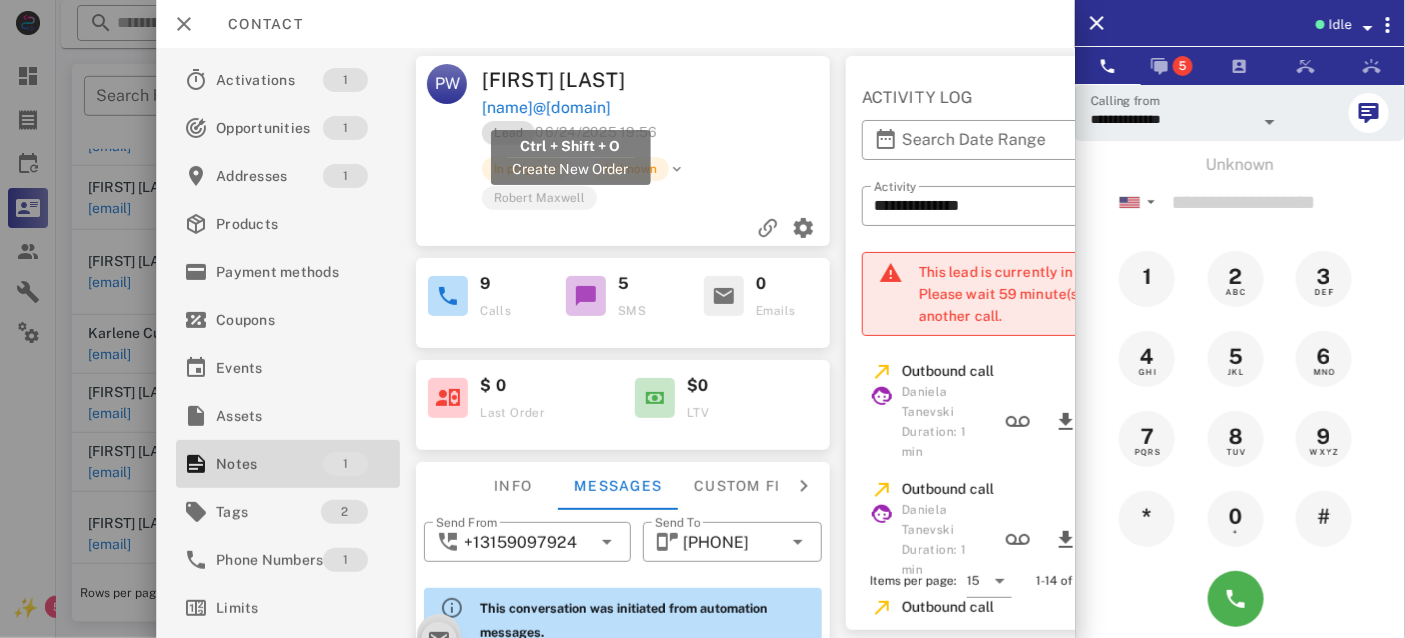 click on "[NAME]@[DOMAIN]" at bounding box center [547, 108] 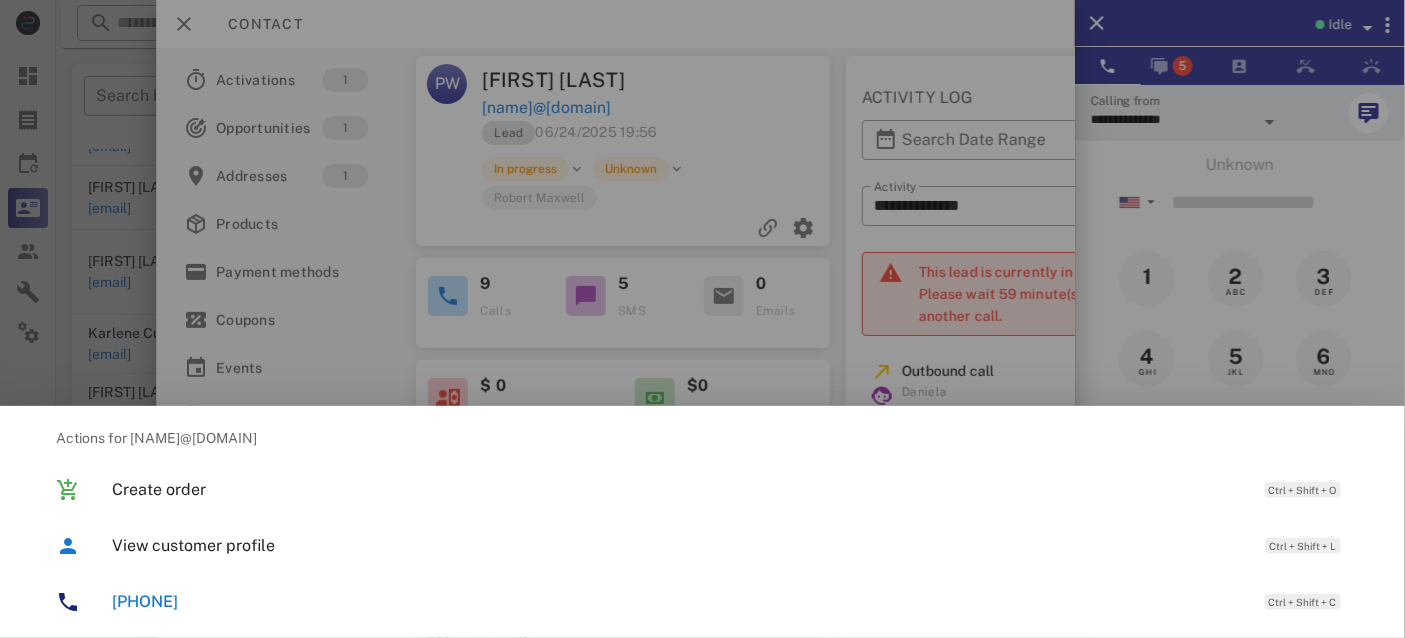 click on "[PHONE]" at bounding box center (145, 601) 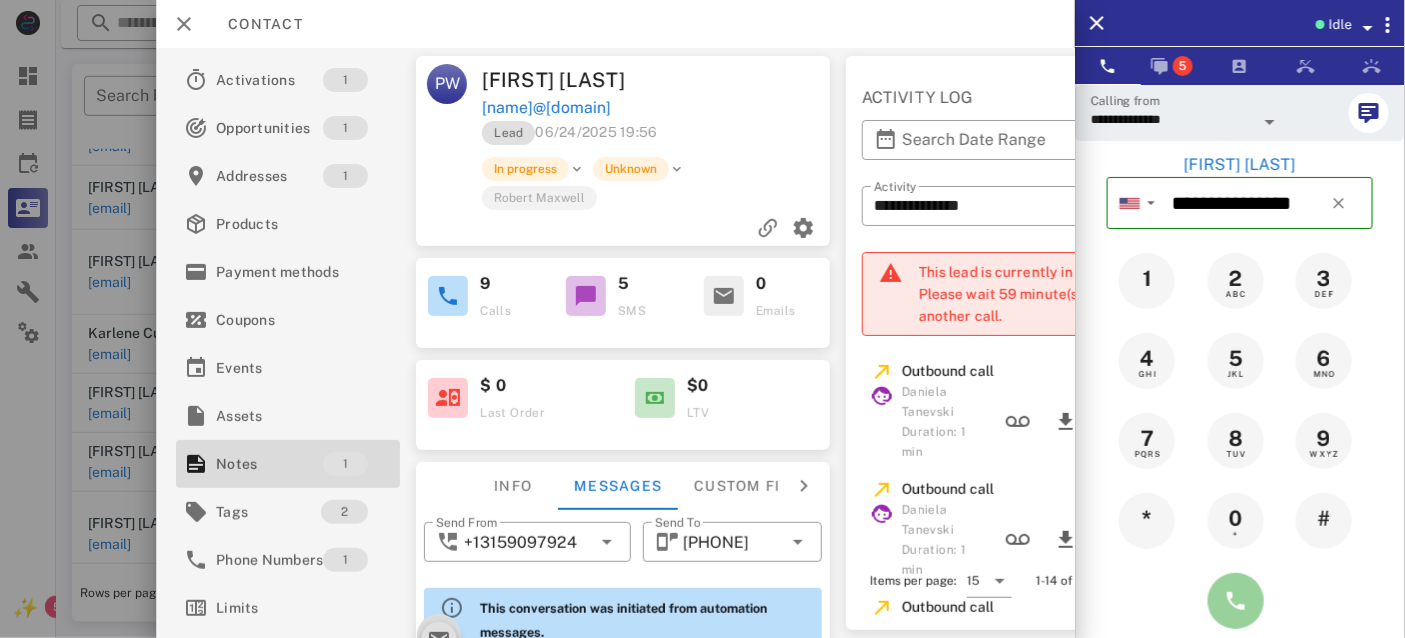 click at bounding box center (1236, 601) 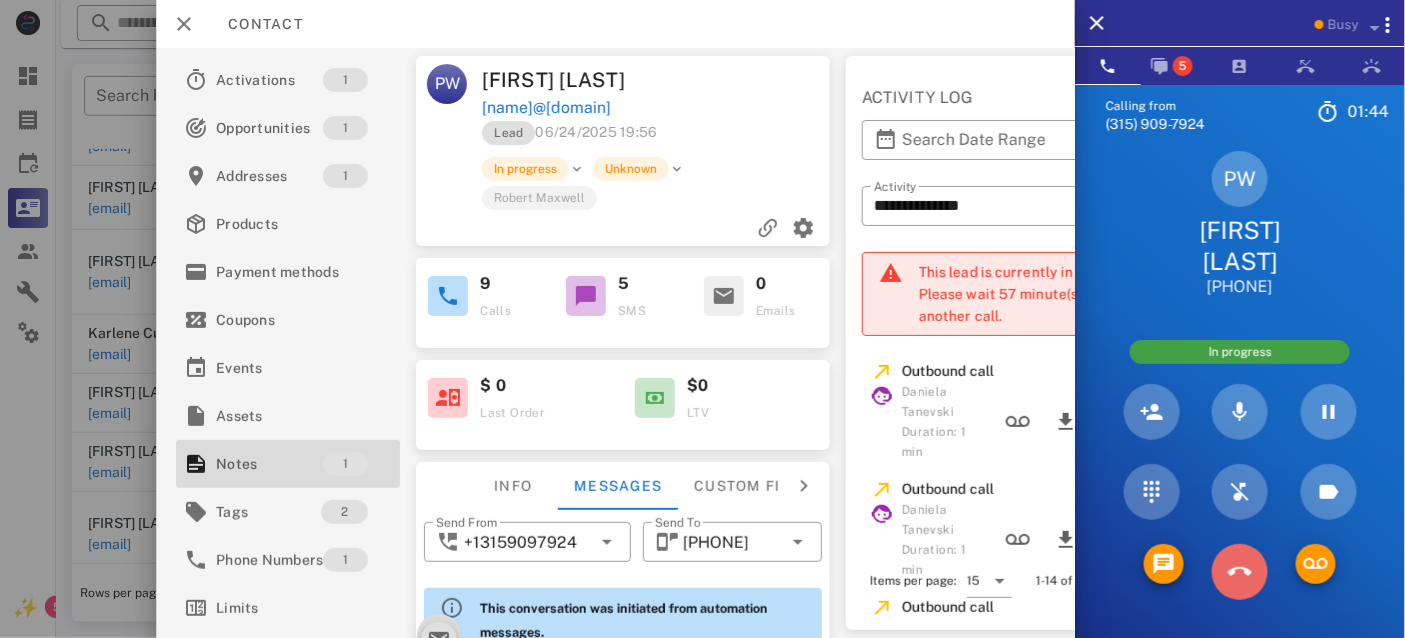 click at bounding box center [1240, 572] 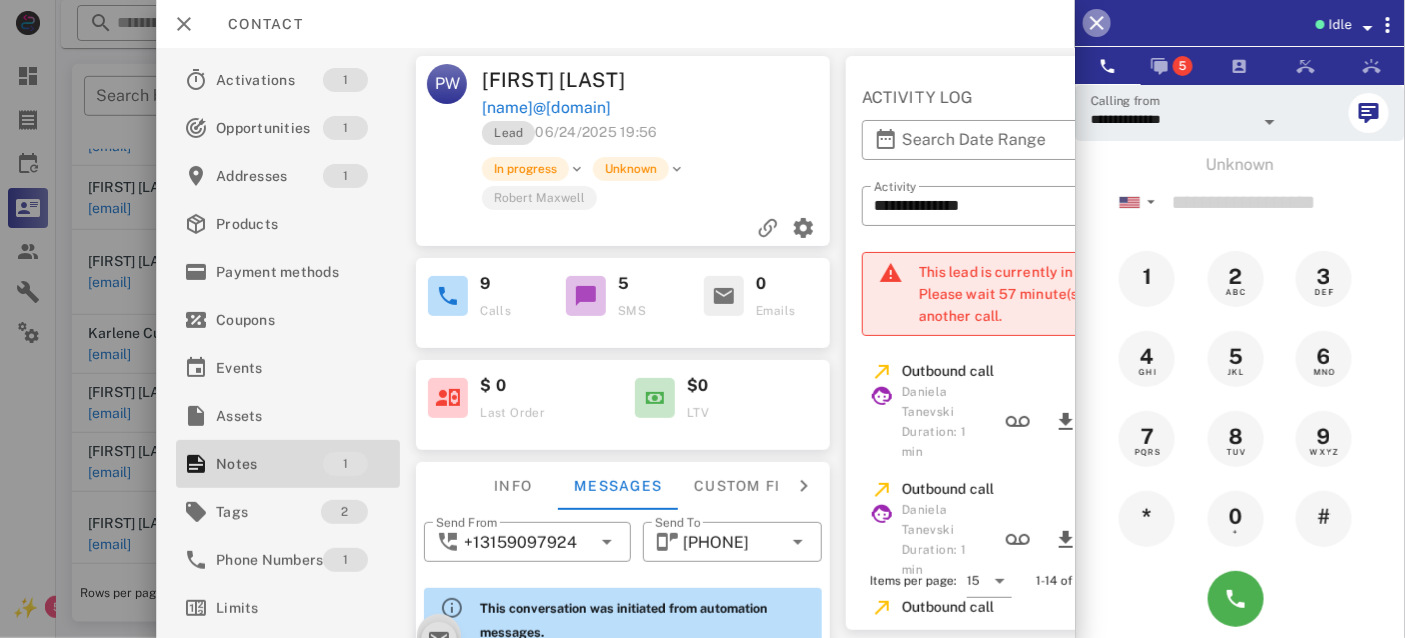 click at bounding box center [1097, 23] 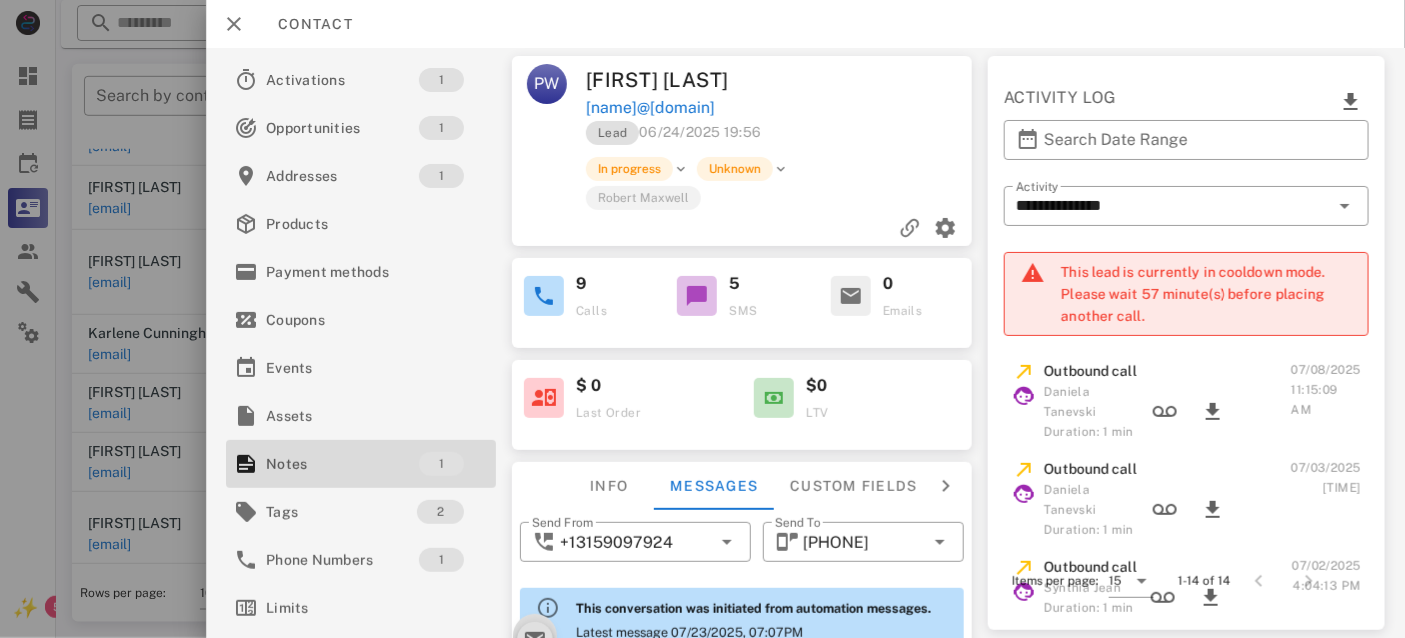 scroll, scrollTop: 370, scrollLeft: 0, axis: vertical 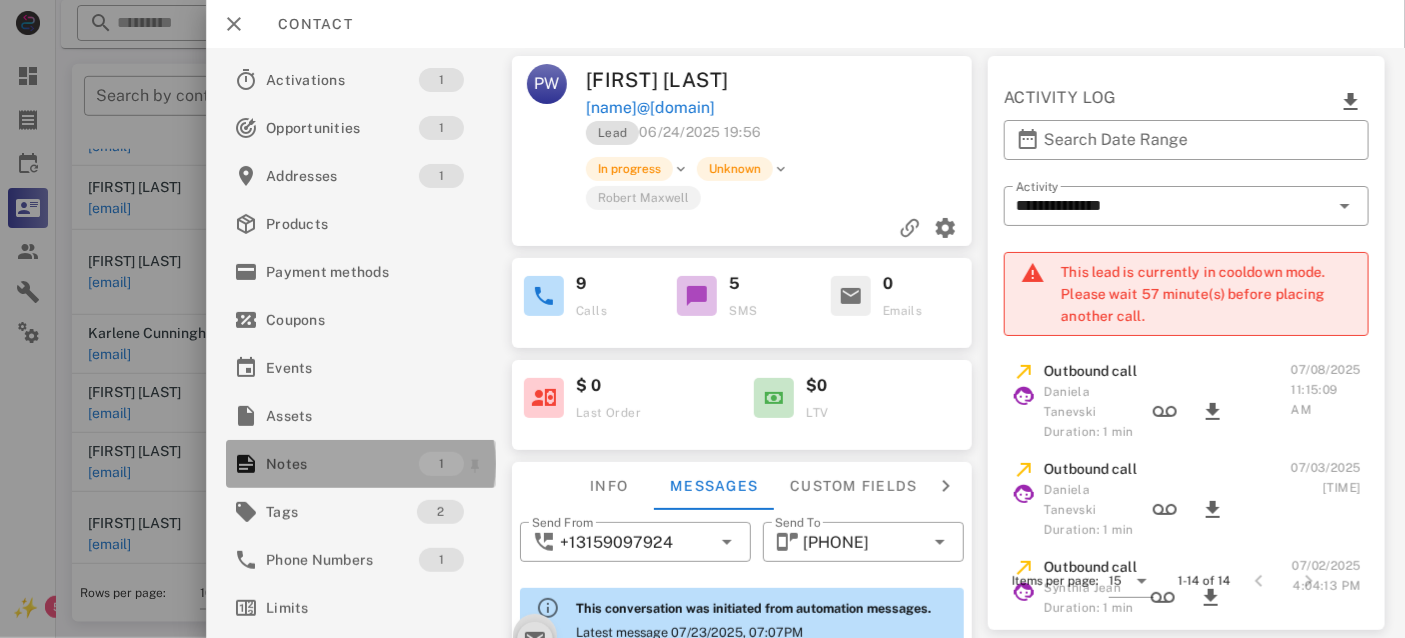 click on "Notes" at bounding box center [342, 464] 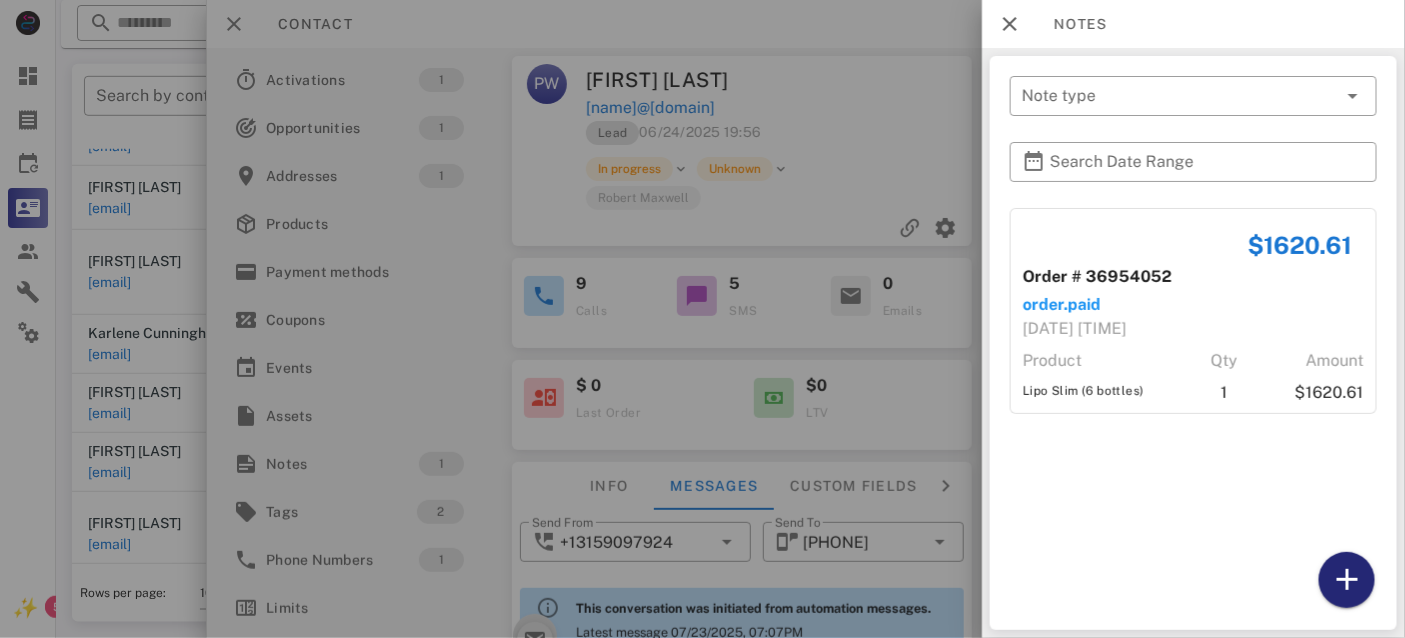 click at bounding box center (1347, 580) 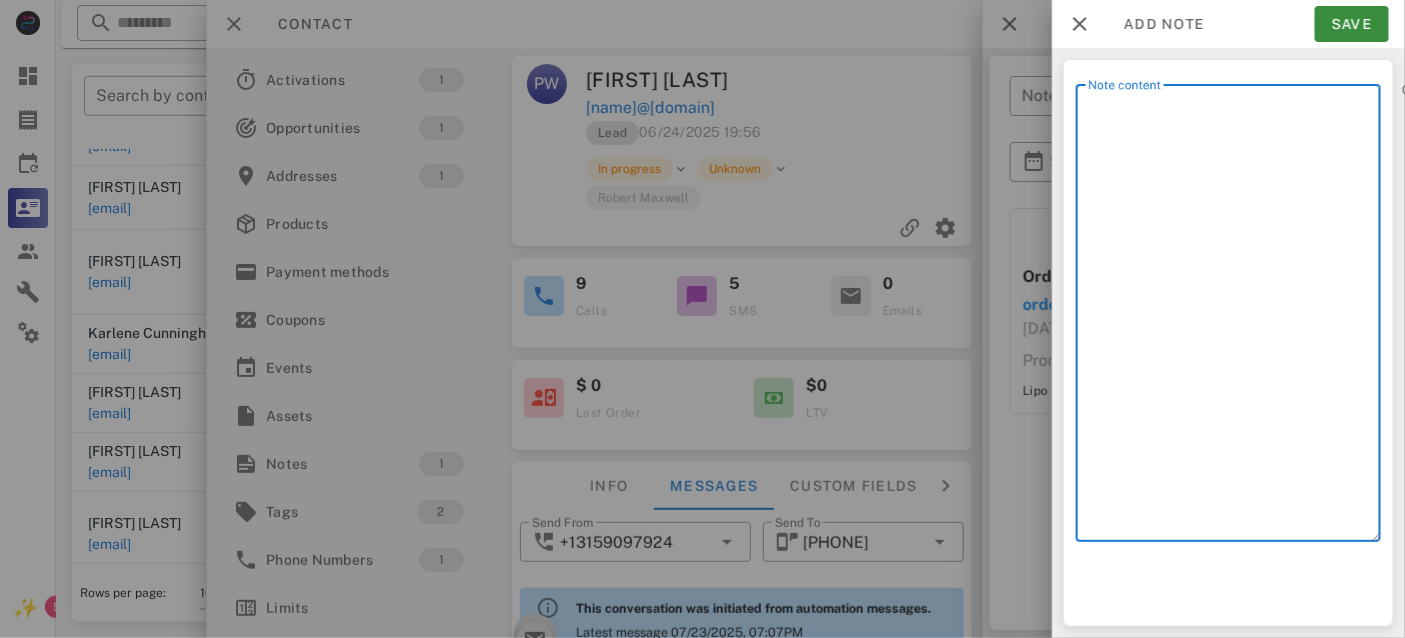 click on "Note content" at bounding box center [1234, 318] 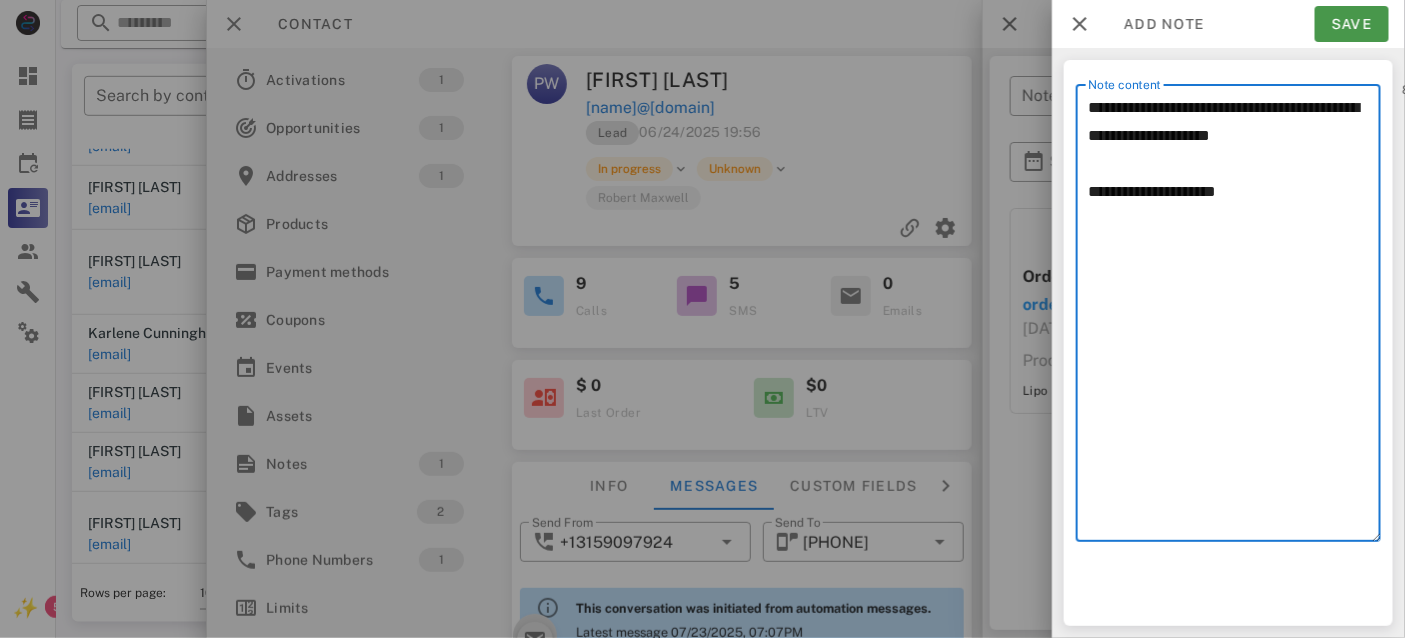 type on "**********" 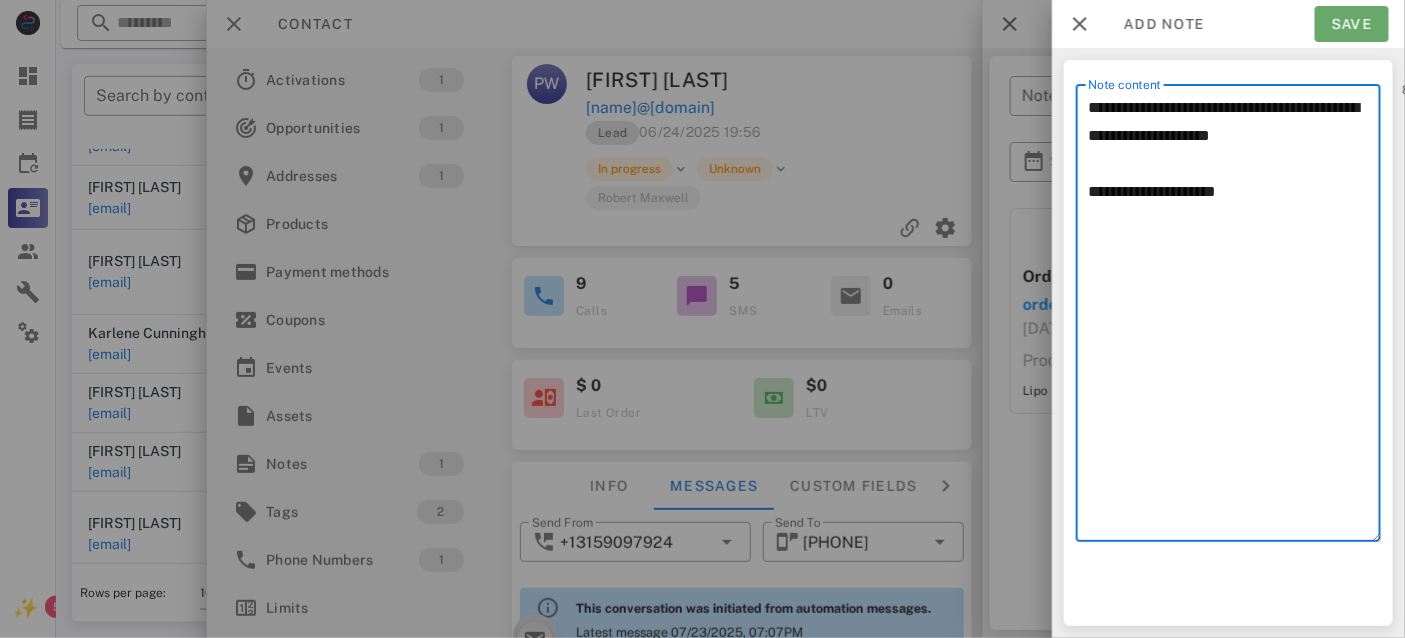 click on "Save" at bounding box center (1352, 24) 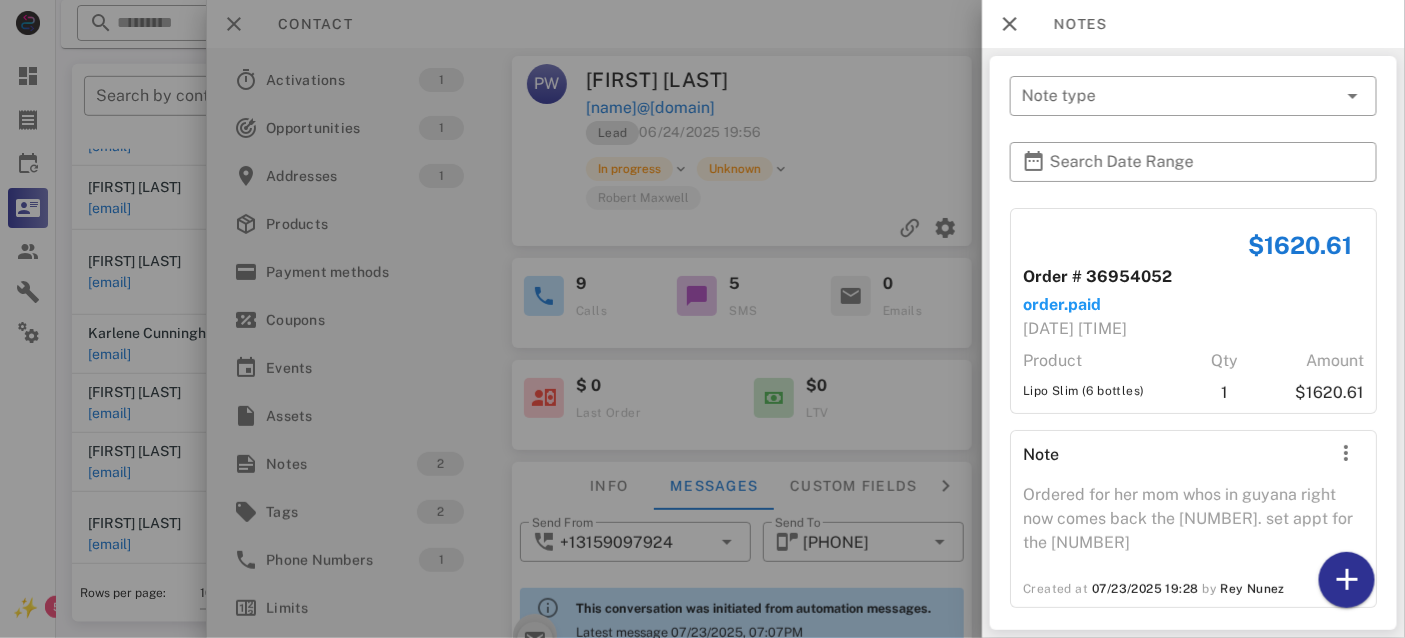 click on "Ordered for her mom whos in guyana right now comes back the [NUMBER].
set appt for the [NUMBER]" at bounding box center (1193, 525) 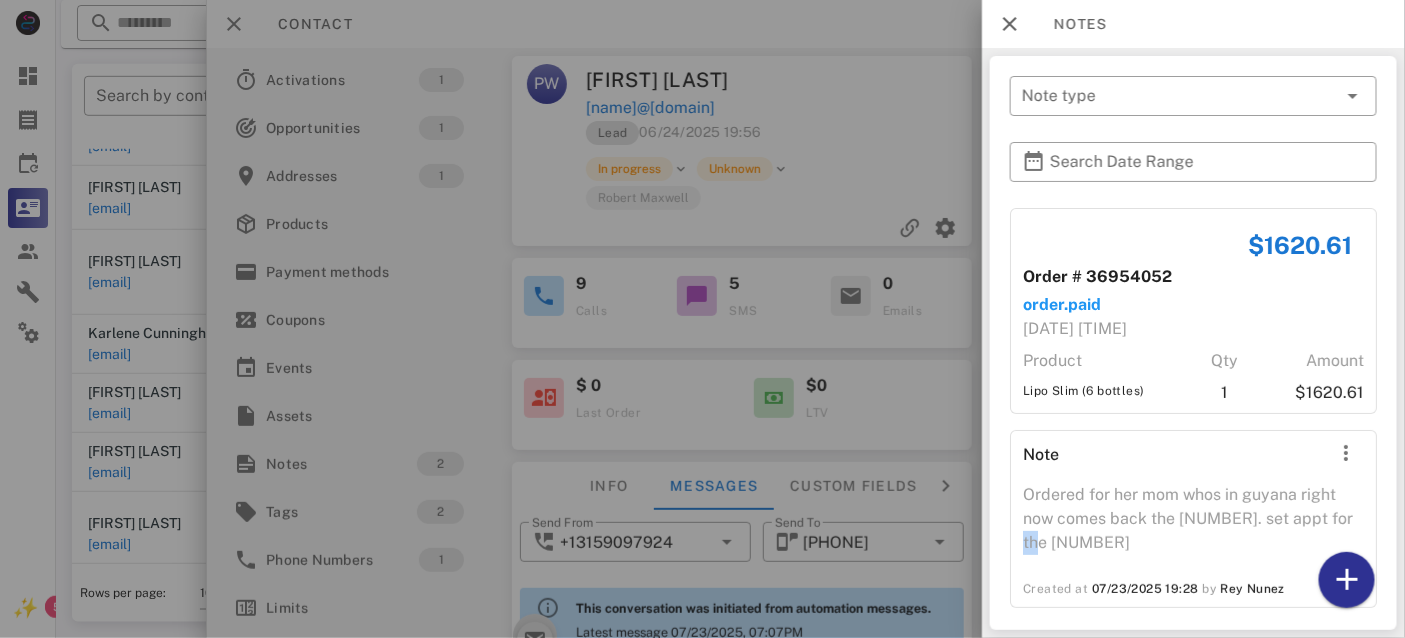 drag, startPoint x: 1338, startPoint y: 518, endPoint x: 1389, endPoint y: 507, distance: 52.17279 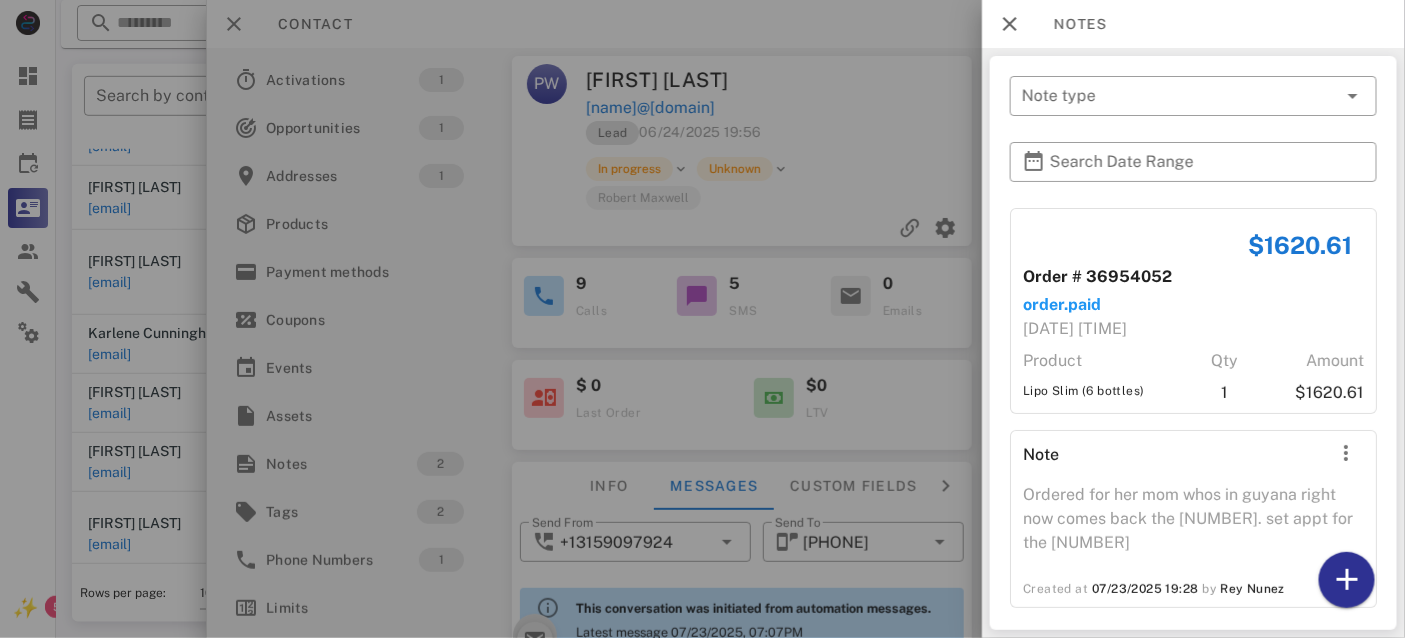 click on "Ordered for her mom whos in guyana right now comes back the [NUMBER].
set appt for the [NUMBER]" at bounding box center [1193, 525] 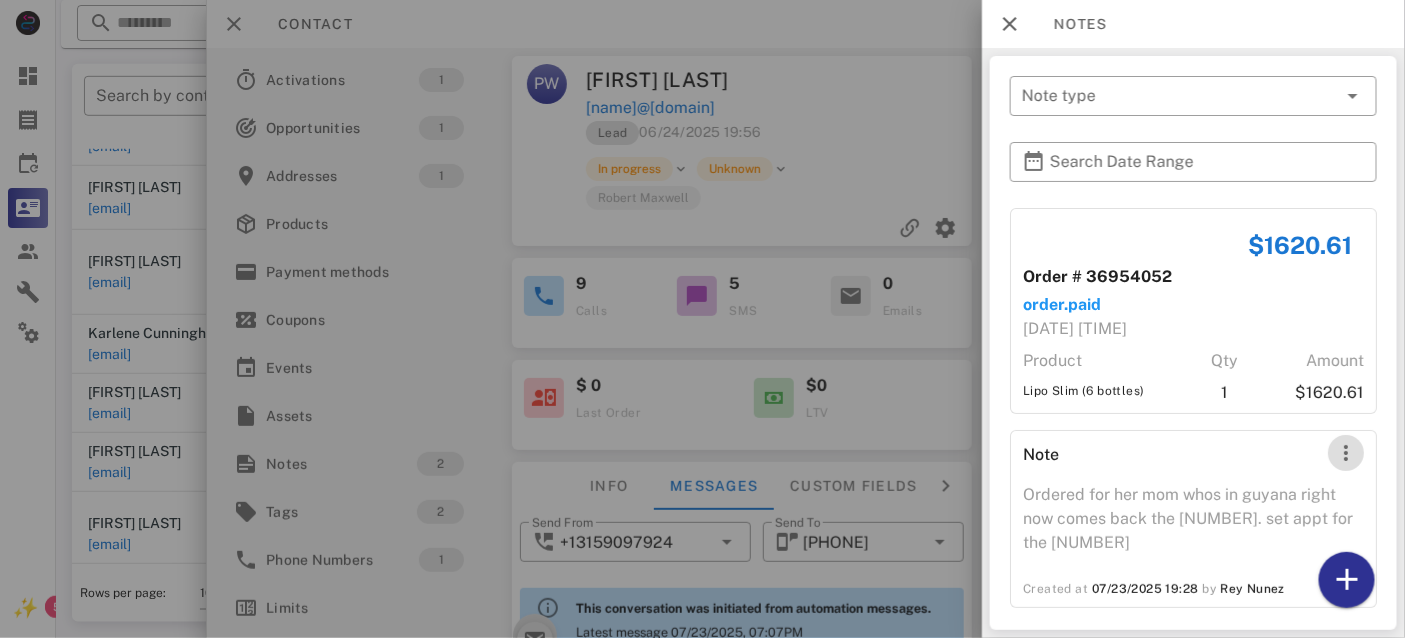 click at bounding box center [1346, 453] 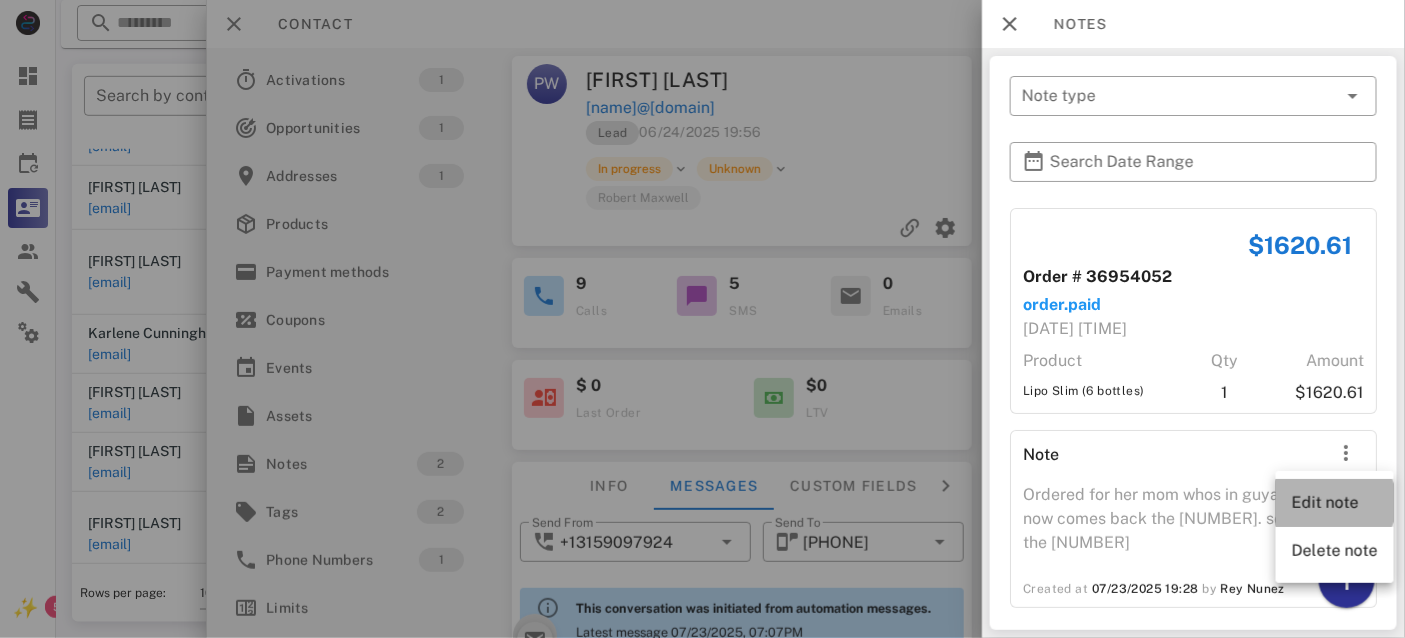 click on "Edit note" at bounding box center (1335, 502) 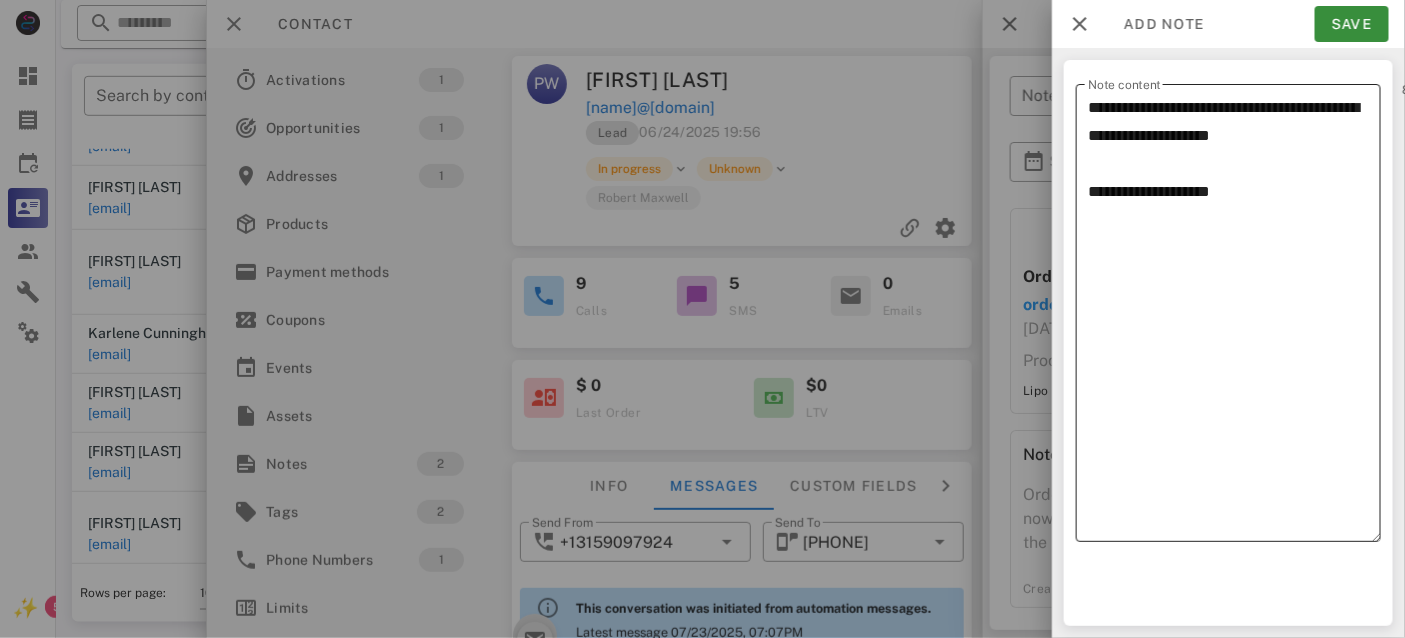 click on "**********" at bounding box center [1234, 318] 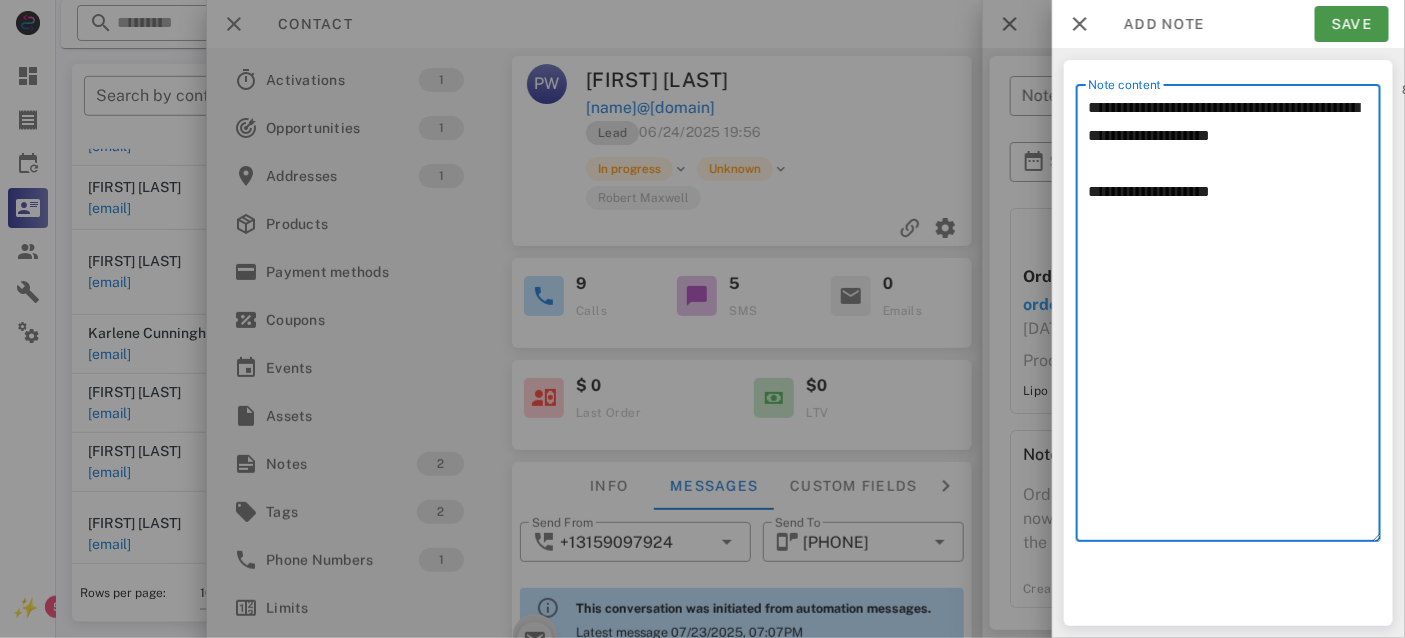type on "**********" 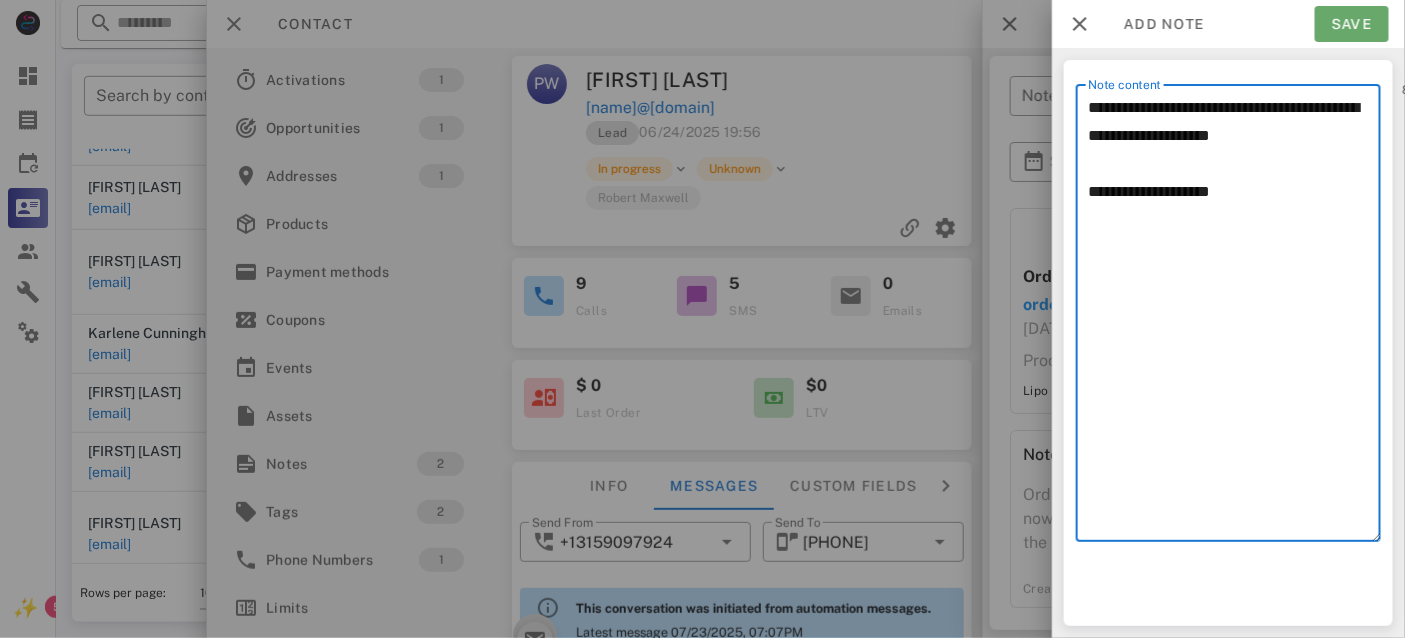 click on "Save" at bounding box center [1352, 24] 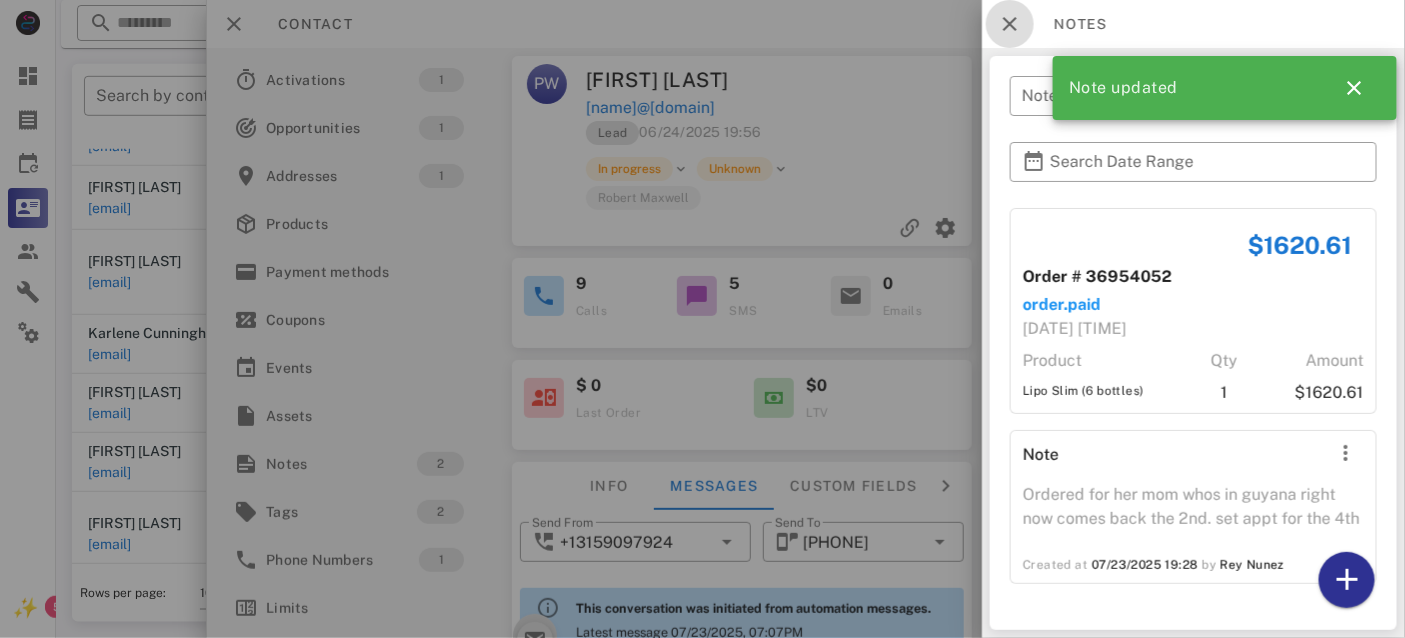 click at bounding box center (1010, 24) 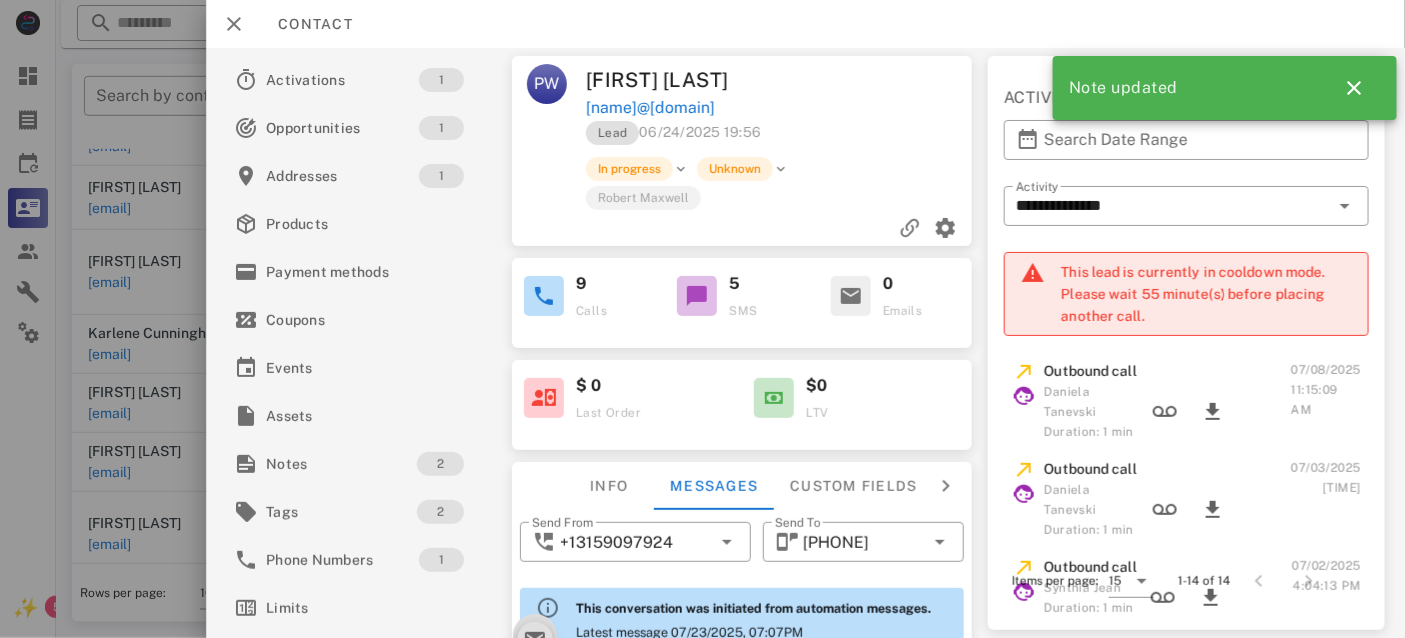 click on "Robert Maxwell" at bounding box center [820, 197] 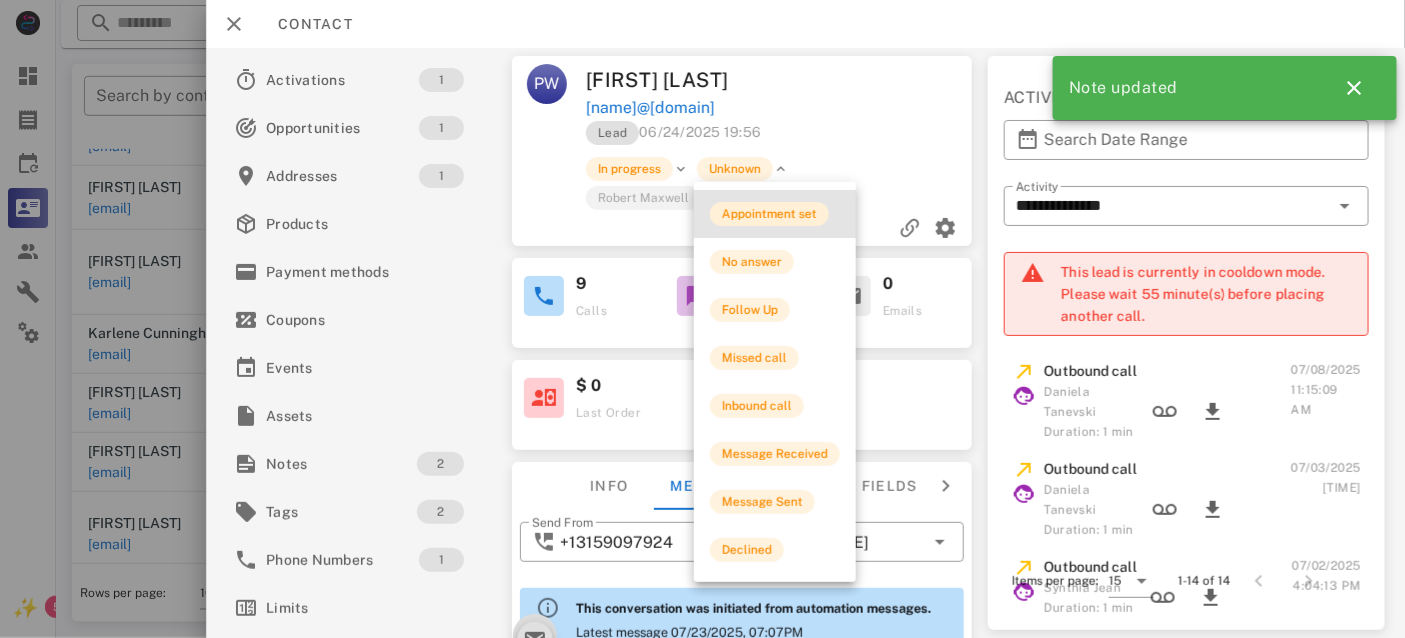 click on "Appointment set" at bounding box center (769, 214) 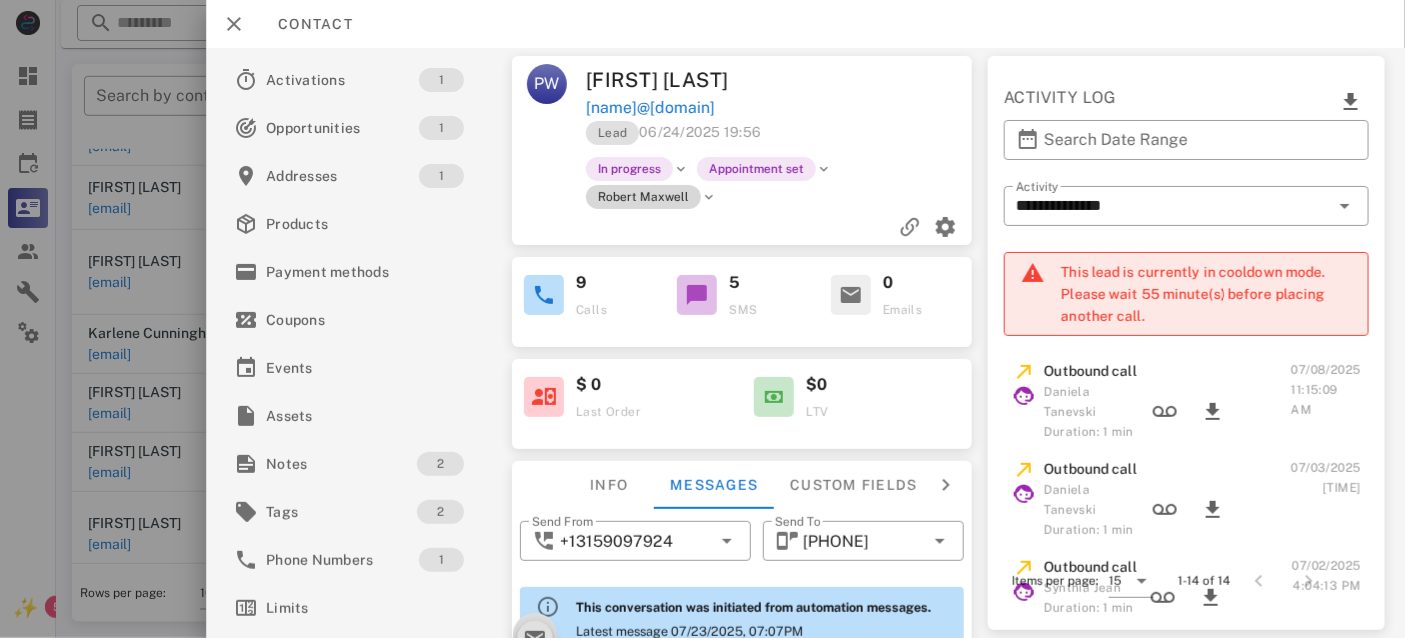 click on "Robert Maxwell" at bounding box center [643, 197] 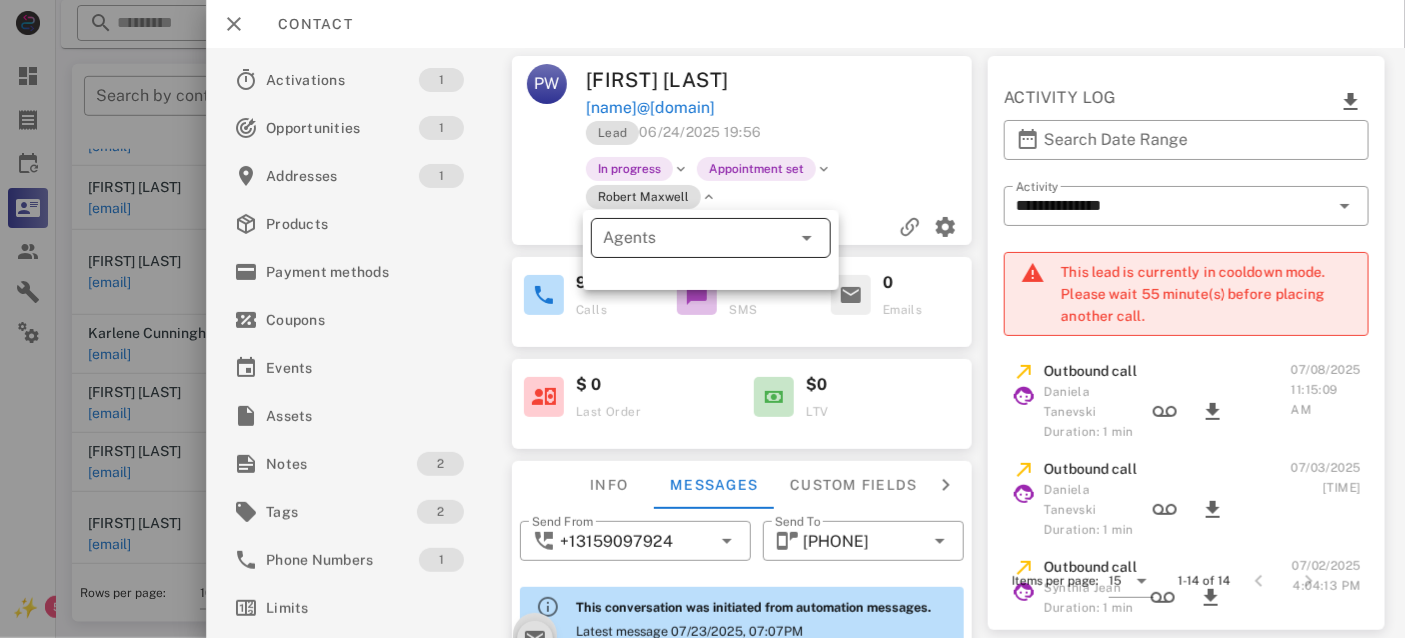 click on "Agents" at bounding box center (683, 238) 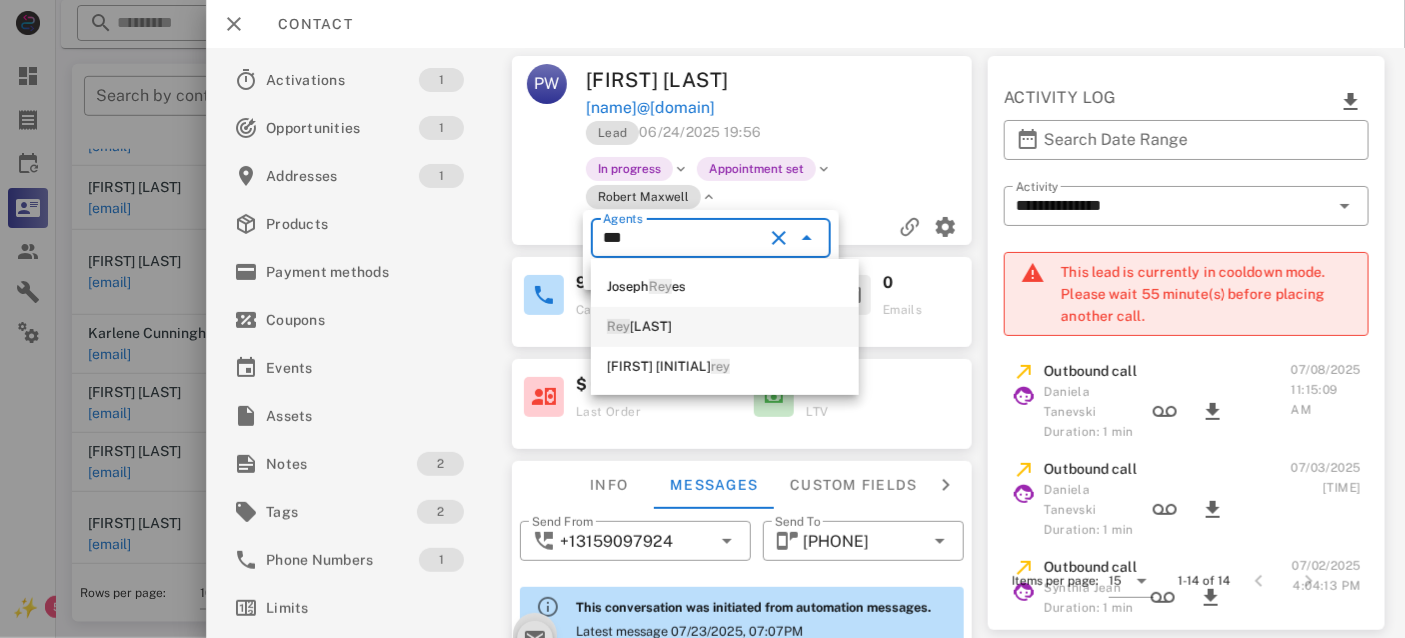 click on "[FIRST] [LAST]" at bounding box center [725, 327] 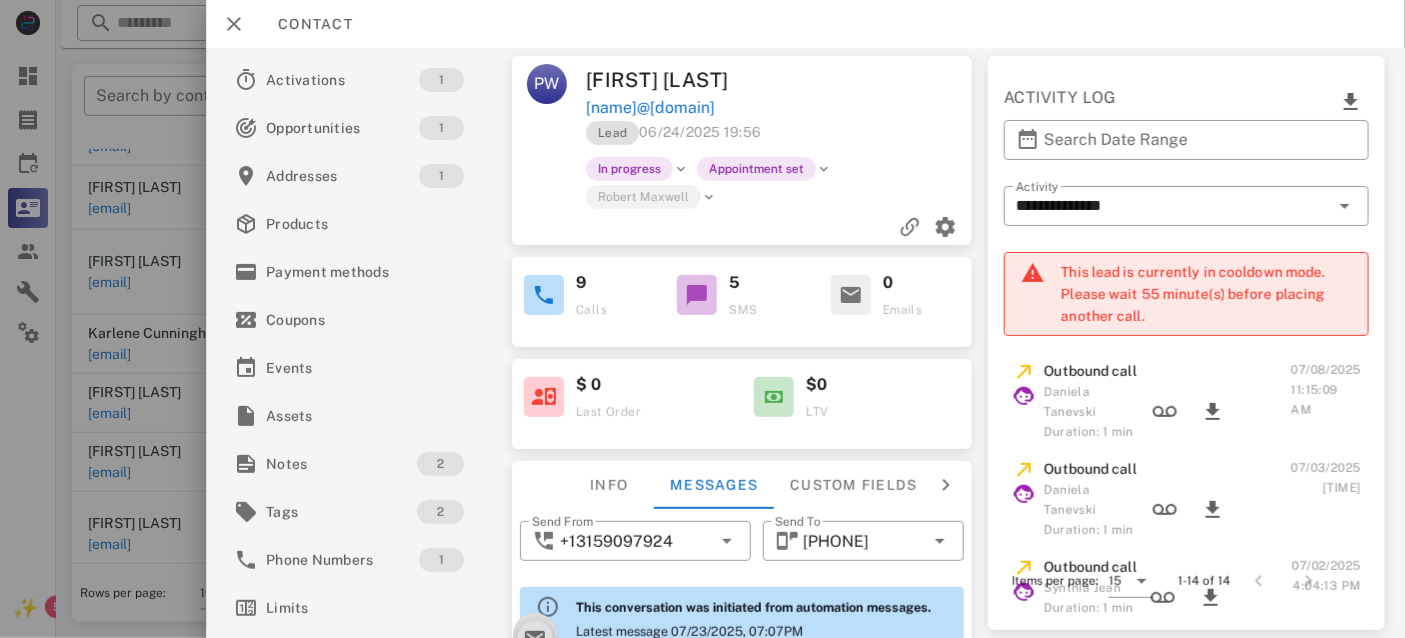 click at bounding box center (709, 197) 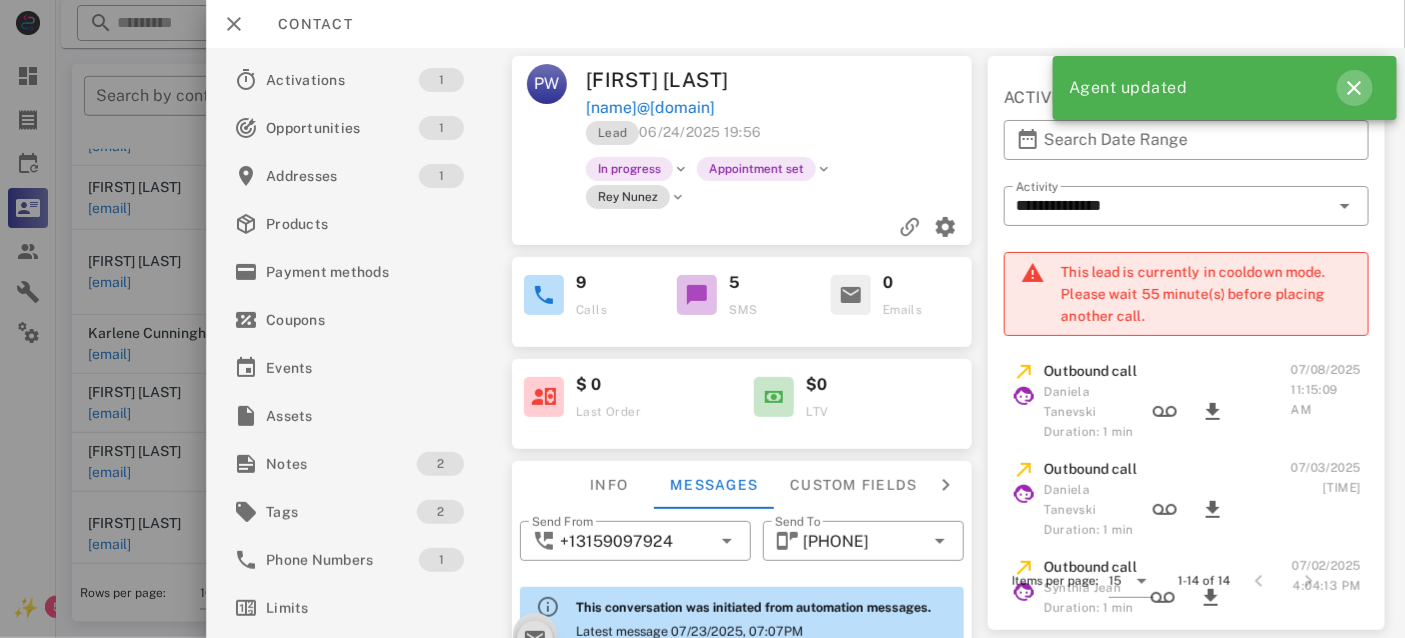 click at bounding box center [1355, 88] 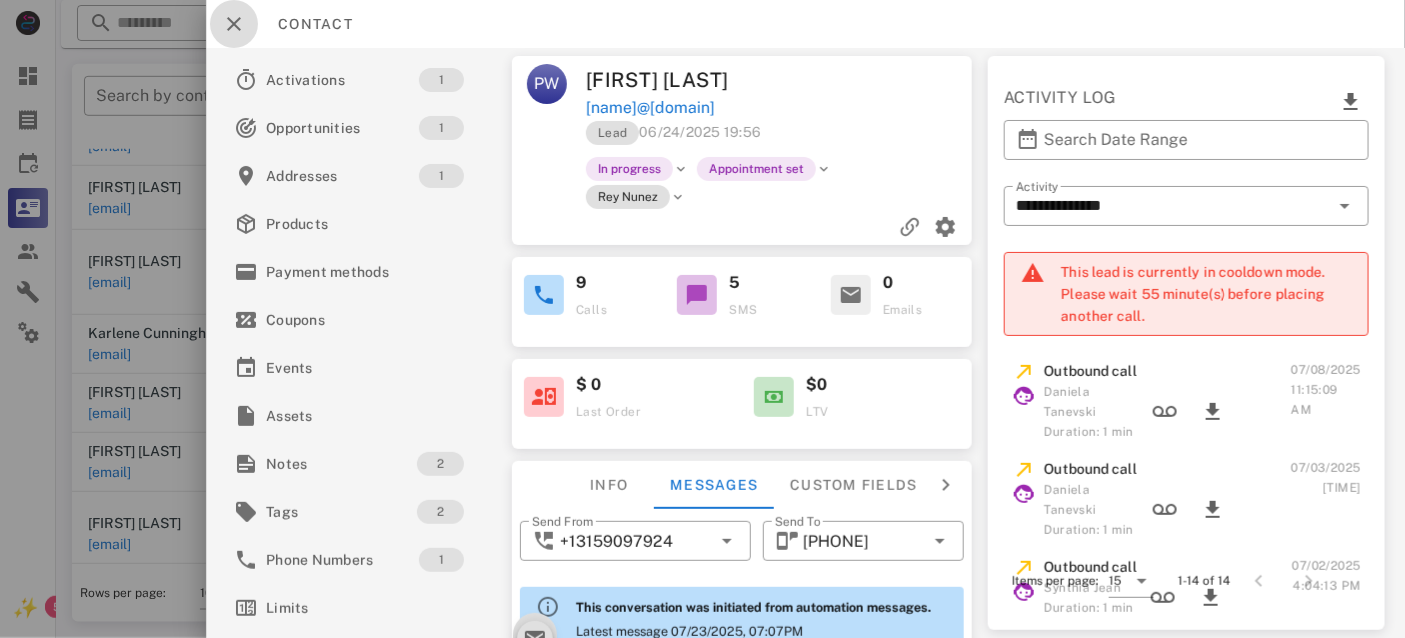 click at bounding box center [234, 24] 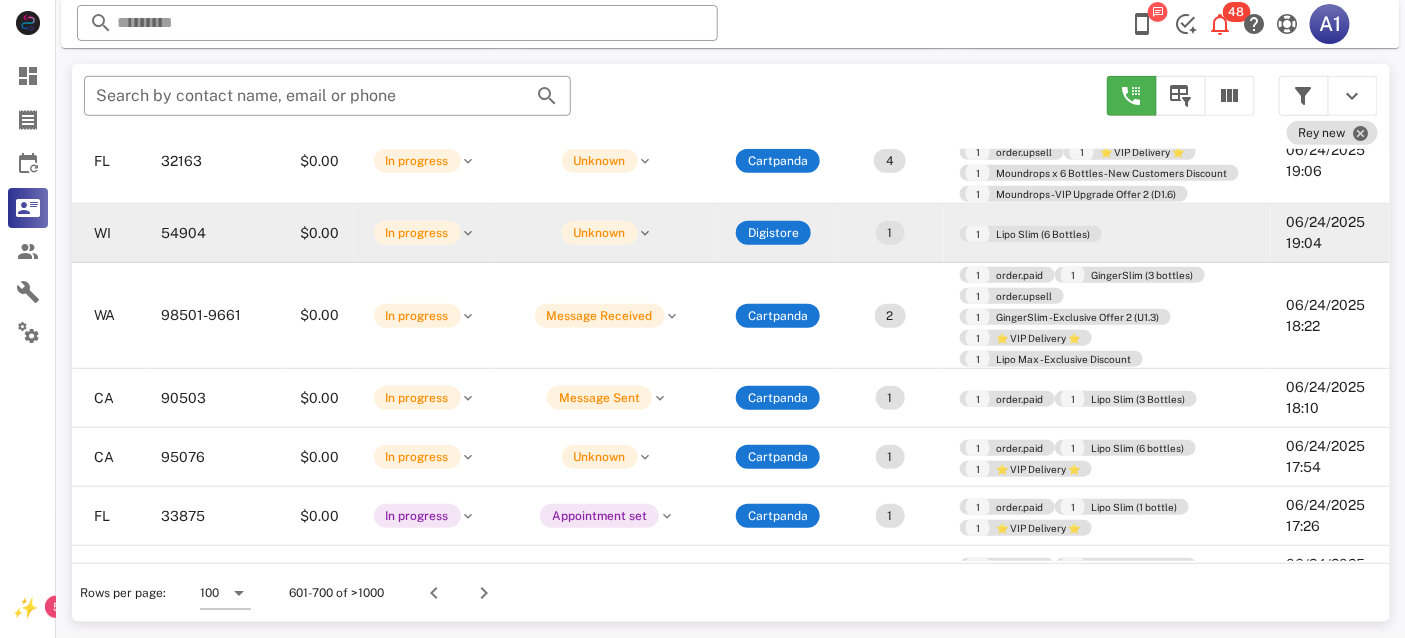 scroll, scrollTop: 5023, scrollLeft: 0, axis: vertical 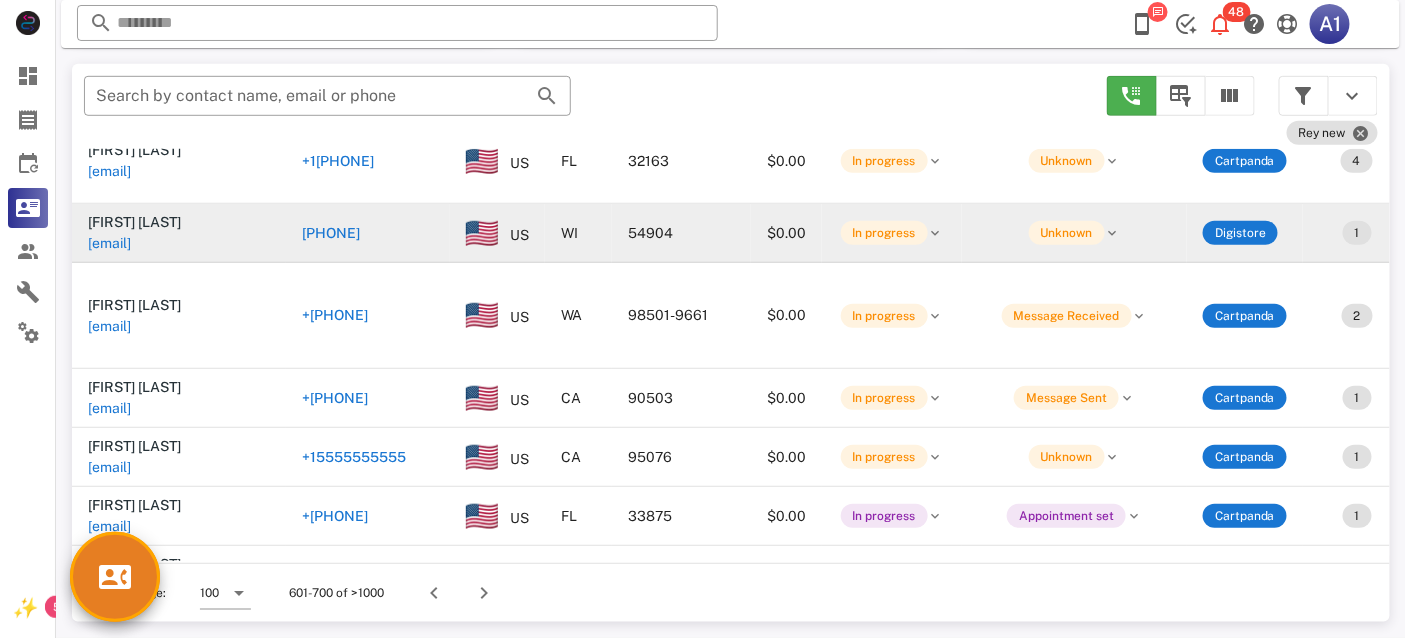 click on "[EMAIL]" at bounding box center [109, 243] 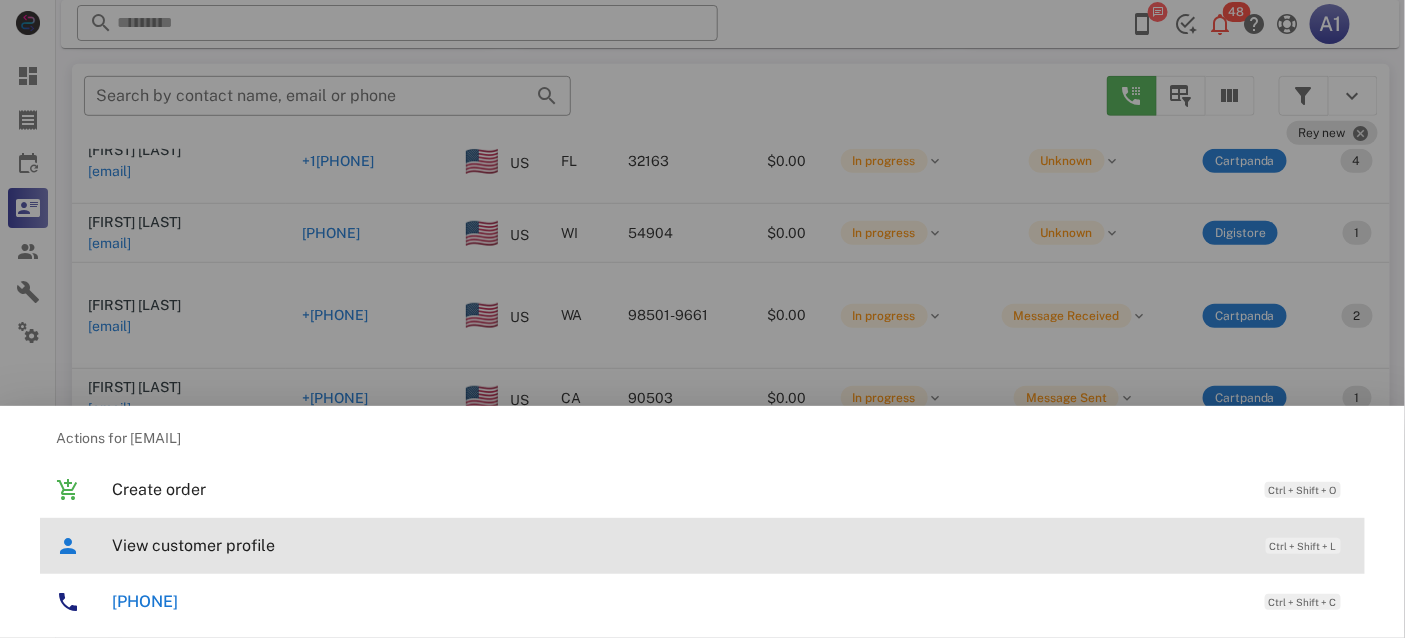 click on "View customer profile" at bounding box center [679, 545] 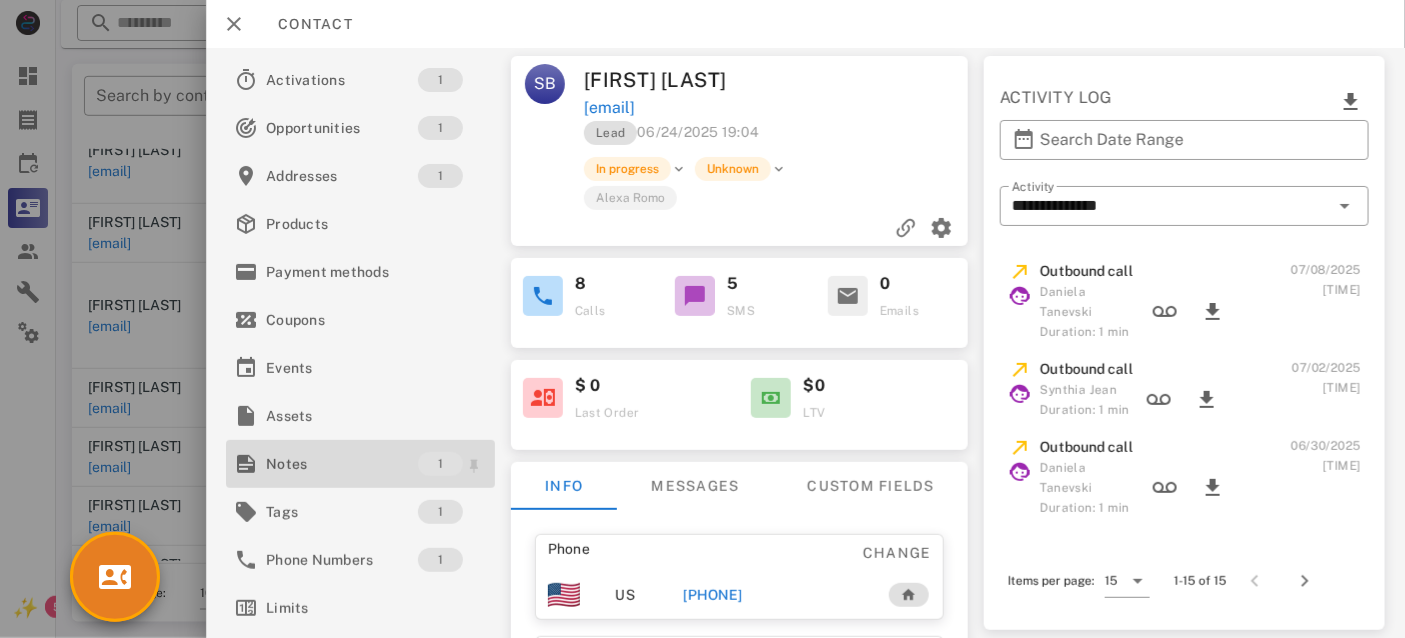 click on "Notes" at bounding box center (342, 464) 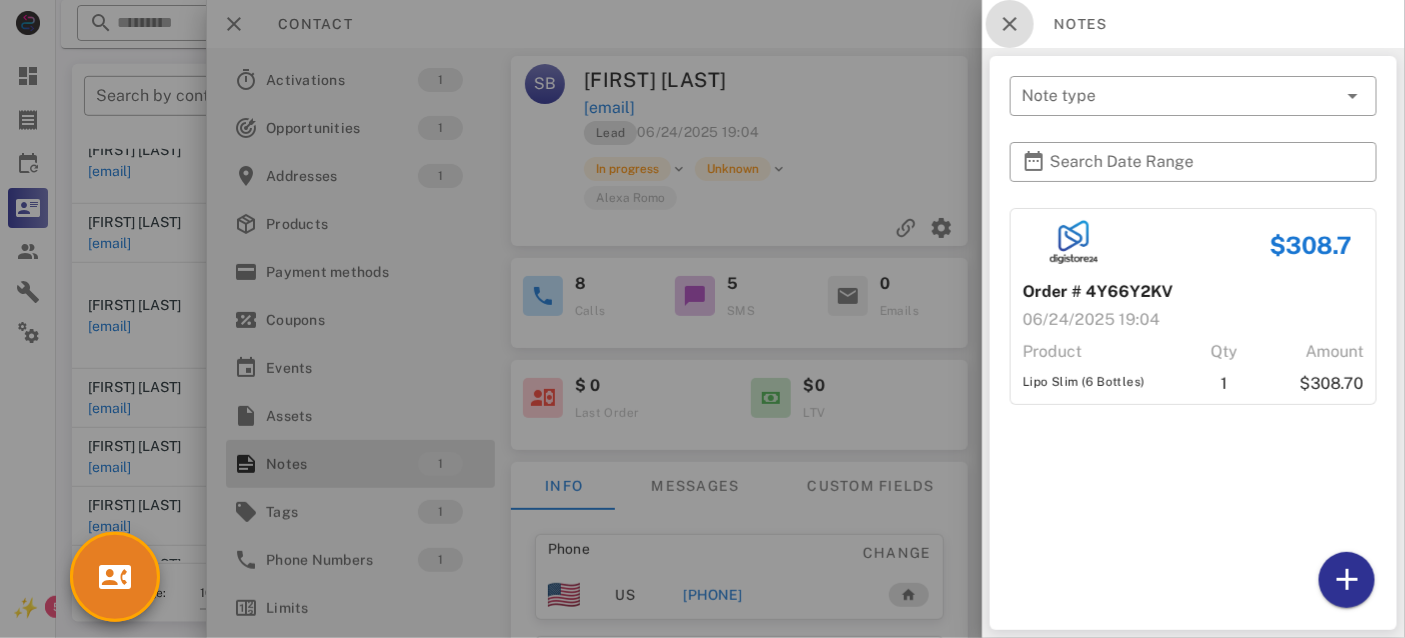 click at bounding box center (1010, 24) 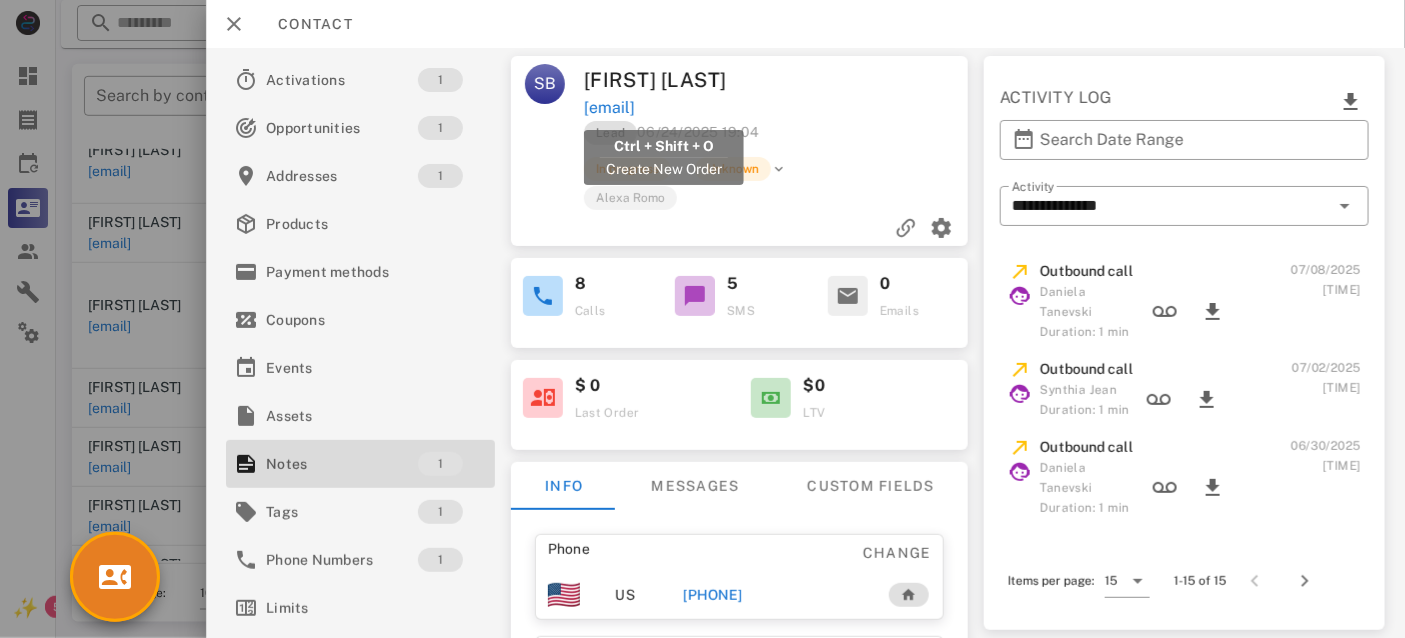 click on "[EMAIL]" at bounding box center [609, 108] 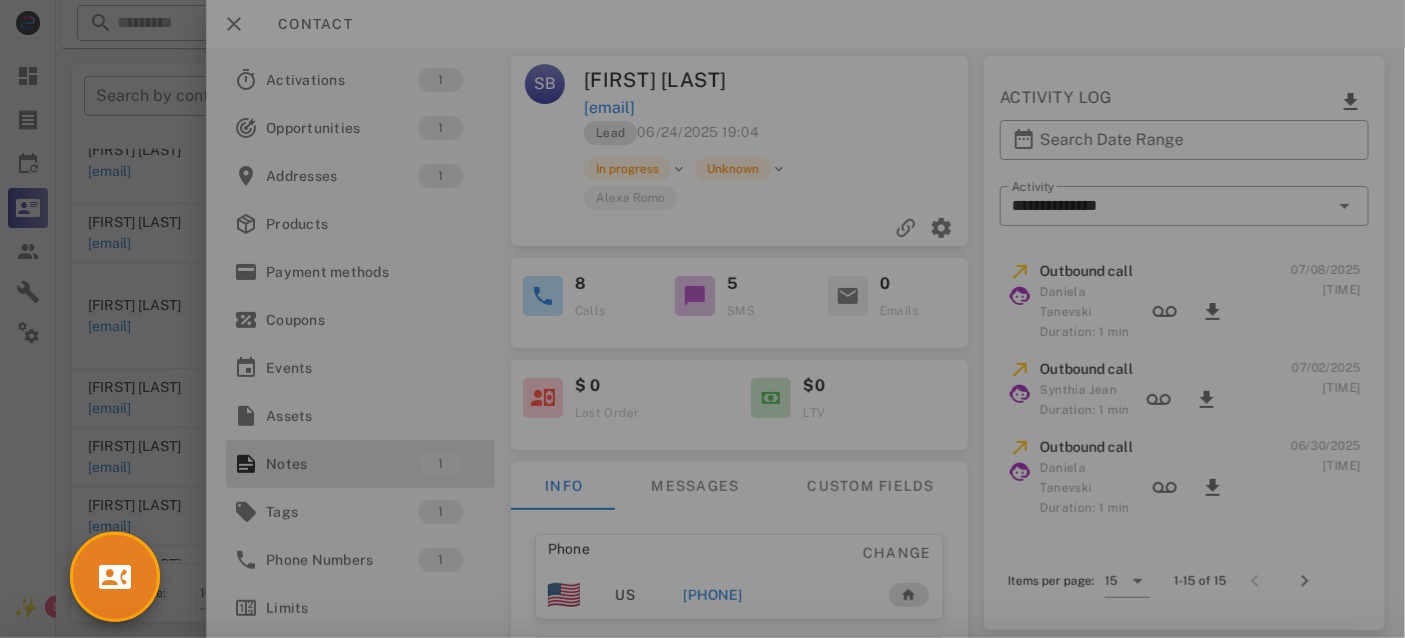 click on "[PHONE]" at bounding box center [145, 833] 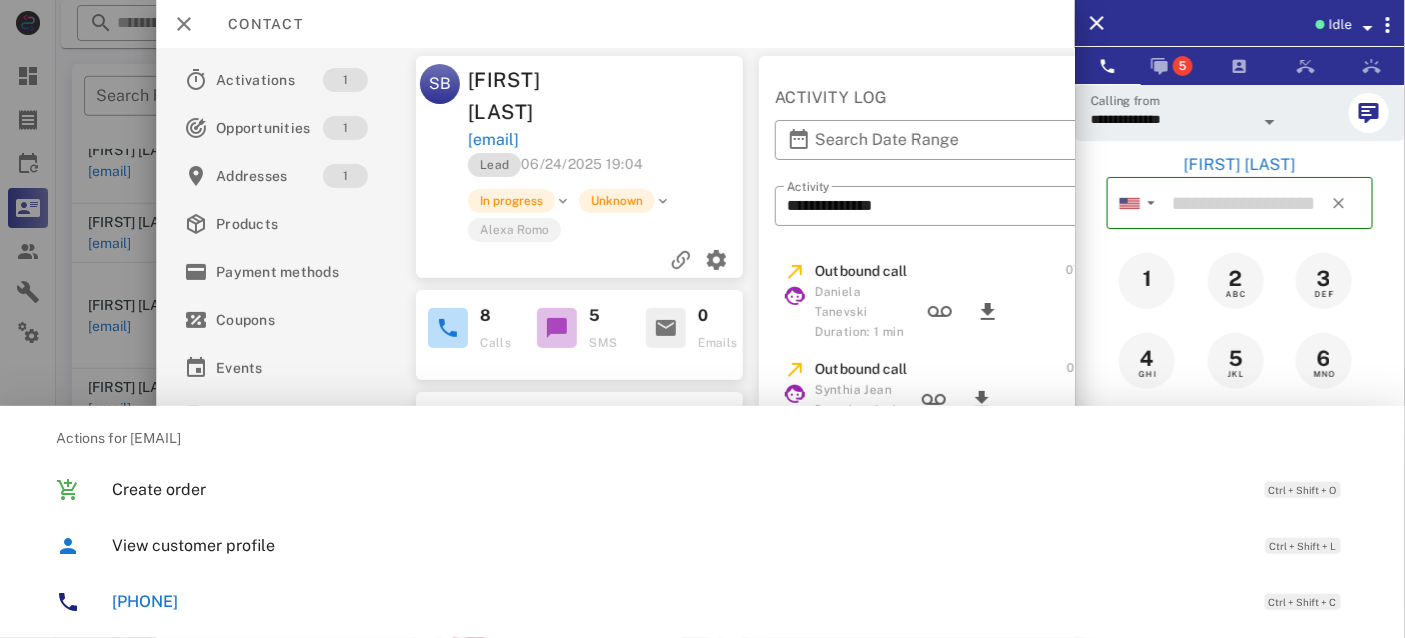 click on "[PHONE]" at bounding box center (145, 601) 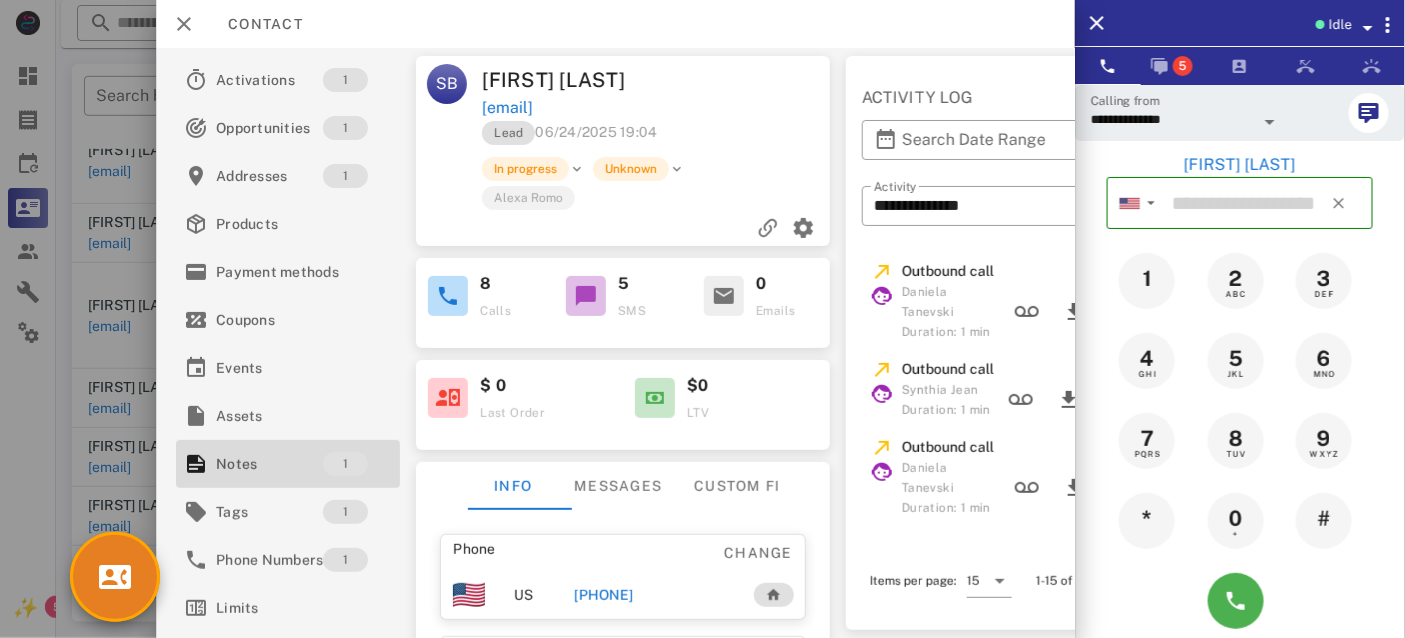 type on "**********" 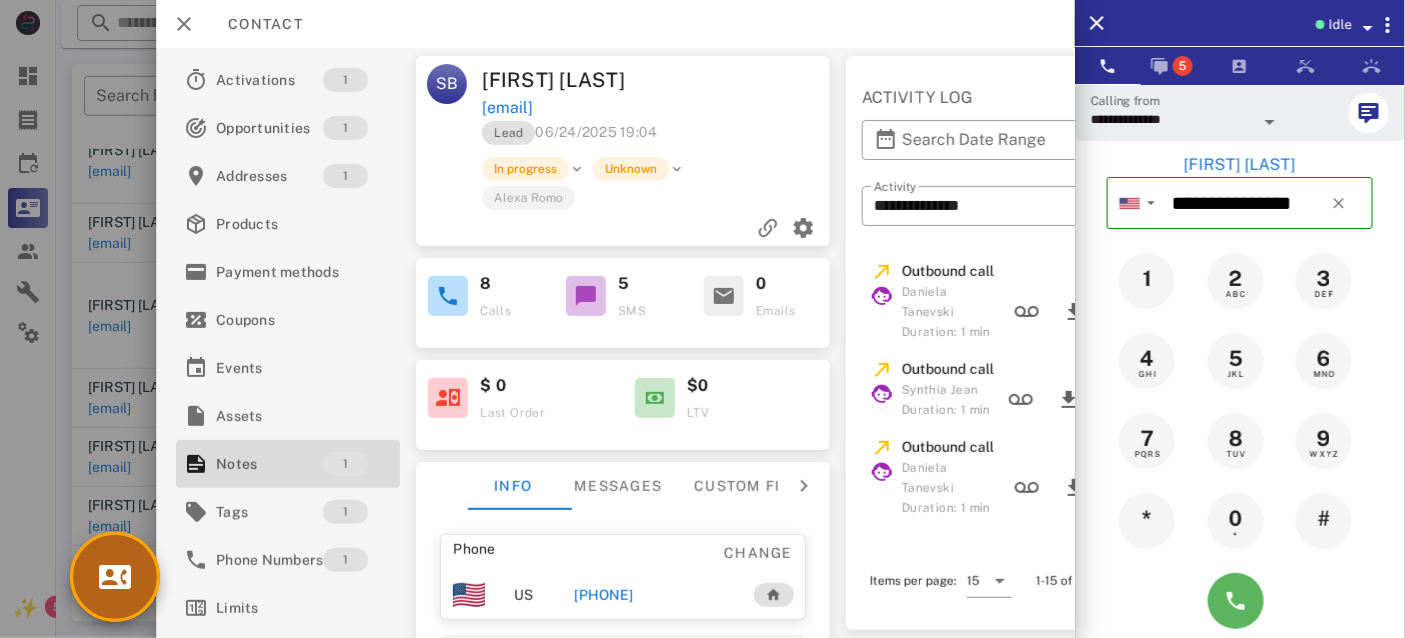 click at bounding box center (115, 577) 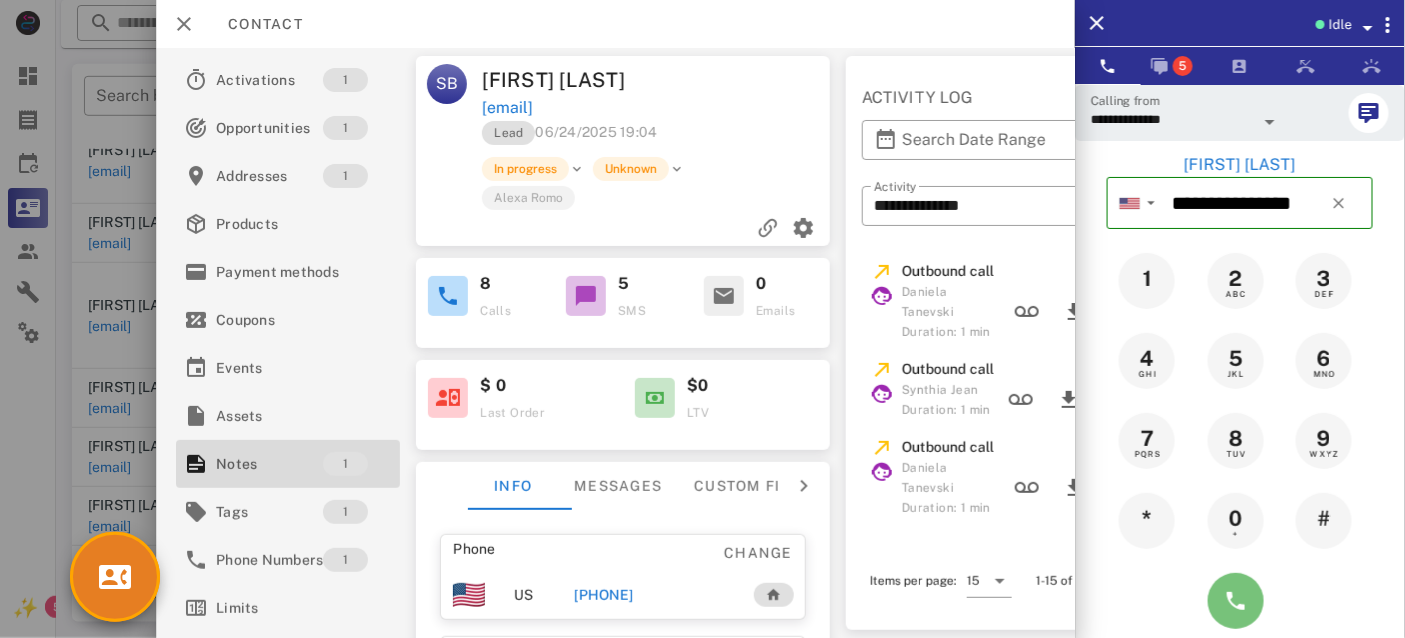 click at bounding box center [1236, 601] 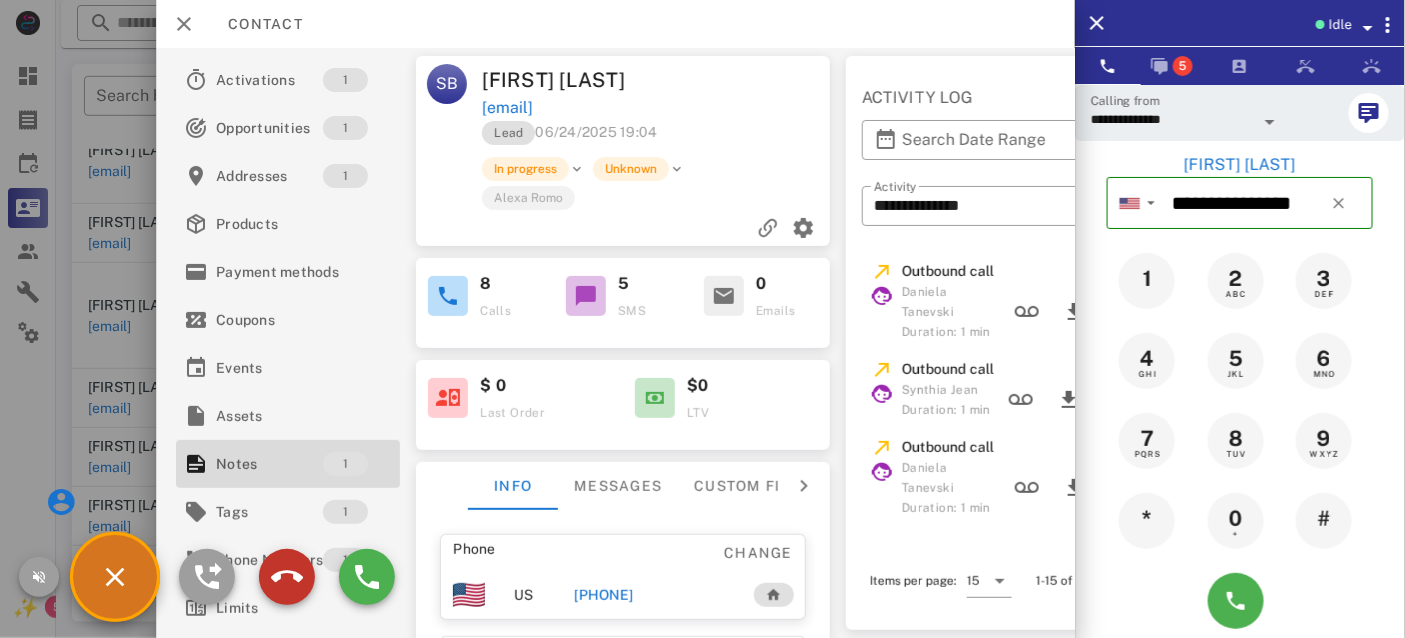 click at bounding box center (287, 577) 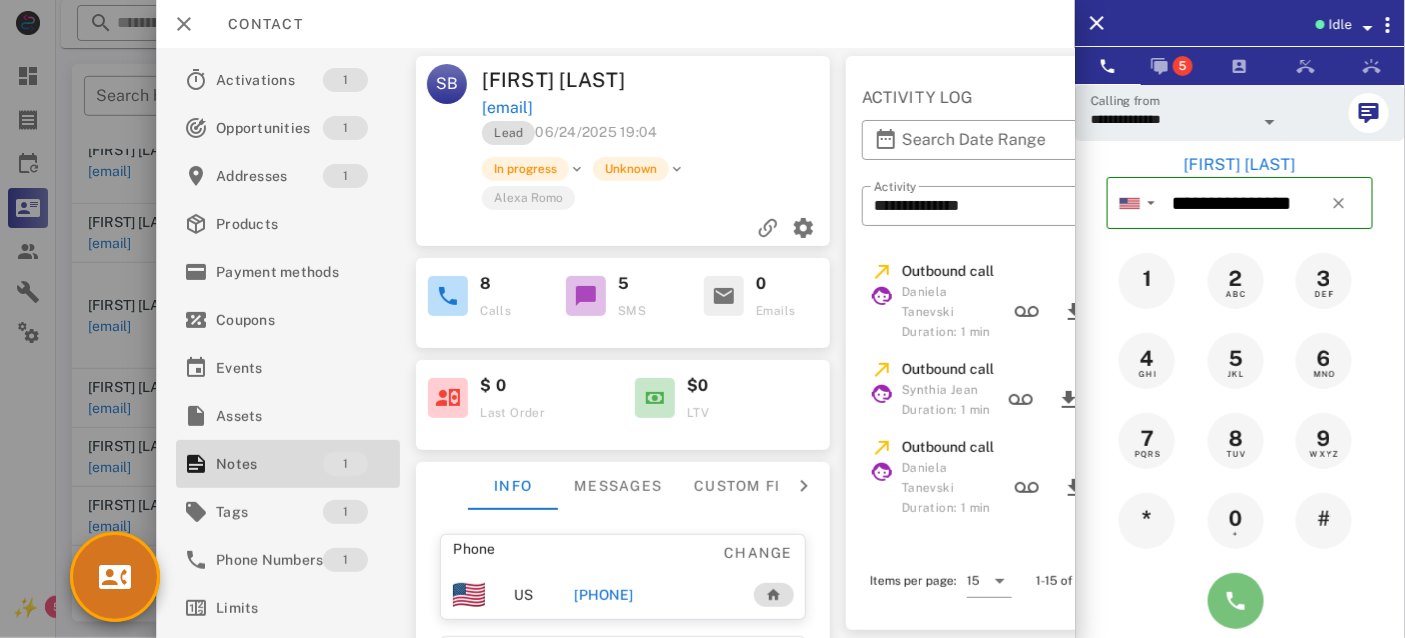 click at bounding box center (1236, 601) 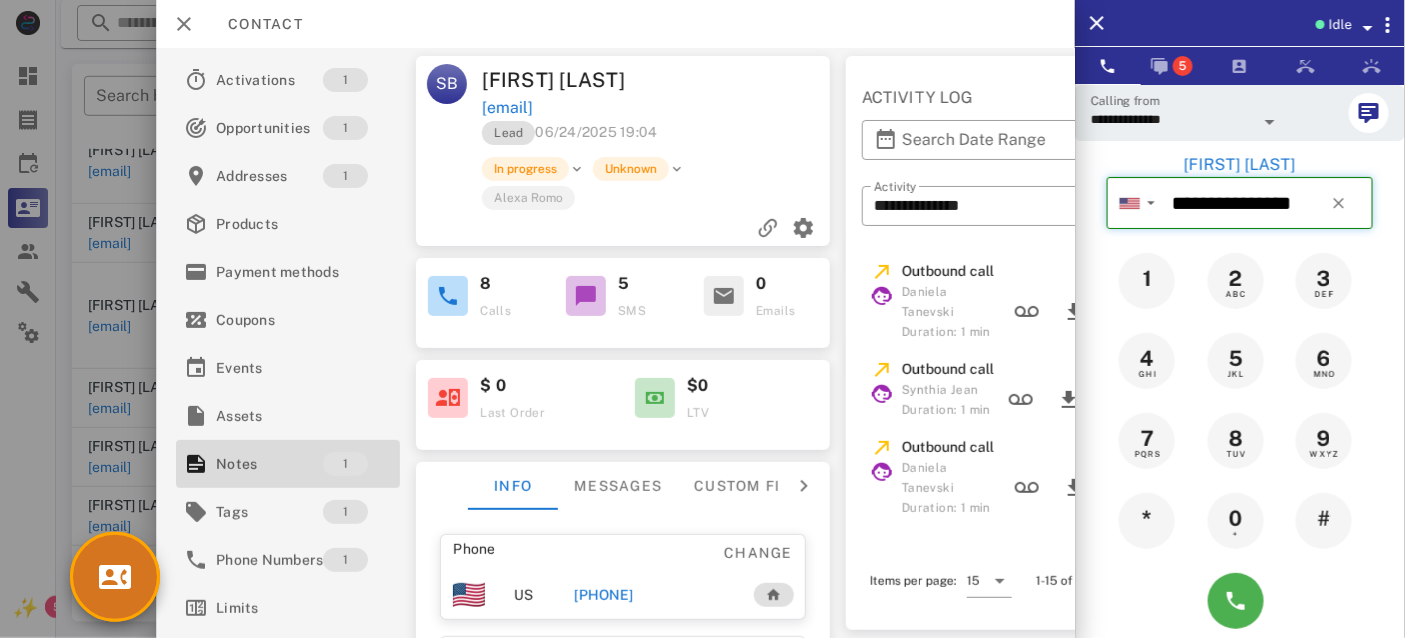 type 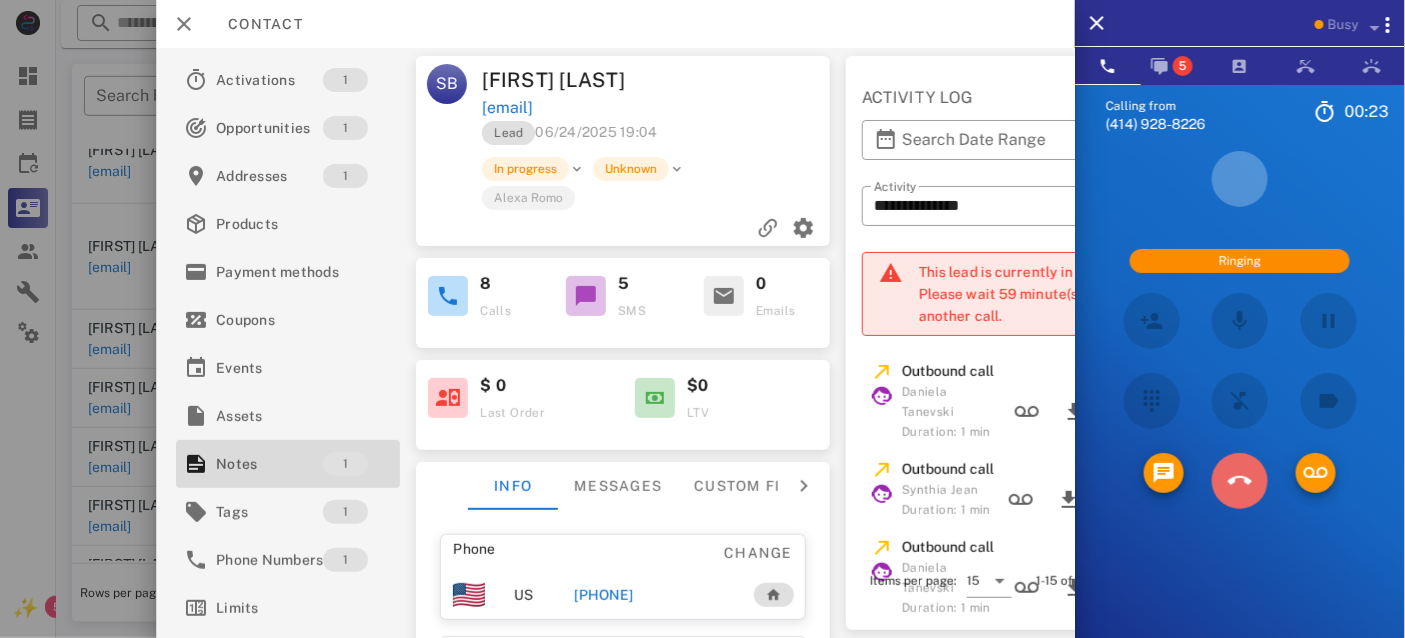 click at bounding box center [1240, 481] 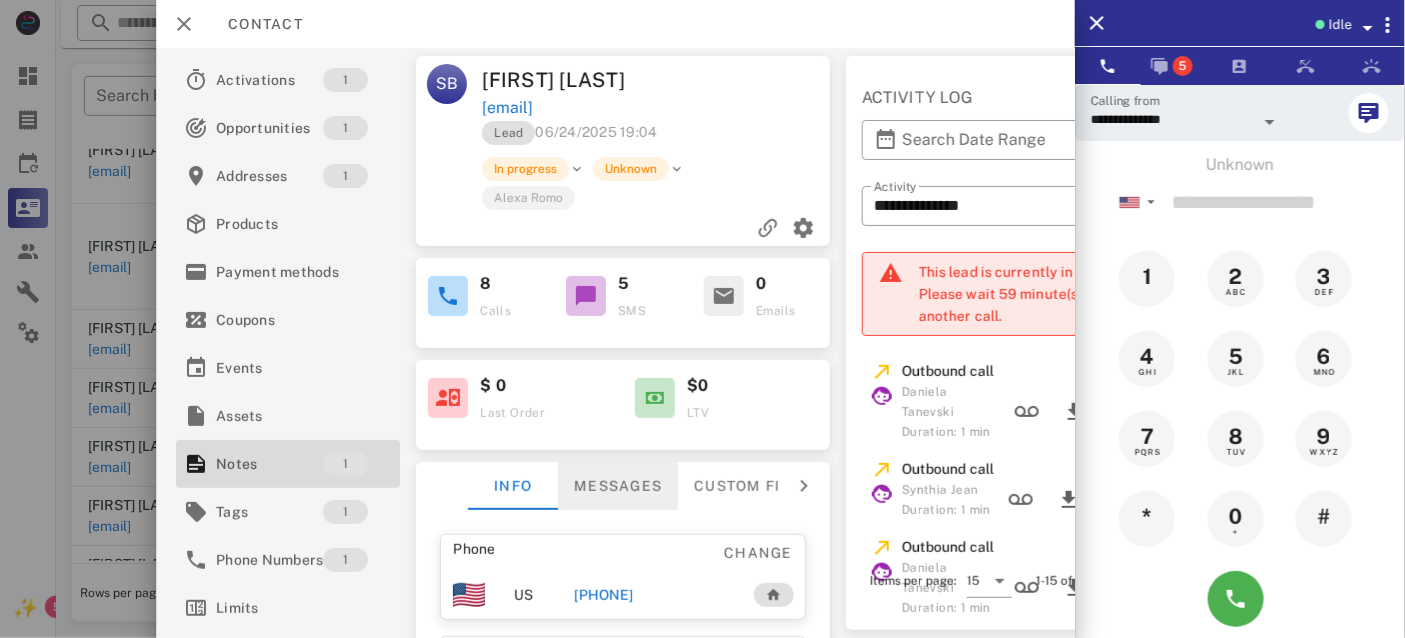 click on "Messages" at bounding box center (618, 486) 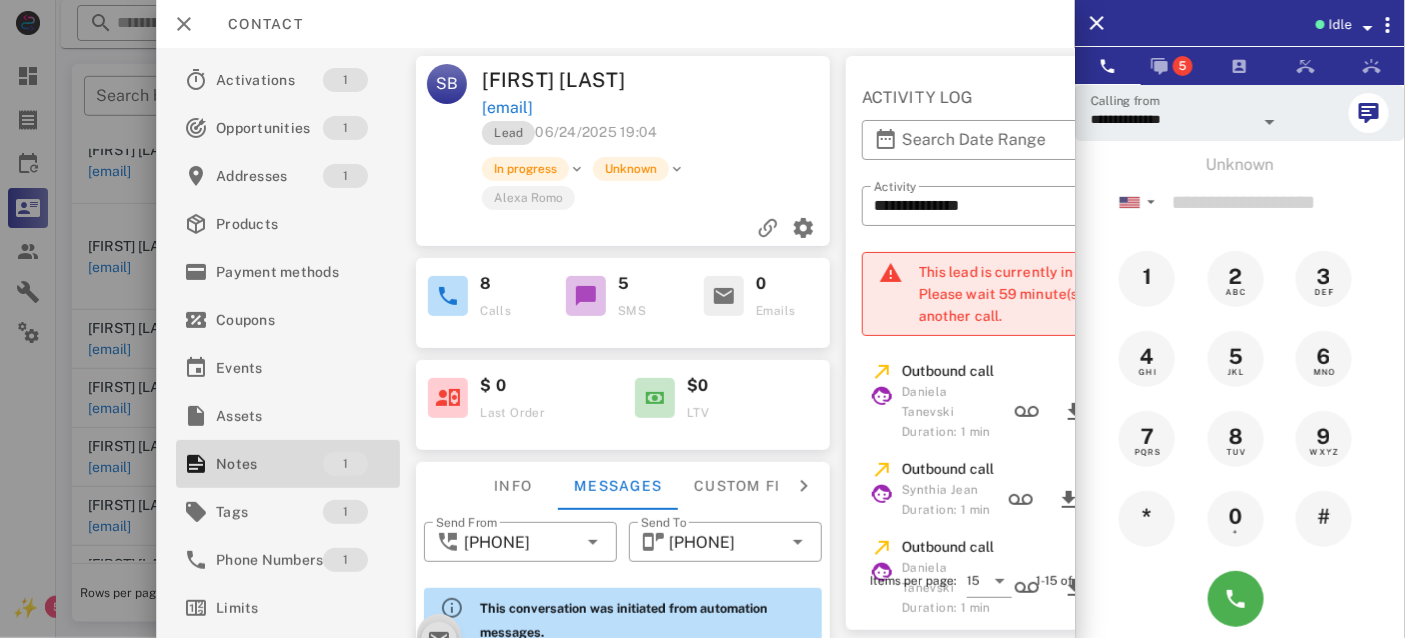 scroll, scrollTop: 251, scrollLeft: 0, axis: vertical 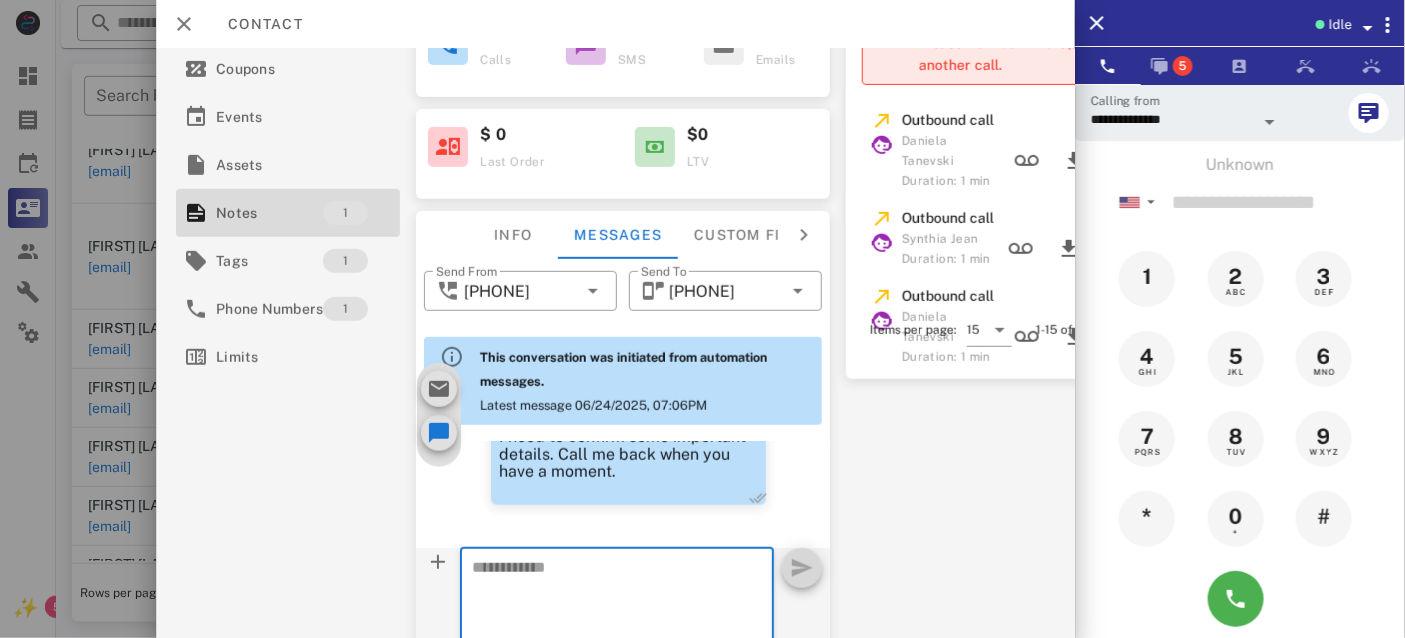 paste on "**********" 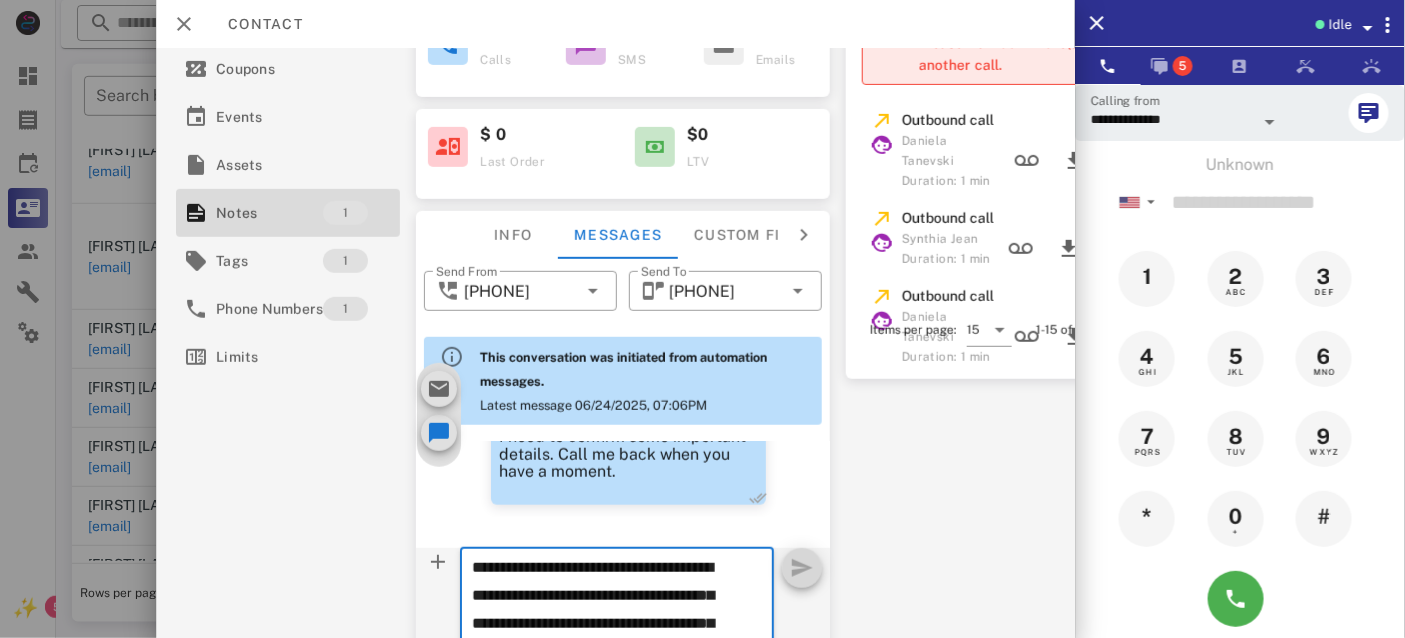 scroll, scrollTop: 267, scrollLeft: 0, axis: vertical 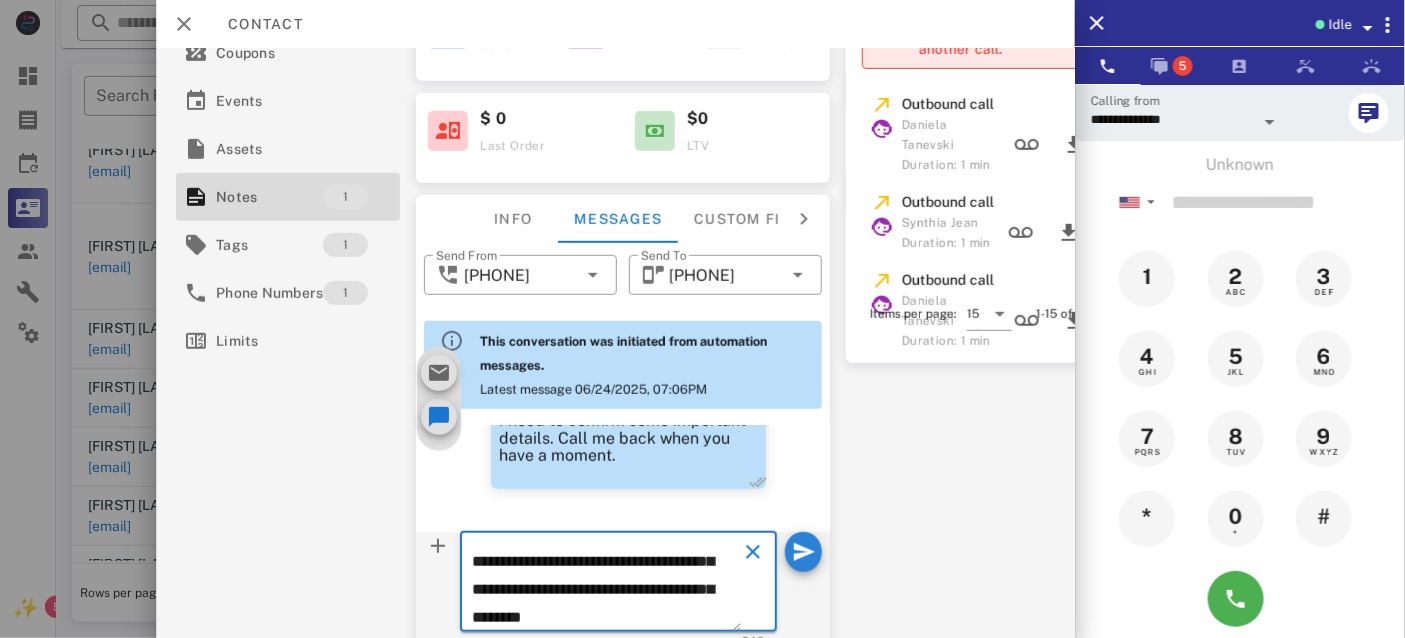 type on "**********" 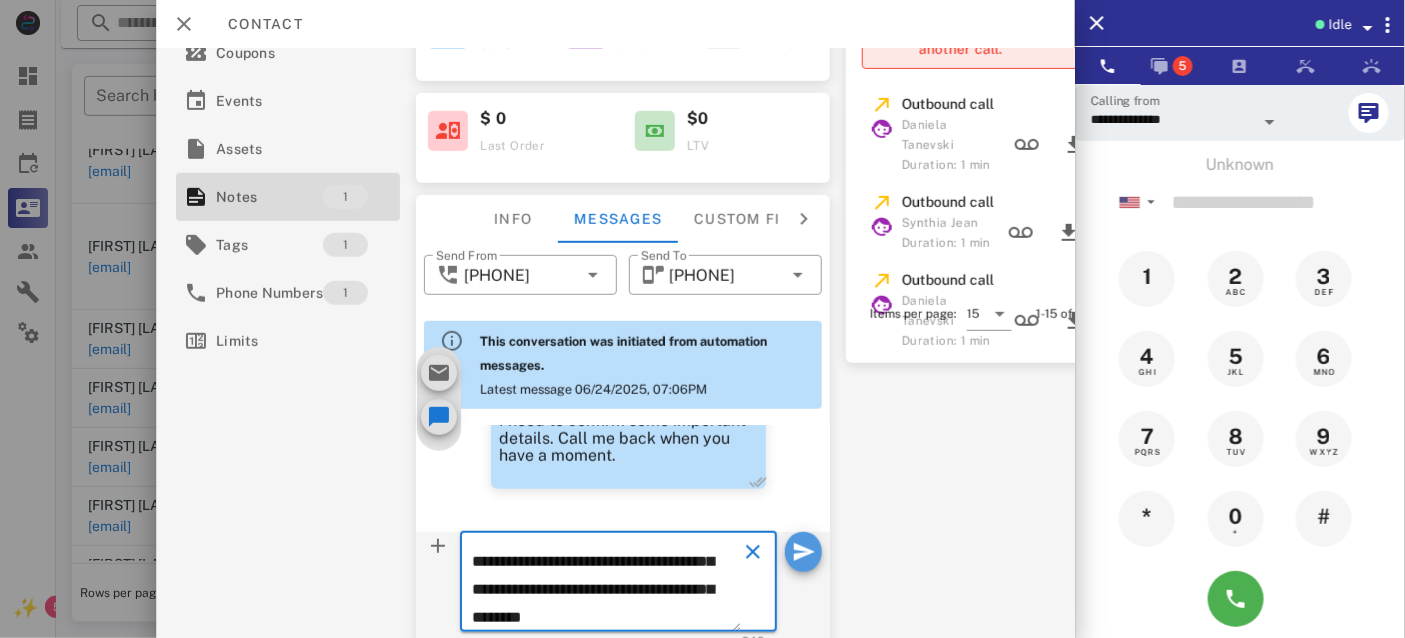 click at bounding box center (804, 552) 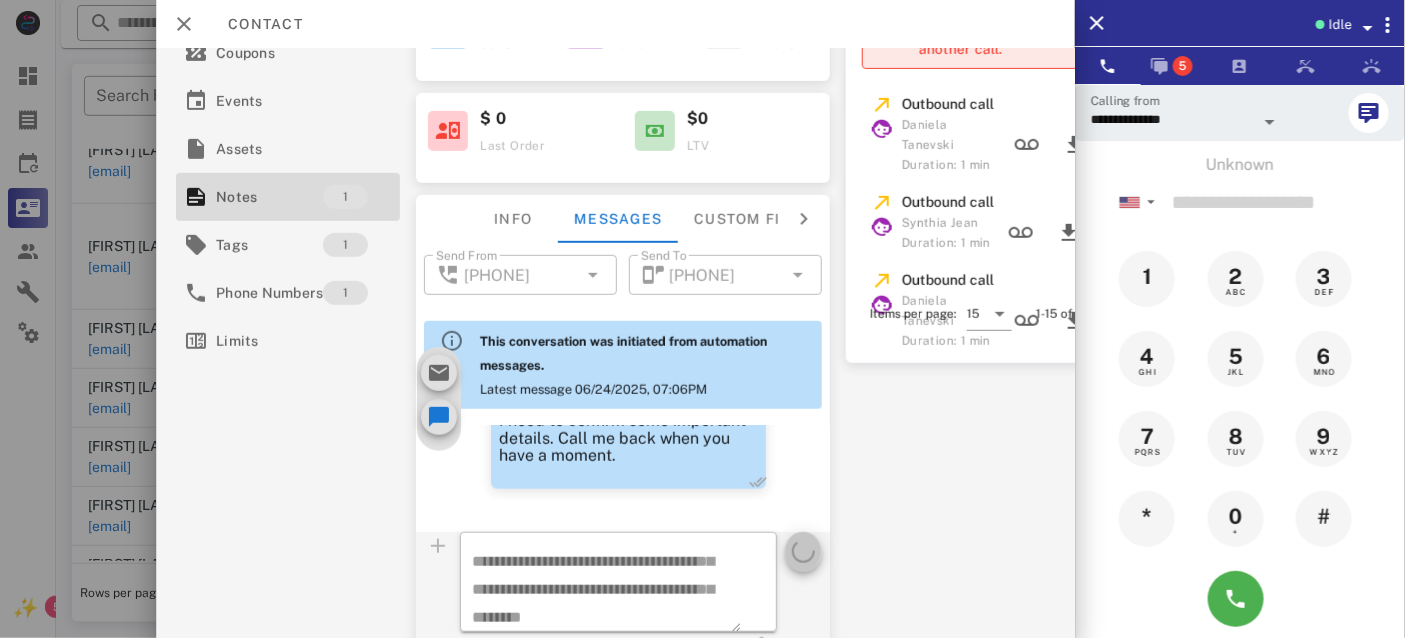 type 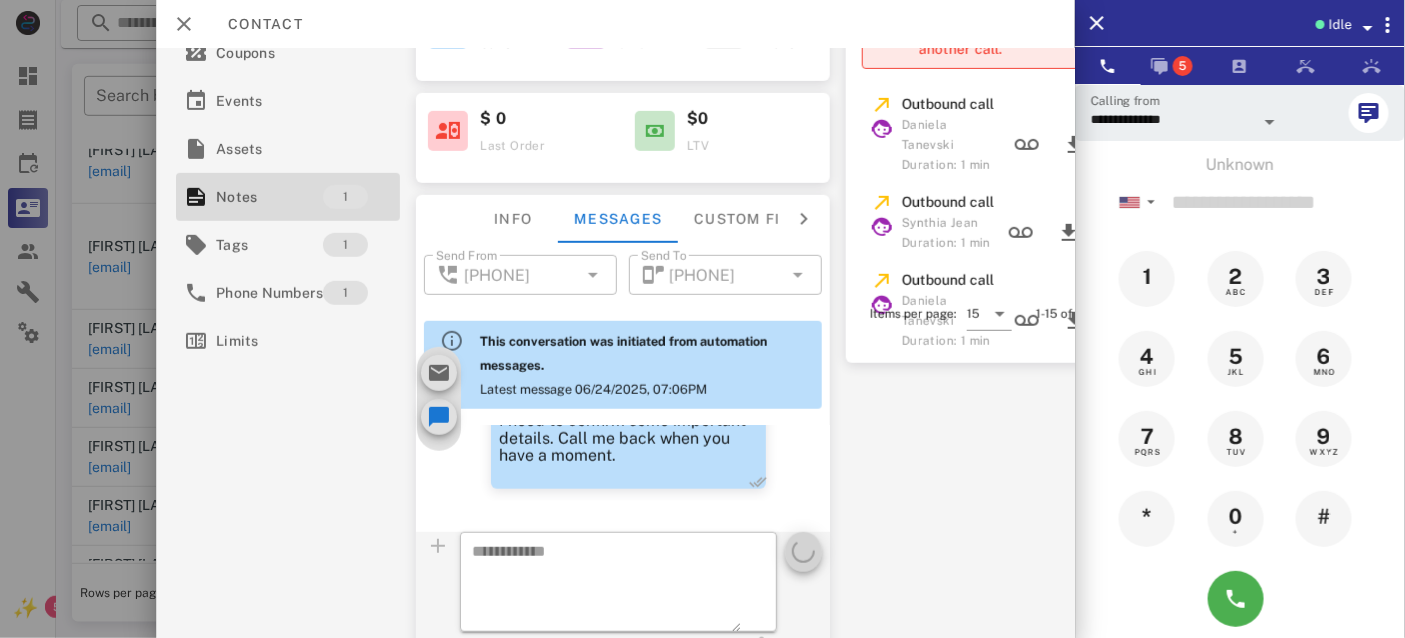 scroll, scrollTop: 0, scrollLeft: 0, axis: both 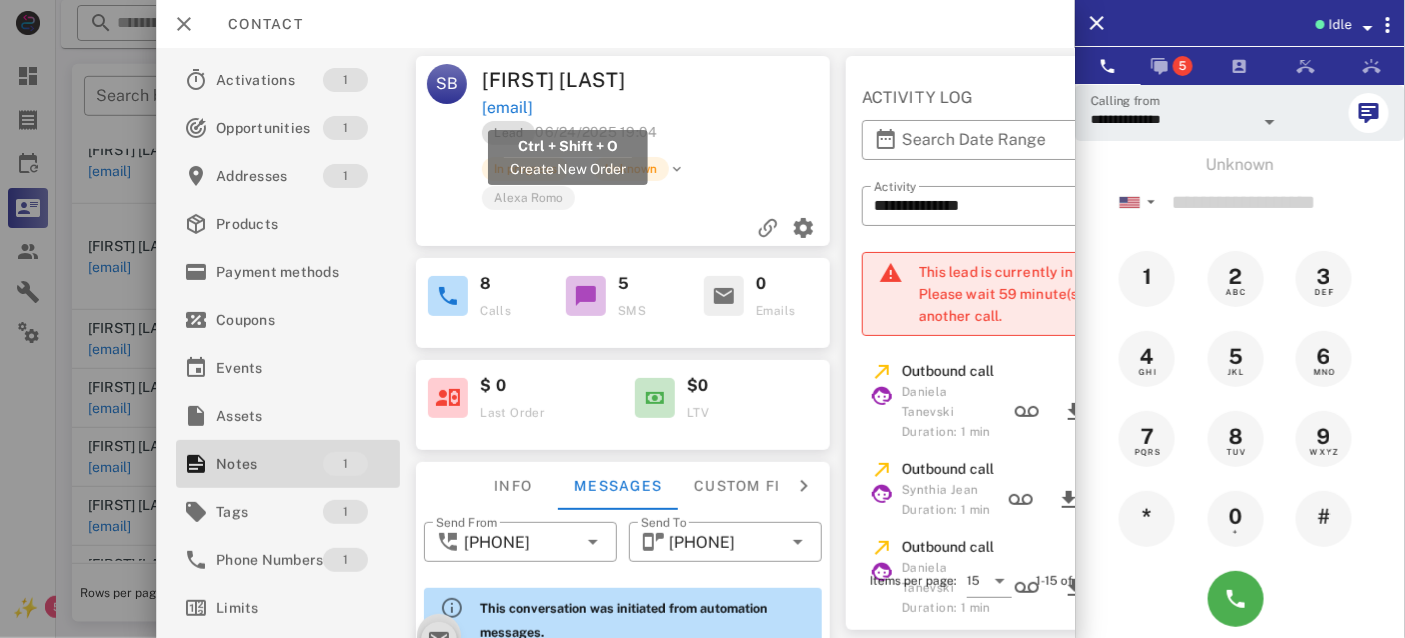 click on "[EMAIL]" at bounding box center [508, 108] 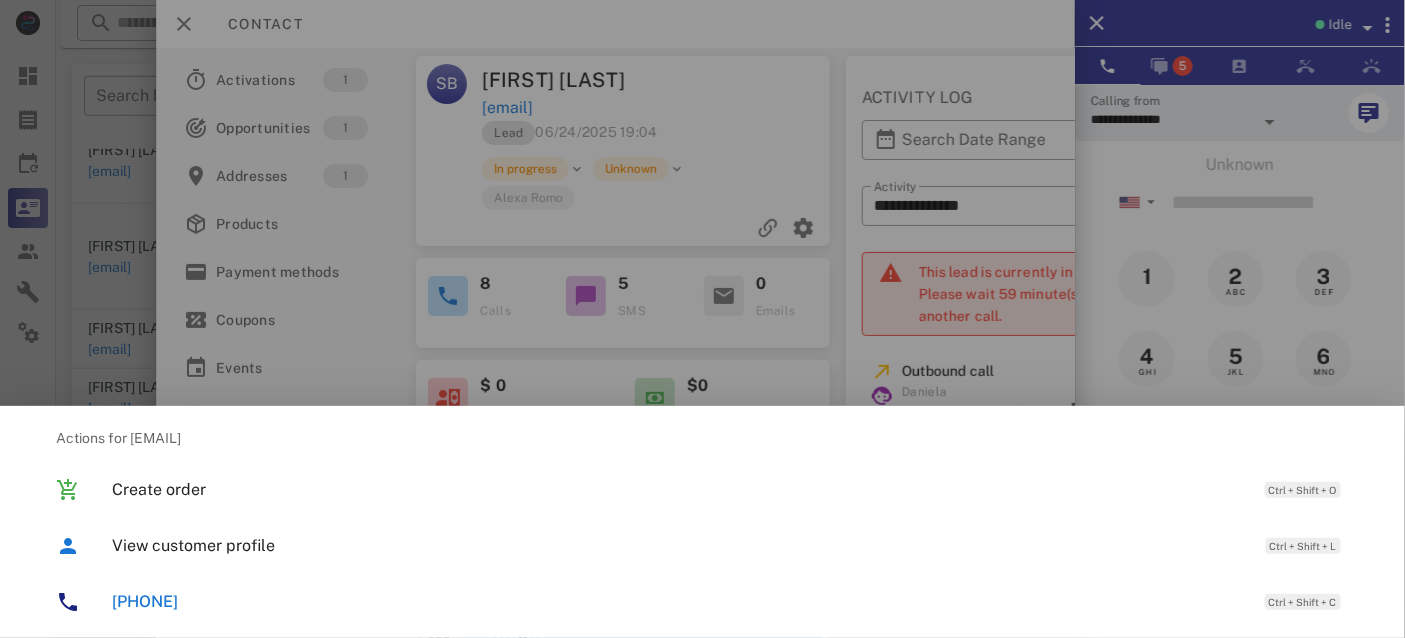 click on "[PHONE]" at bounding box center (145, 601) 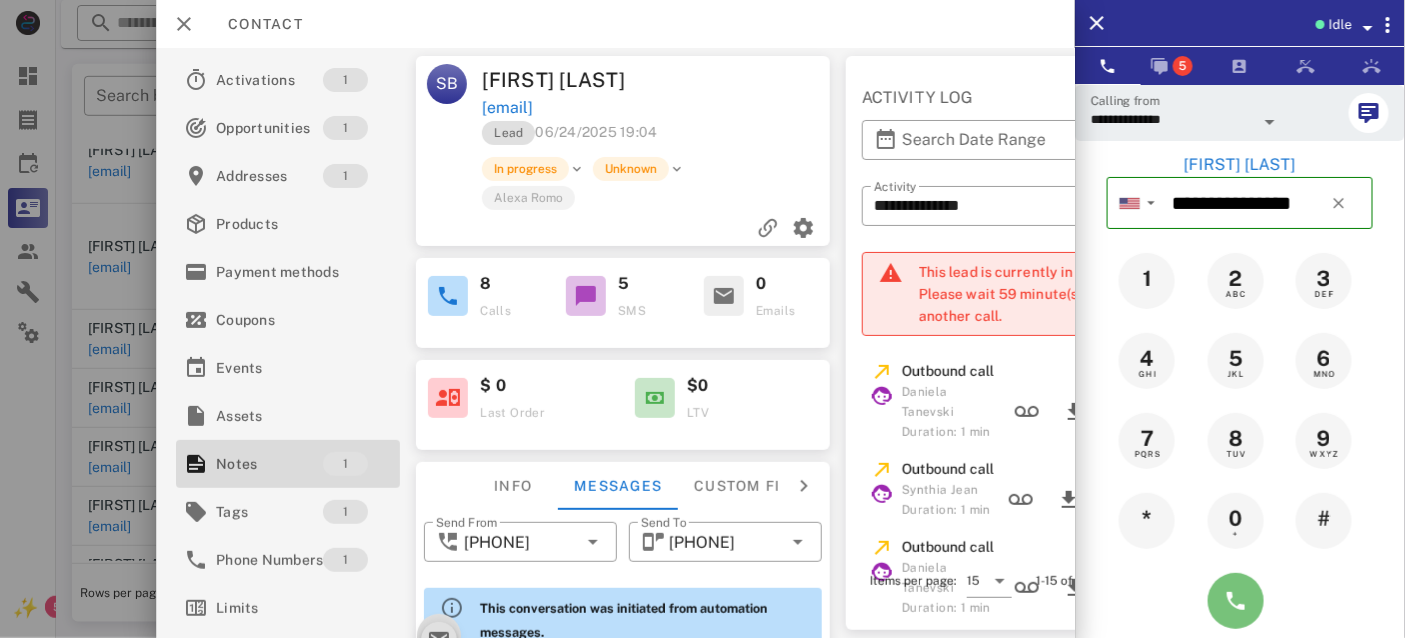 click at bounding box center [1236, 601] 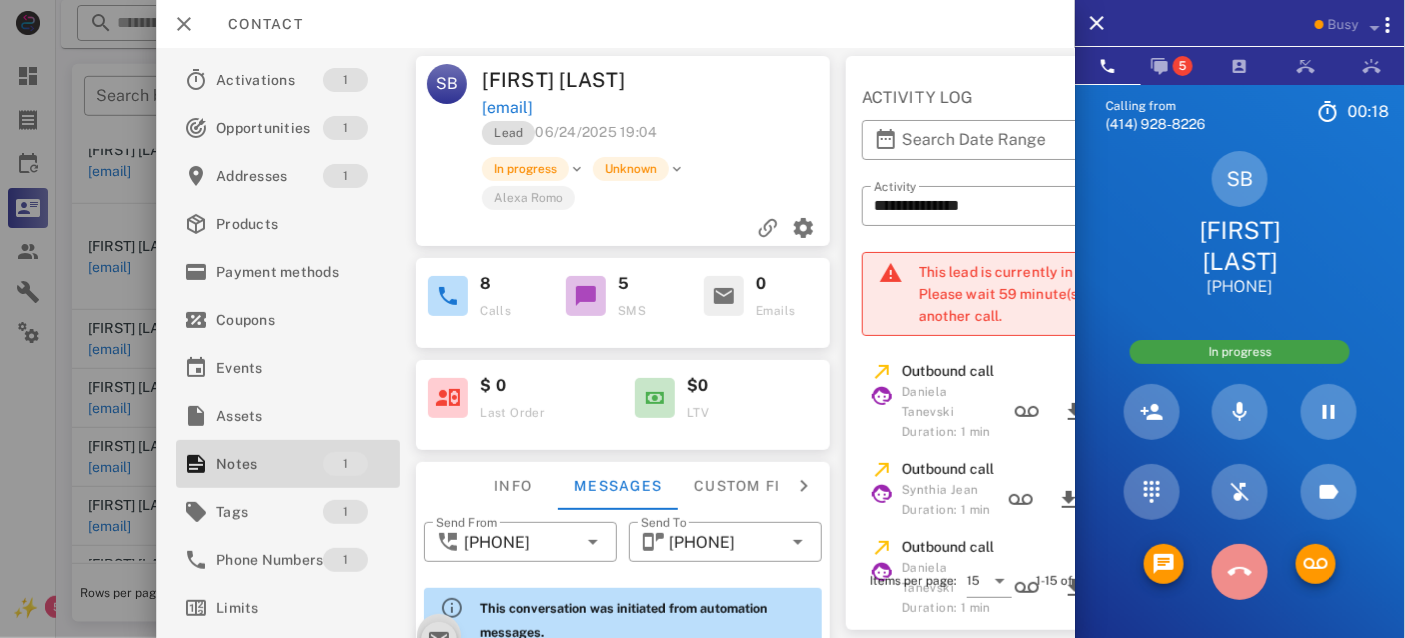 click at bounding box center [1240, 572] 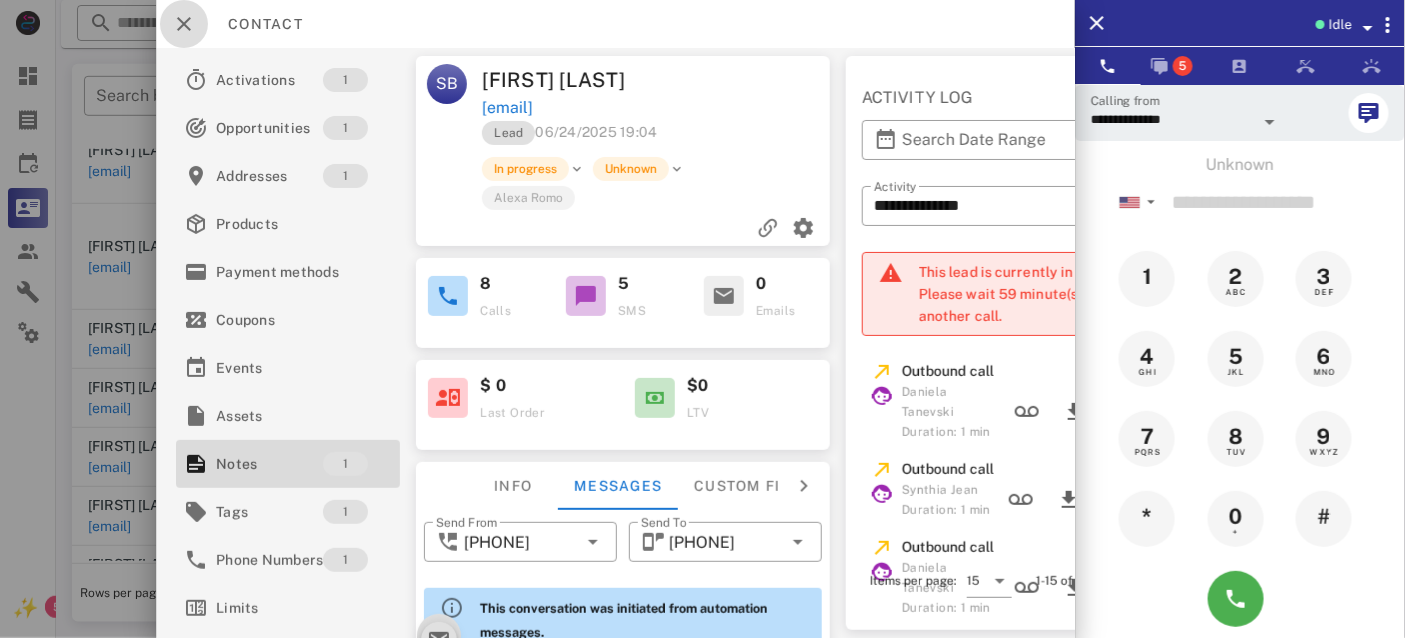 click at bounding box center (184, 24) 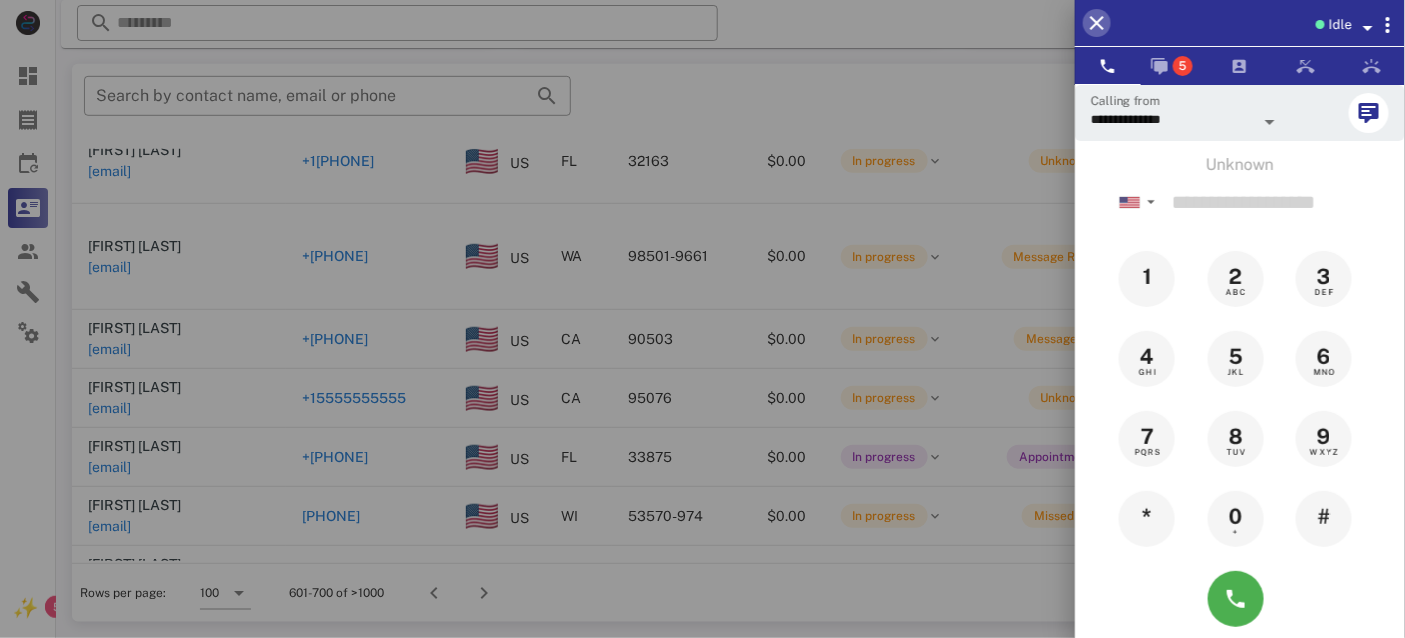click at bounding box center (1097, 23) 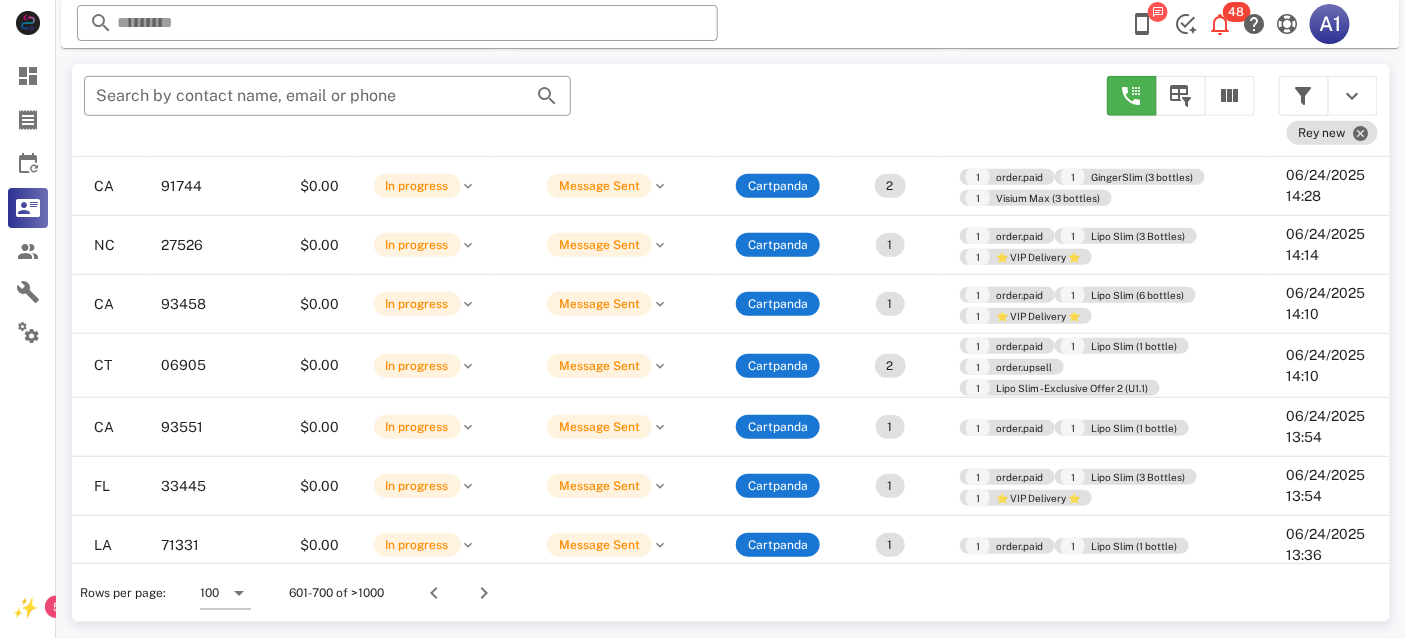 scroll, scrollTop: 6351, scrollLeft: 473, axis: both 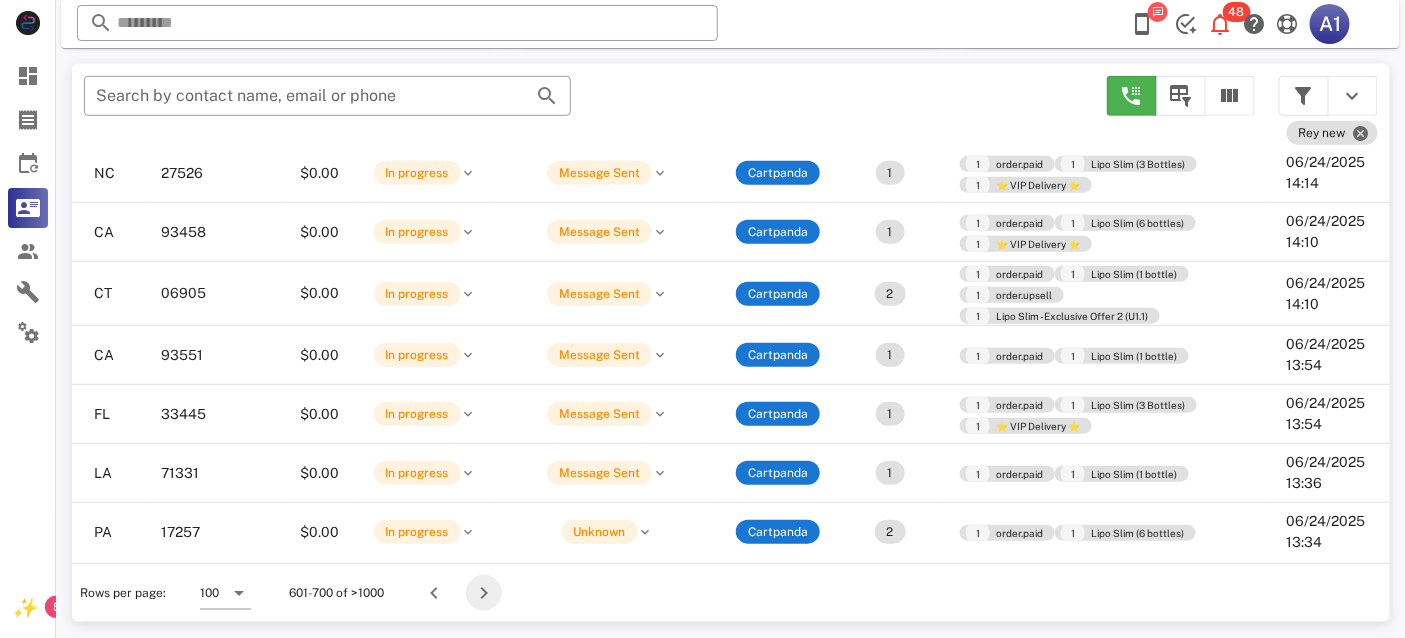 click at bounding box center [484, 593] 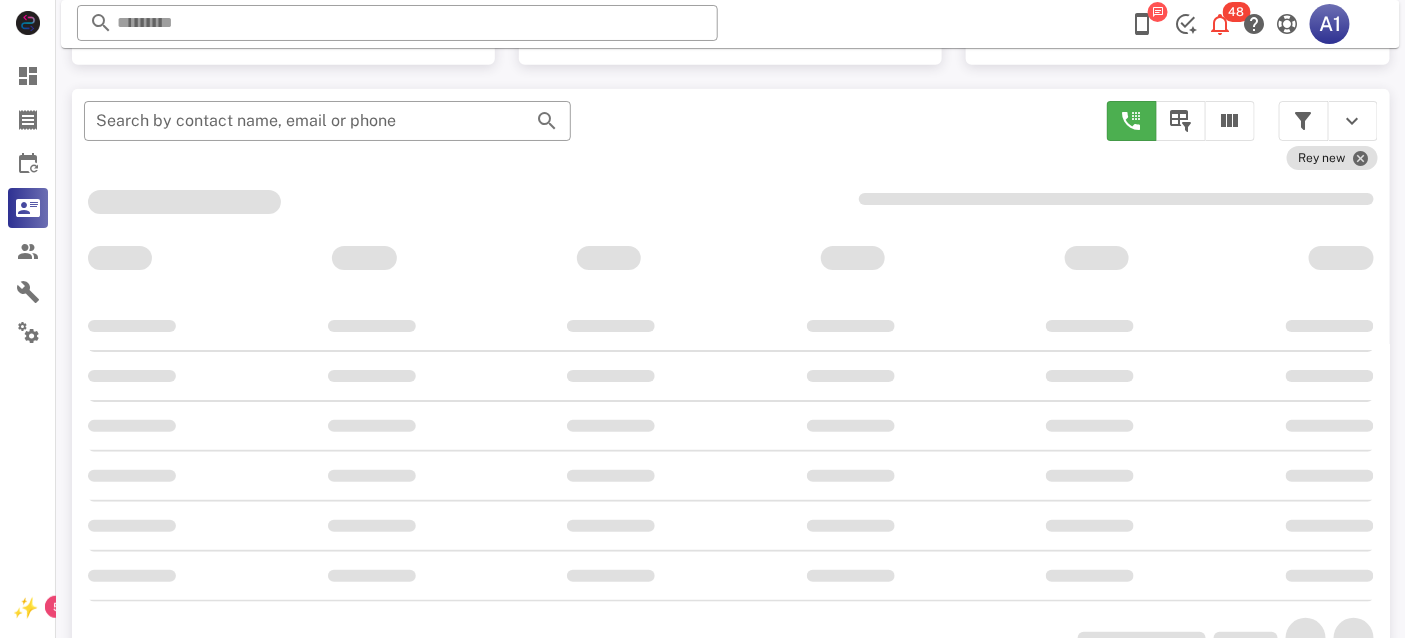 scroll, scrollTop: 380, scrollLeft: 0, axis: vertical 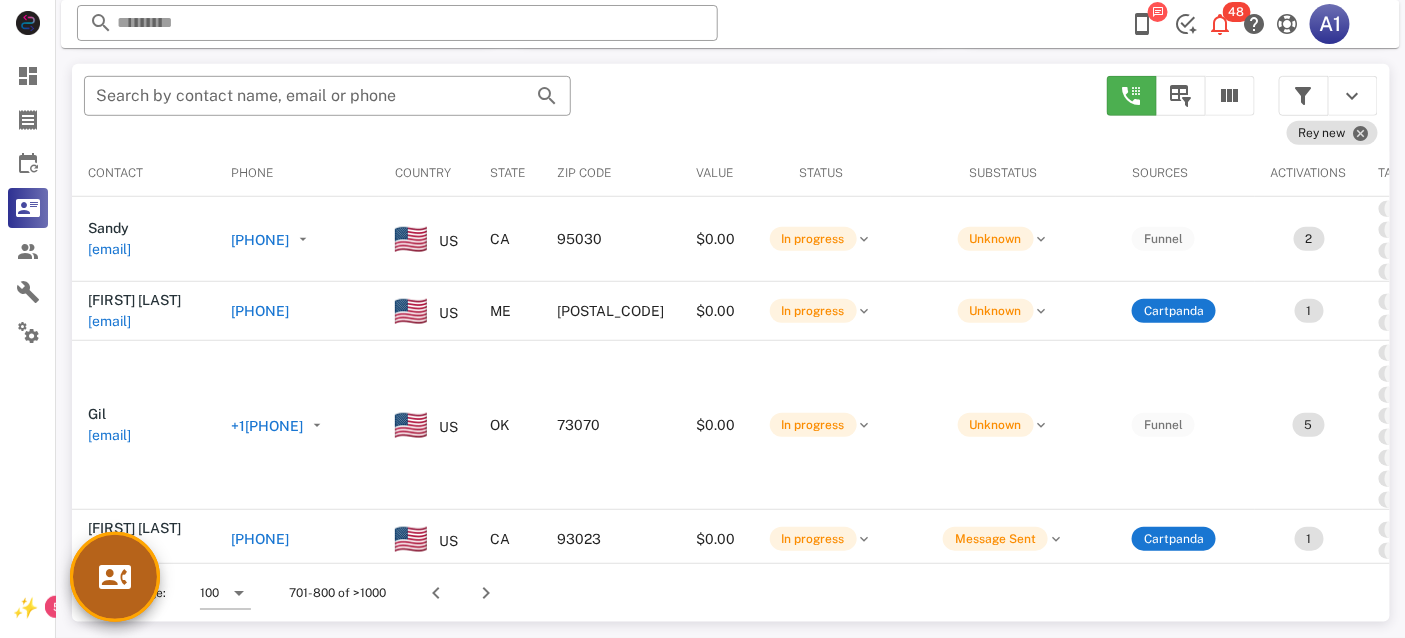 click at bounding box center [115, 577] 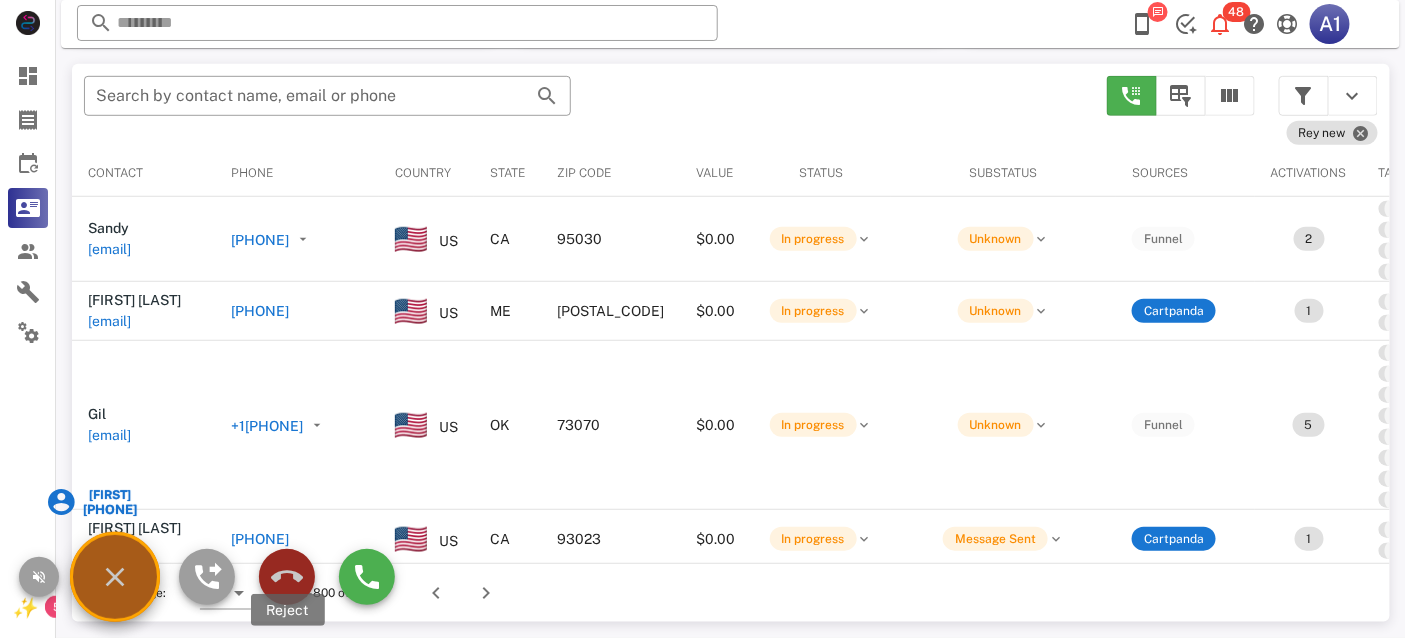 click at bounding box center [287, 577] 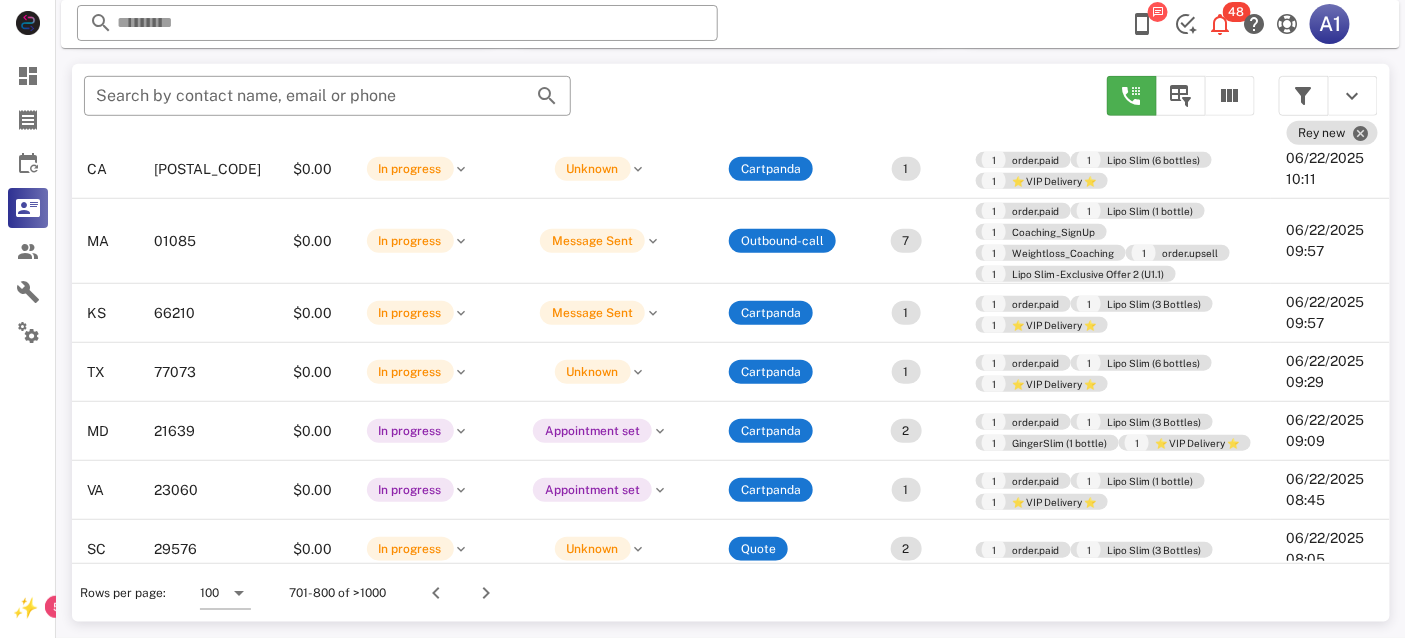 scroll, scrollTop: 6801, scrollLeft: 454, axis: both 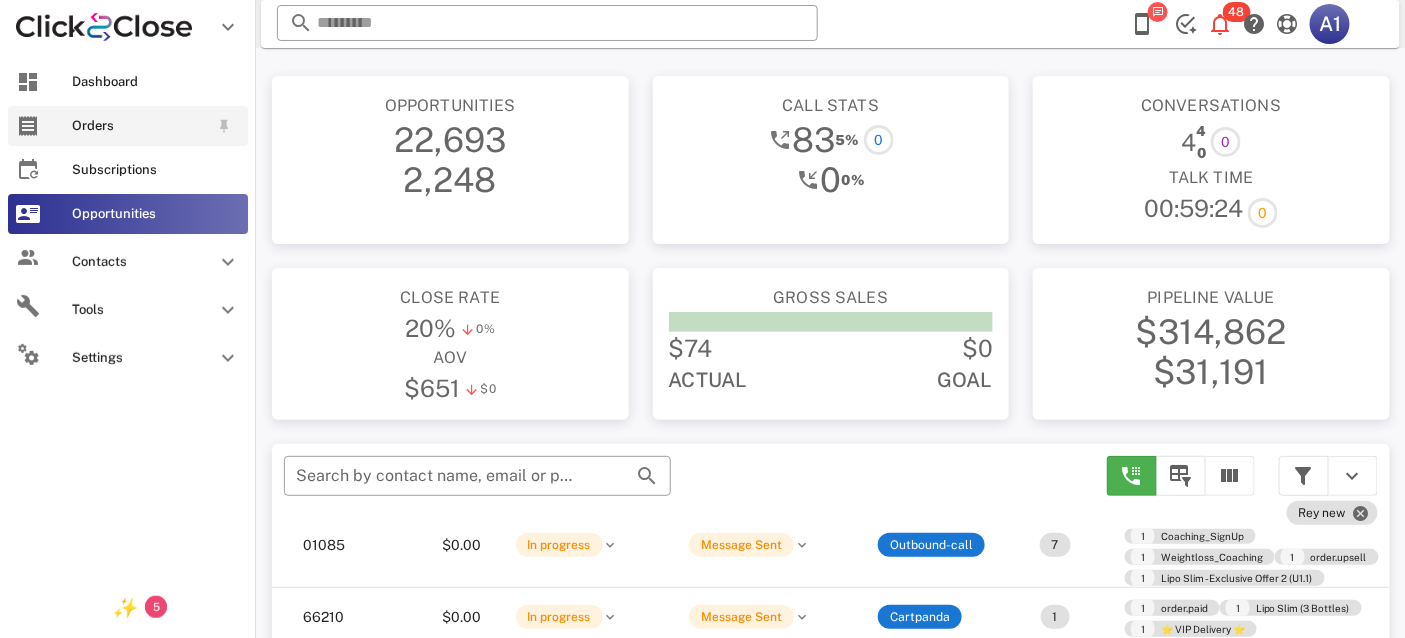 click on "Orders" at bounding box center [140, 126] 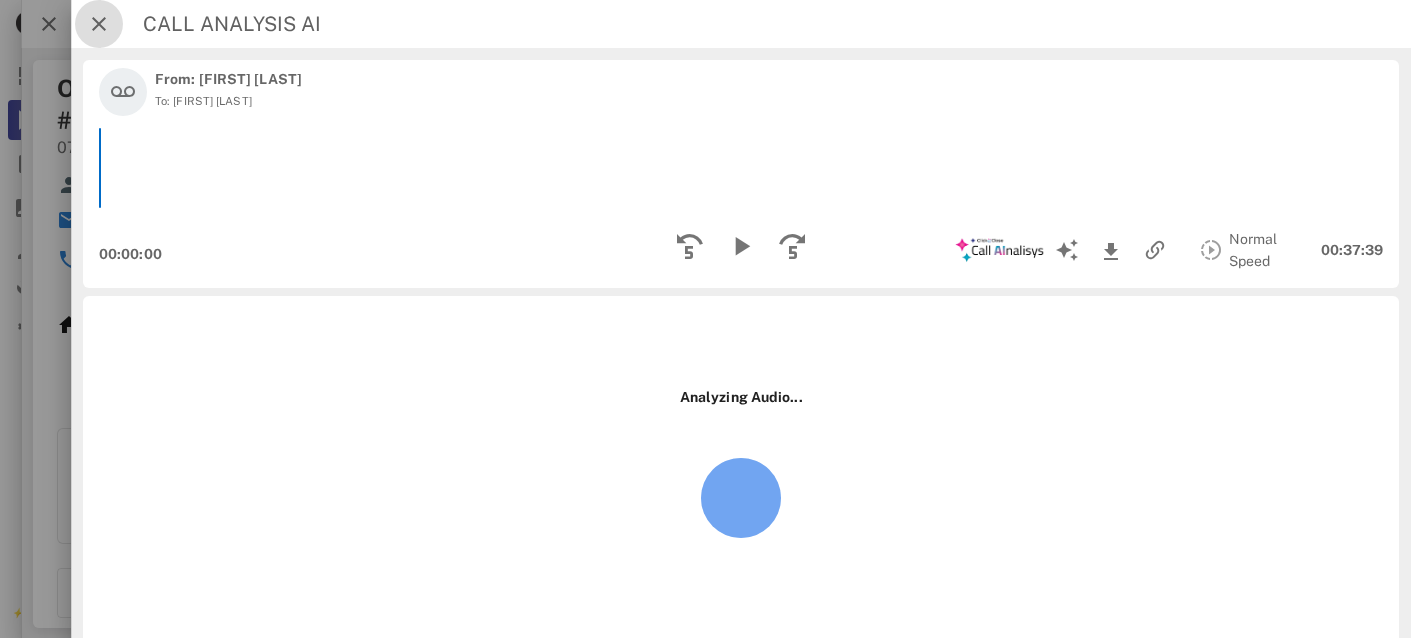 click at bounding box center (99, 24) 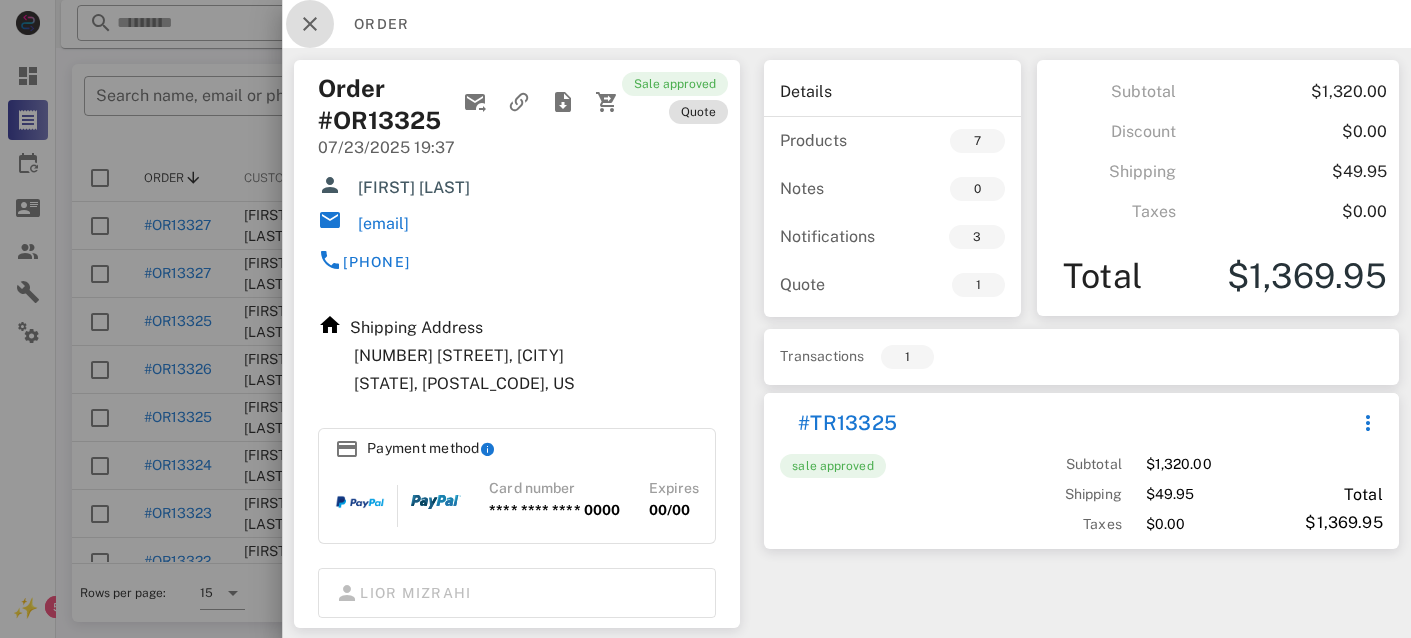 click at bounding box center (310, 24) 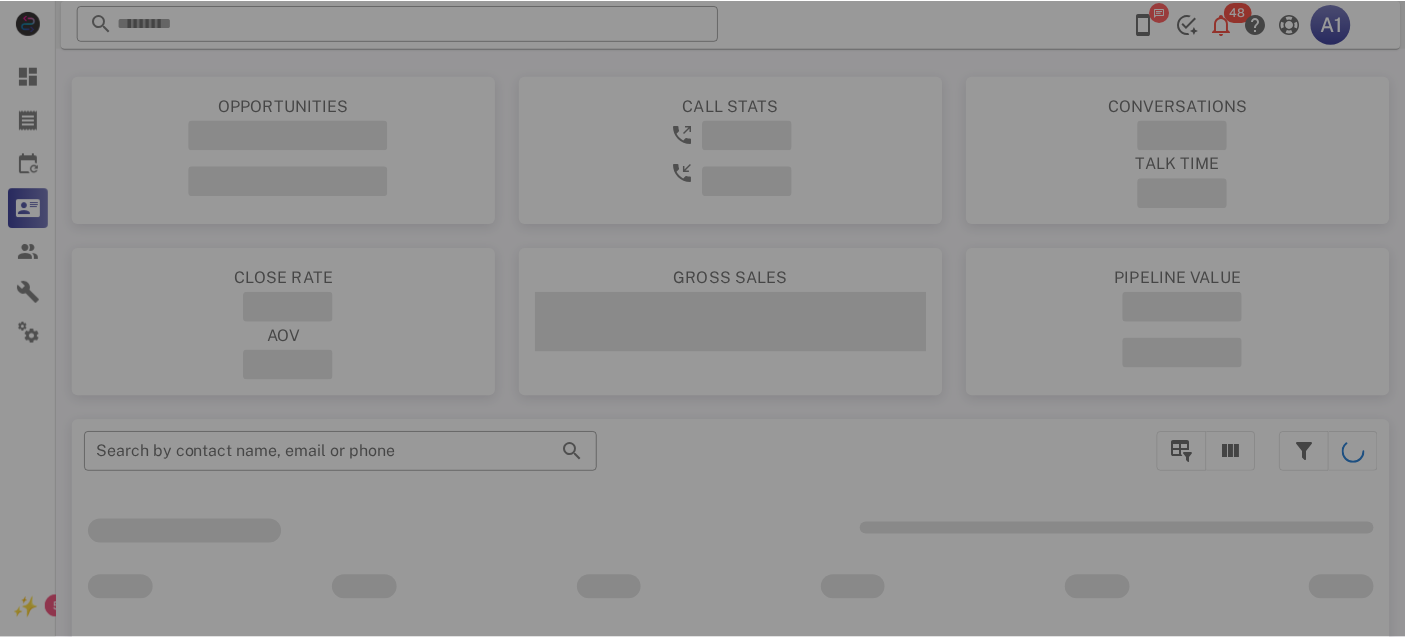 scroll, scrollTop: 0, scrollLeft: 0, axis: both 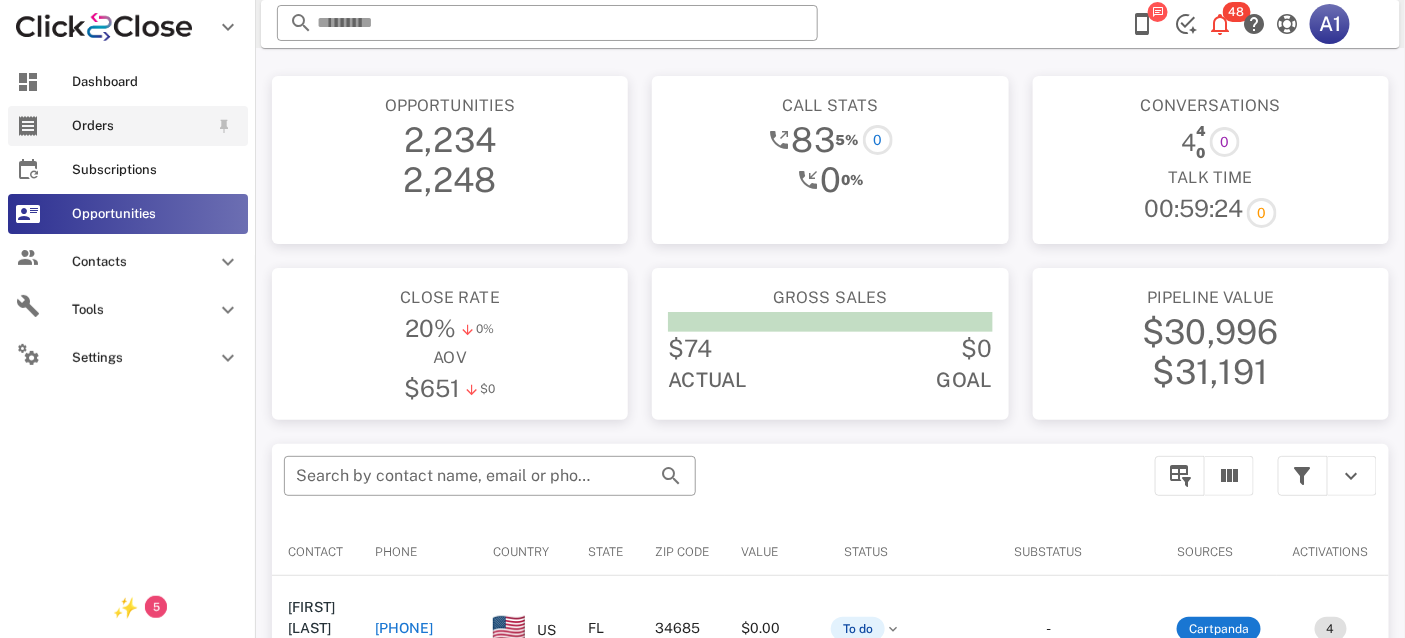 click on "Orders" at bounding box center [140, 126] 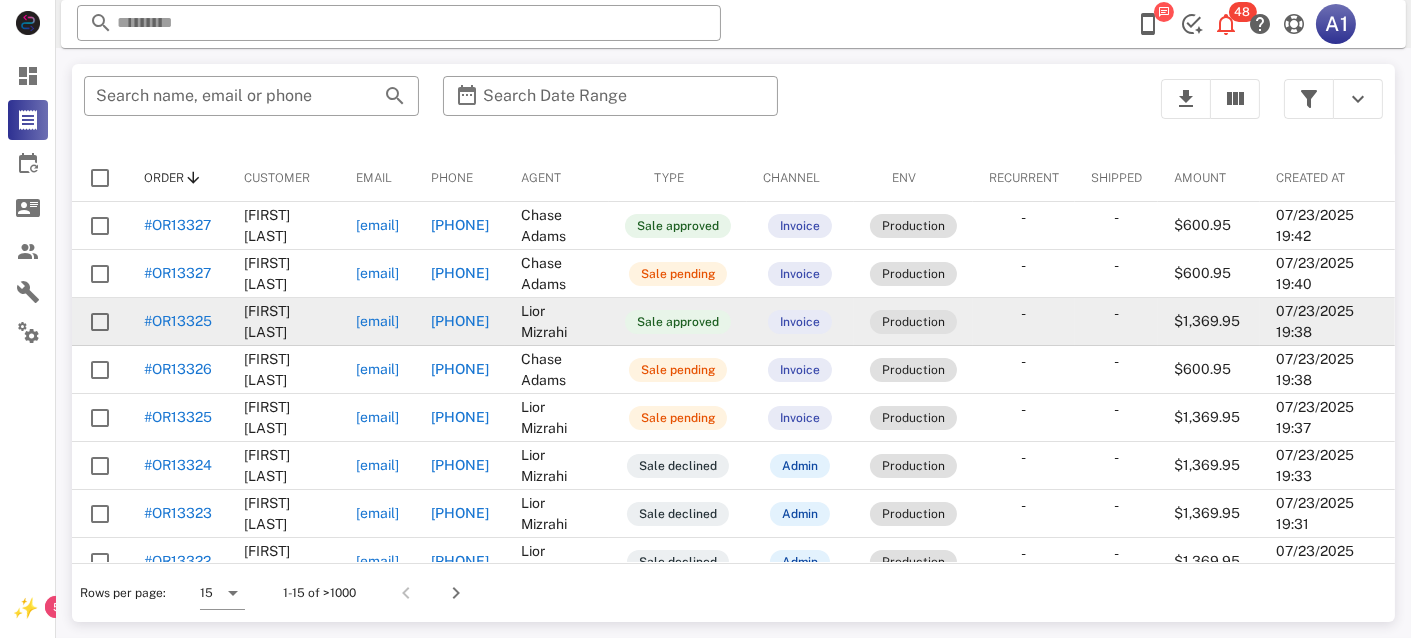 click on "#OR13325" at bounding box center (178, 321) 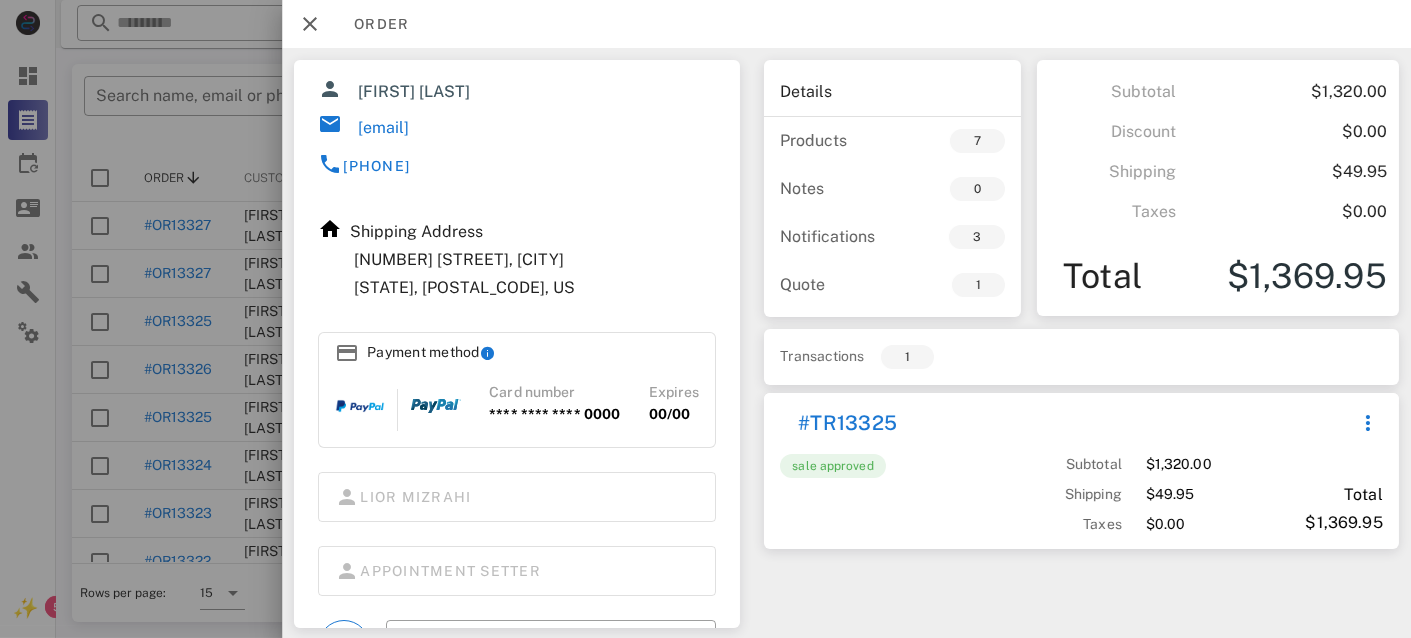 scroll, scrollTop: 320, scrollLeft: 0, axis: vertical 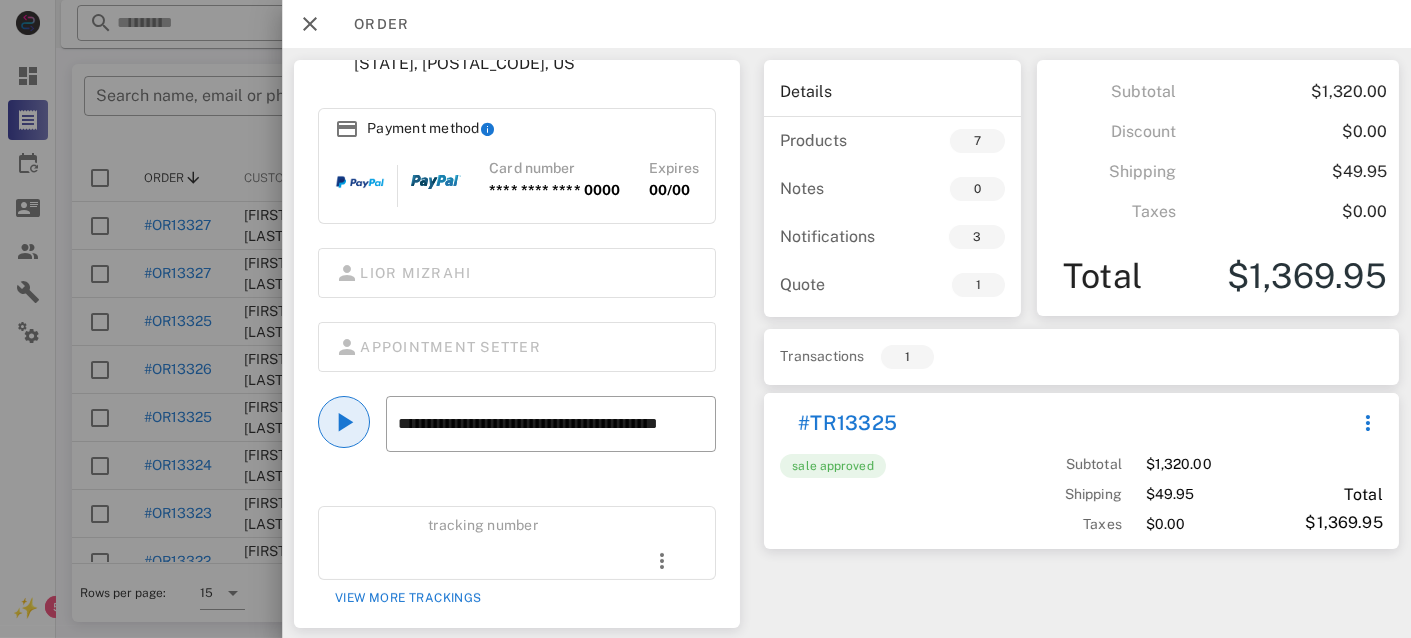 click at bounding box center [344, 422] 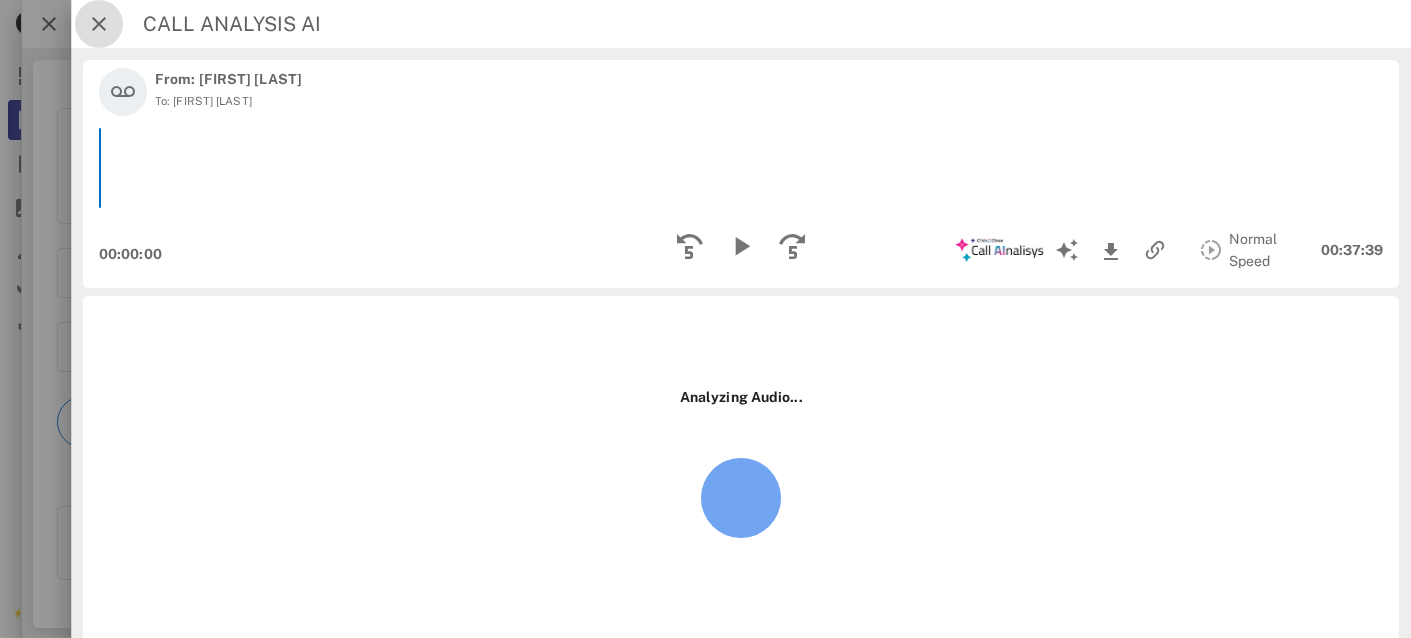 click at bounding box center (99, 24) 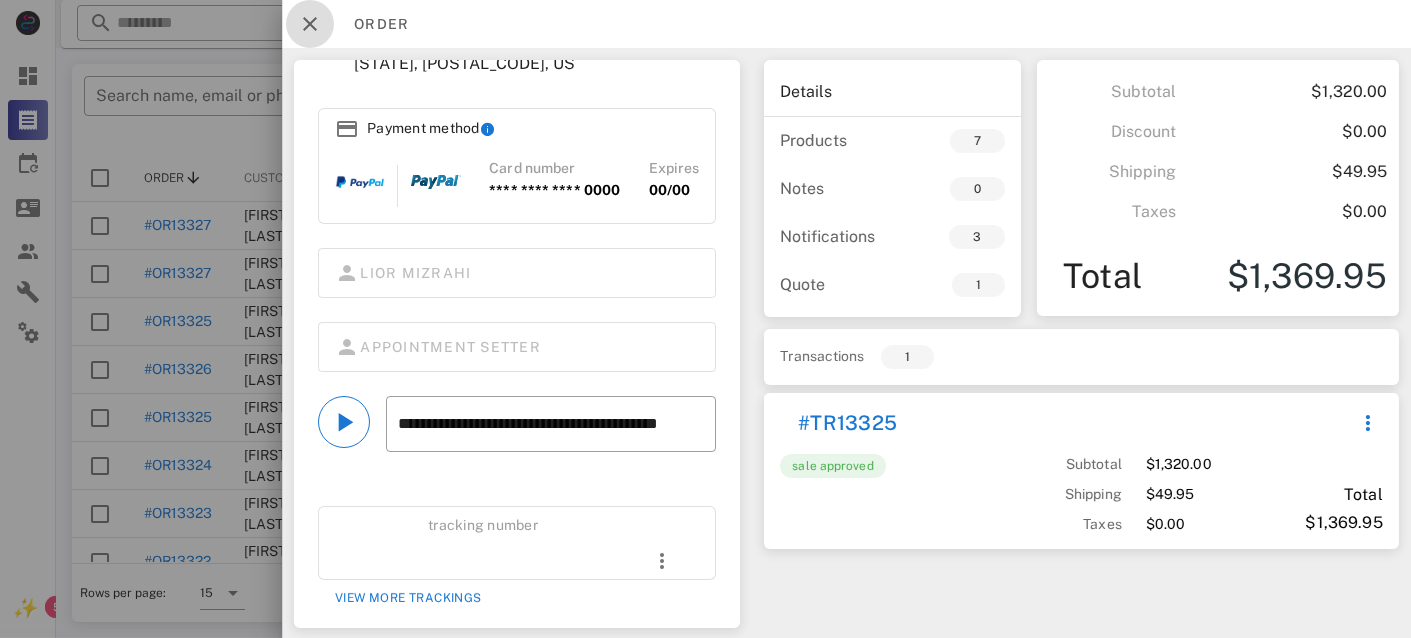 click at bounding box center (310, 24) 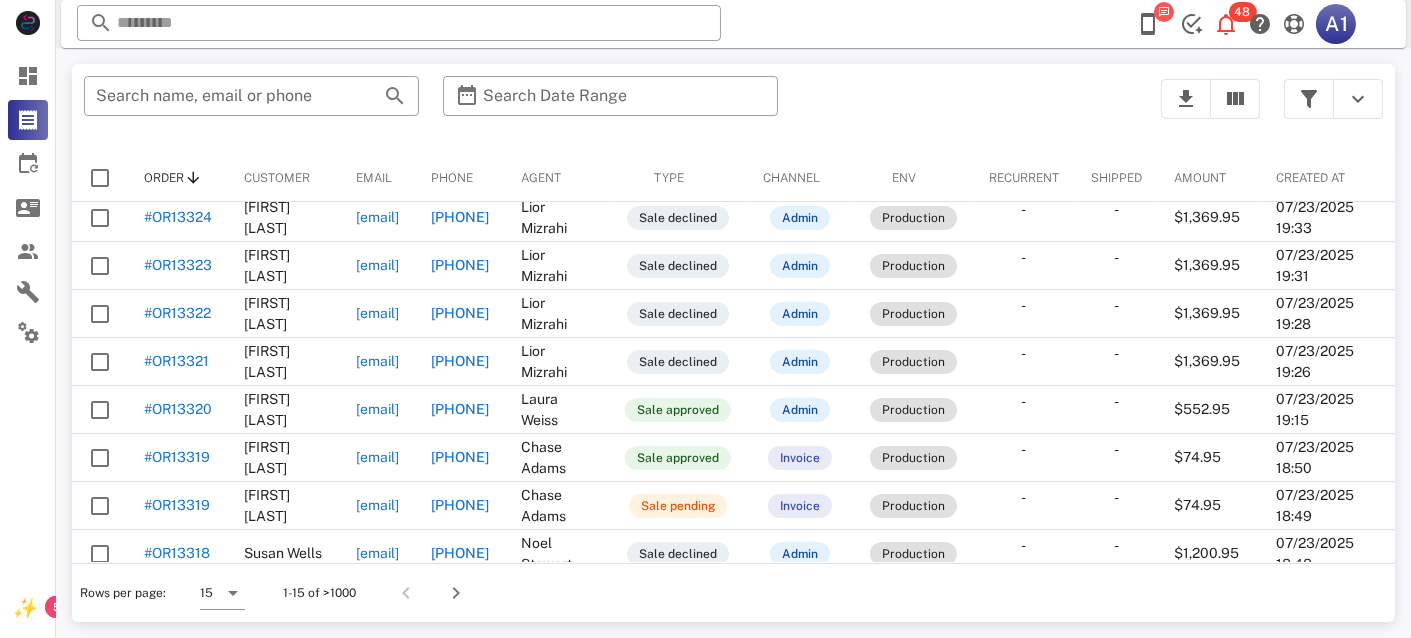 scroll, scrollTop: 365, scrollLeft: 0, axis: vertical 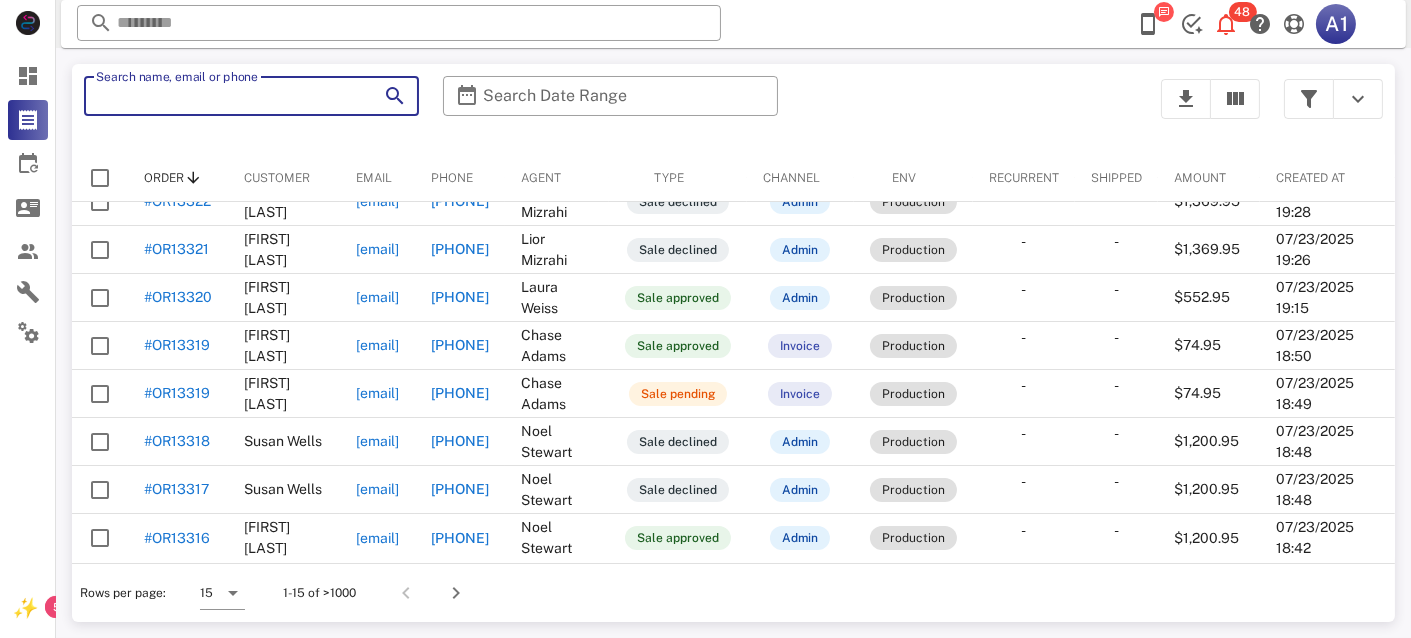 click on "Search name, email or phone" at bounding box center (223, 96) 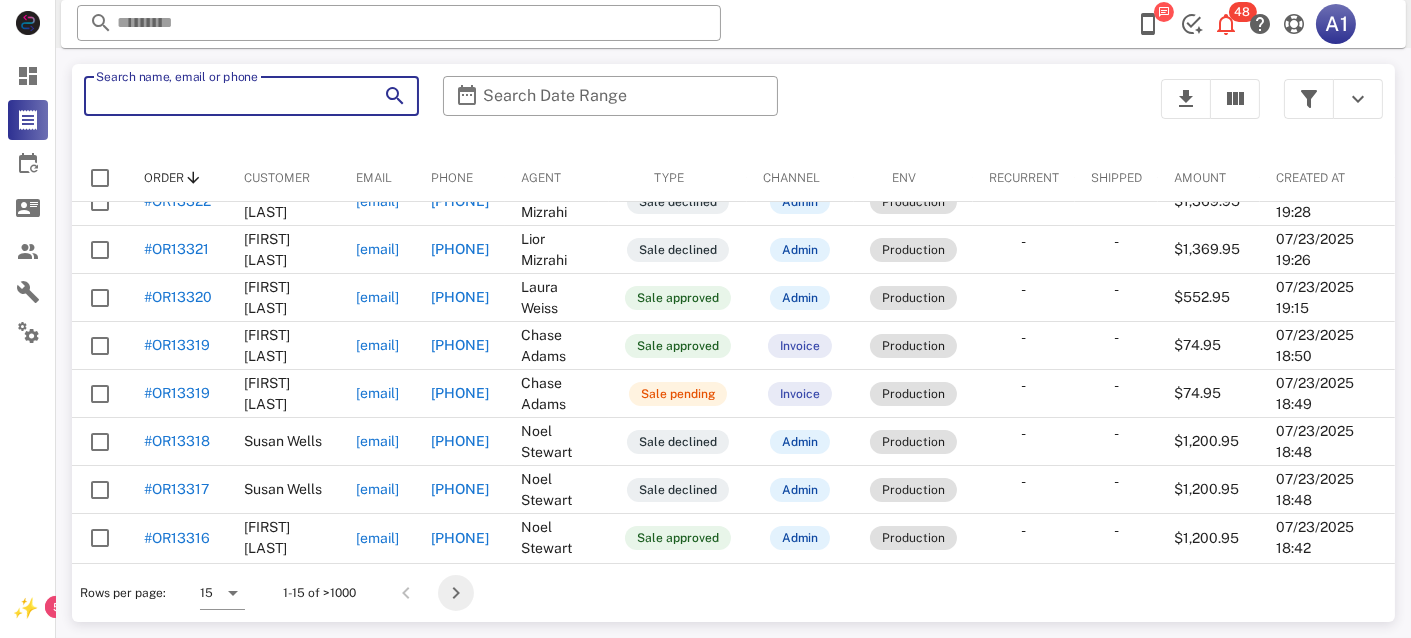 click at bounding box center (456, 593) 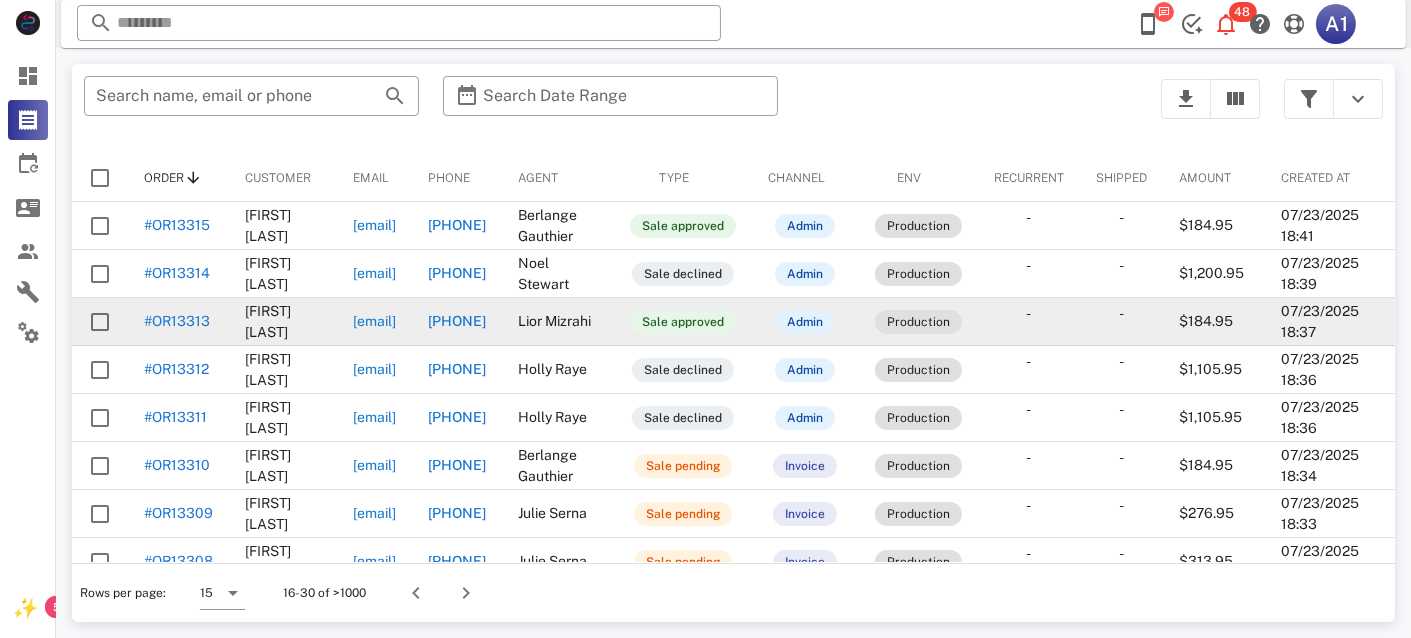 click on "#OR13313" at bounding box center [177, 321] 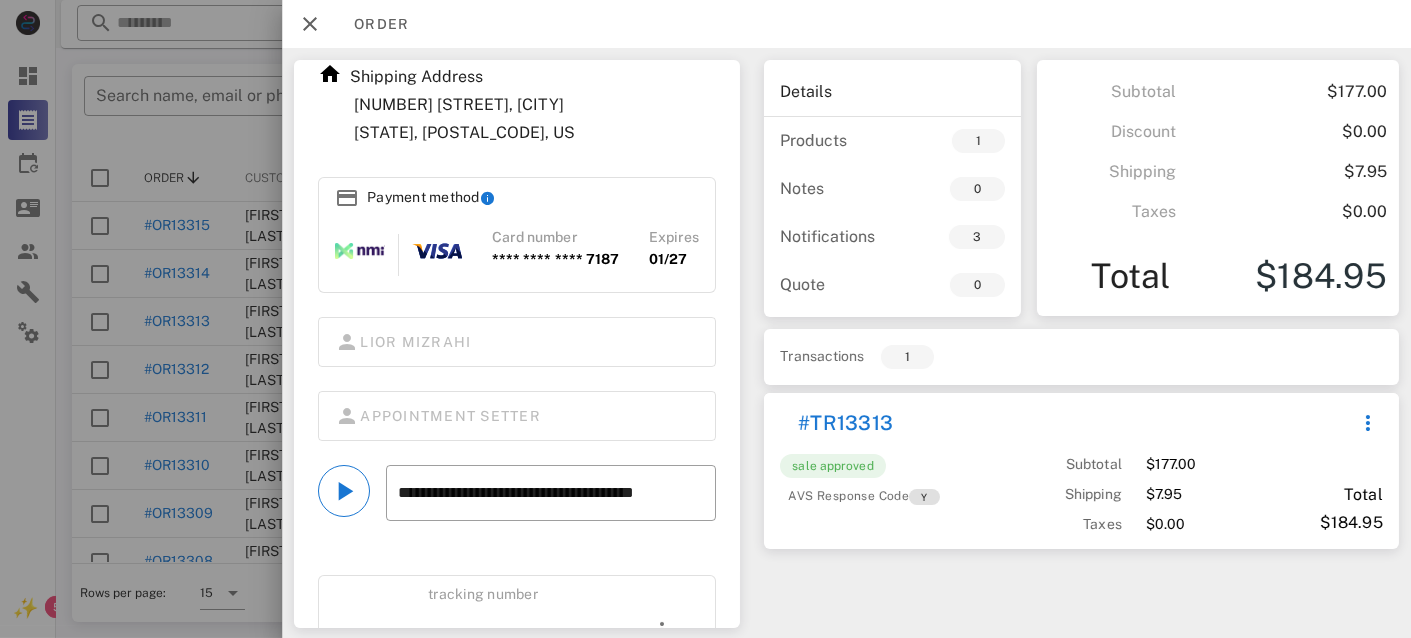 scroll, scrollTop: 270, scrollLeft: 0, axis: vertical 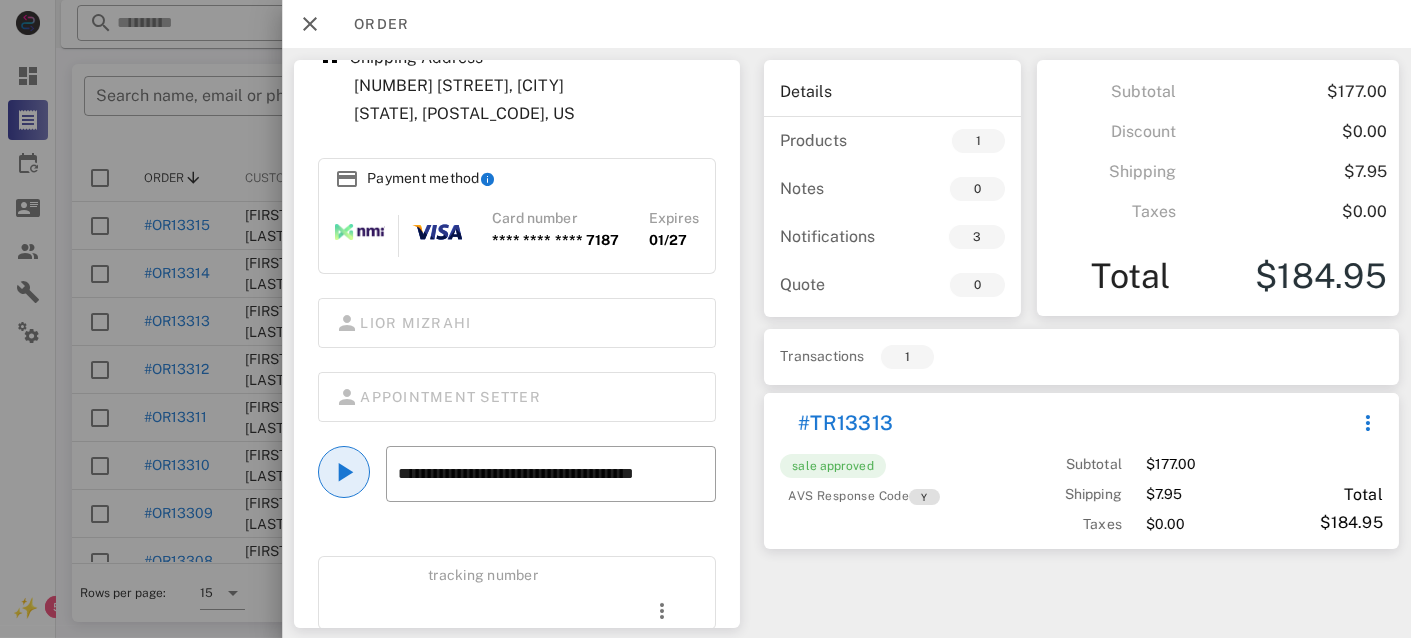 click at bounding box center [344, 472] 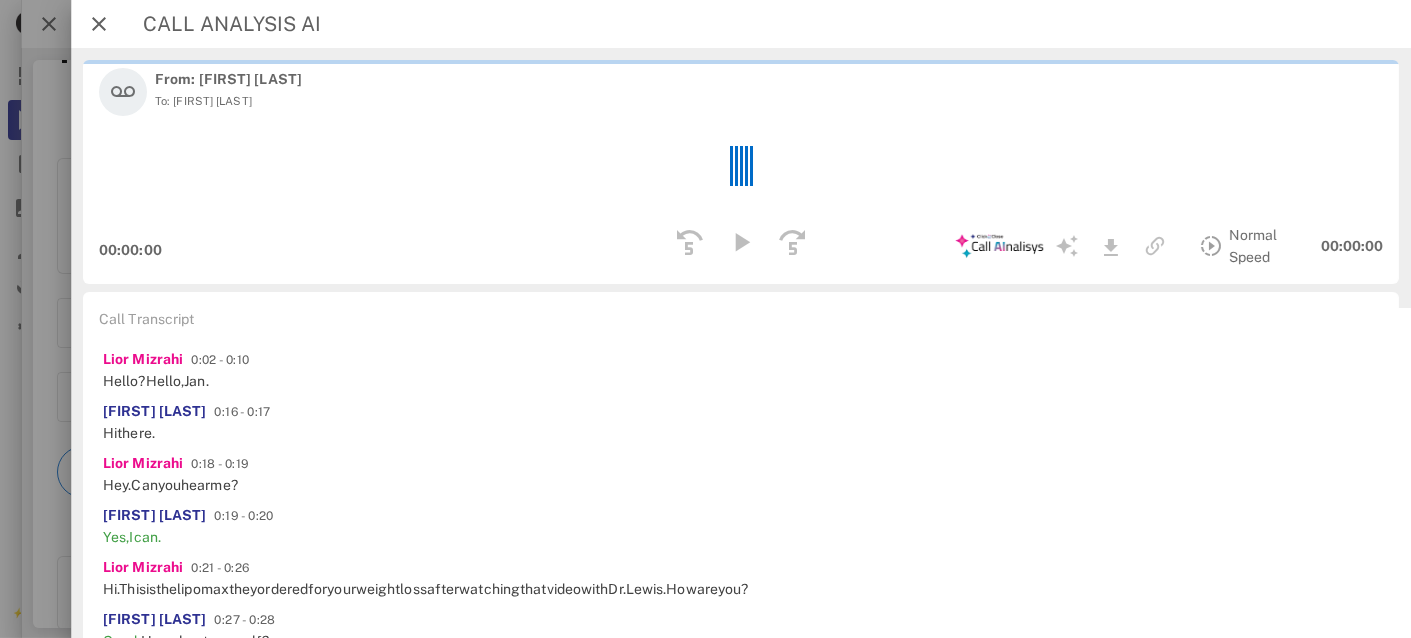 scroll, scrollTop: 406, scrollLeft: 0, axis: vertical 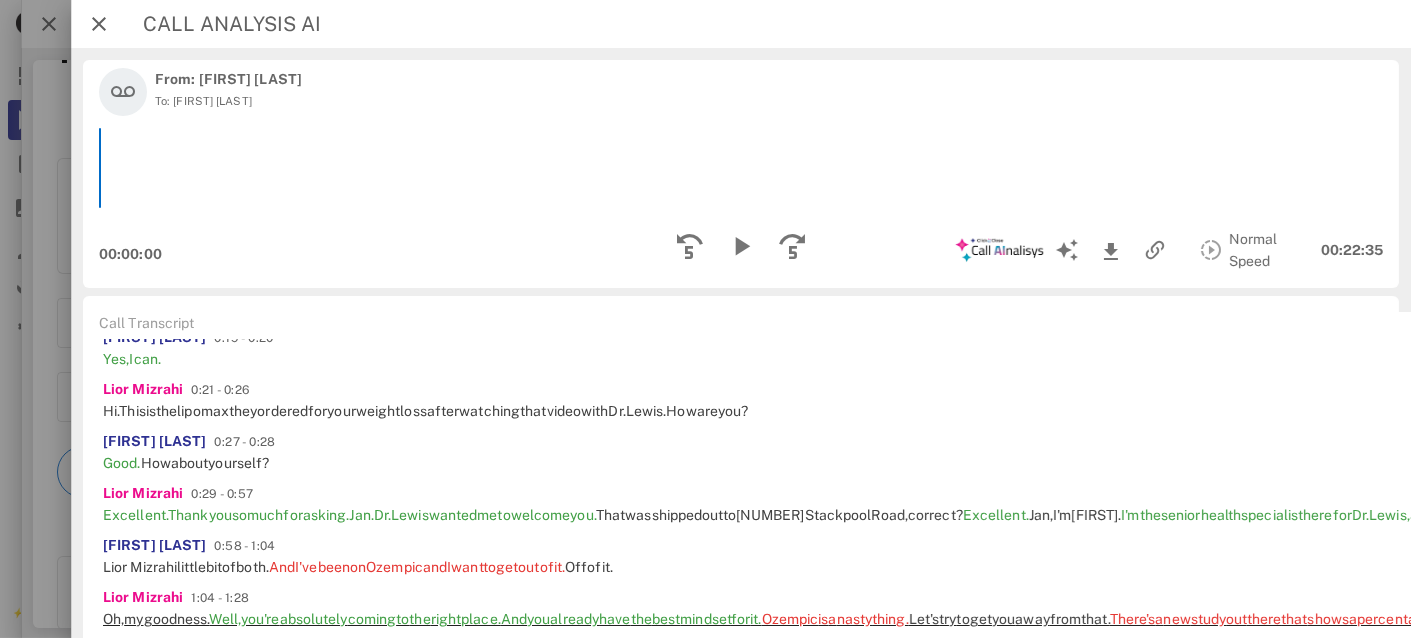 click on "Lior Mizrahi  0:29 - 0:57  Excellent.   Thank   you   so   much   for   asking.   Jan.   Dr.   Lewis   wanted   me   to   welcome   you.   That   was   shipped   out   to   34900   Stackpool   Road,   correct?   Excellent.   Jan,   I'm   lior.   I'm   the   senior   health   specialist   here   for   Dr.   Lewis,   and   I'm   going   to   be   helping   you   out.   I'm   just   going   over   a   quick   protocol   to   make   sure   there   are   no   conflicts   with   anything   you   might   be   taking.   So   what's   going   on,   Ms.   Stone?   Are   you   looking   to   lose   weight   and   improve   overall   health   or   a   little   bit   of   both?" at bounding box center (2605, 504) 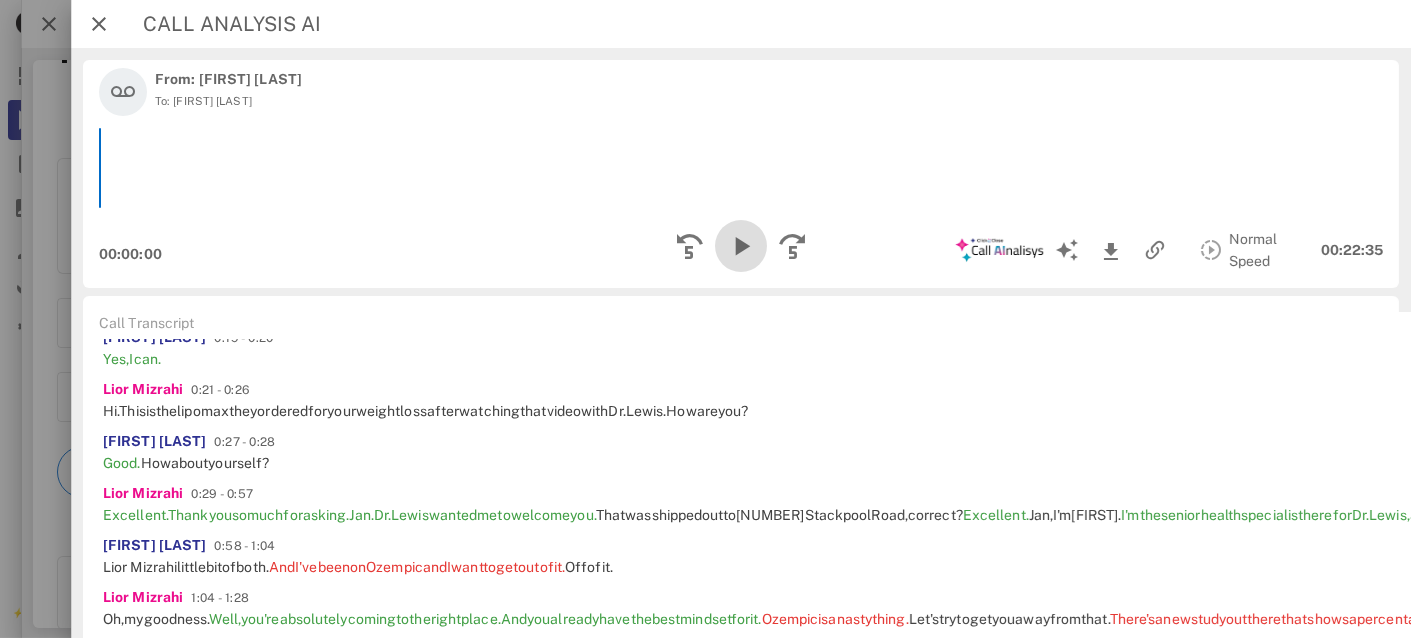 click at bounding box center [741, 246] 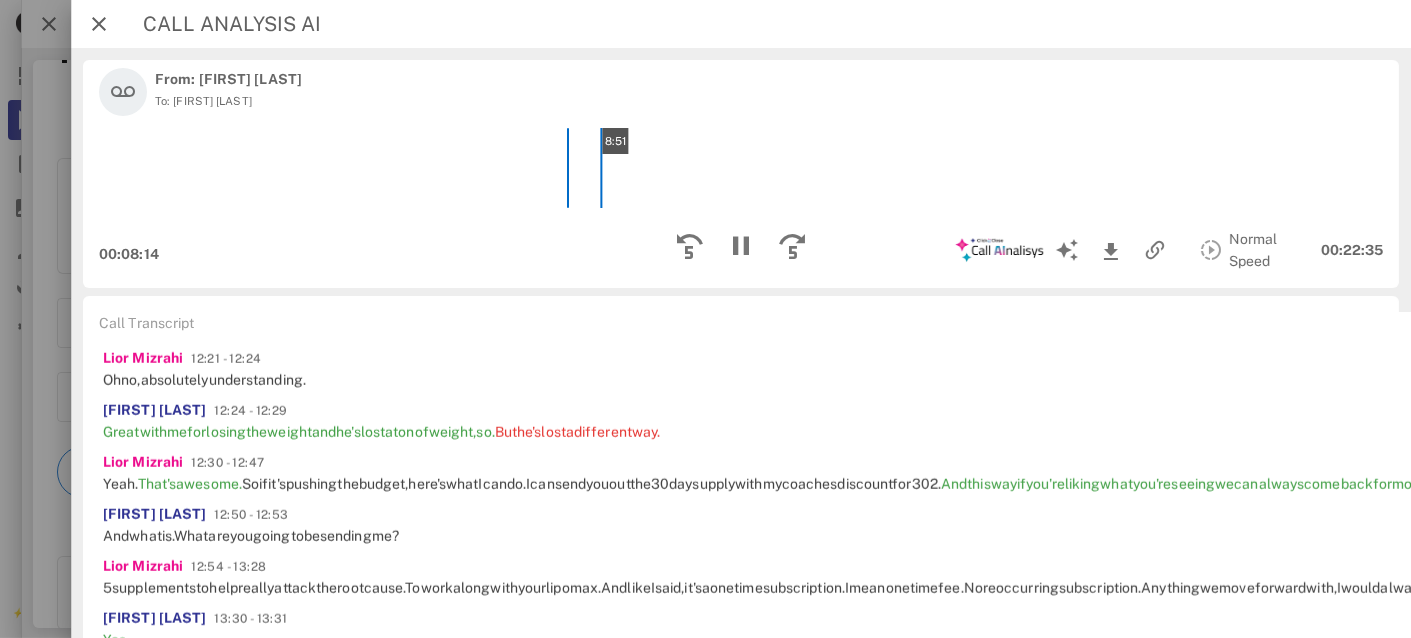 scroll, scrollTop: 3736, scrollLeft: 0, axis: vertical 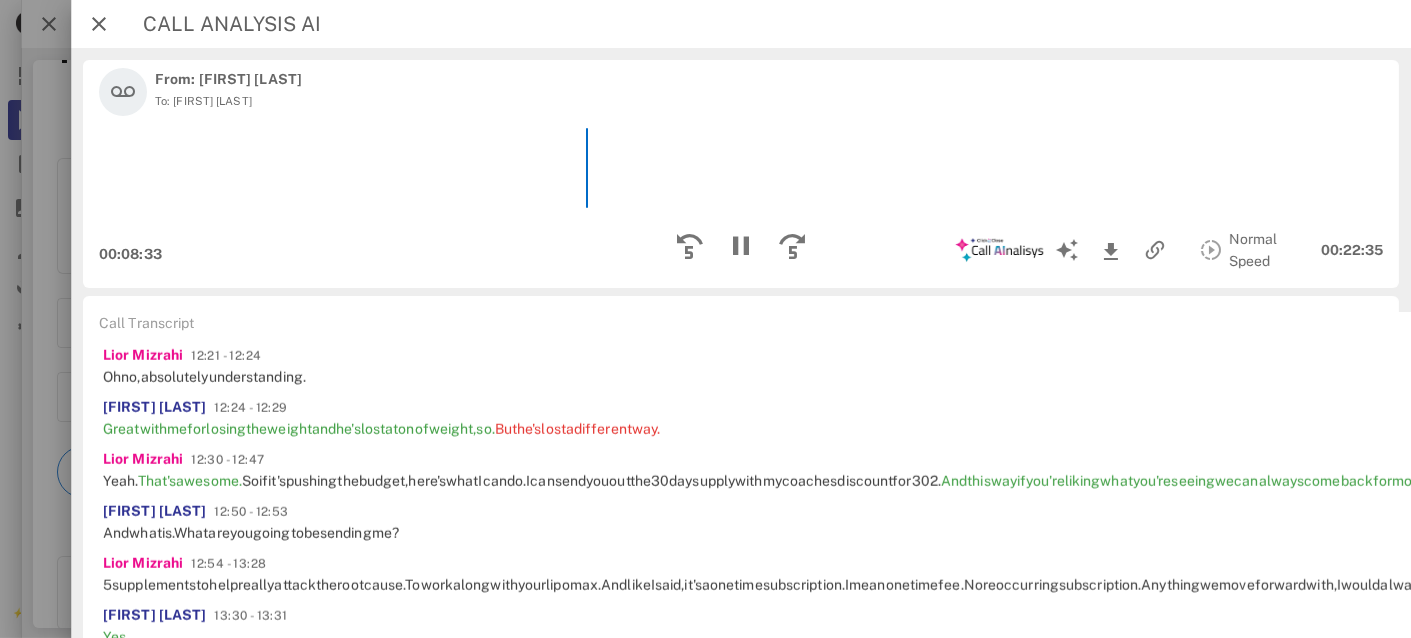 click on "anything" at bounding box center [294, -507] 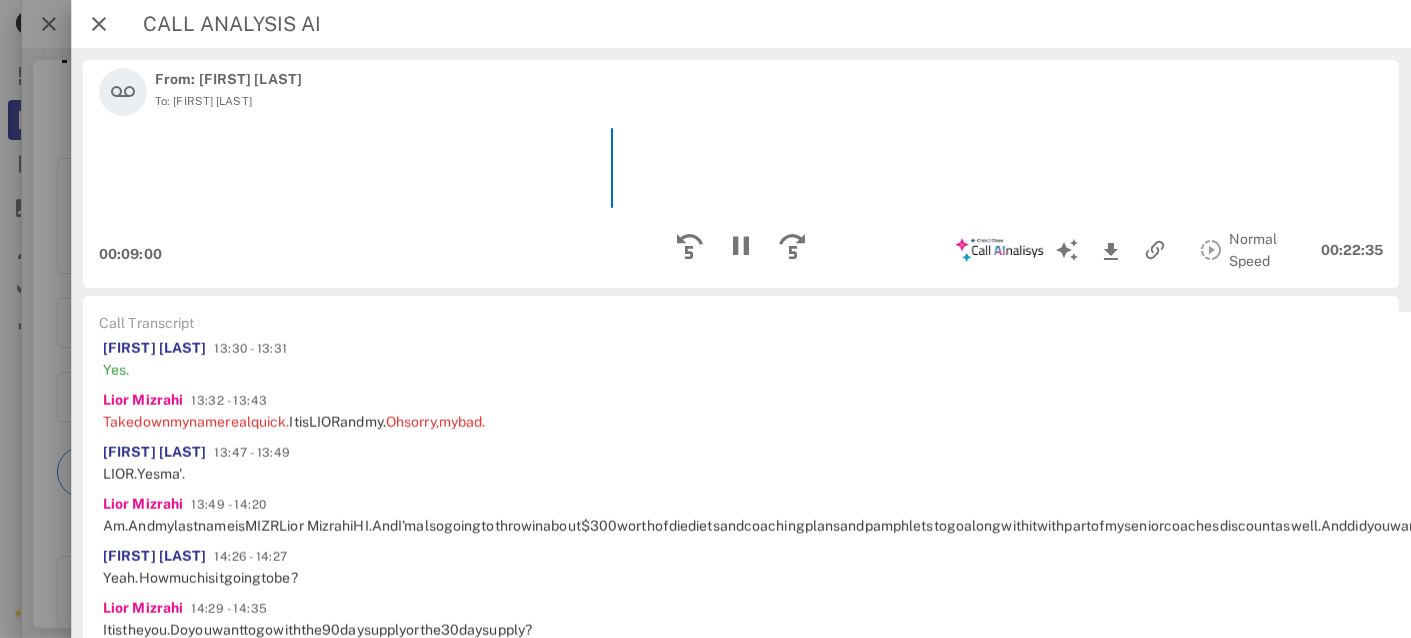 scroll, scrollTop: 3936, scrollLeft: 0, axis: vertical 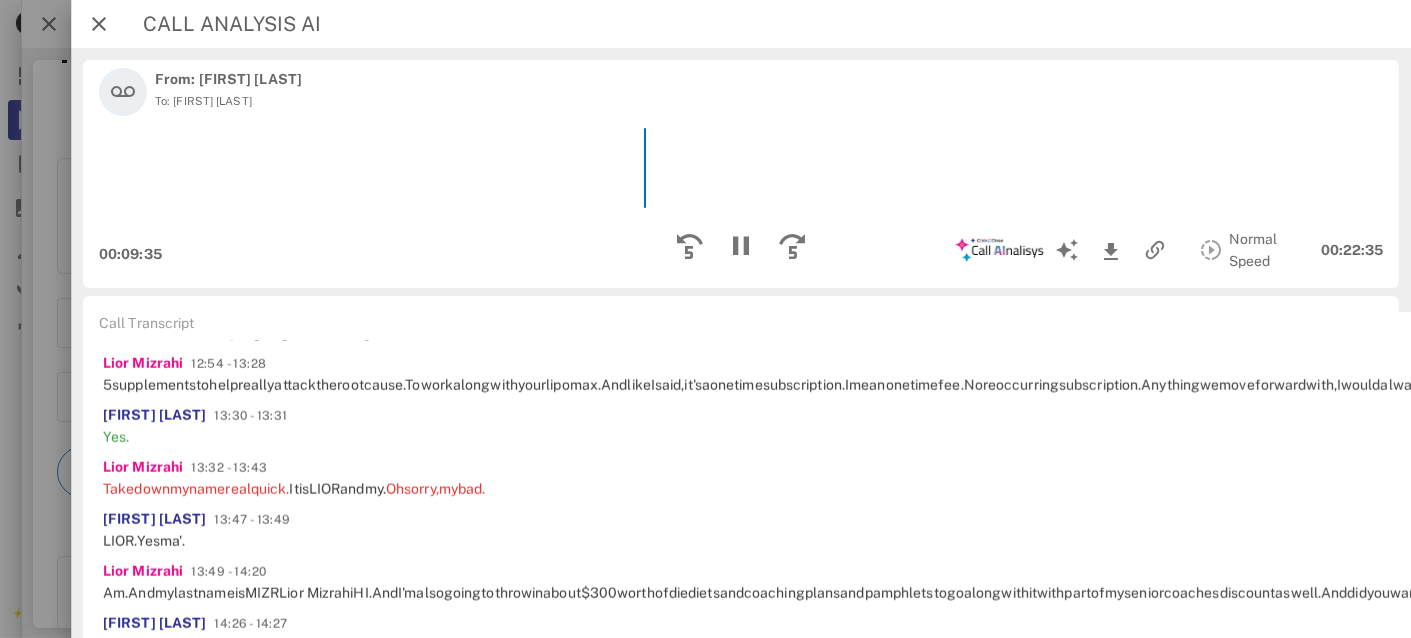 click on "frame" at bounding box center (449, -603) 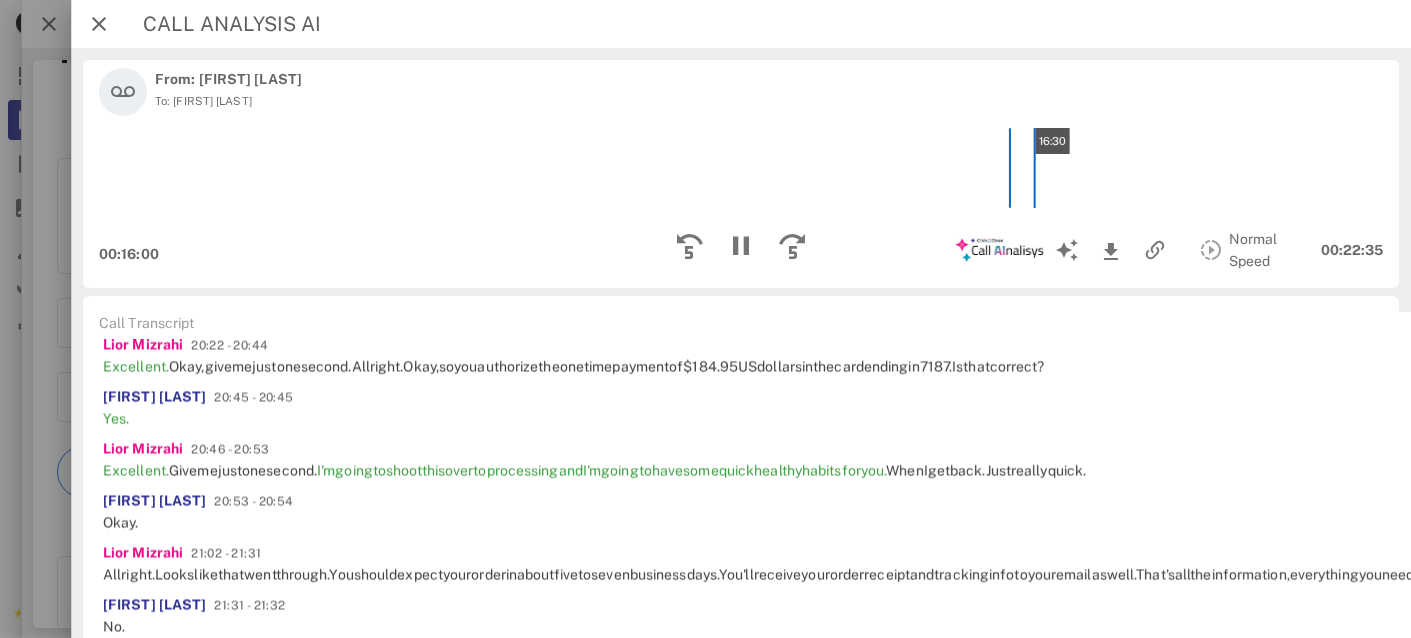 scroll, scrollTop: 6570, scrollLeft: 0, axis: vertical 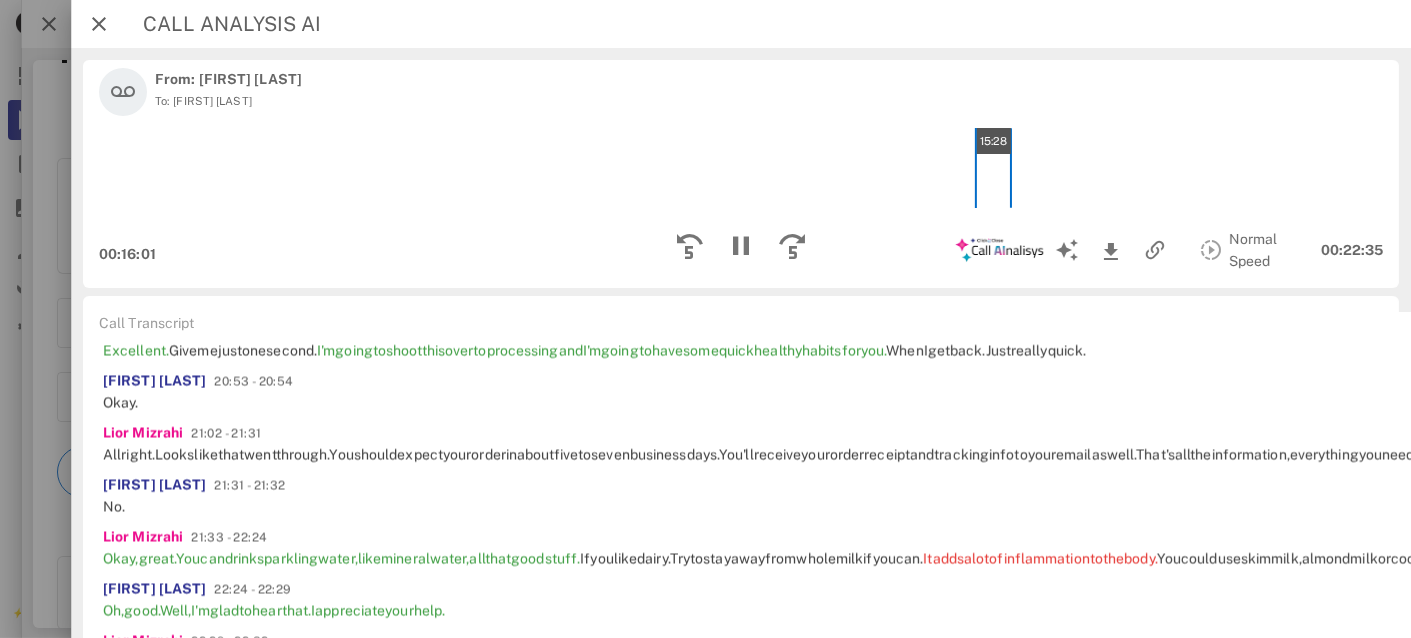 click on "15:28" at bounding box center [741, 168] 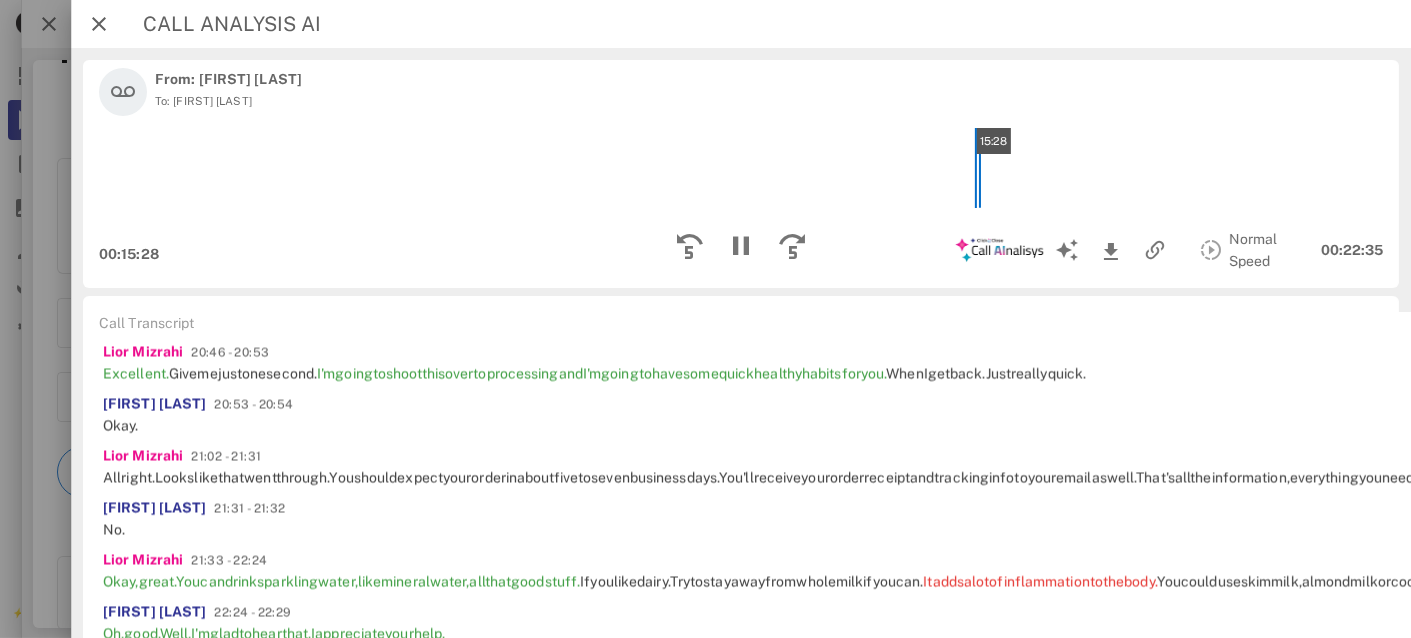scroll, scrollTop: 6400, scrollLeft: 0, axis: vertical 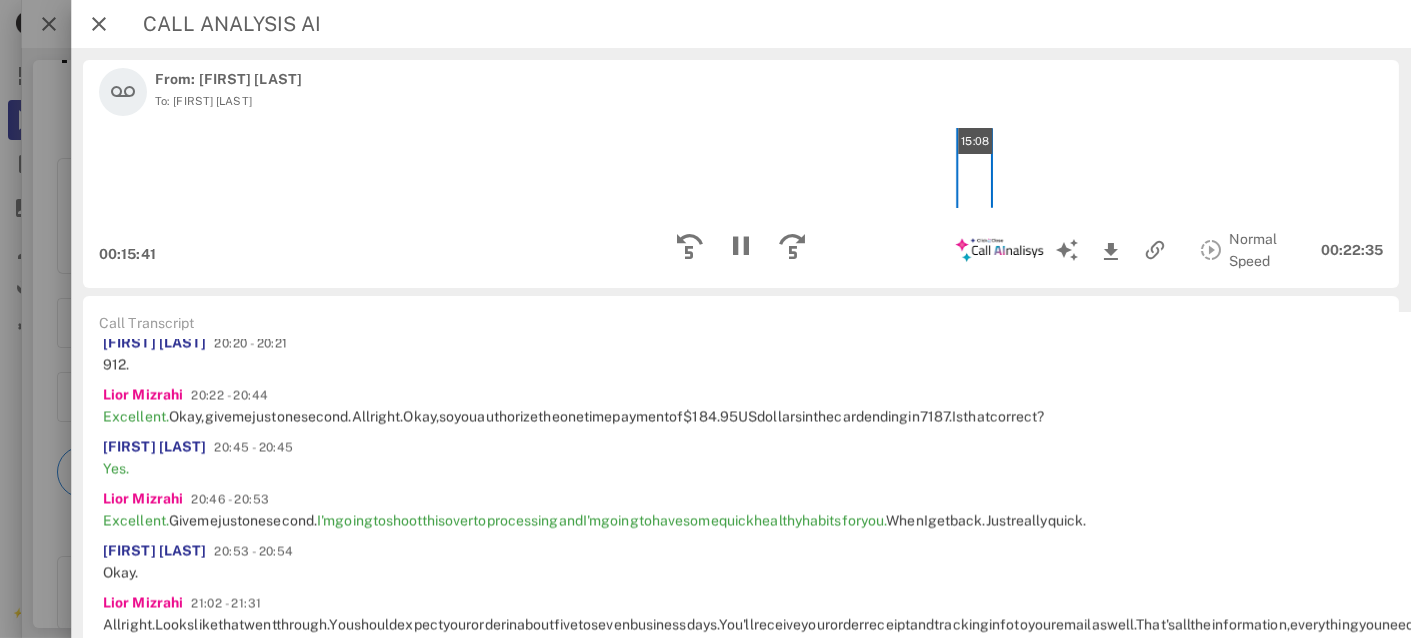 click on "15:08" at bounding box center (741, 168) 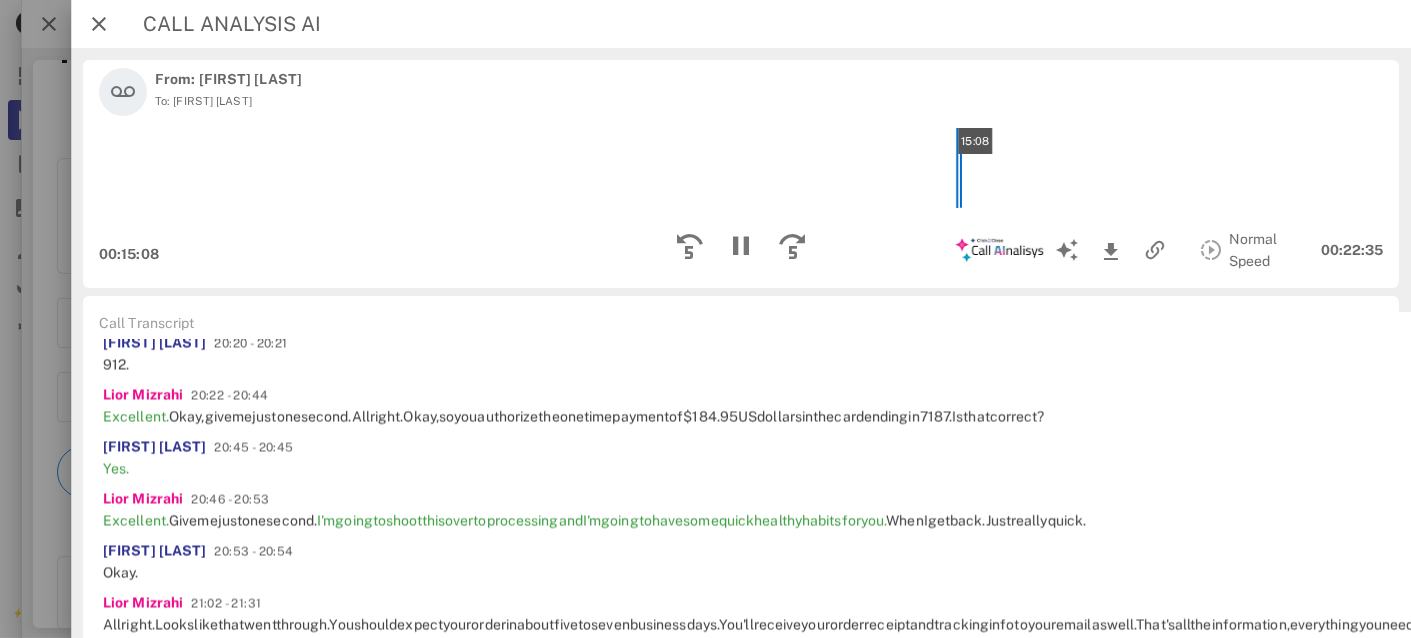 scroll, scrollTop: 6311, scrollLeft: 0, axis: vertical 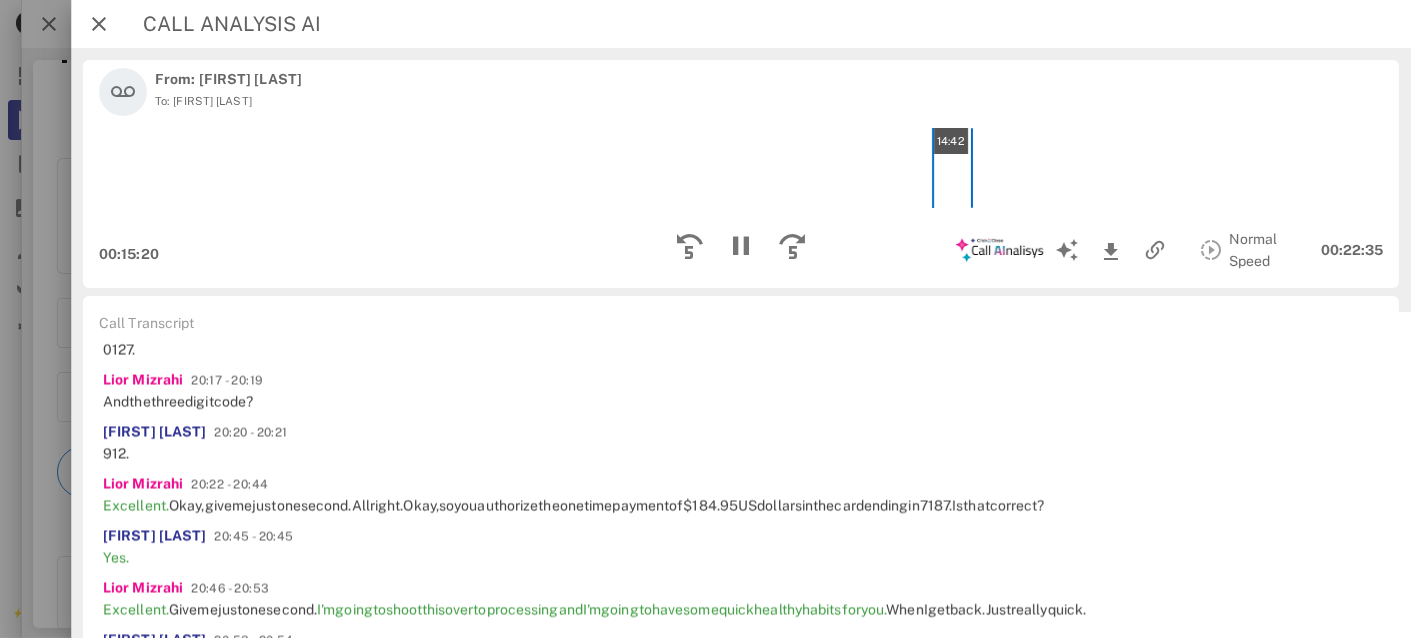 click on "14:42" at bounding box center (741, 168) 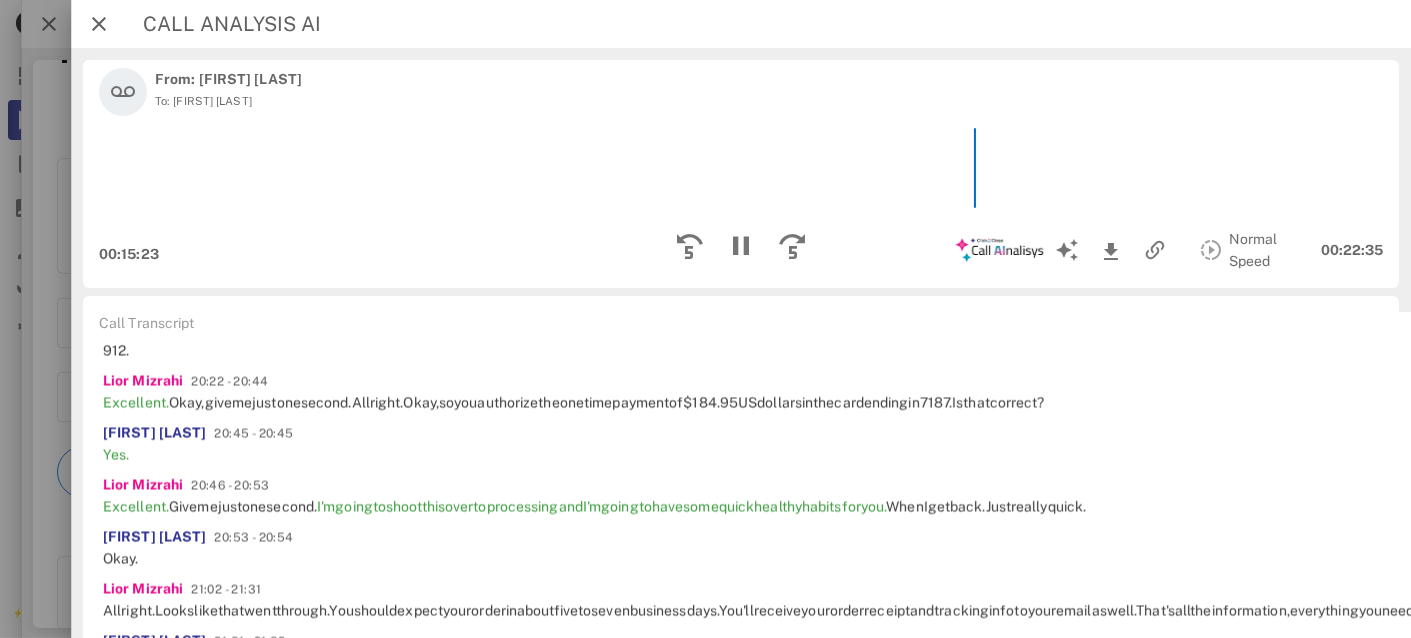 scroll, scrollTop: 6382, scrollLeft: 0, axis: vertical 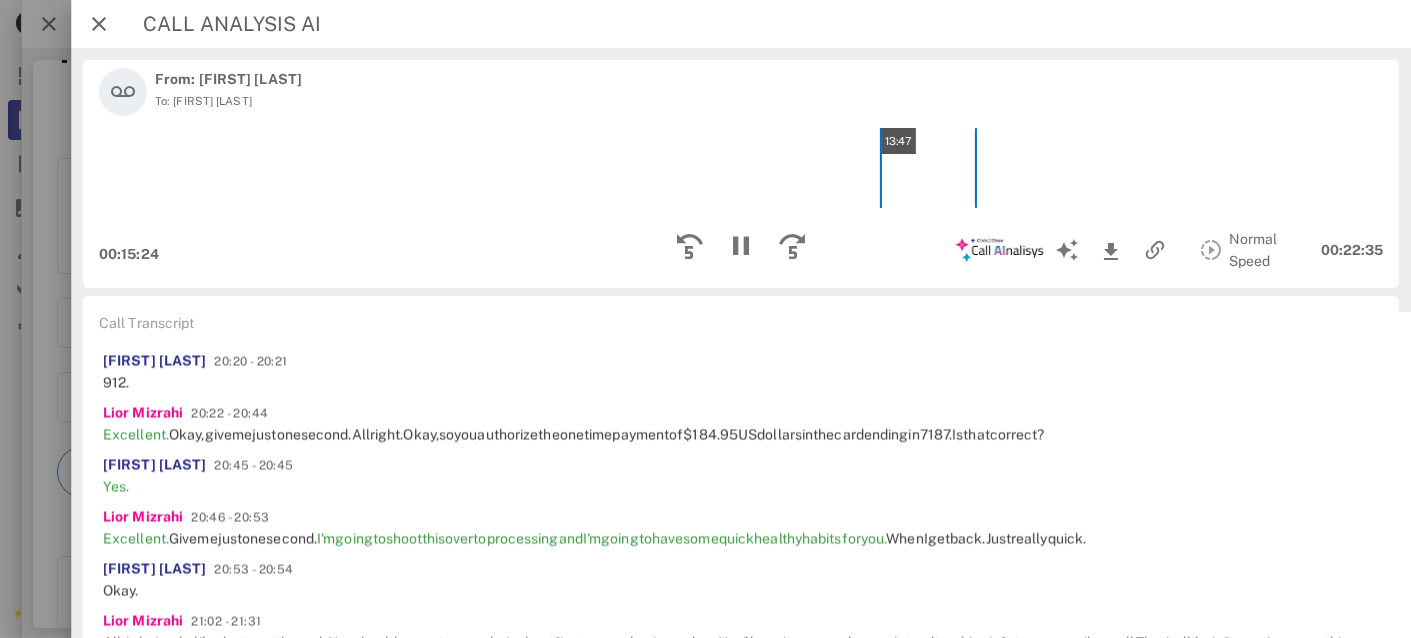 click on "13:47" at bounding box center (741, 168) 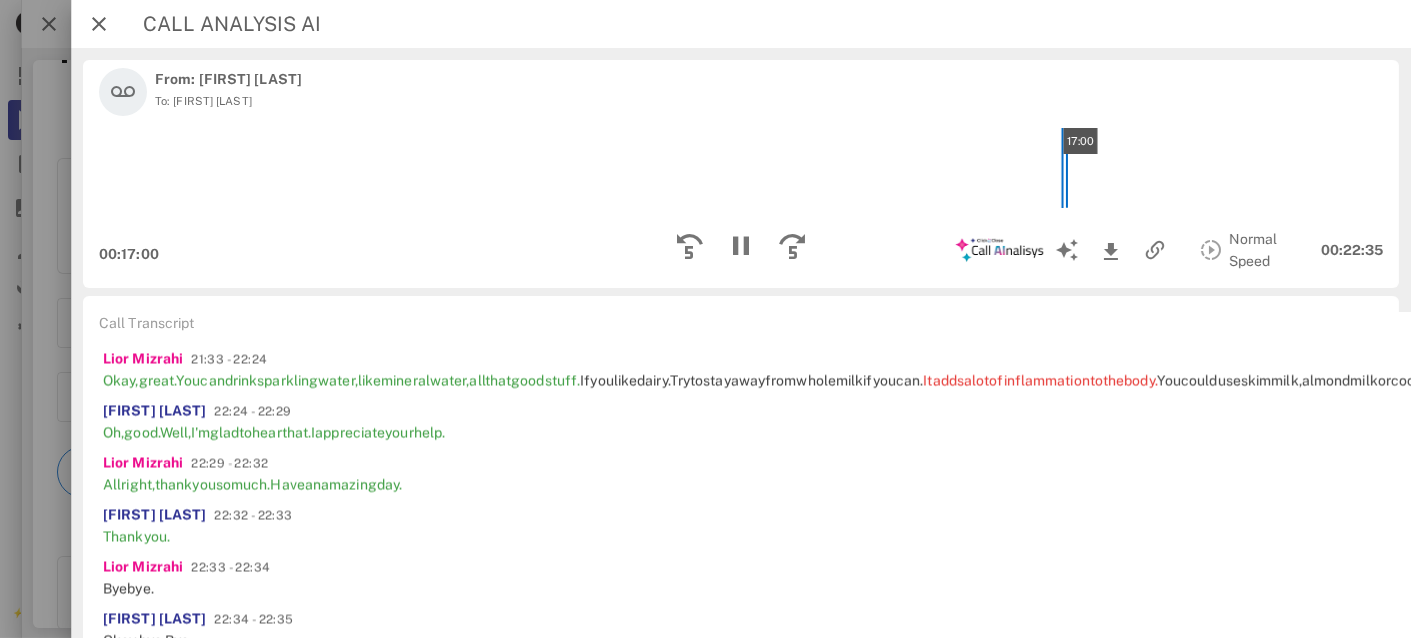 scroll, scrollTop: 7185, scrollLeft: 0, axis: vertical 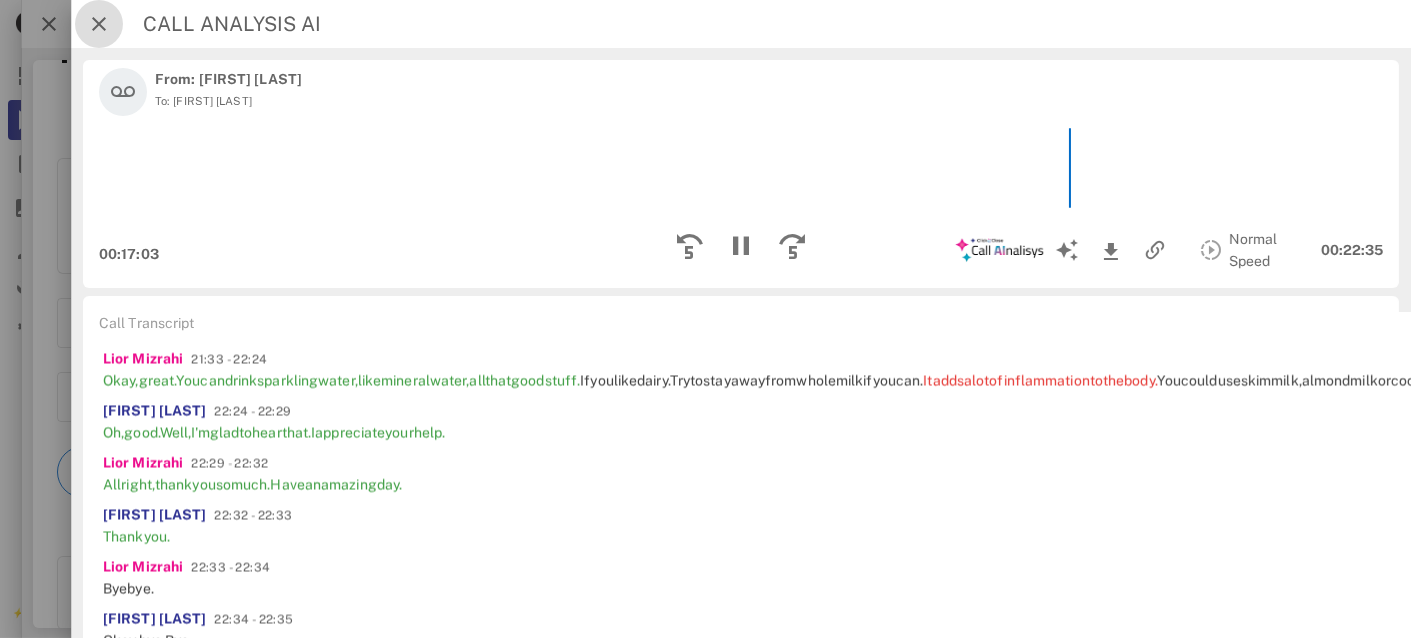 click at bounding box center [99, 24] 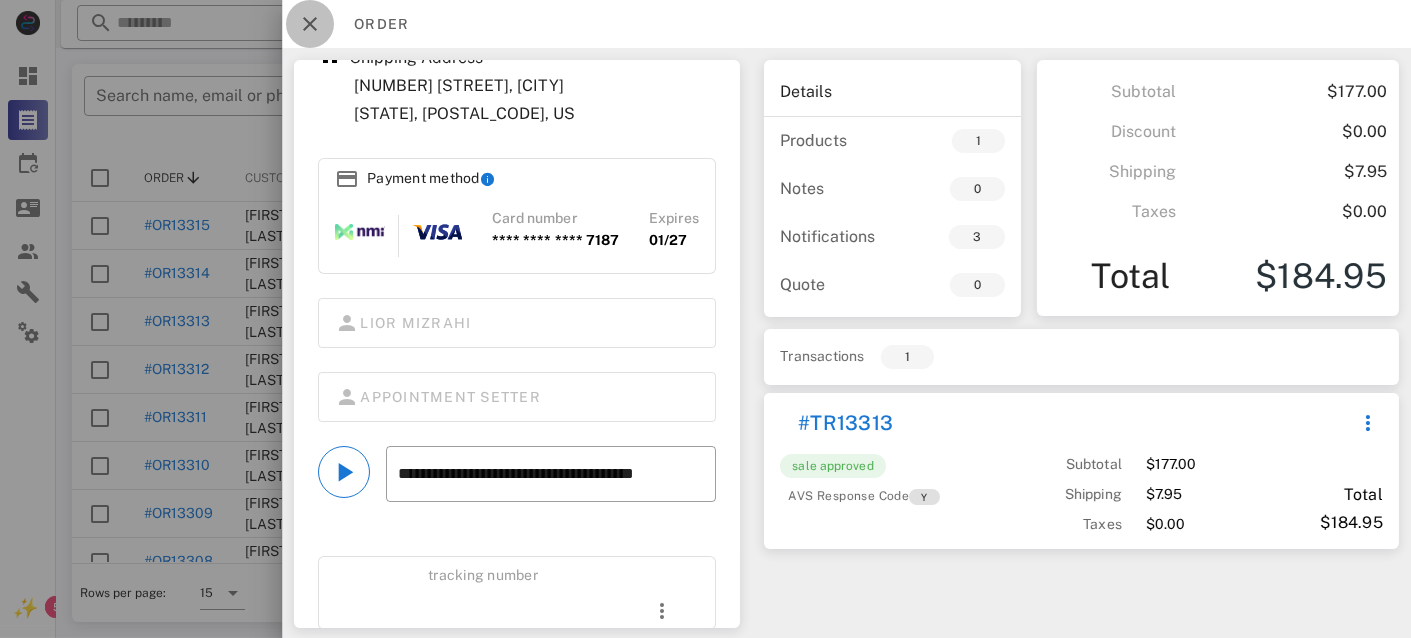 click at bounding box center [310, 24] 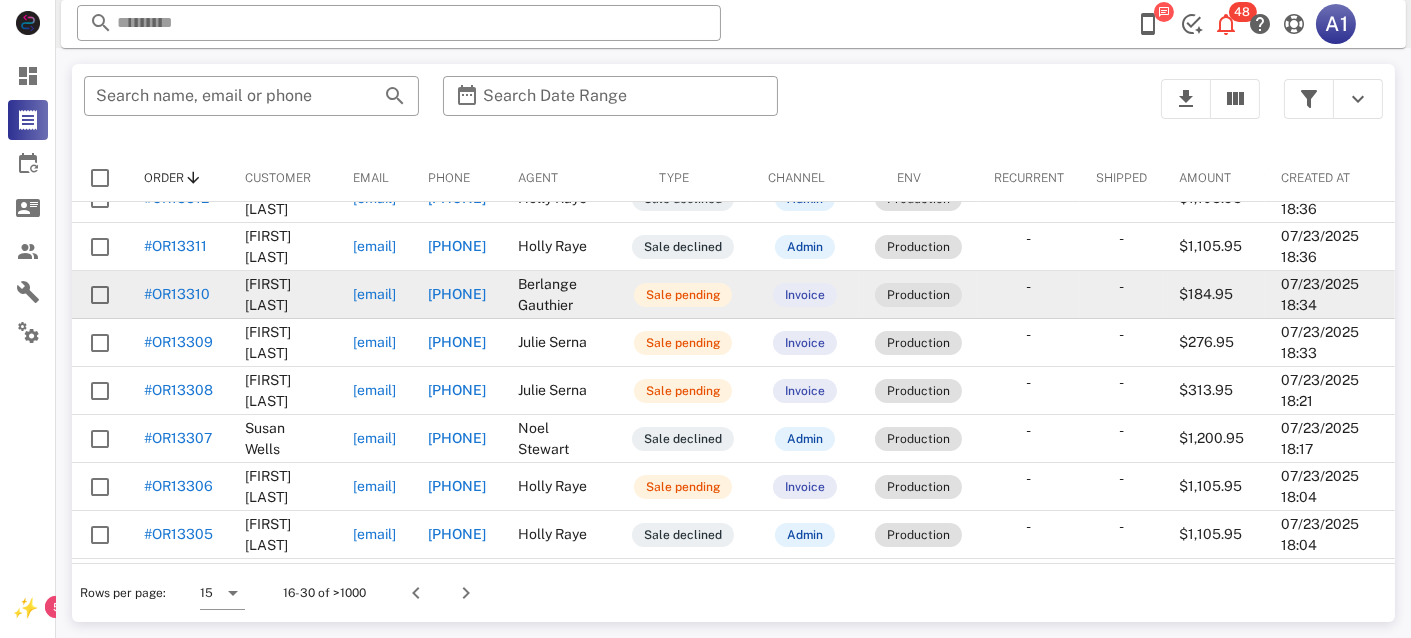 scroll, scrollTop: 381, scrollLeft: 155, axis: both 